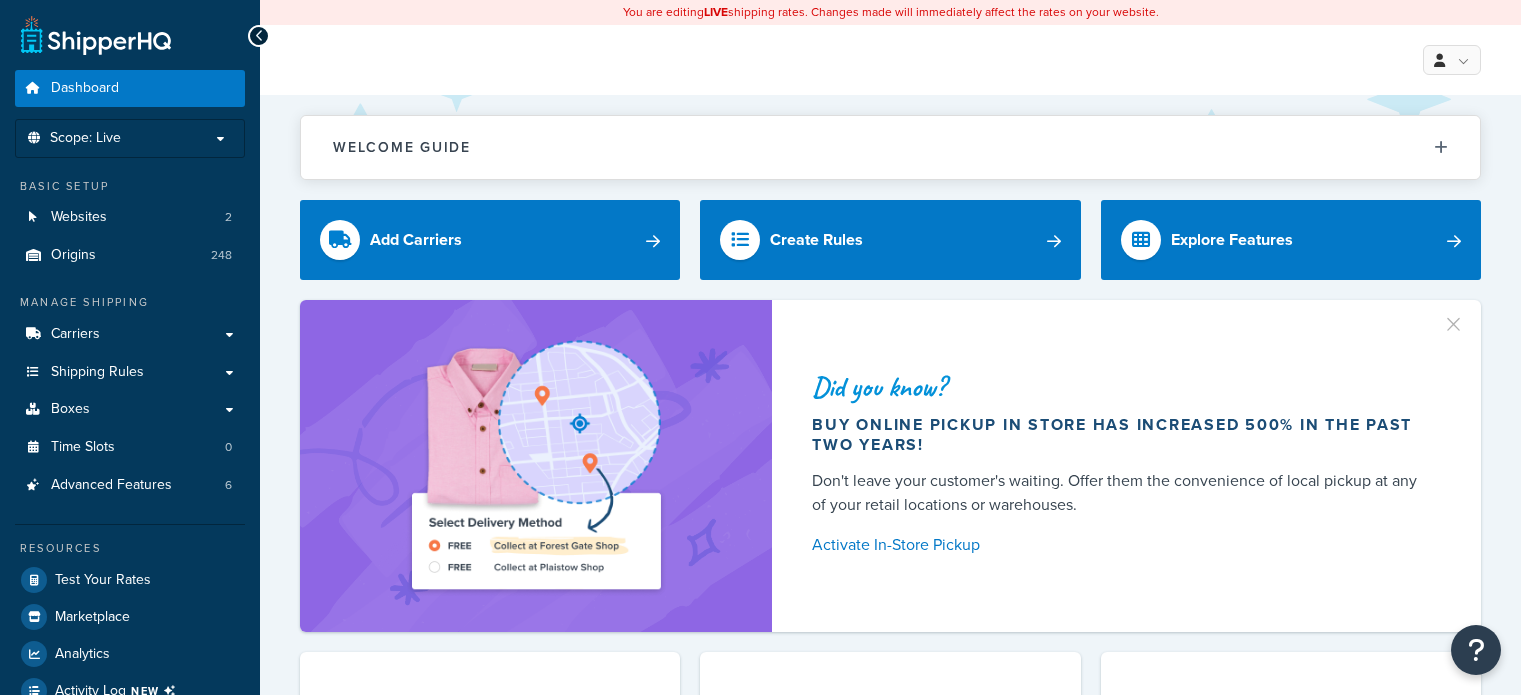 scroll, scrollTop: 0, scrollLeft: 0, axis: both 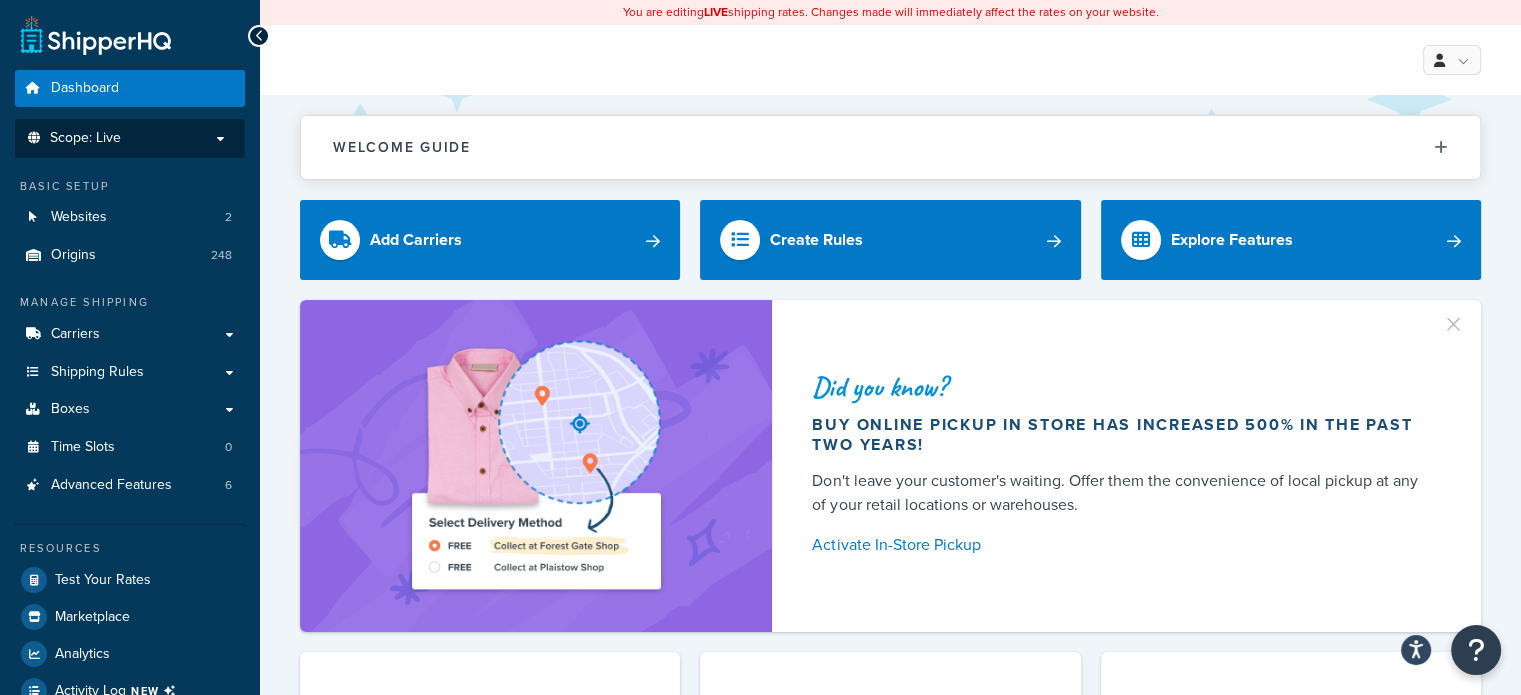click on "Scope:   Live" at bounding box center (130, 138) 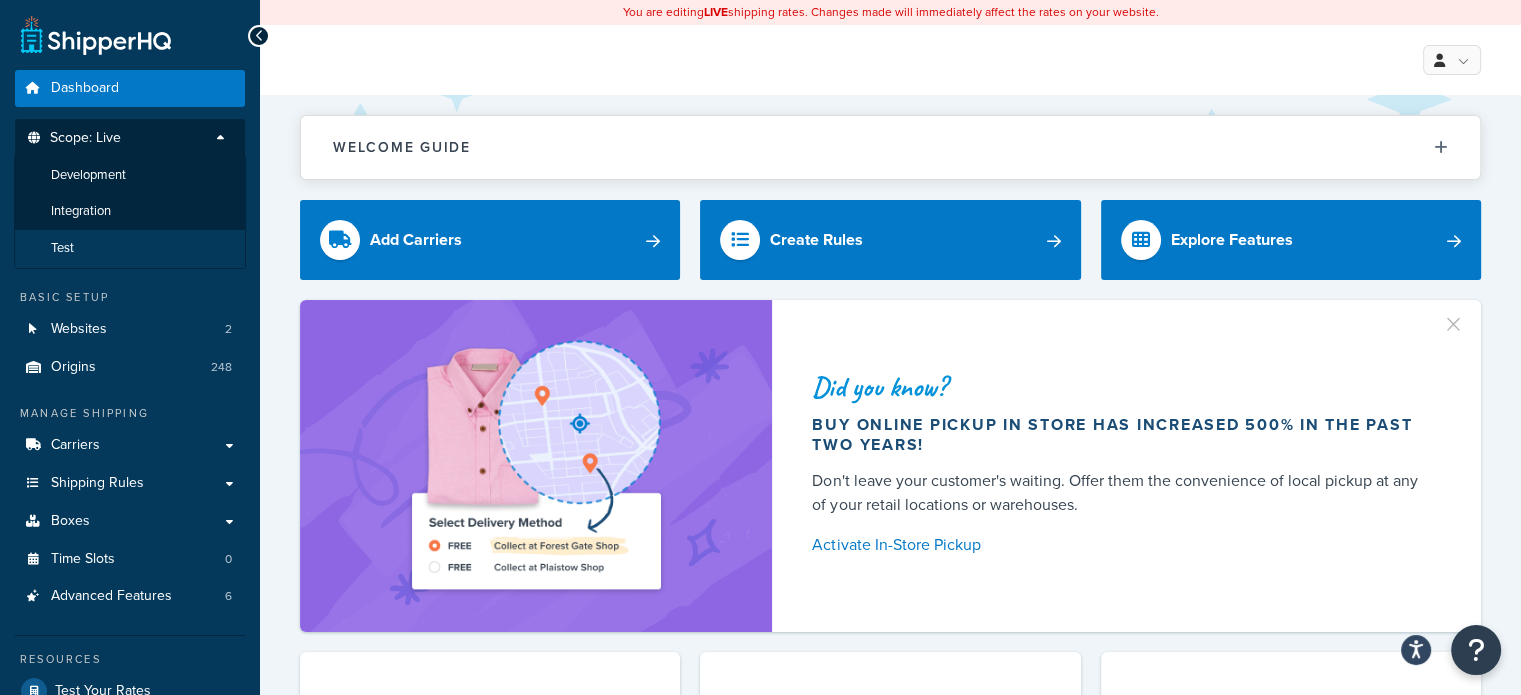 click on "Test" at bounding box center (130, 248) 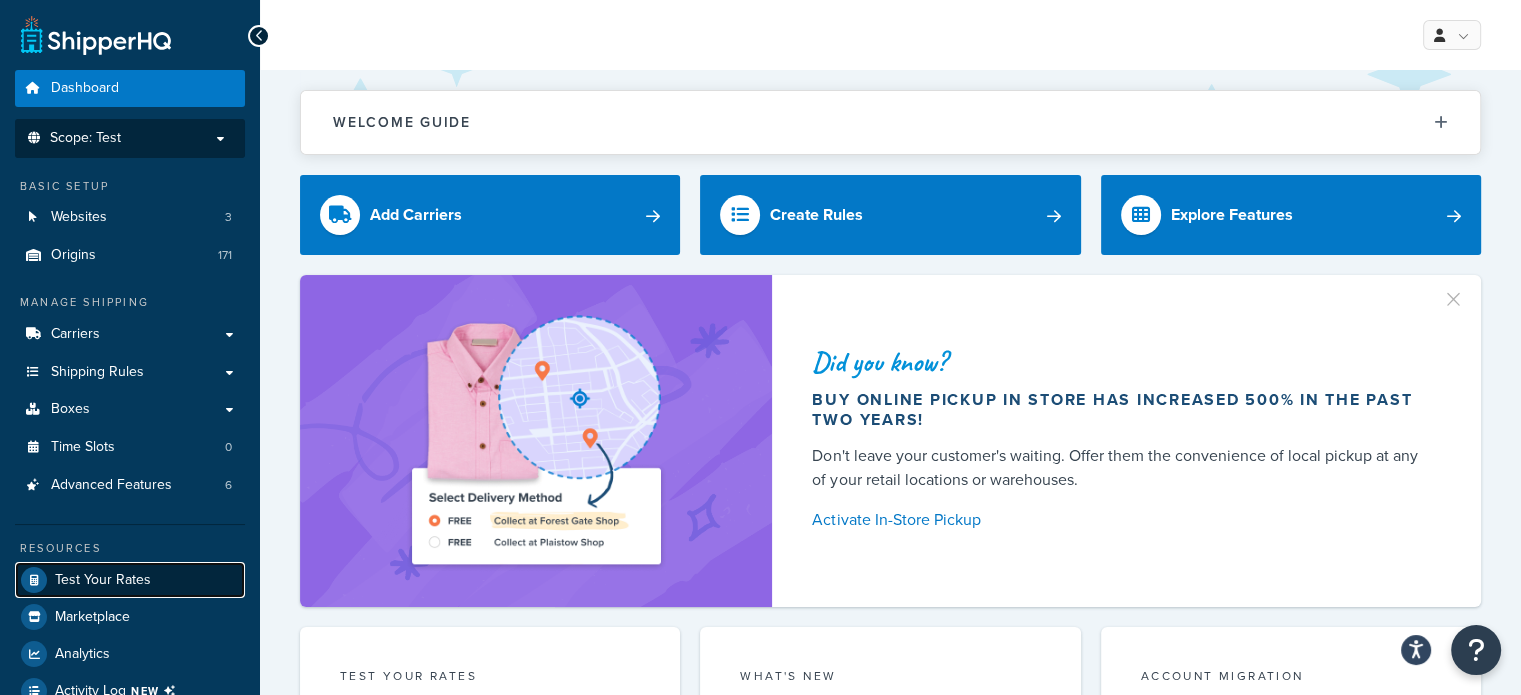 click on "Test Your Rates" at bounding box center [130, 580] 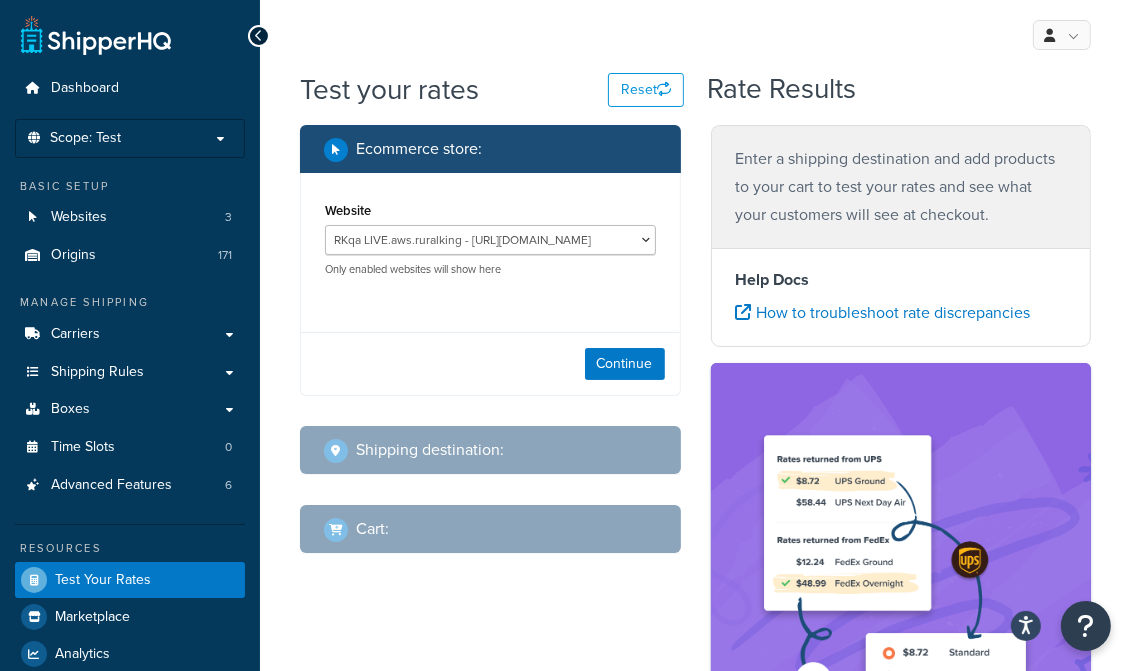 click on "My Profile   Billing   Global Settings   Contact Us   Logout" at bounding box center (695, 35) 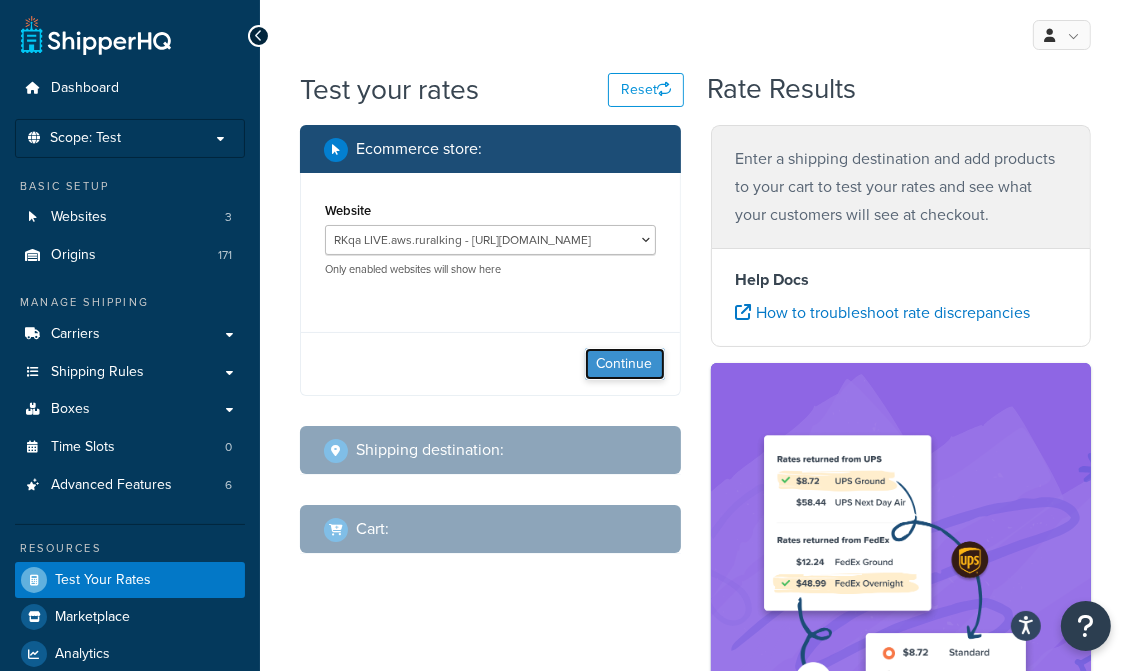 click on "Continue" at bounding box center [625, 364] 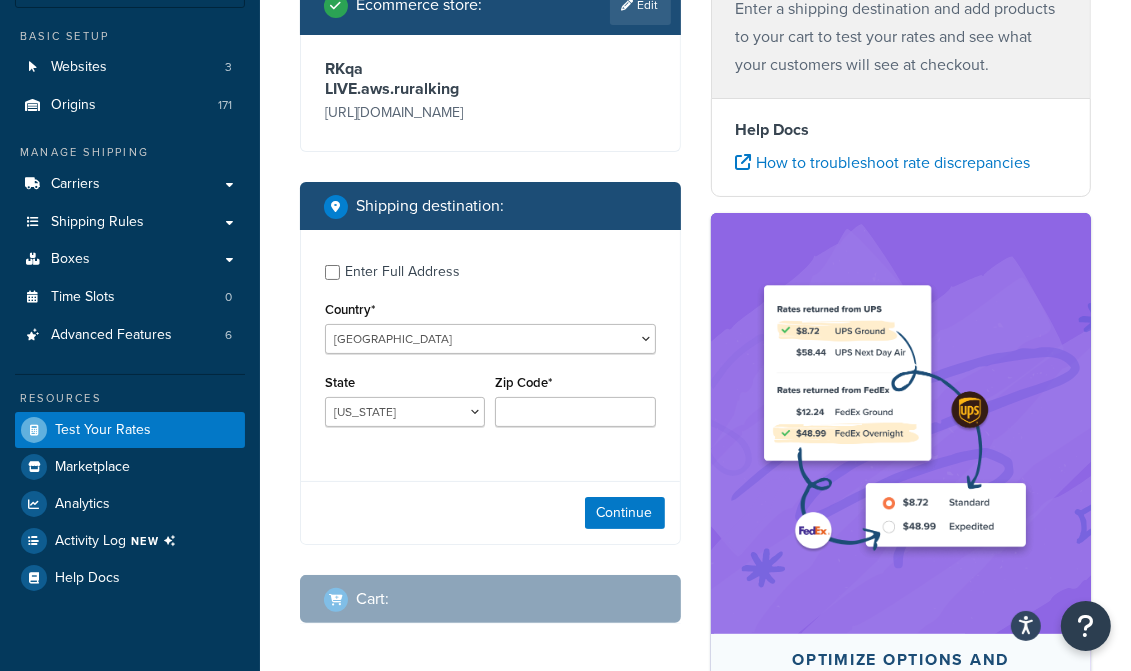 scroll, scrollTop: 200, scrollLeft: 0, axis: vertical 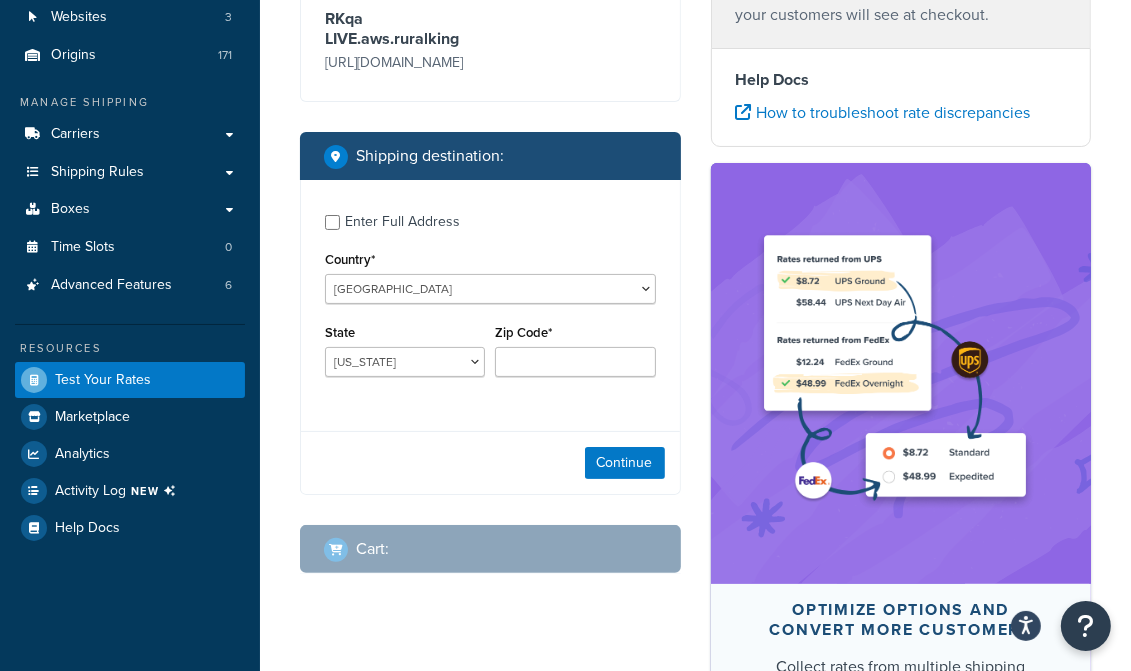 click on "Enter Full Address" at bounding box center (402, 222) 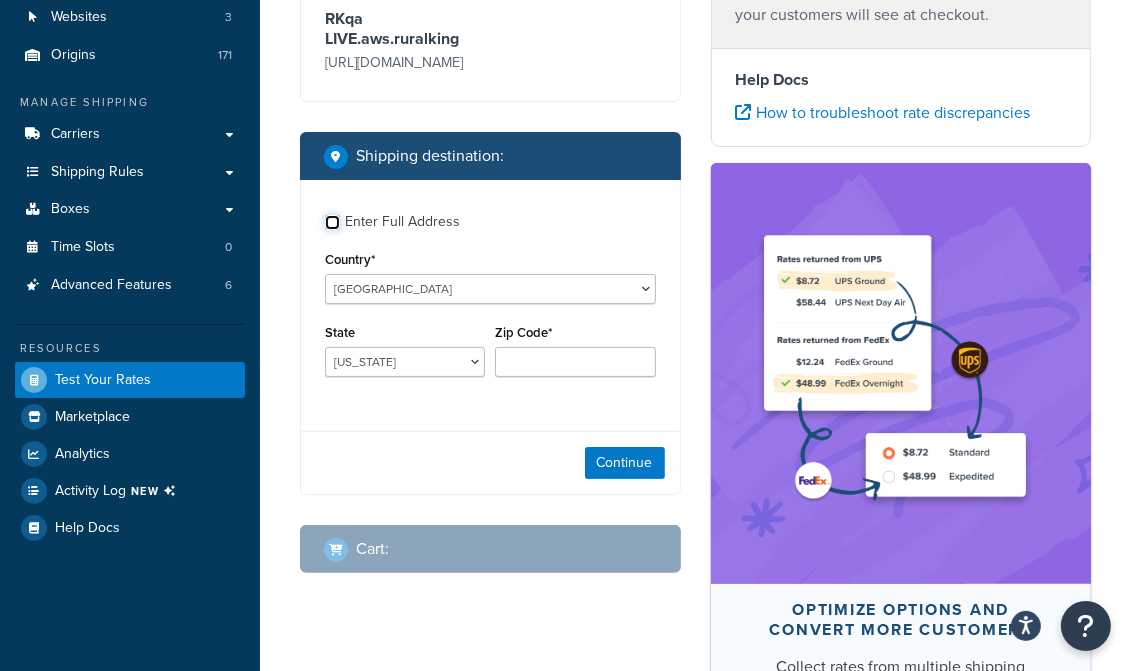 click on "Enter Full Address" at bounding box center [332, 222] 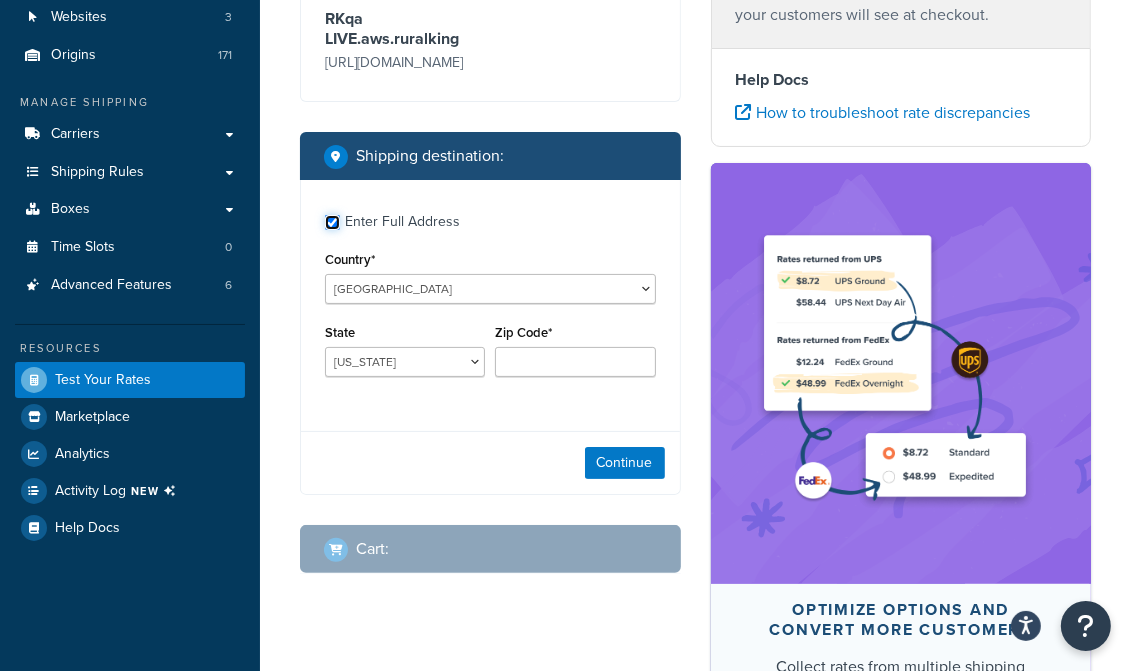 checkbox on "true" 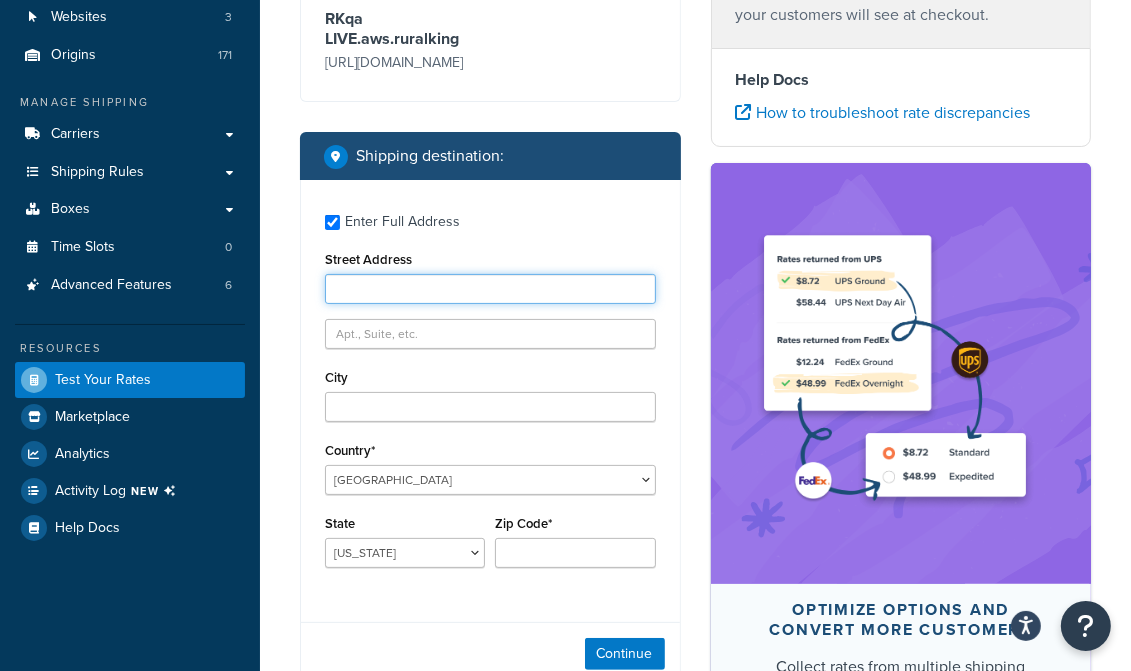 click on "Street Address" at bounding box center [490, 289] 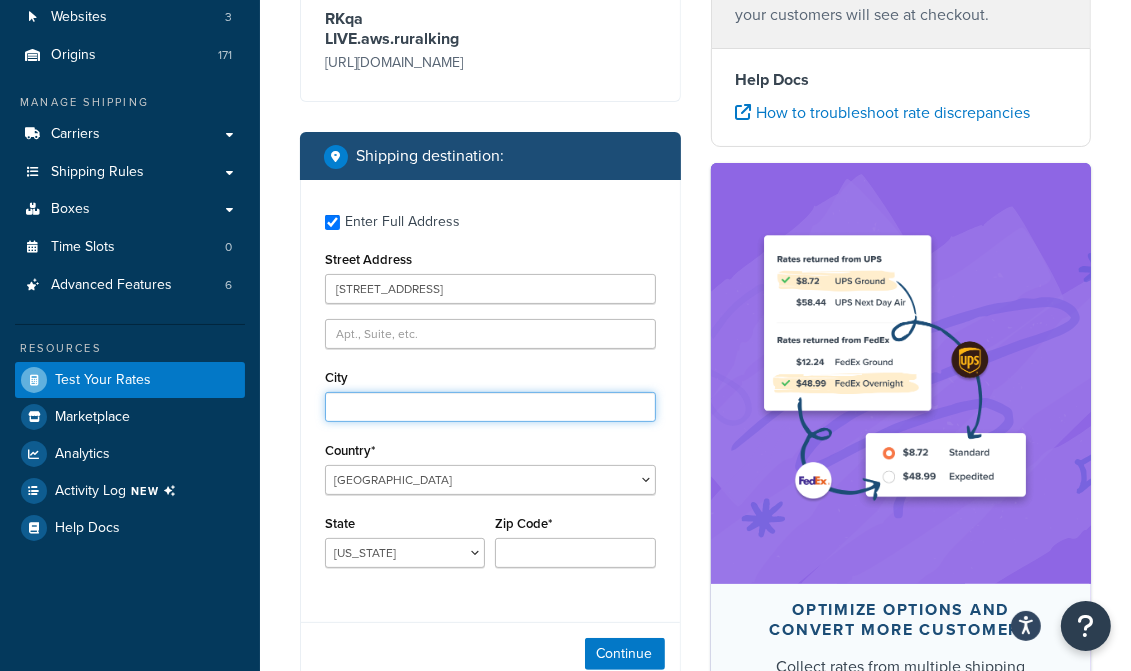 type on "mattoon" 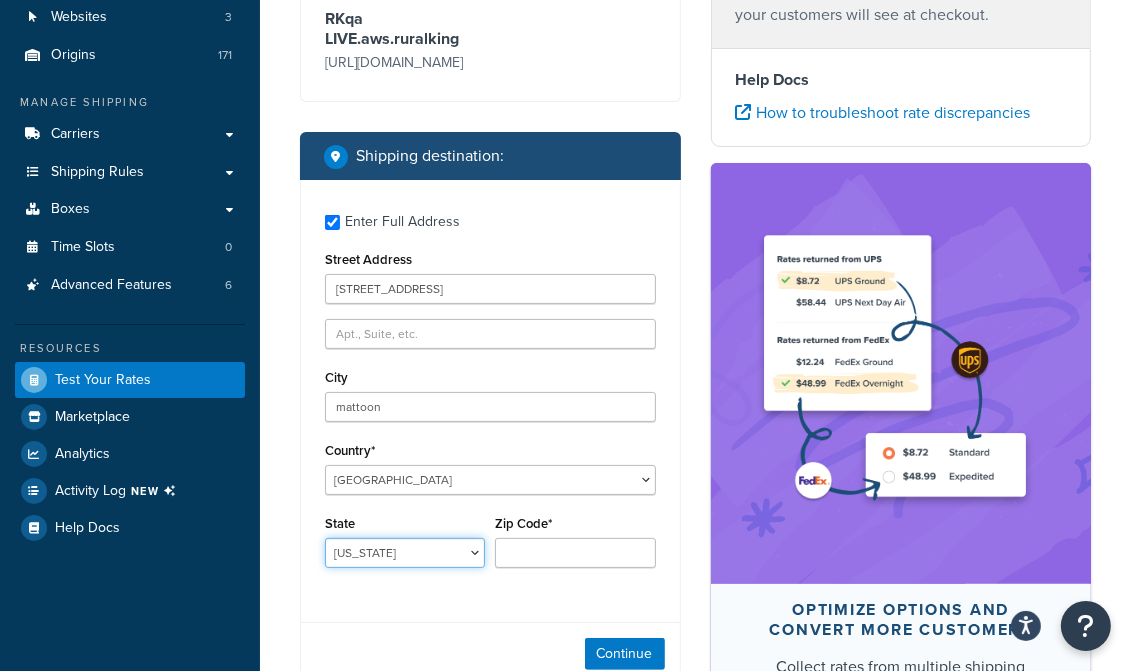 select on "IL" 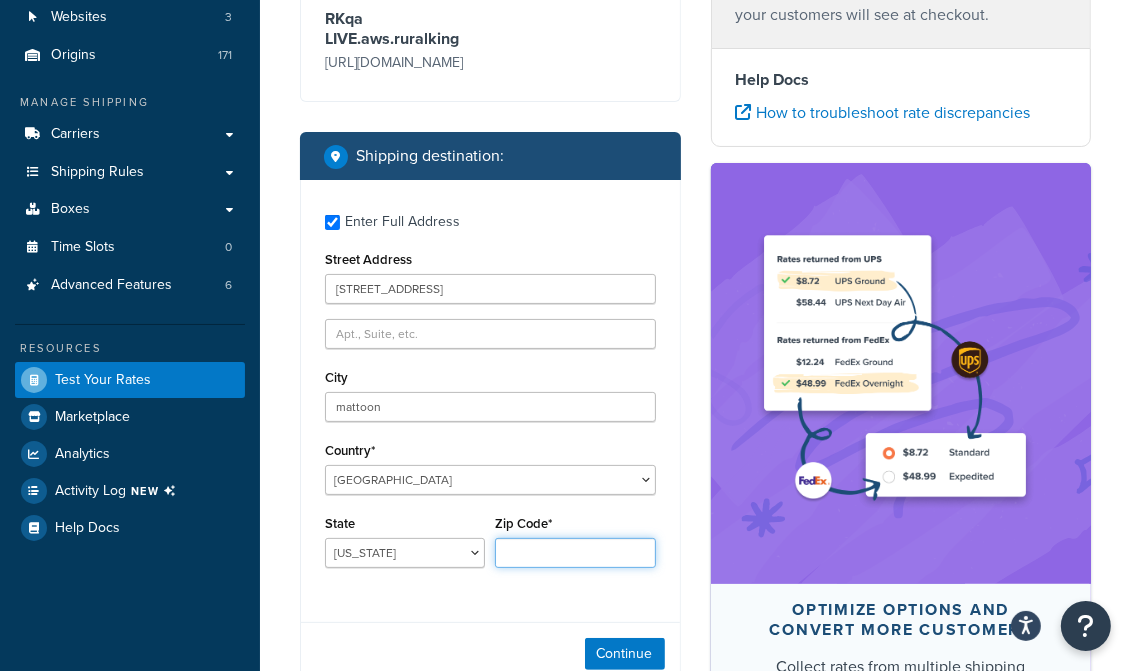 type on "61938" 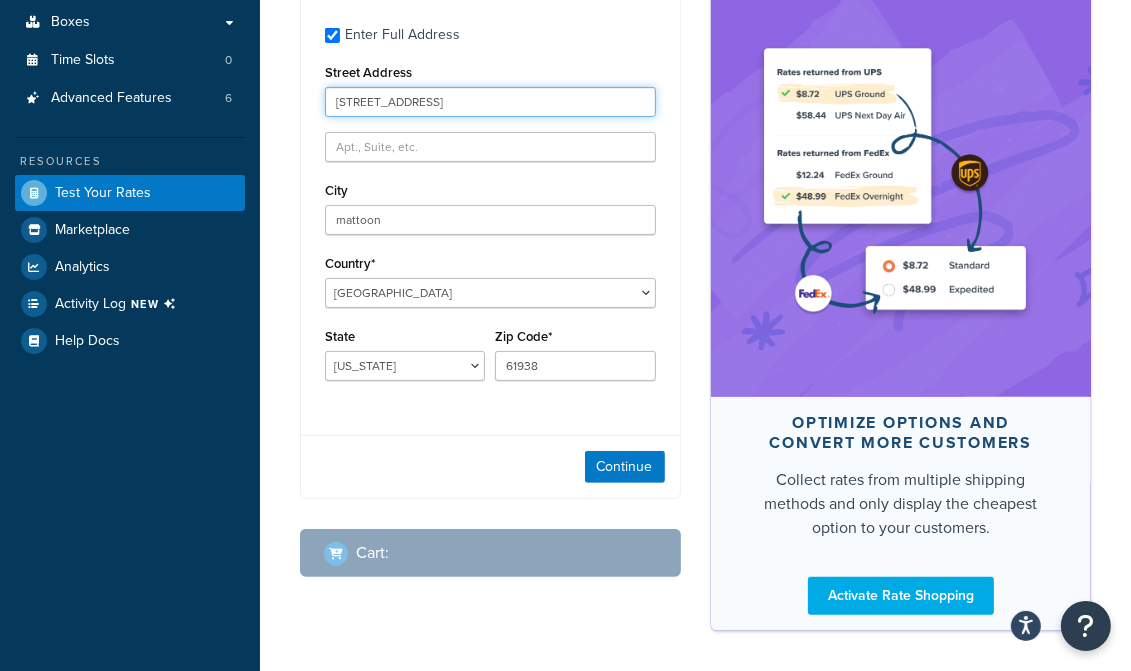scroll, scrollTop: 400, scrollLeft: 0, axis: vertical 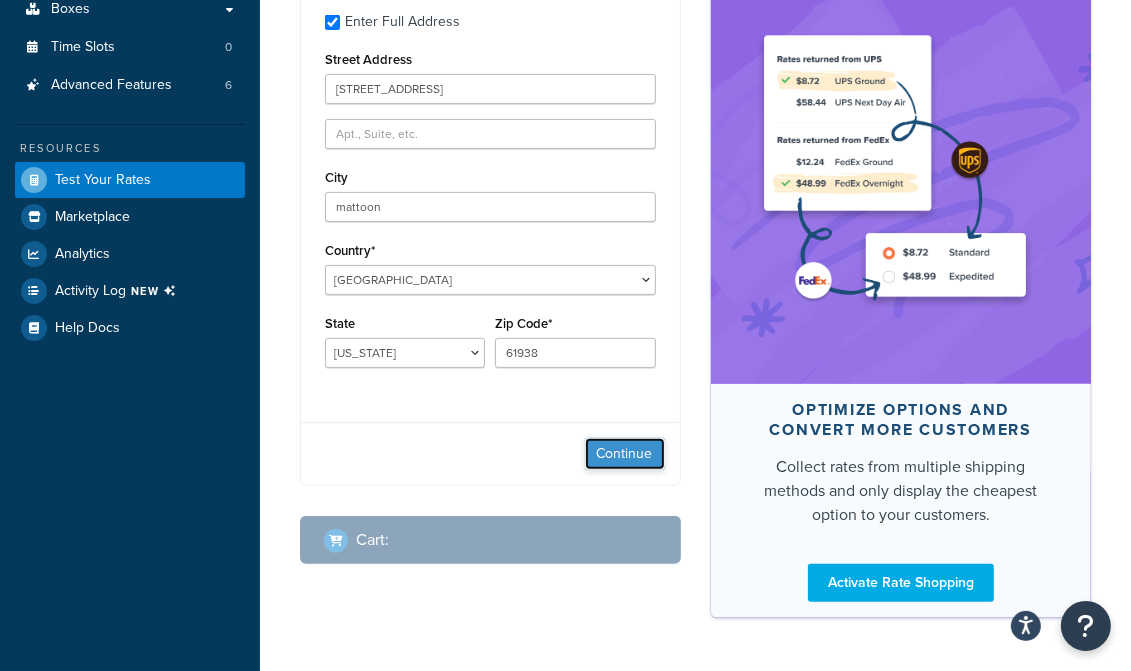 click on "Continue" at bounding box center [625, 454] 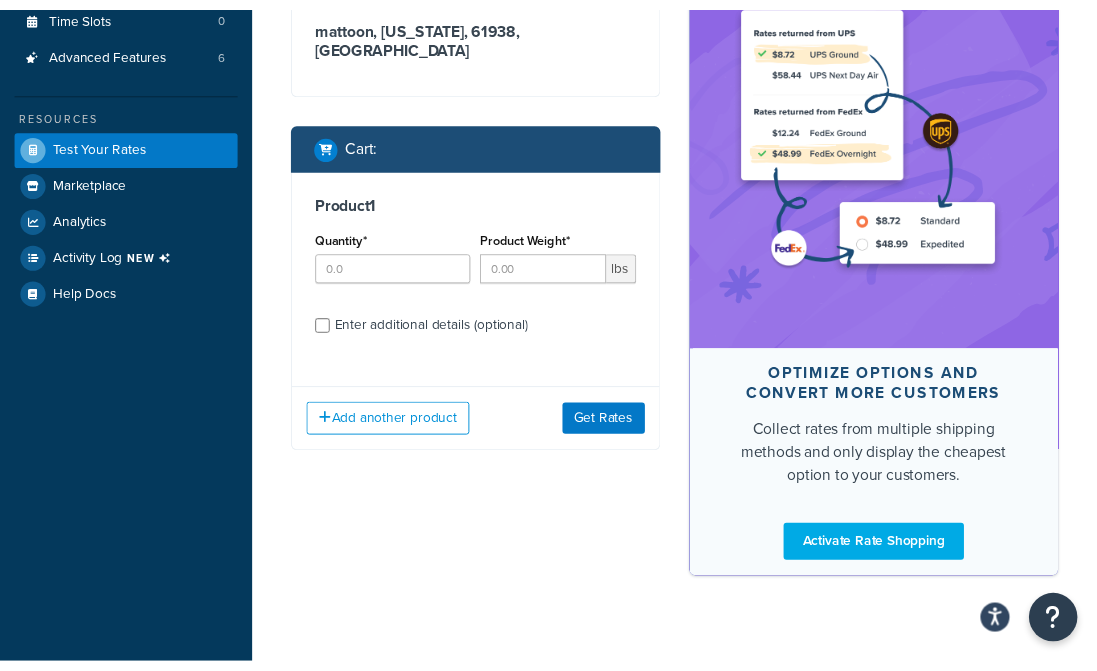 scroll, scrollTop: 466, scrollLeft: 0, axis: vertical 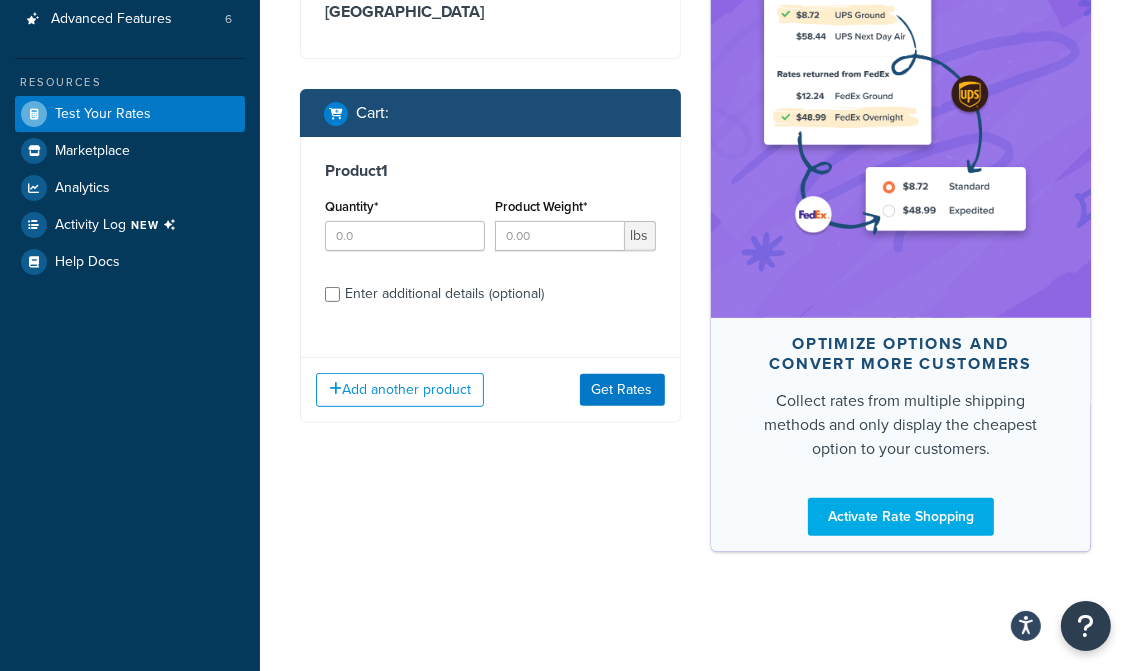 click on "Enter additional details (optional)" at bounding box center (444, 294) 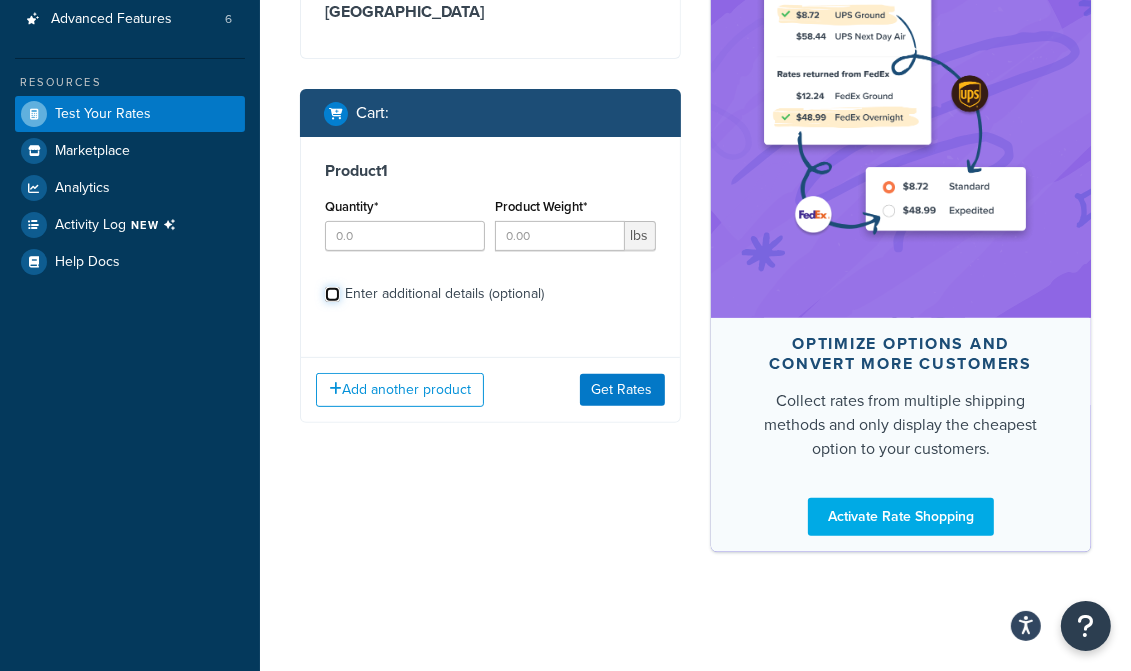 click on "Enter additional details (optional)" at bounding box center (332, 294) 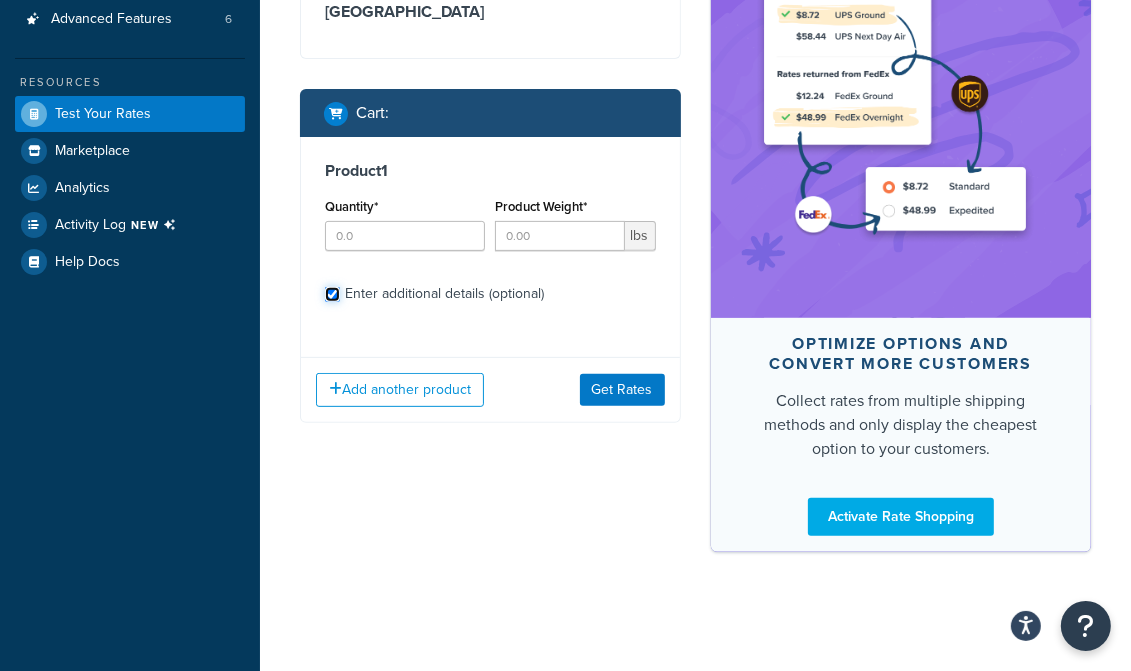 checkbox on "true" 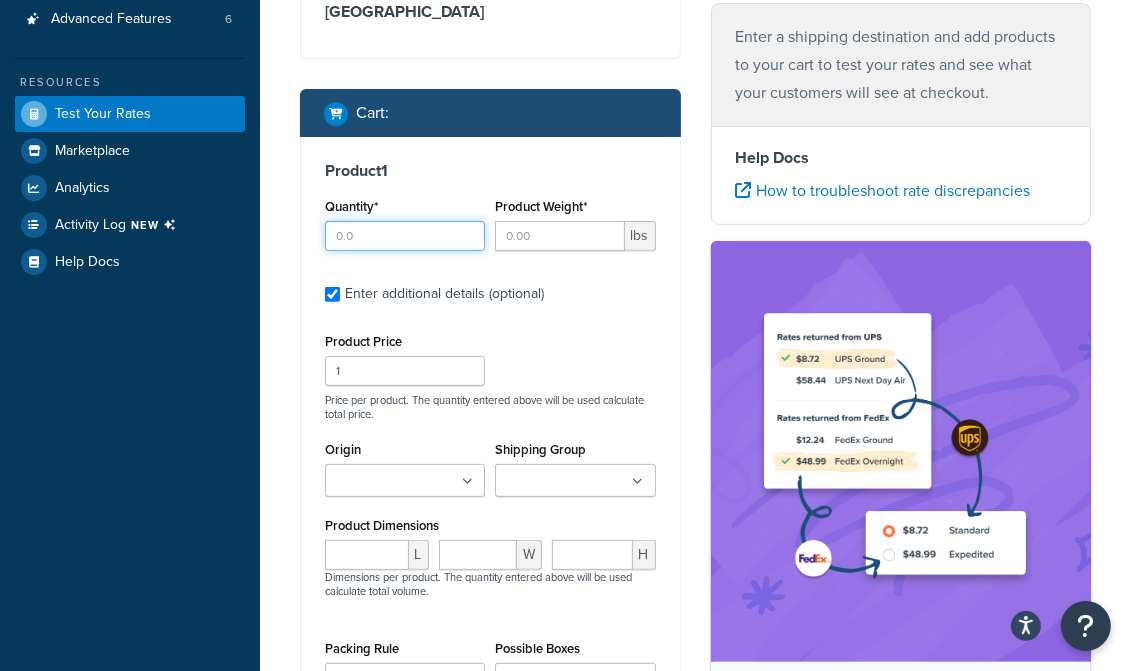click on "Quantity*" at bounding box center (405, 236) 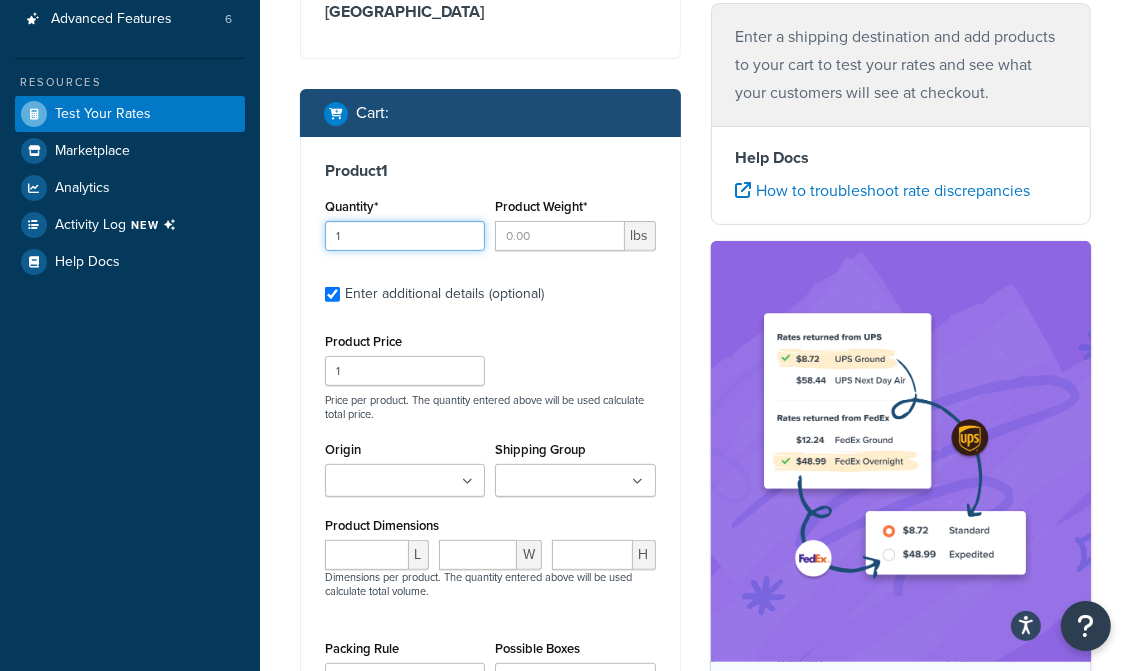 type on "1" 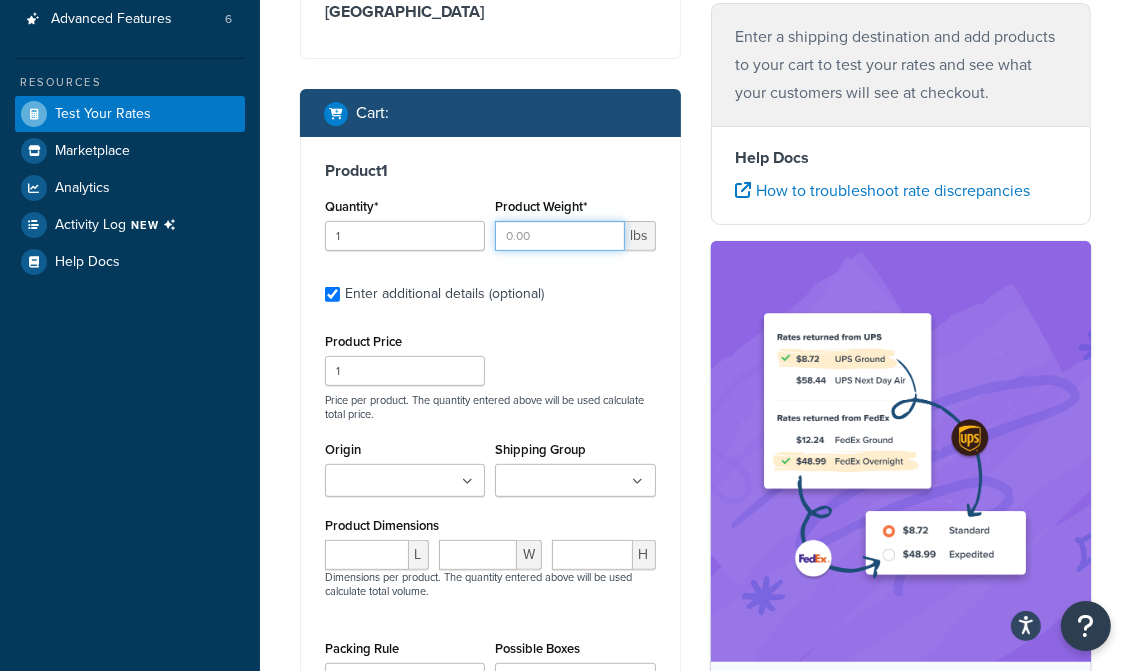 click on "Product Weight*" at bounding box center (559, 236) 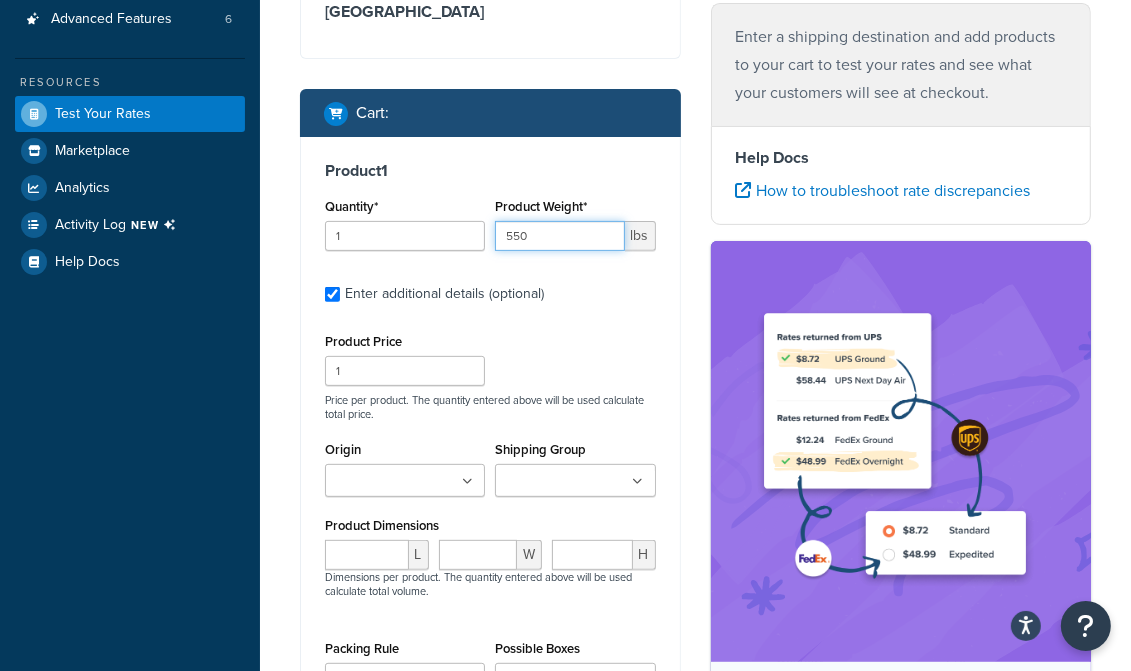 type on "550" 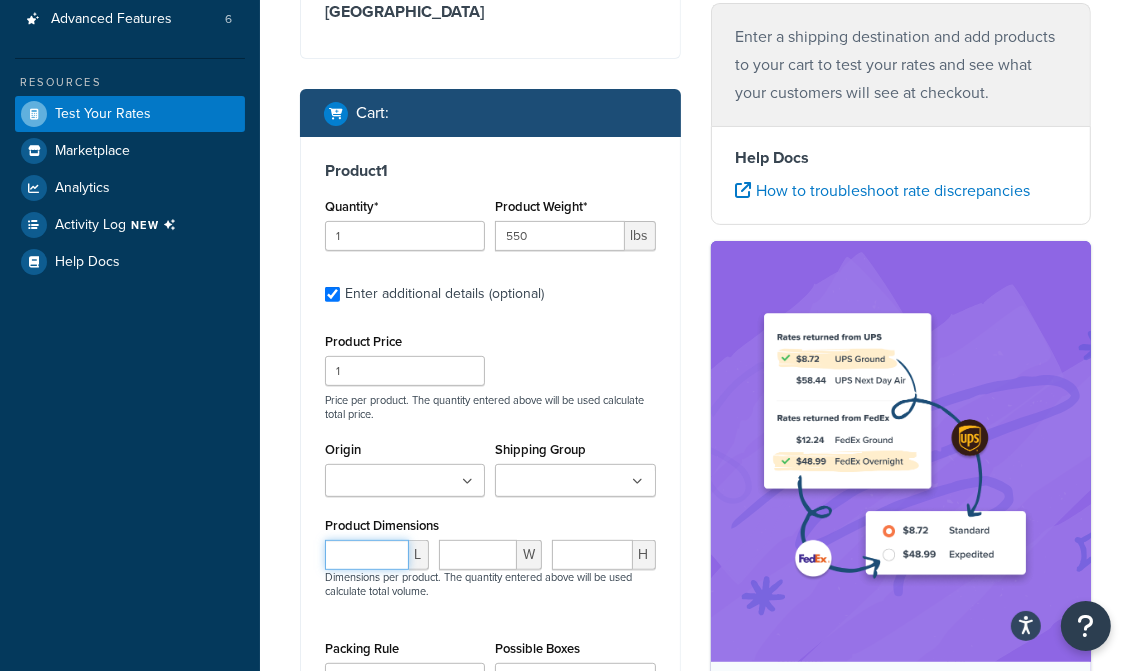 click at bounding box center (367, 555) 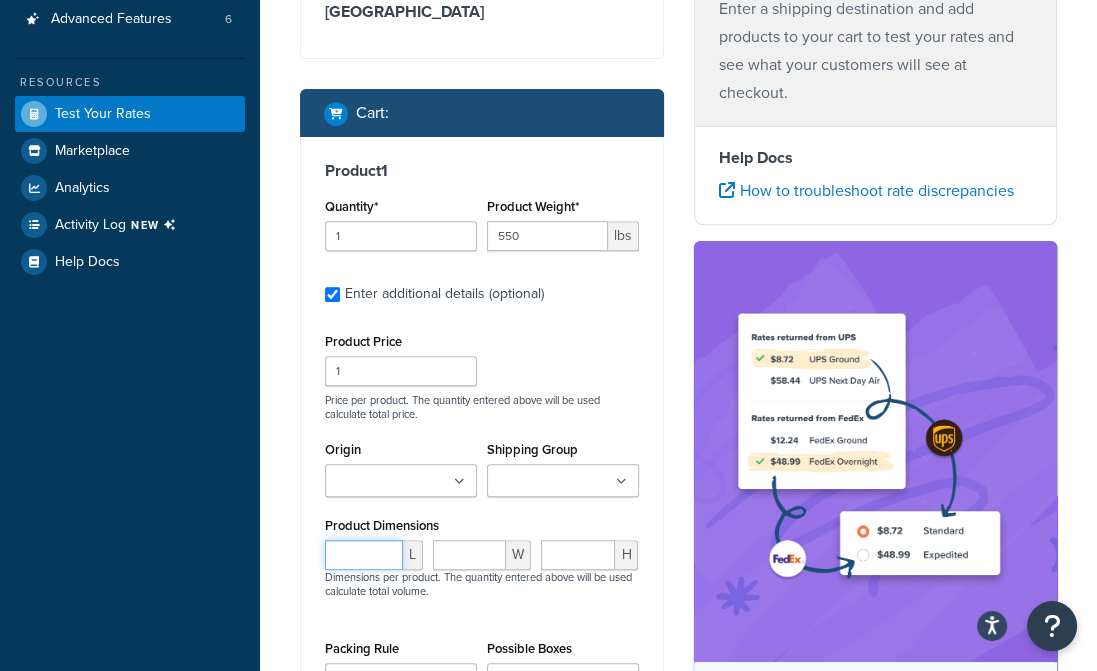 click at bounding box center (364, 555) 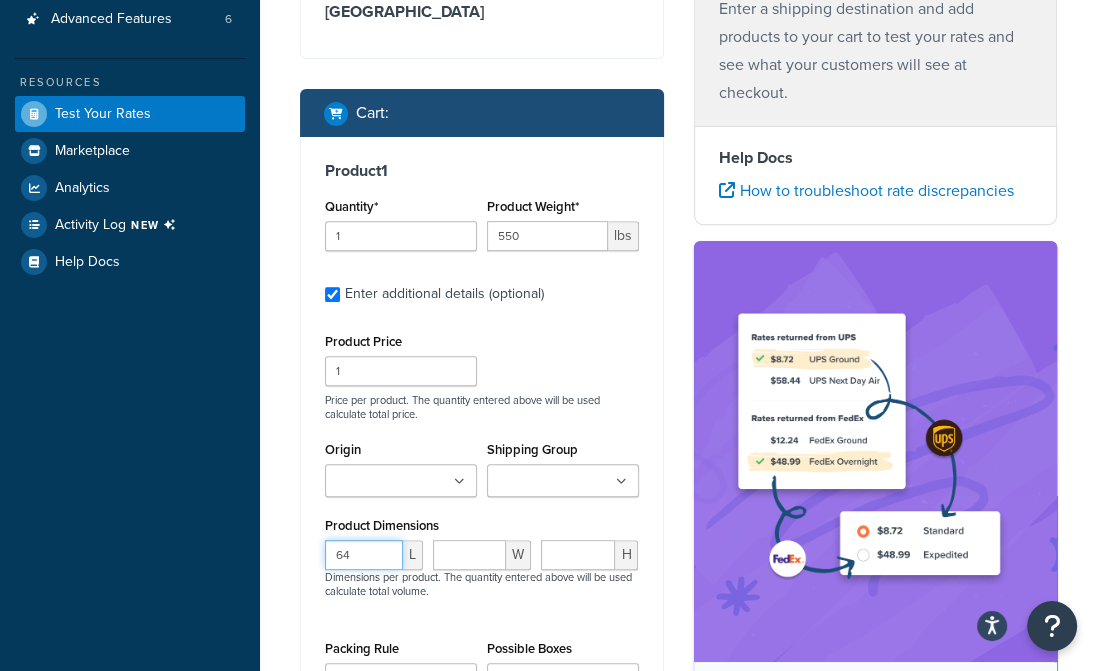 type on "64" 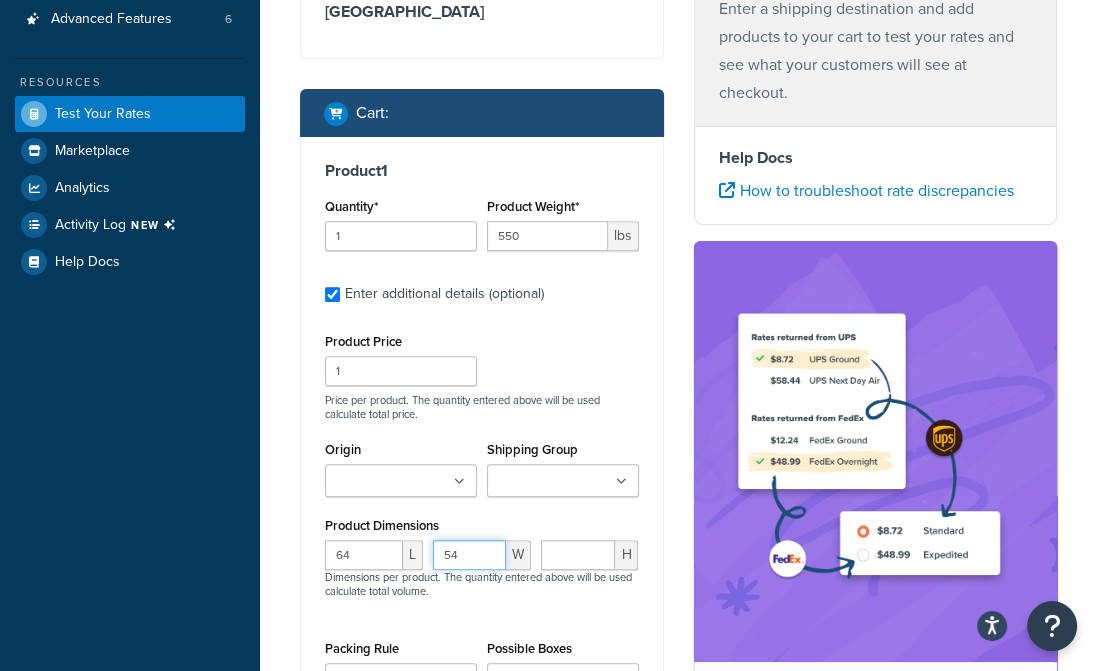 type on "54" 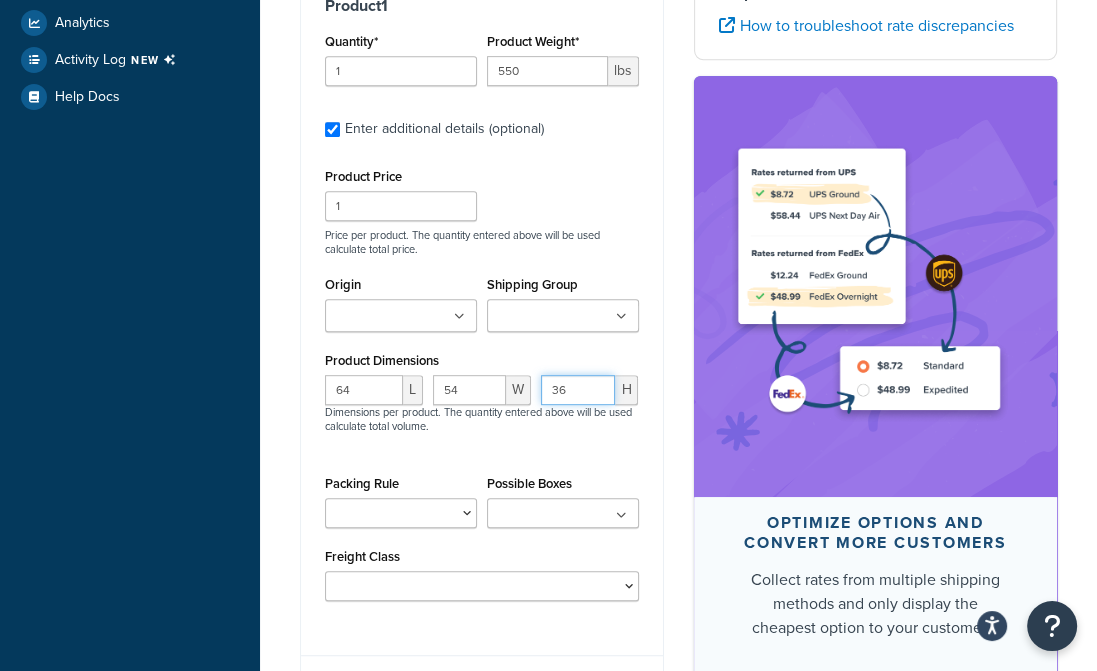 scroll, scrollTop: 666, scrollLeft: 0, axis: vertical 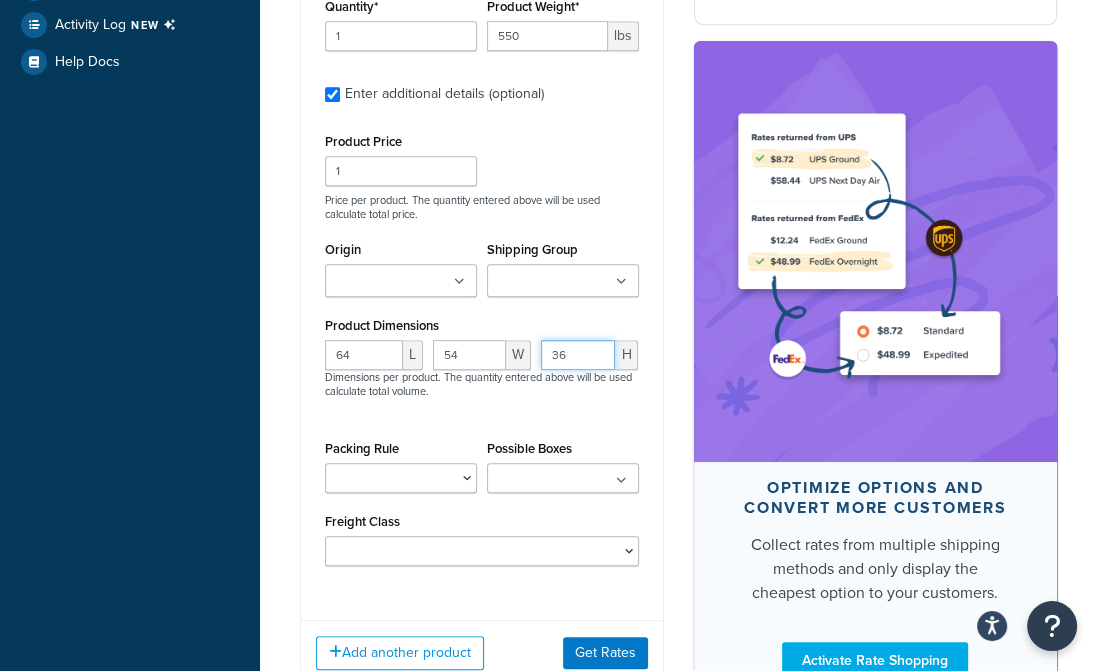 type on "36" 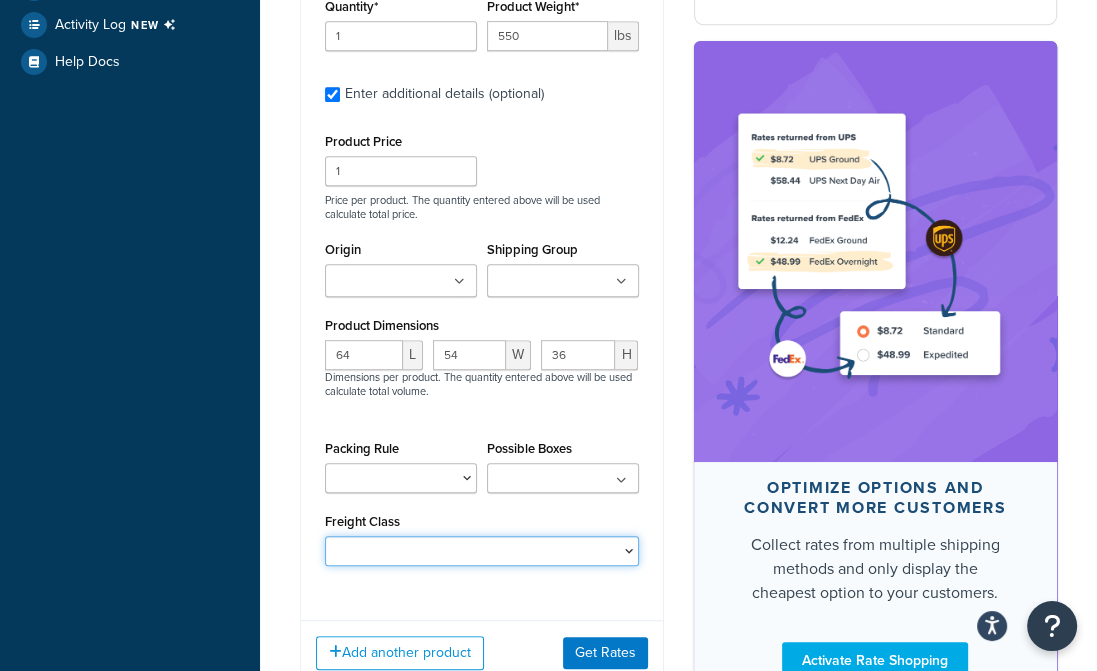 click on "50  55  60  65  70  77.5  85  92.5  100  110  125  150  175  200  250  300  400  500" at bounding box center [482, 551] 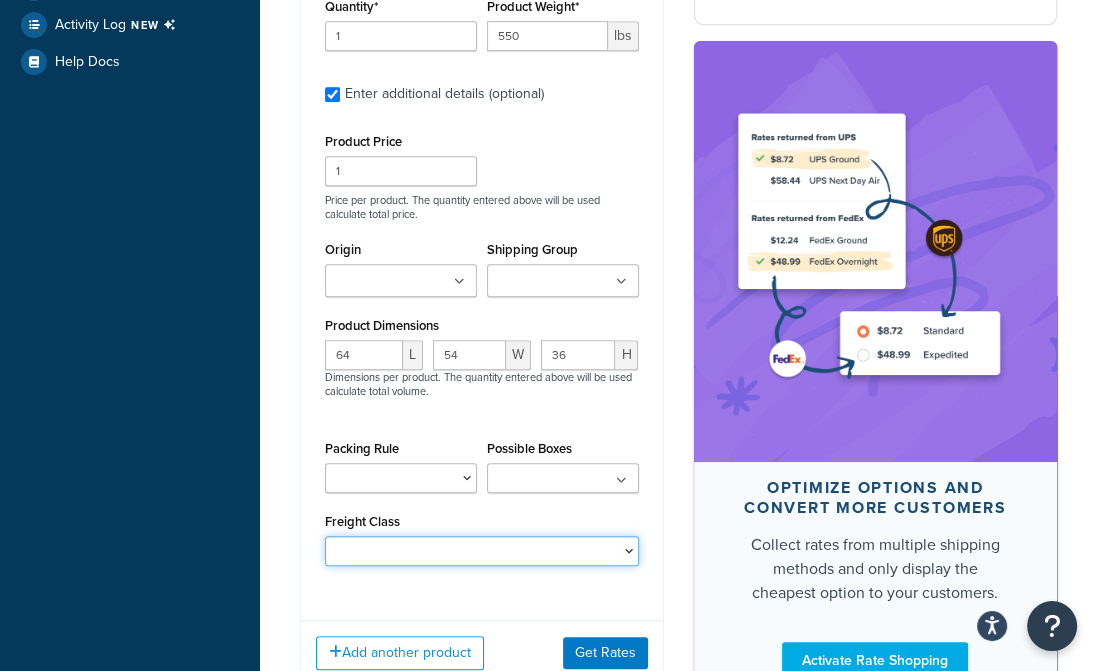 select on "125" 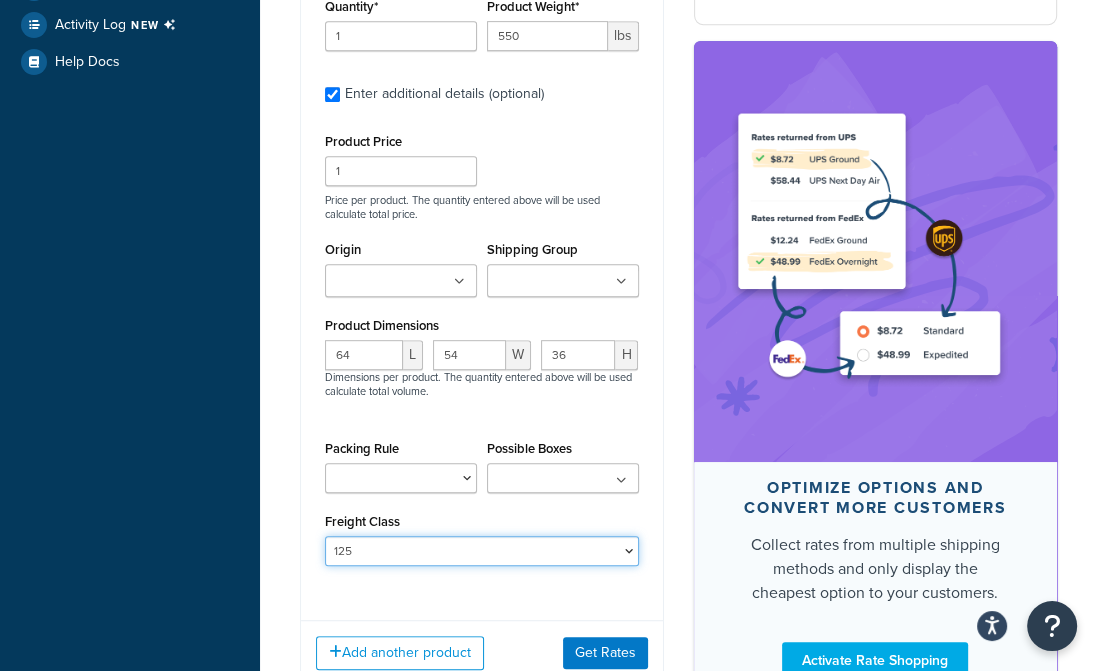 click on "50  55  60  65  70  77.5  85  92.5  100  110  125  150  175  200  250  300  400  500" at bounding box center (482, 551) 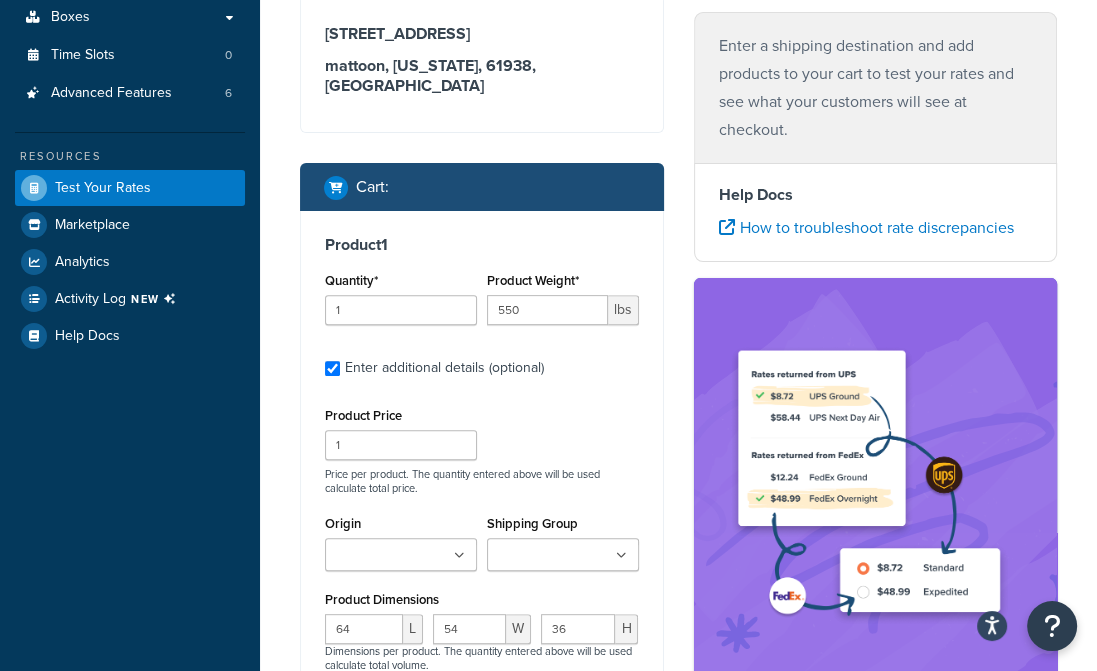 scroll, scrollTop: 800, scrollLeft: 0, axis: vertical 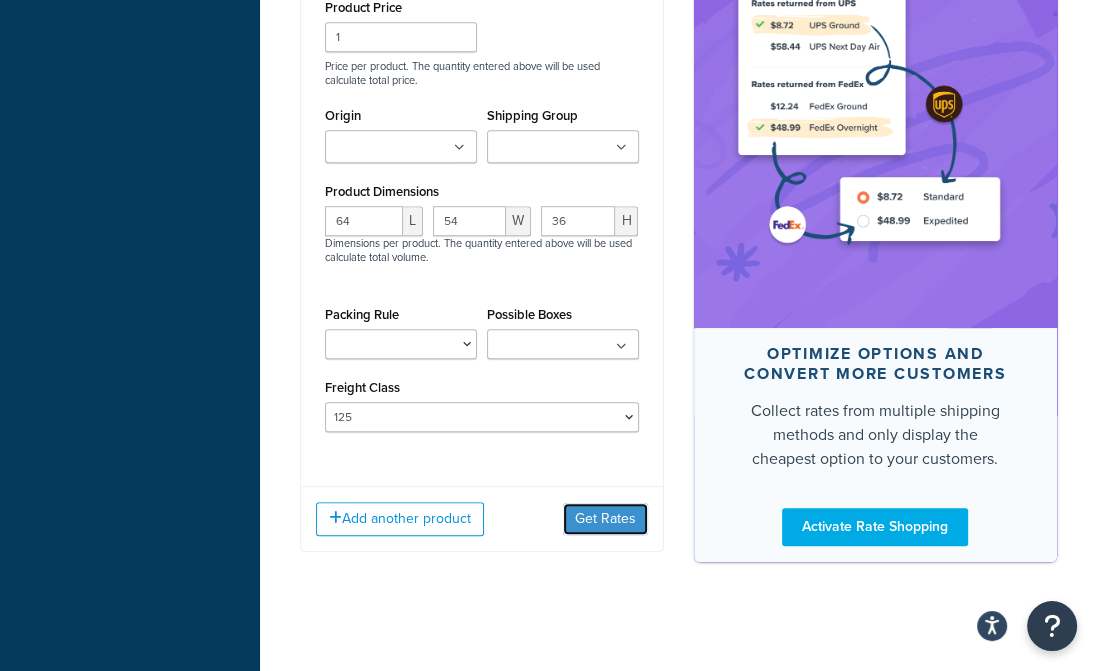 click on "Get Rates" at bounding box center (605, 519) 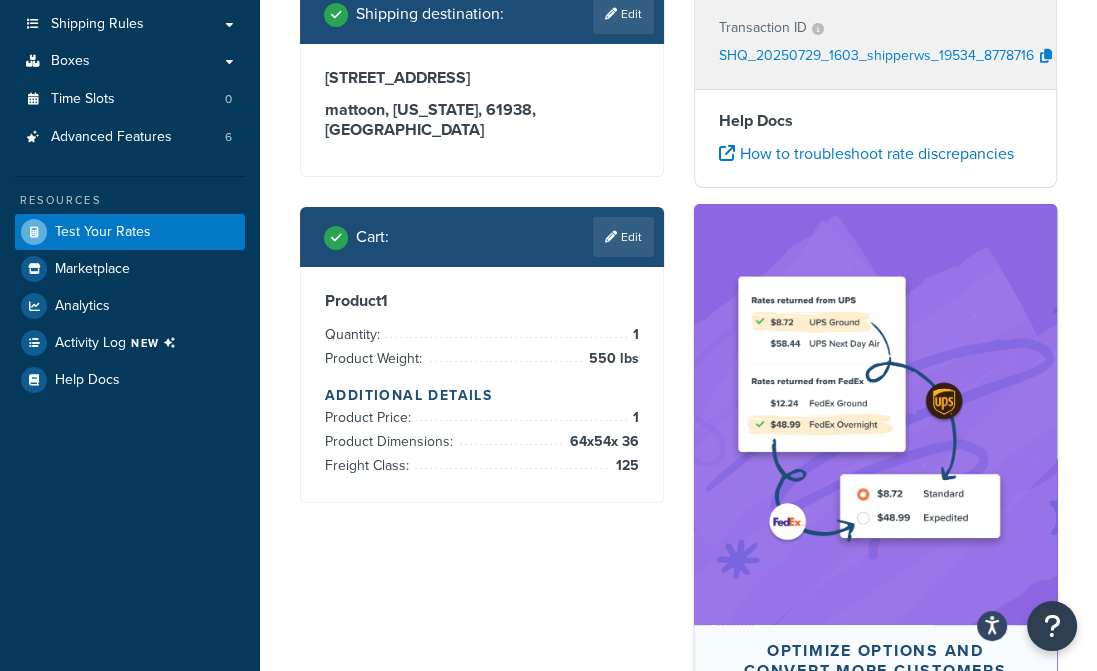 scroll, scrollTop: 155, scrollLeft: 0, axis: vertical 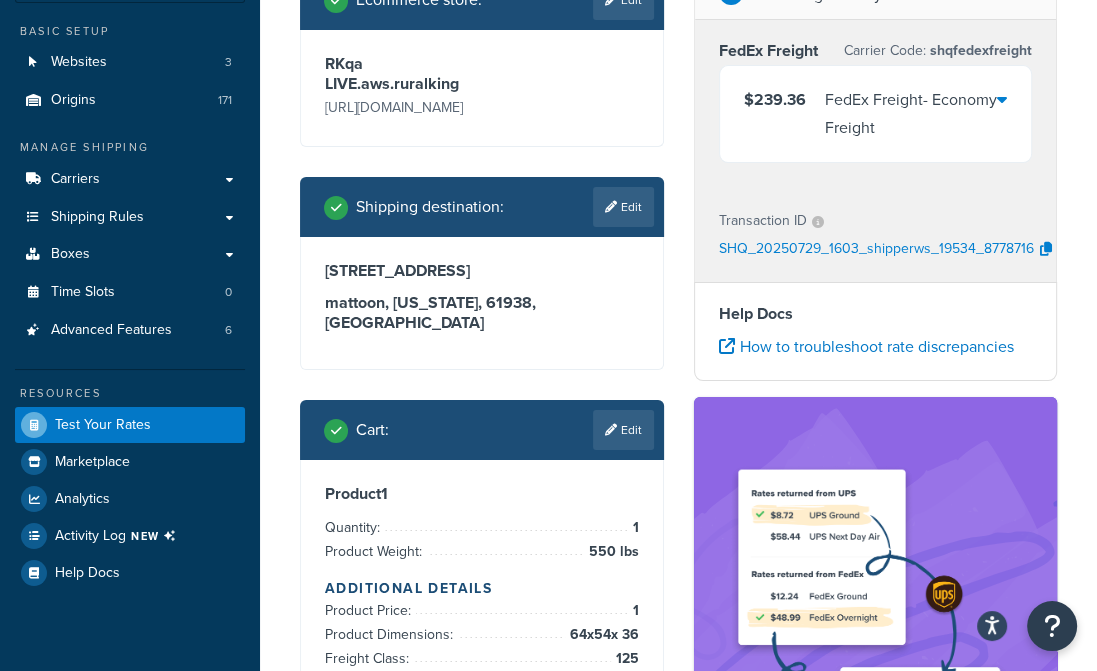 drag, startPoint x: 665, startPoint y: 98, endPoint x: 680, endPoint y: 95, distance: 15.297058 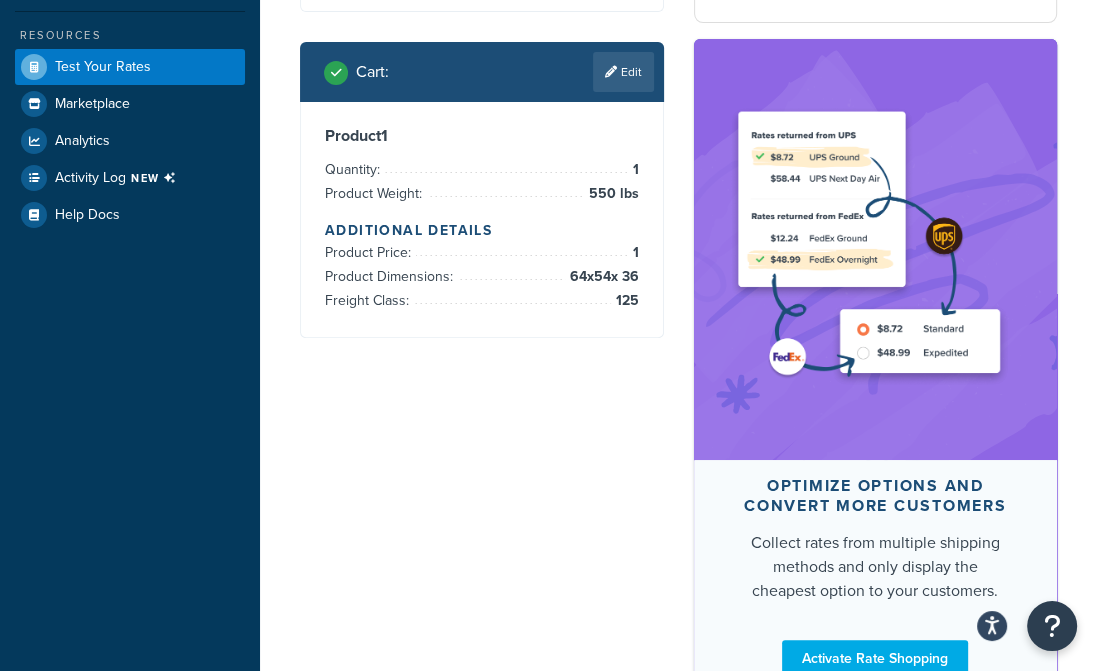 scroll, scrollTop: 355, scrollLeft: 0, axis: vertical 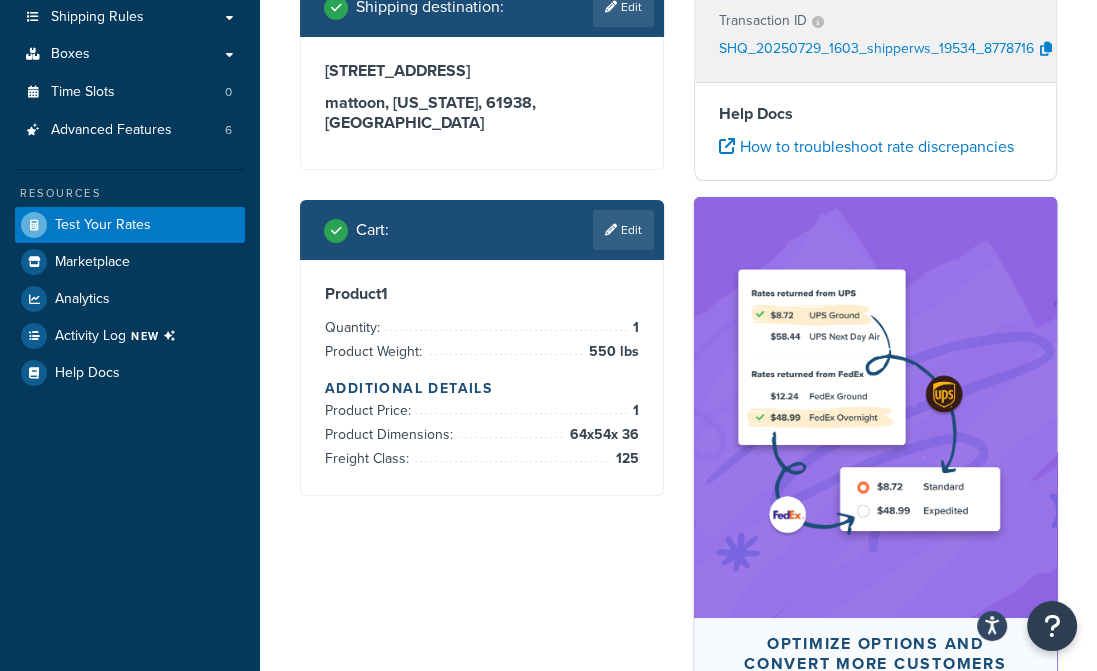 drag, startPoint x: 621, startPoint y: 237, endPoint x: 639, endPoint y: 232, distance: 18.681541 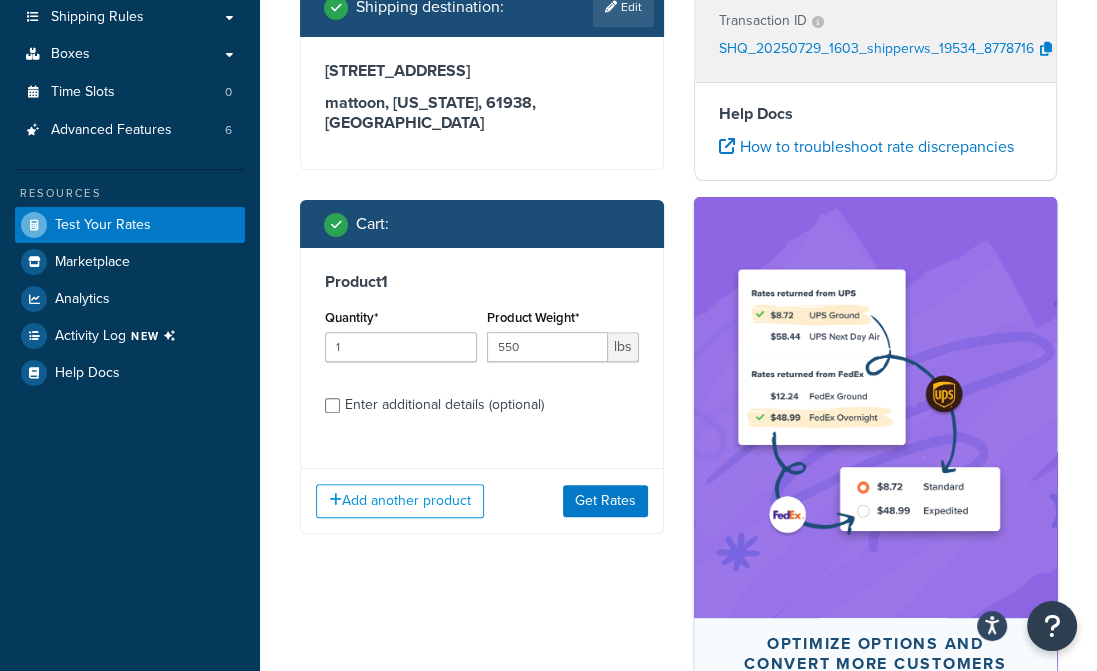 click on "Enter additional details (optional)" at bounding box center [444, 405] 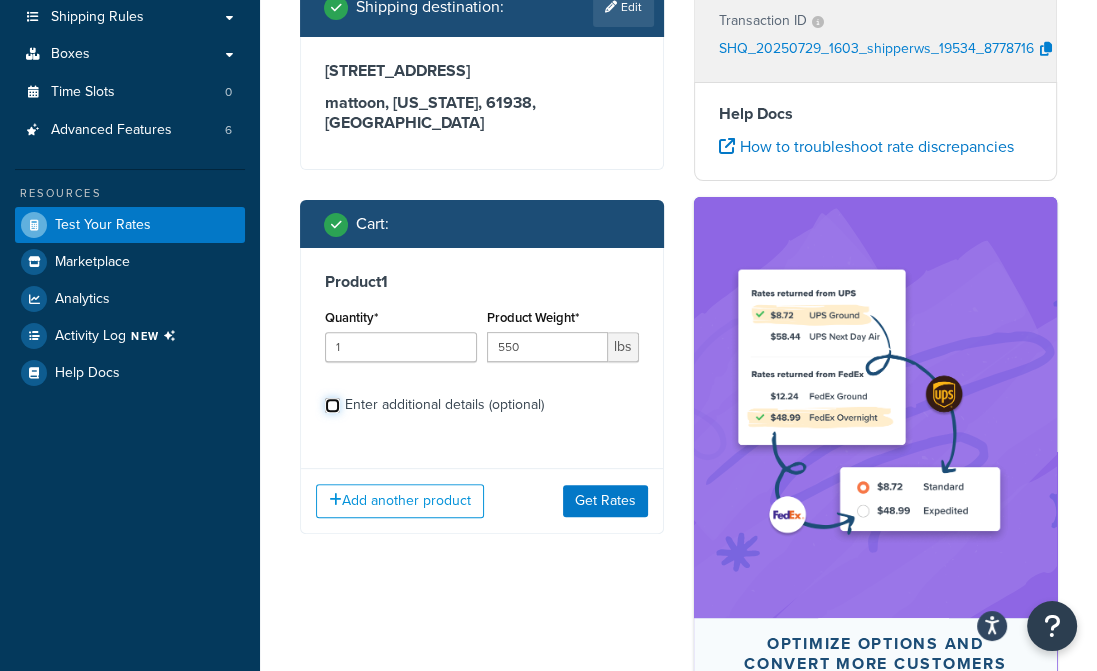 click on "Enter additional details (optional)" at bounding box center [332, 405] 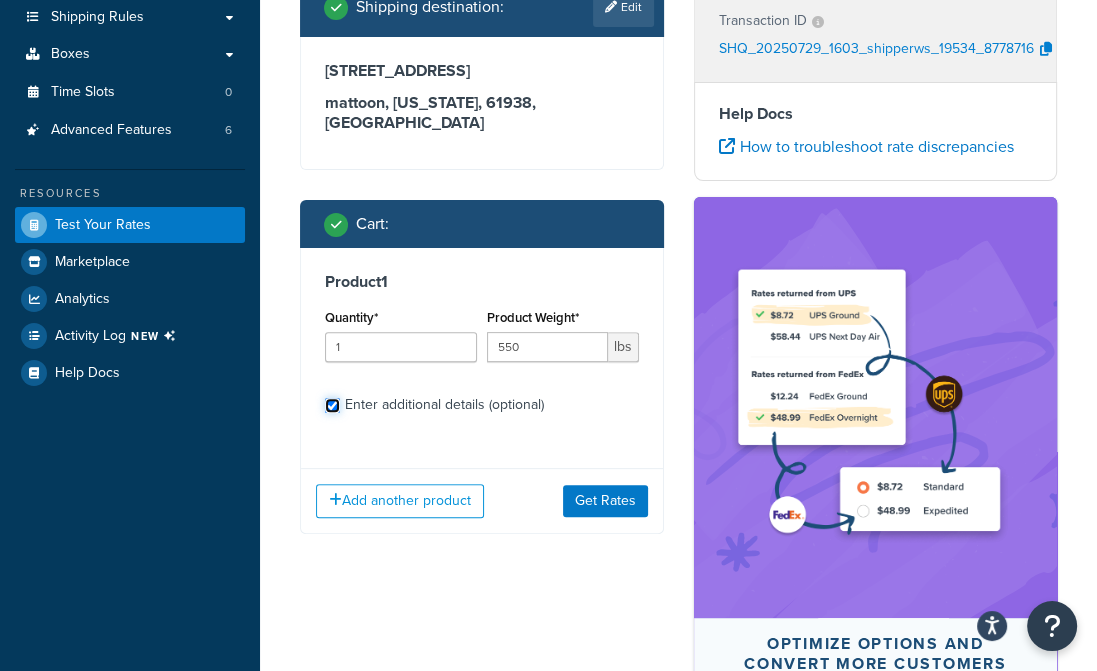checkbox on "true" 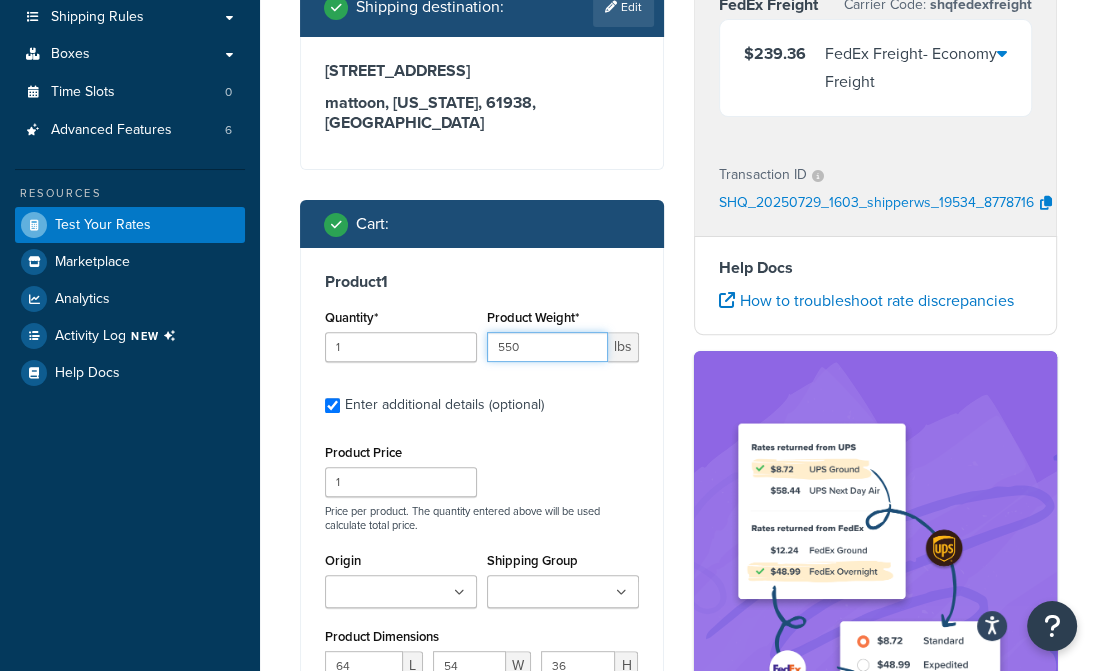 click on "550" at bounding box center [547, 347] 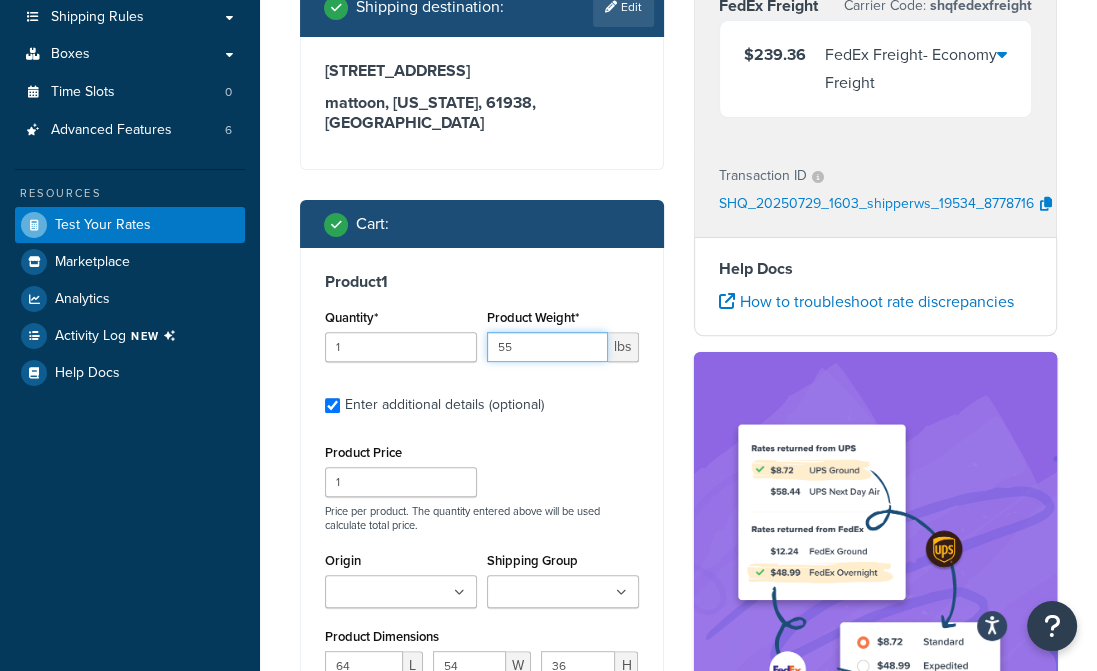 type on "5" 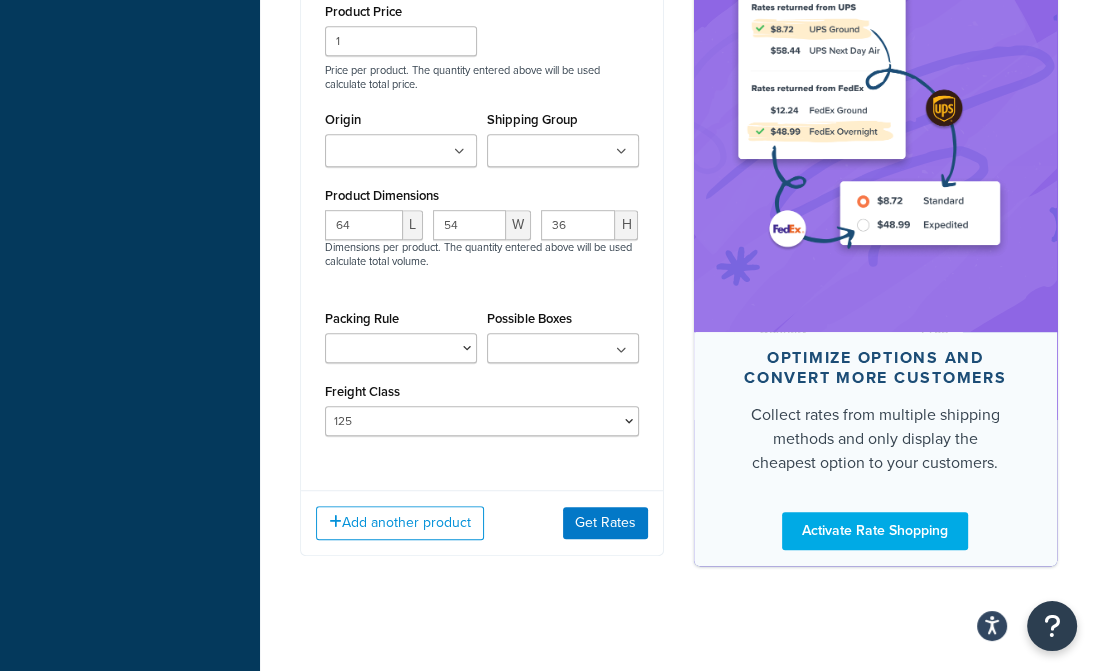 scroll, scrollTop: 816, scrollLeft: 0, axis: vertical 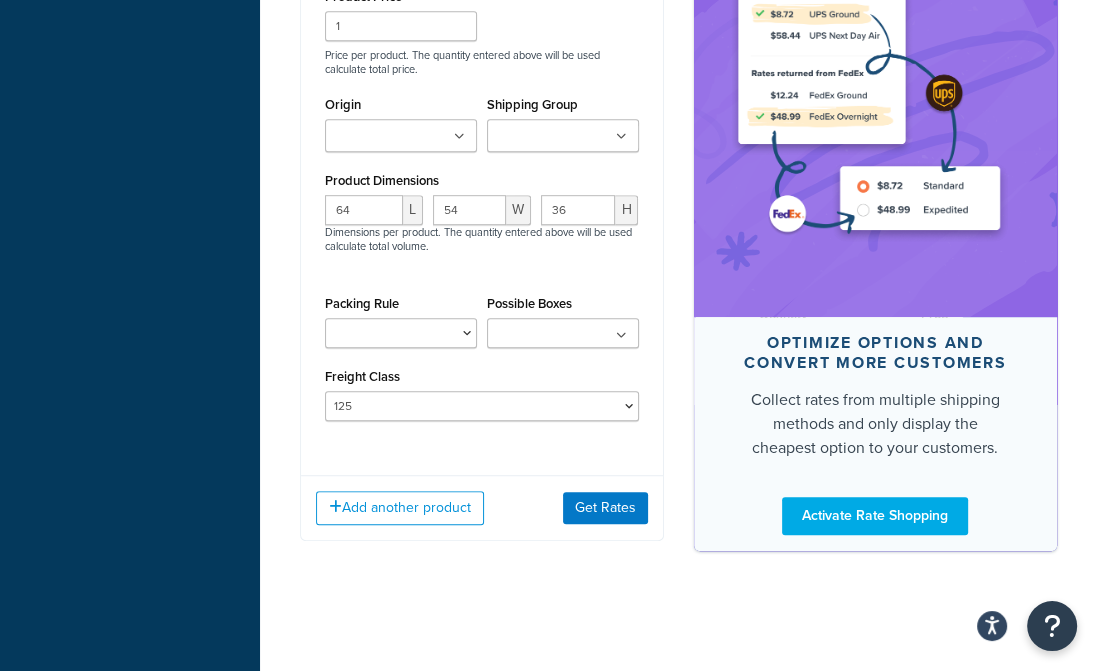 type on "600" 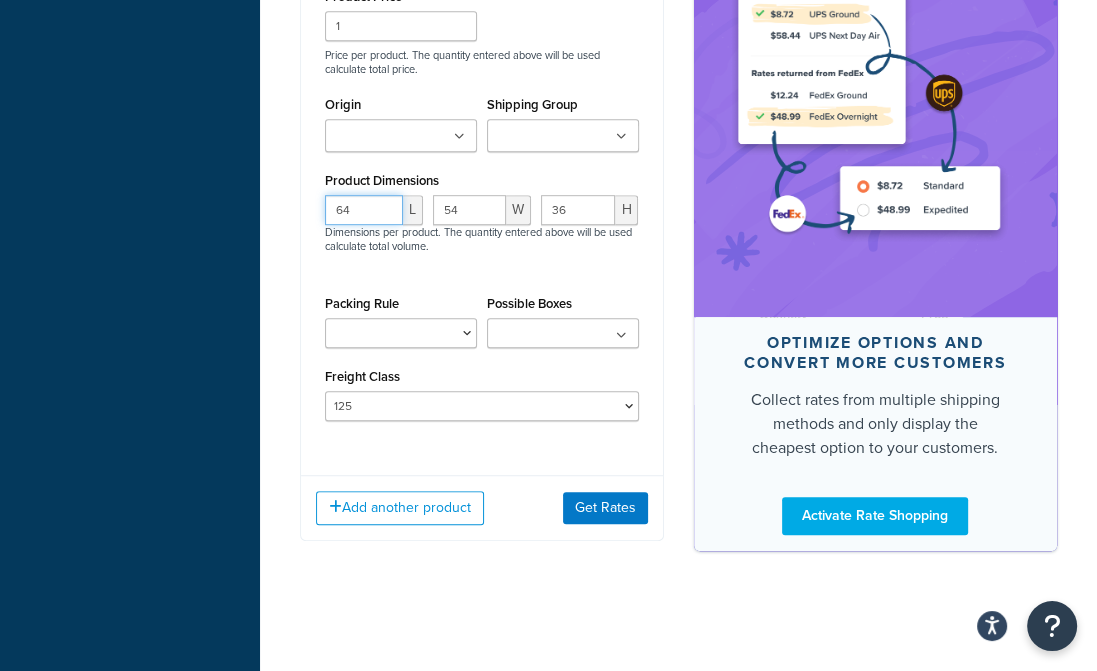 click on "64" at bounding box center [364, 210] 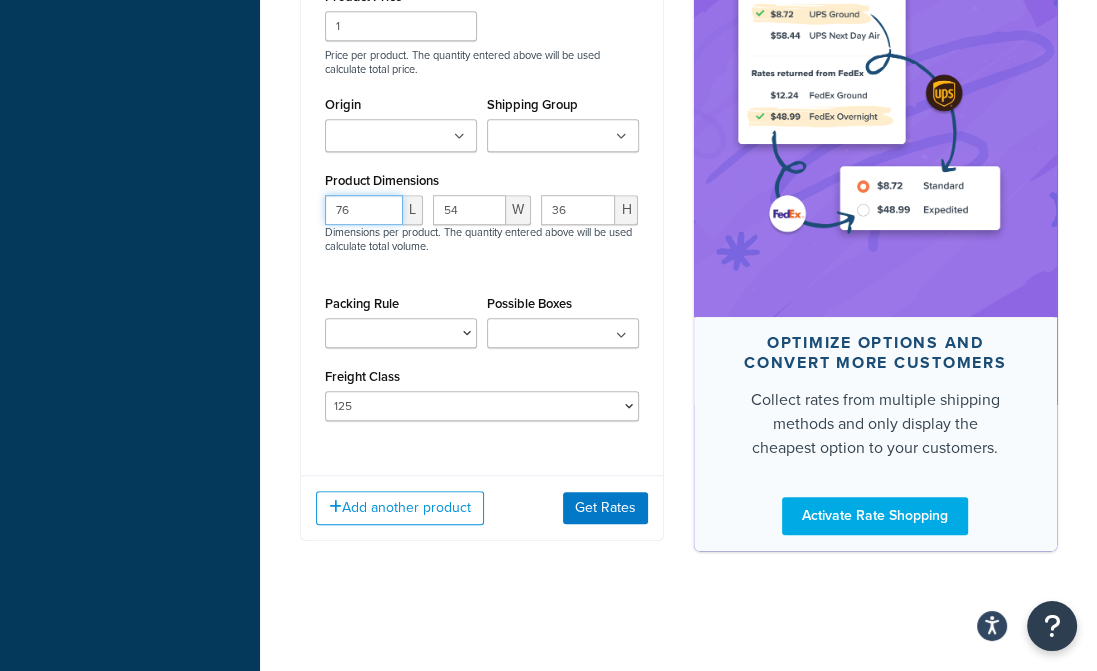 type on "76" 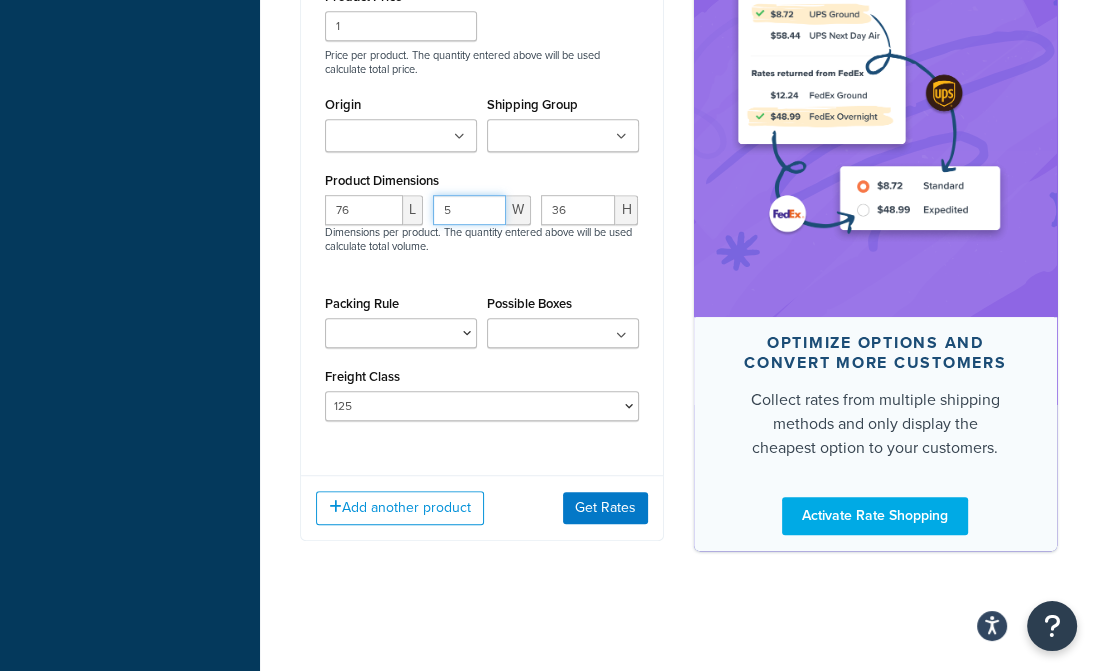 type on "54" 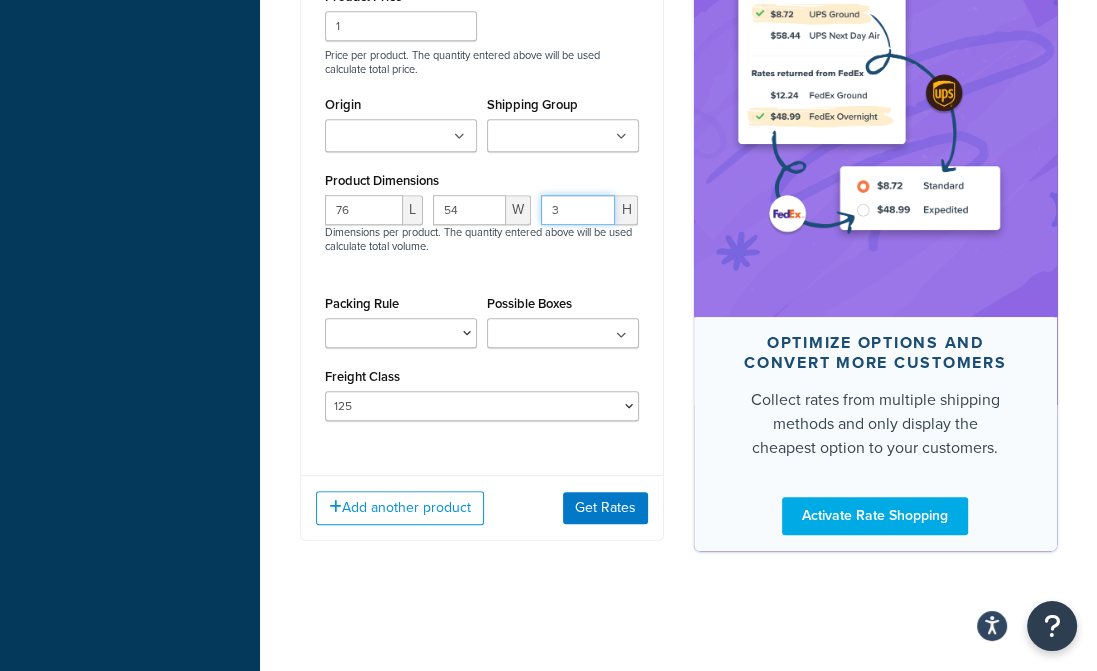 type on "36" 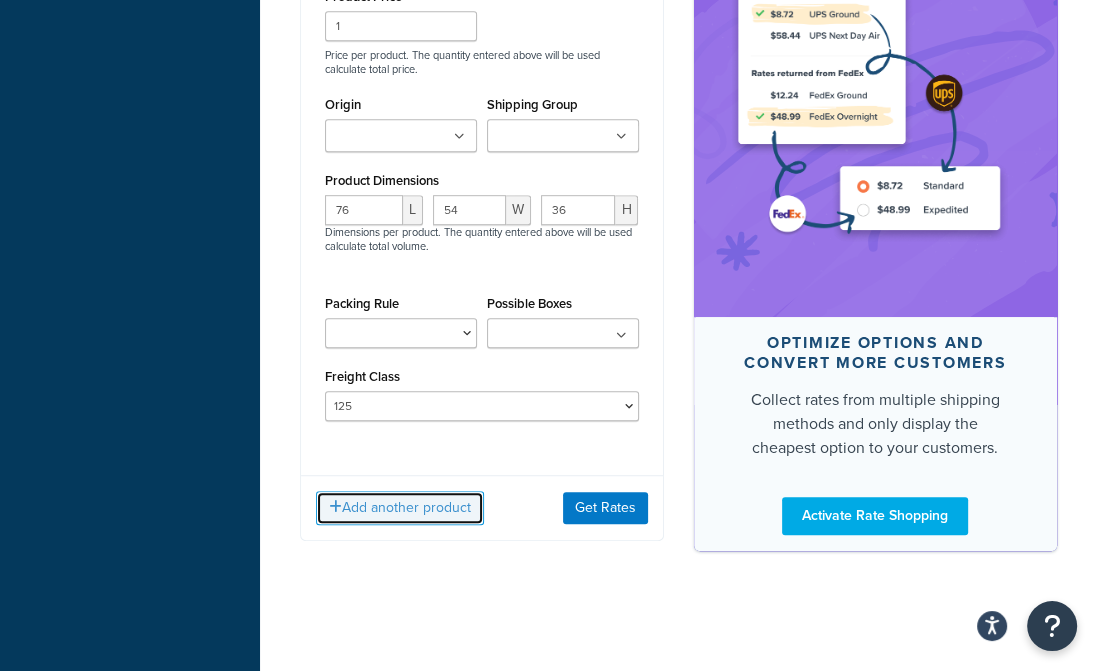 type 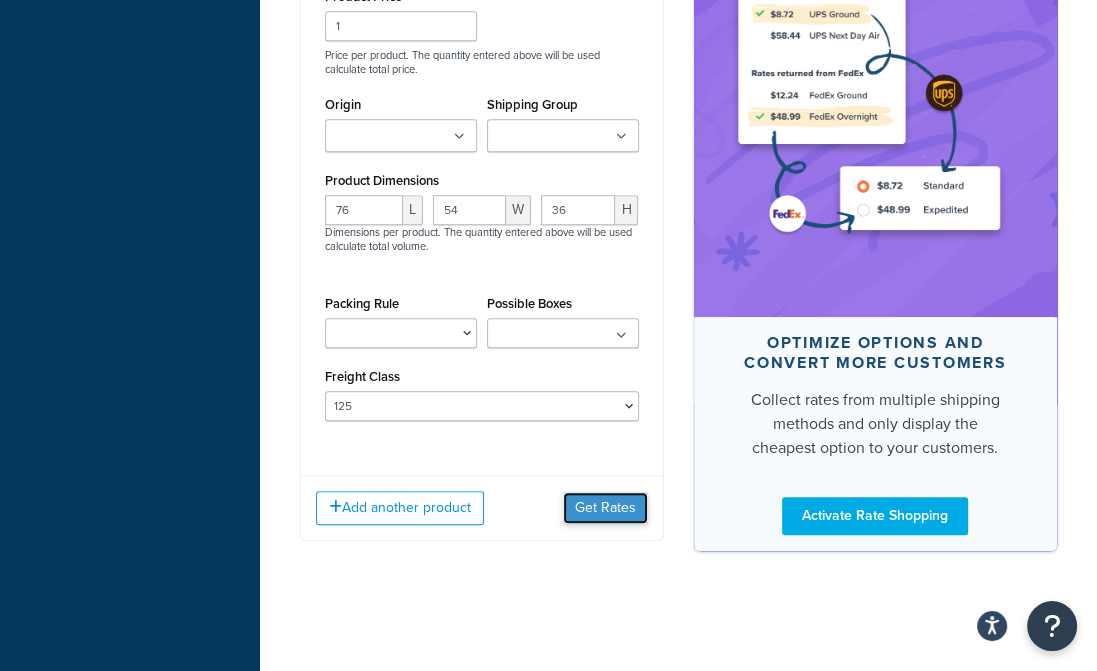 click on "Get Rates" at bounding box center (605, 508) 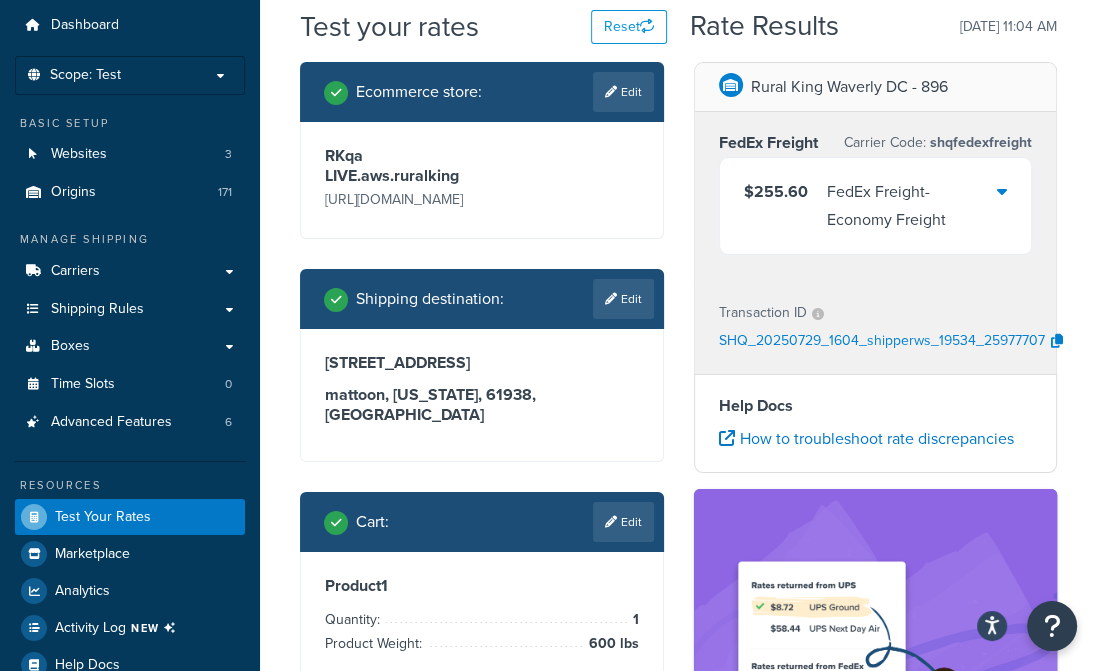 scroll, scrollTop: 55, scrollLeft: 0, axis: vertical 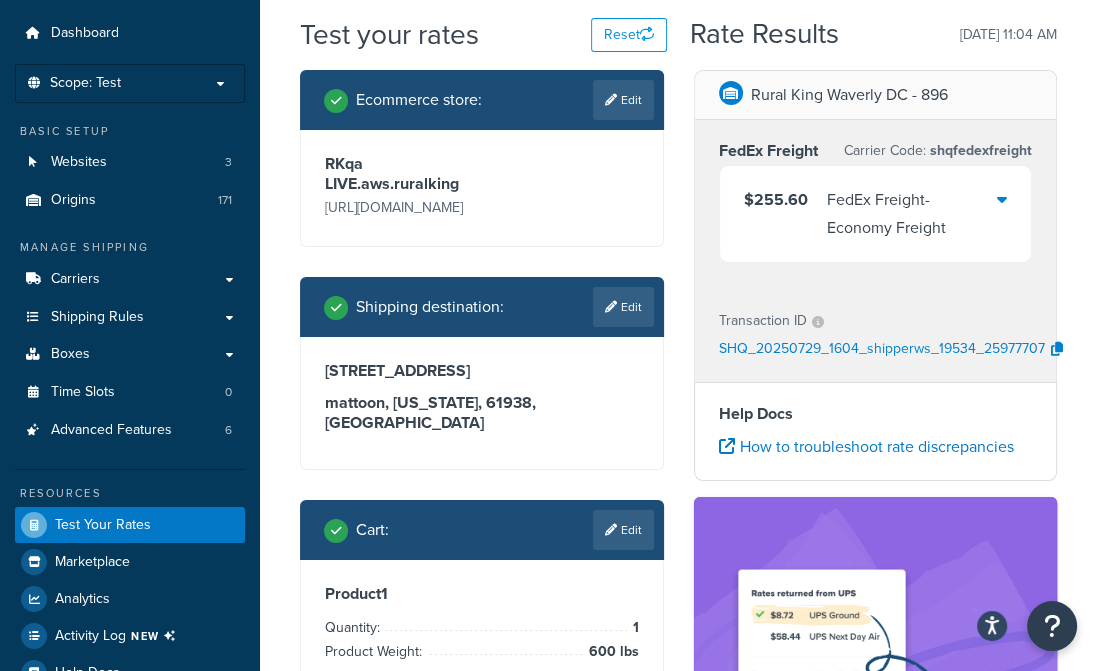 click on "RKqa LIVE.aws.ruralking [URL][DOMAIN_NAME]" at bounding box center [482, 188] 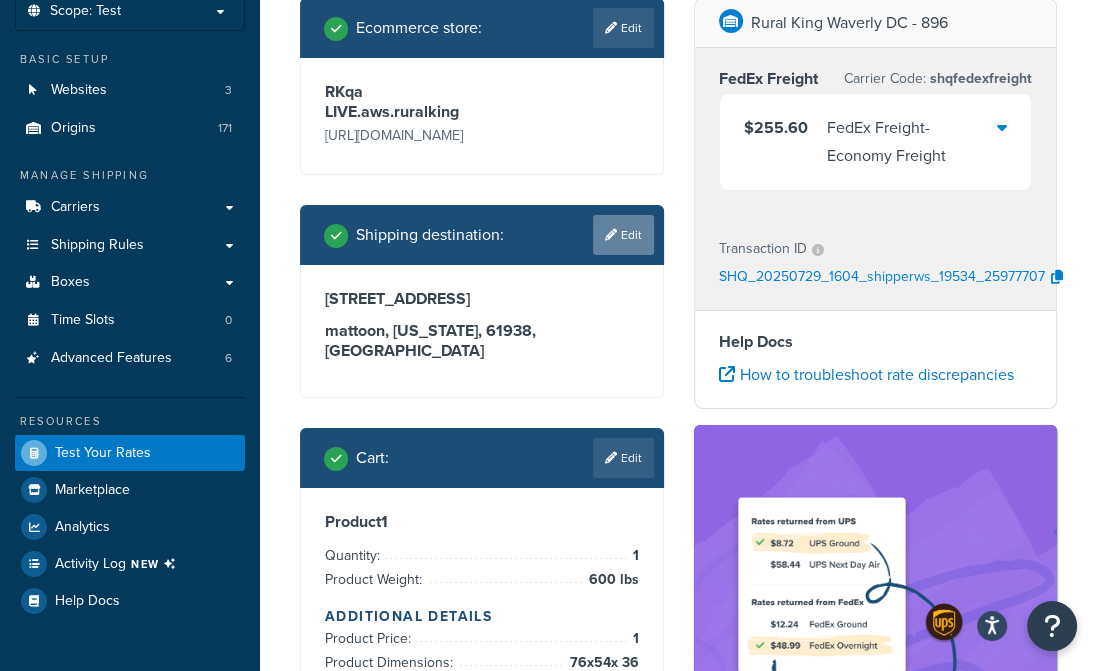 scroll, scrollTop: 355, scrollLeft: 0, axis: vertical 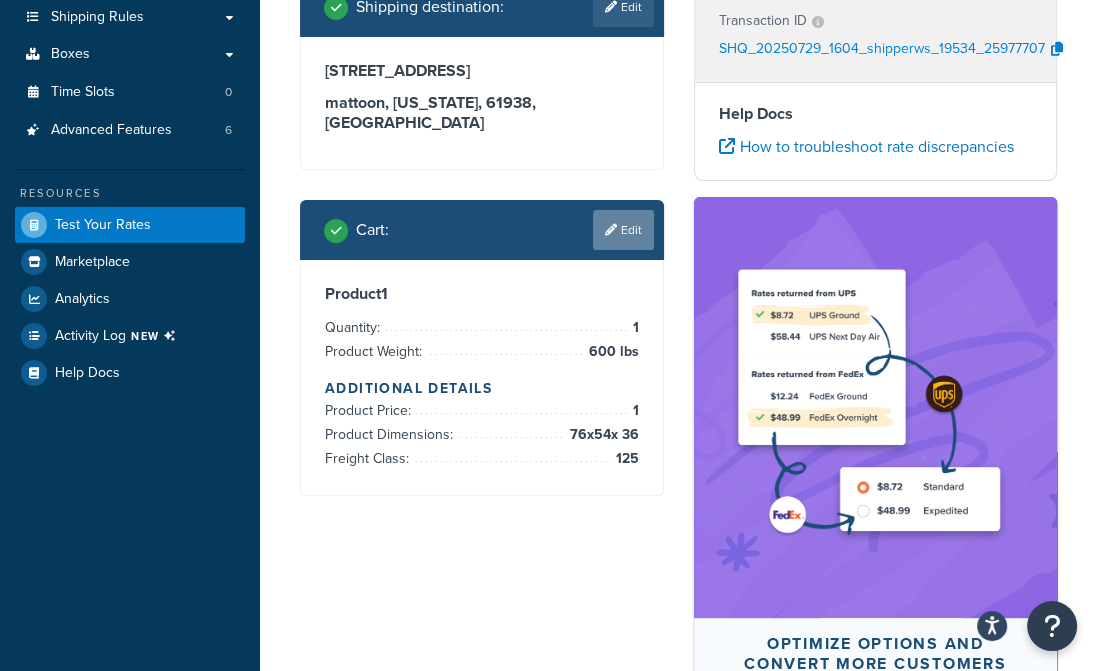 click on "Edit" at bounding box center [623, 230] 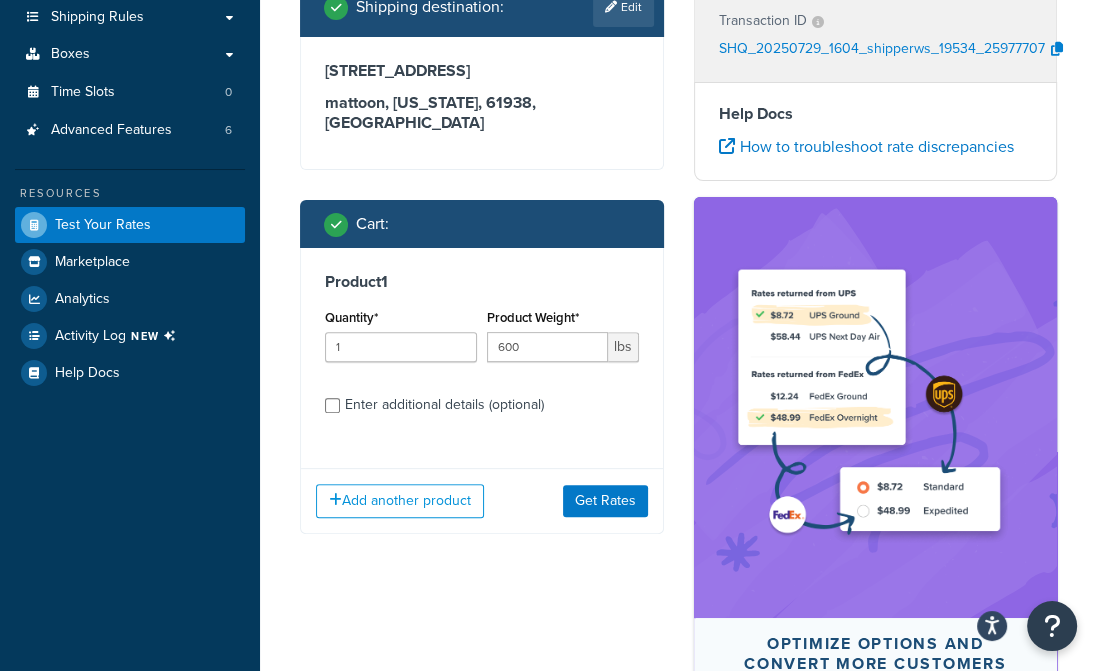 click on "Enter additional details (optional)" at bounding box center (444, 405) 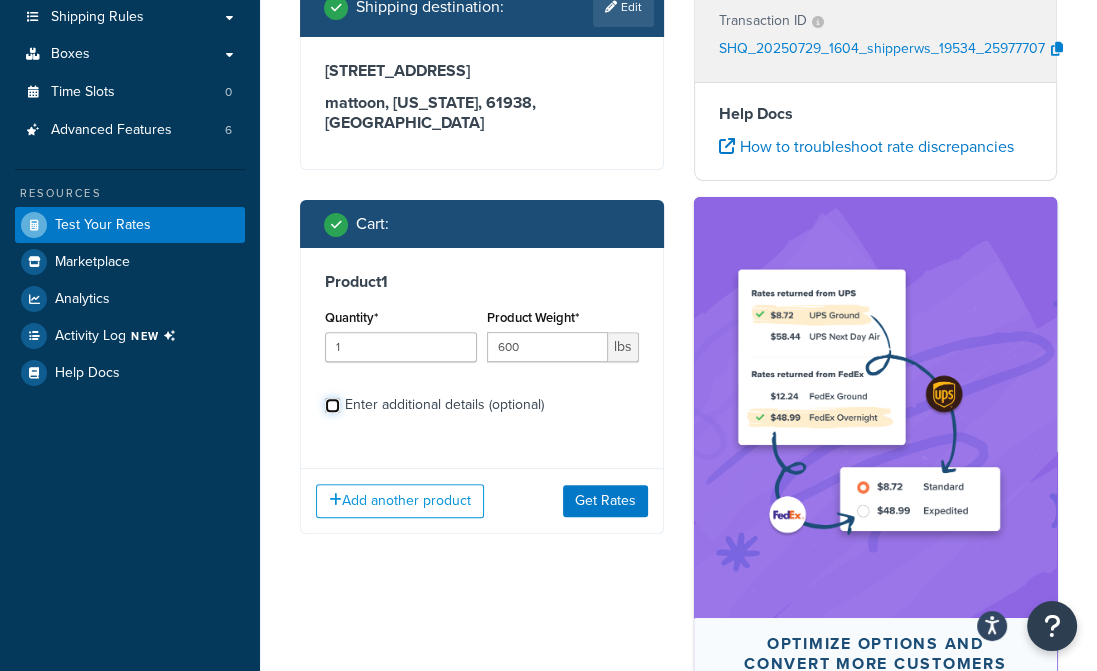 click on "Enter additional details (optional)" at bounding box center (332, 405) 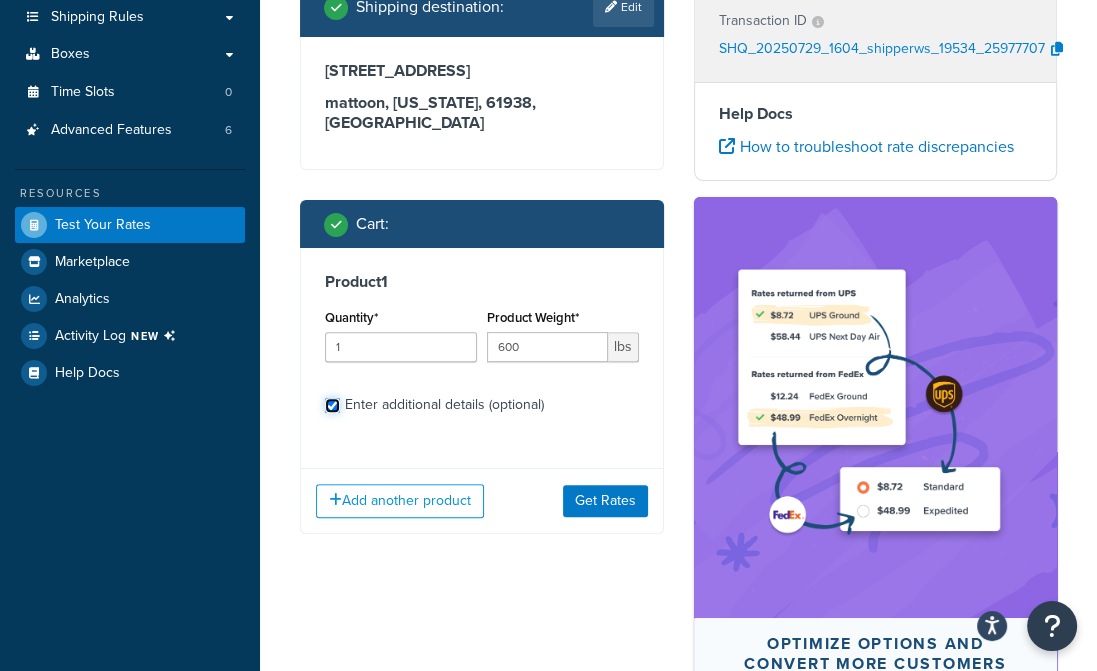 checkbox on "true" 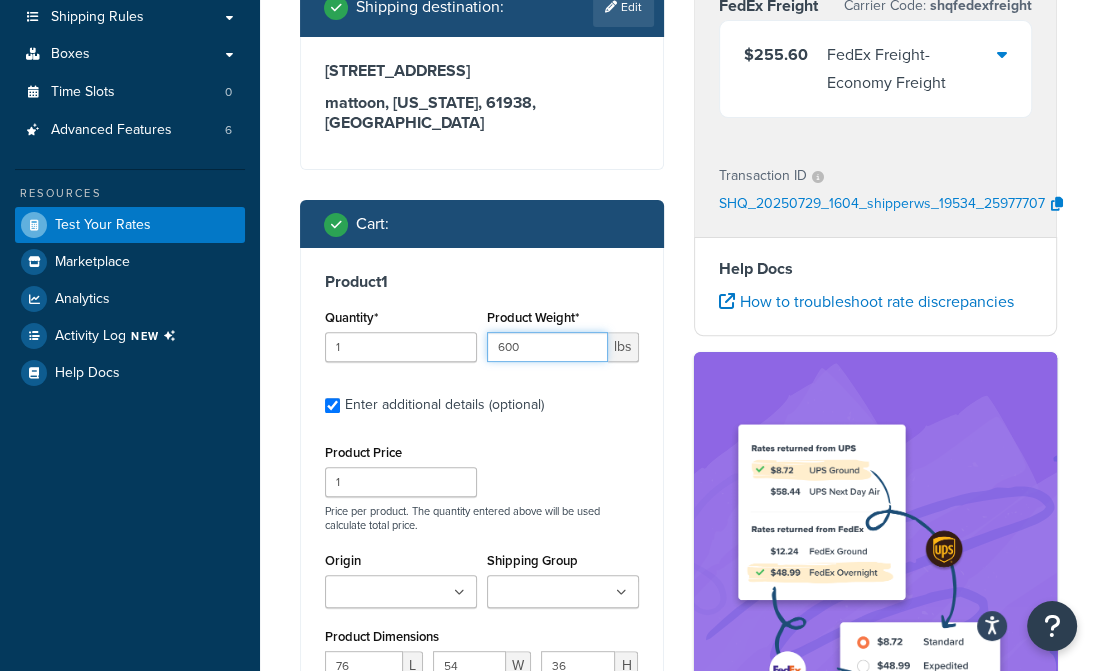 drag, startPoint x: 532, startPoint y: 351, endPoint x: 456, endPoint y: 354, distance: 76.05919 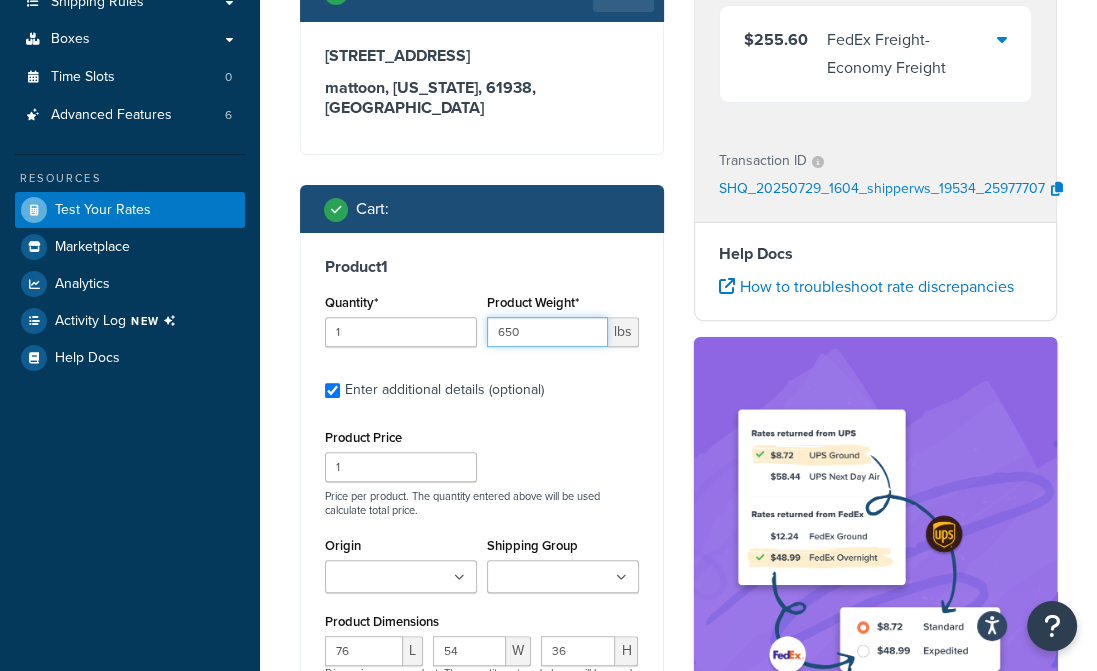 scroll, scrollTop: 755, scrollLeft: 0, axis: vertical 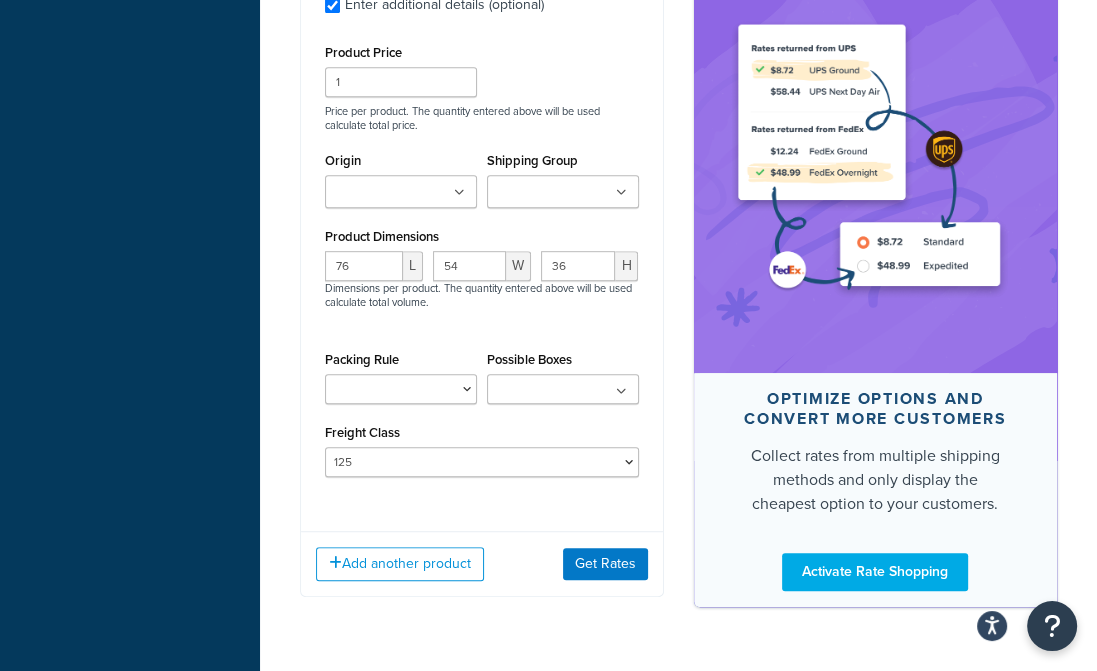 type on "650" 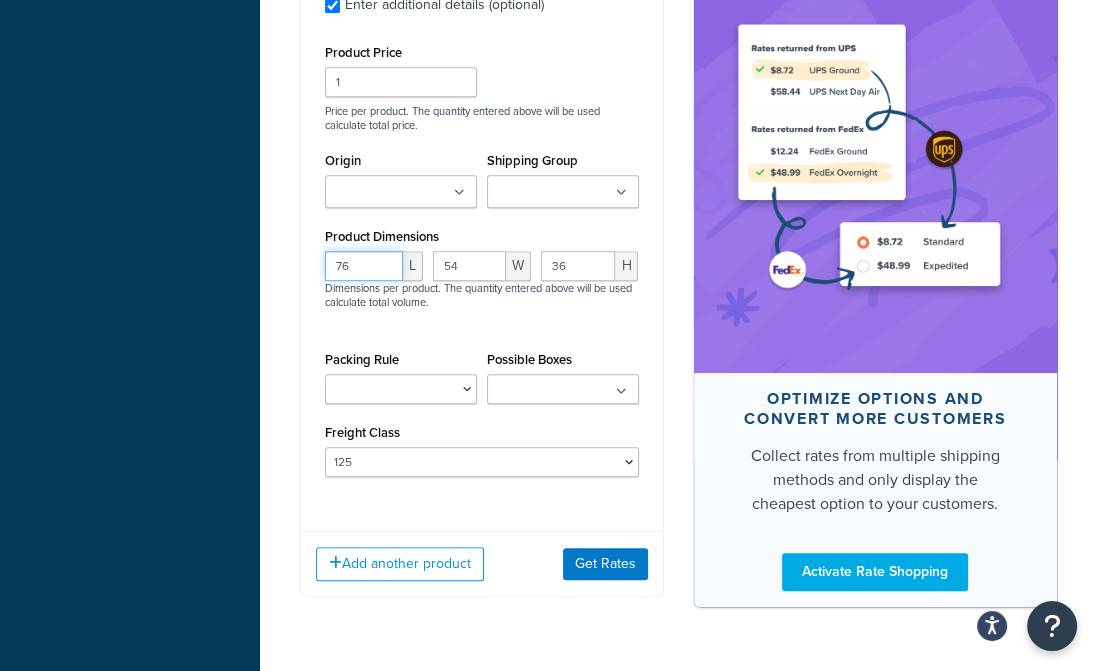 click on "76" at bounding box center (364, 266) 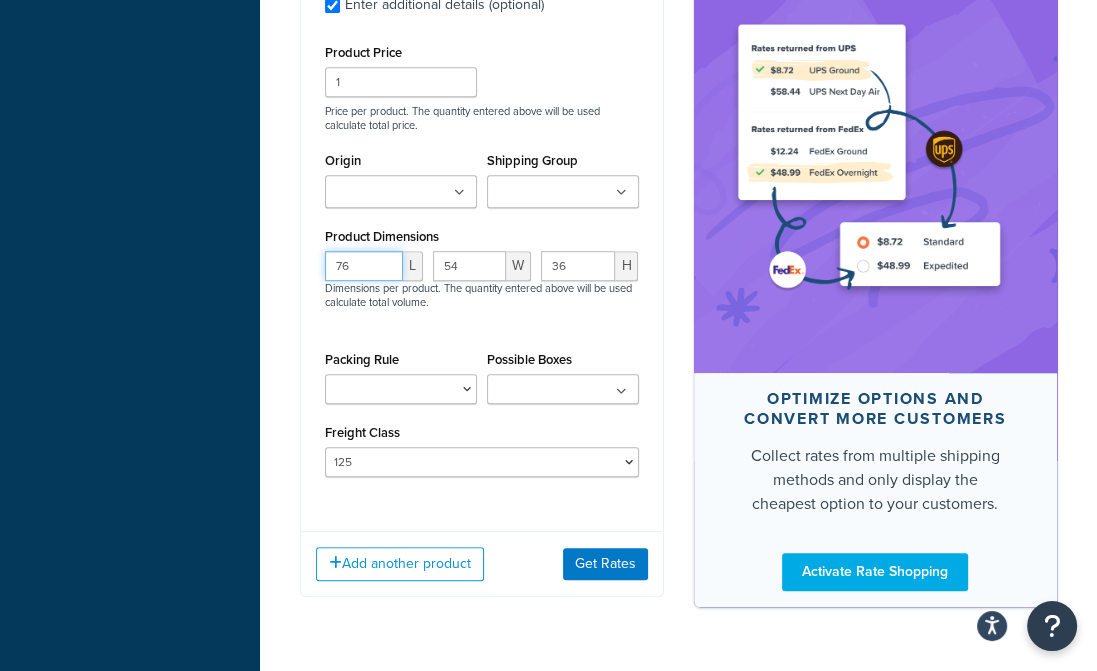 type on "7" 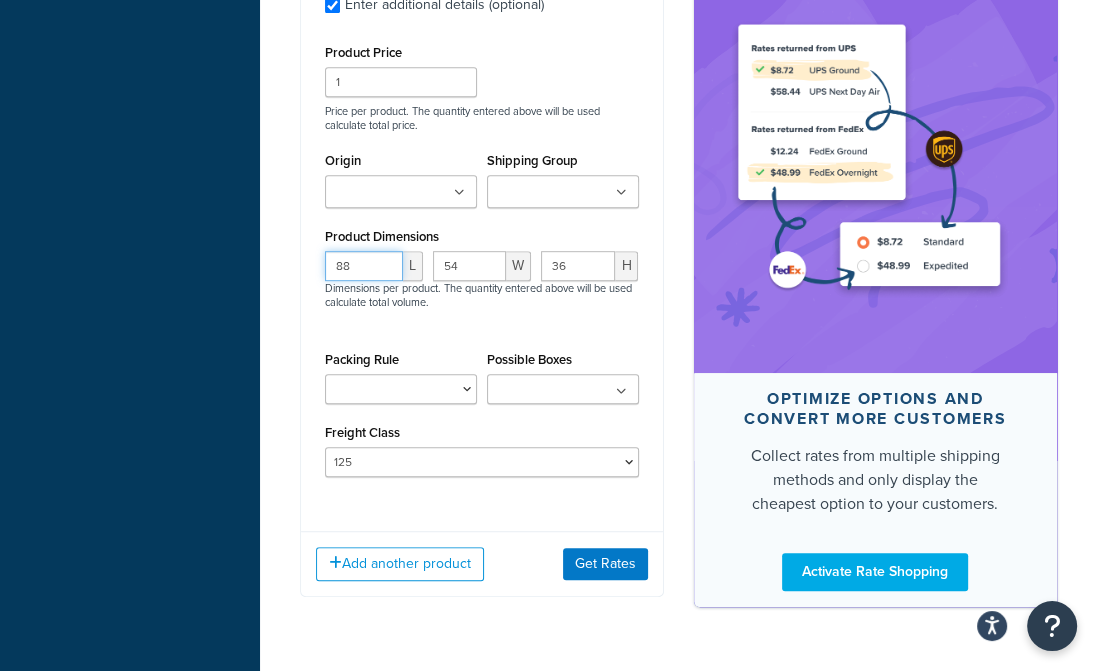 type on "88" 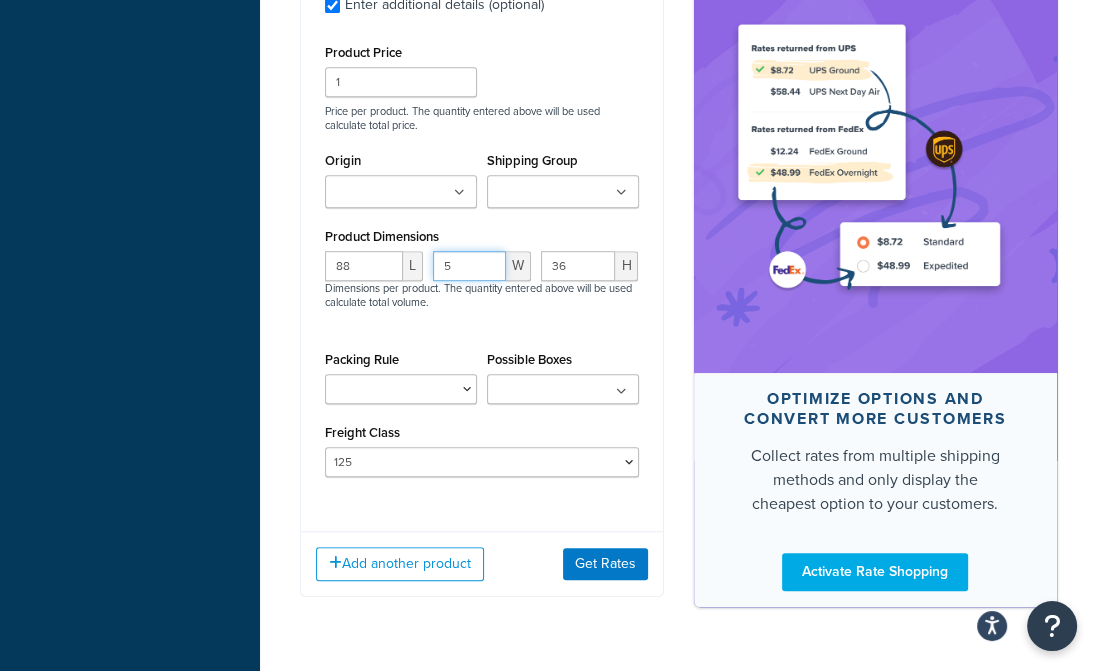 type on "54" 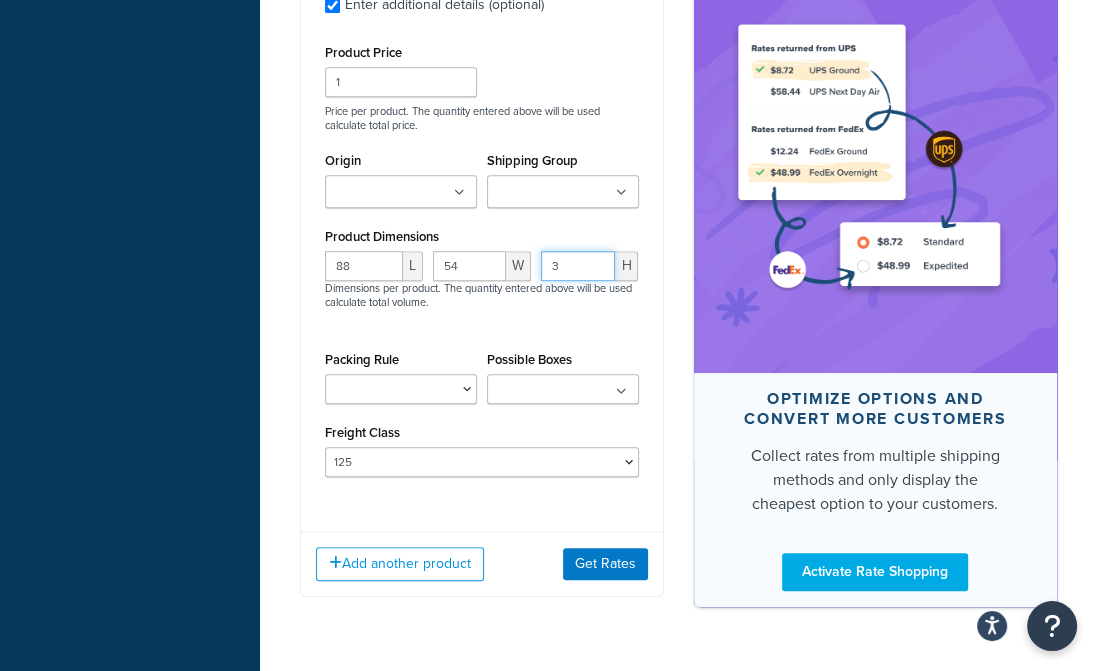 type on "36" 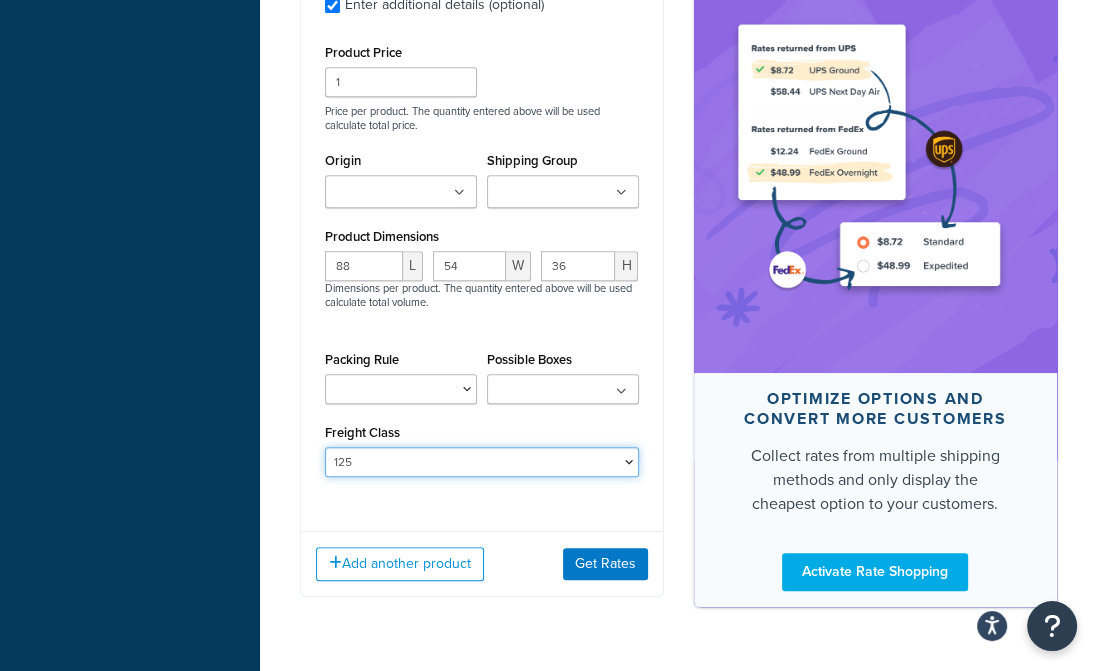 click on "50  55  60  65  70  77.5  85  92.5  100  110  125  150  175  200  250  300  400  500" at bounding box center [482, 462] 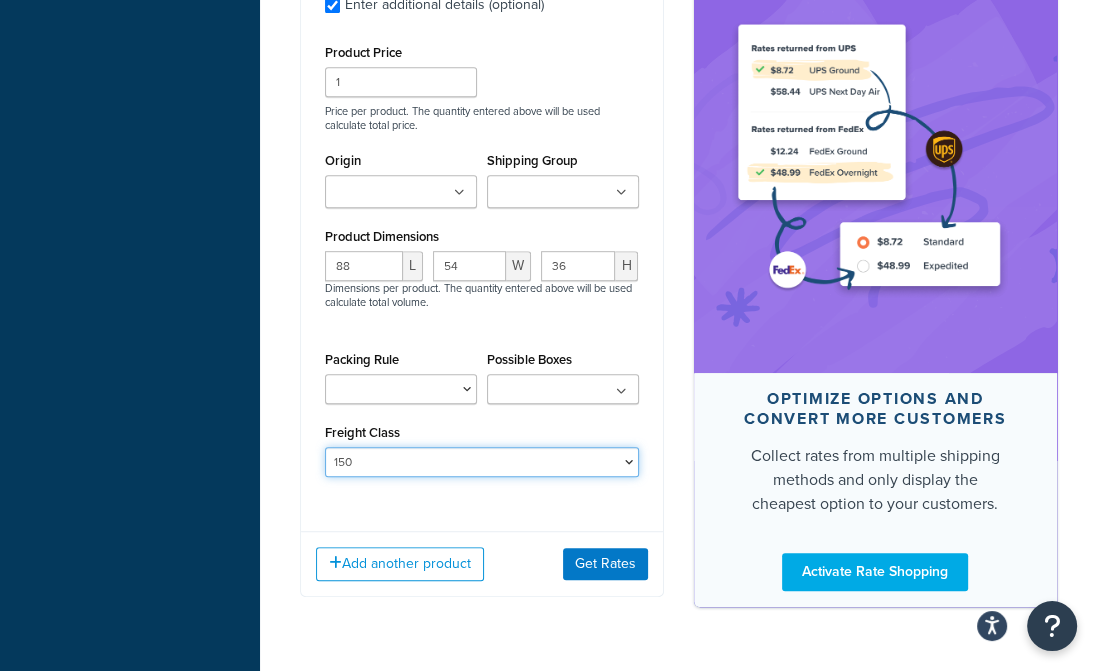 click on "50  55  60  65  70  77.5  85  92.5  100  110  125  150  175  200  250  300  400  500" at bounding box center [482, 462] 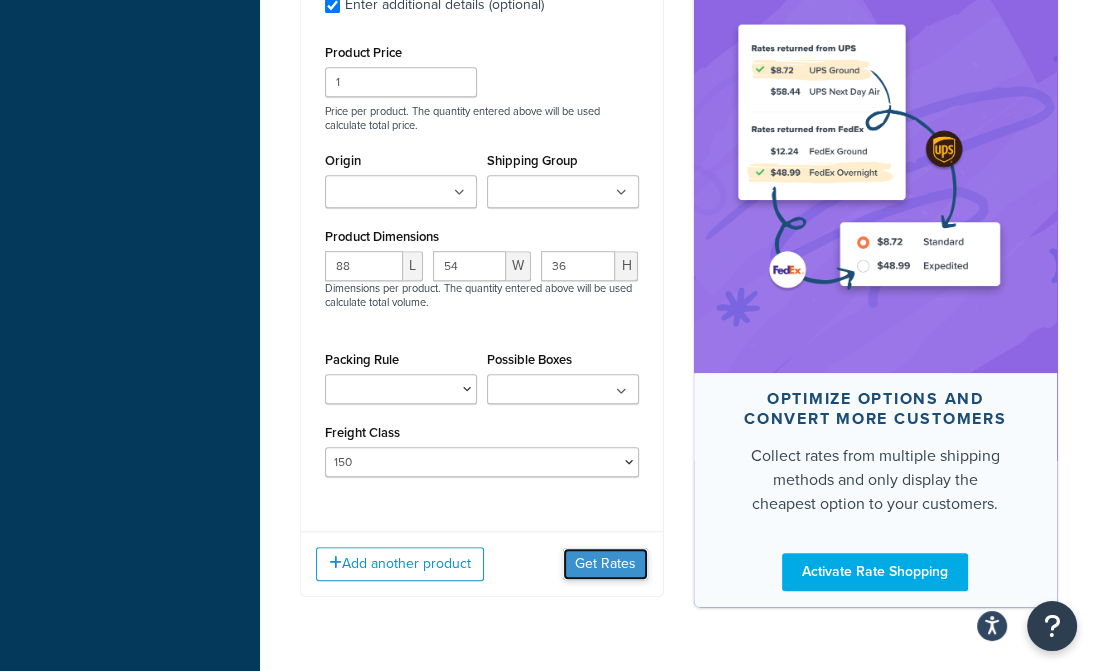 click on "Get Rates" at bounding box center (605, 564) 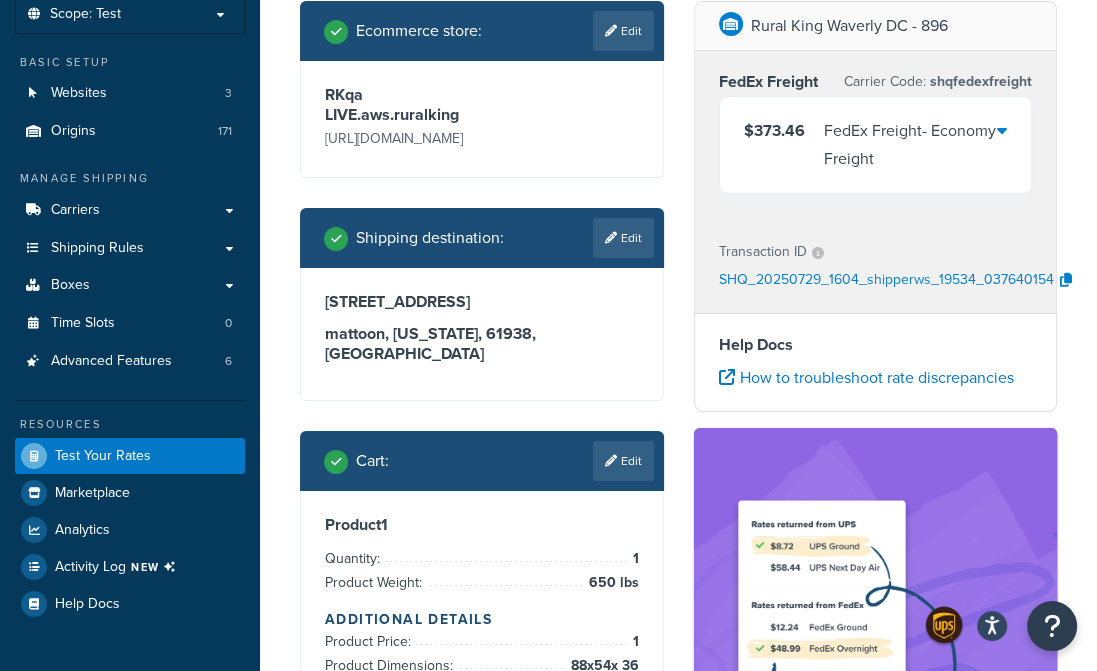 scroll, scrollTop: 0, scrollLeft: 0, axis: both 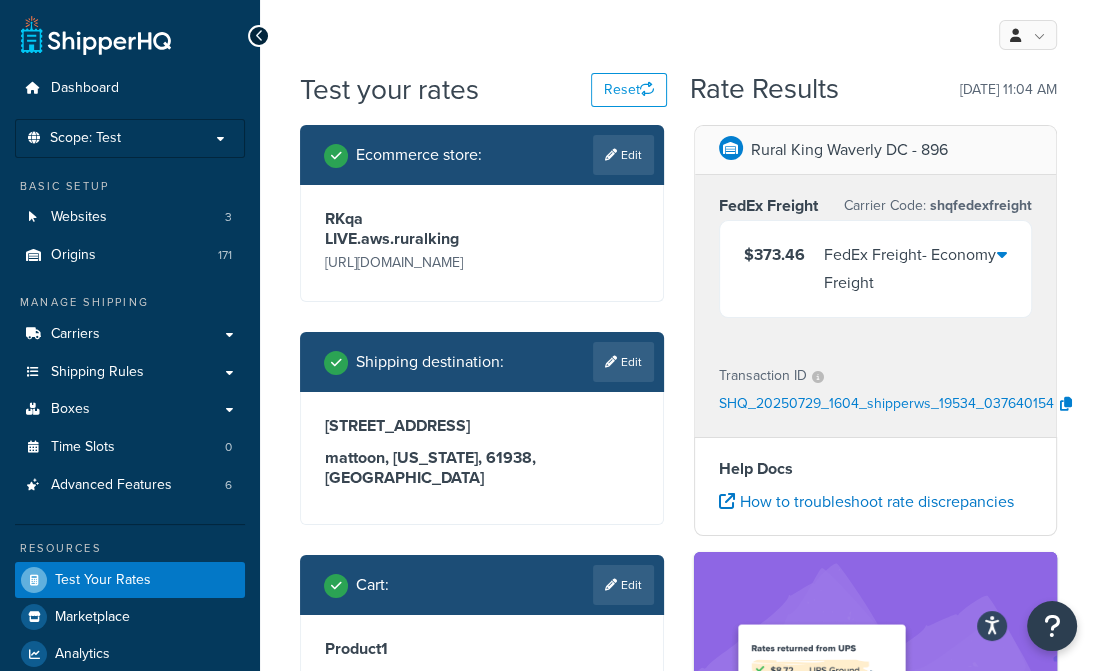 click on "My Profile   Billing   Global Settings   Contact Us   Logout" at bounding box center (678, 35) 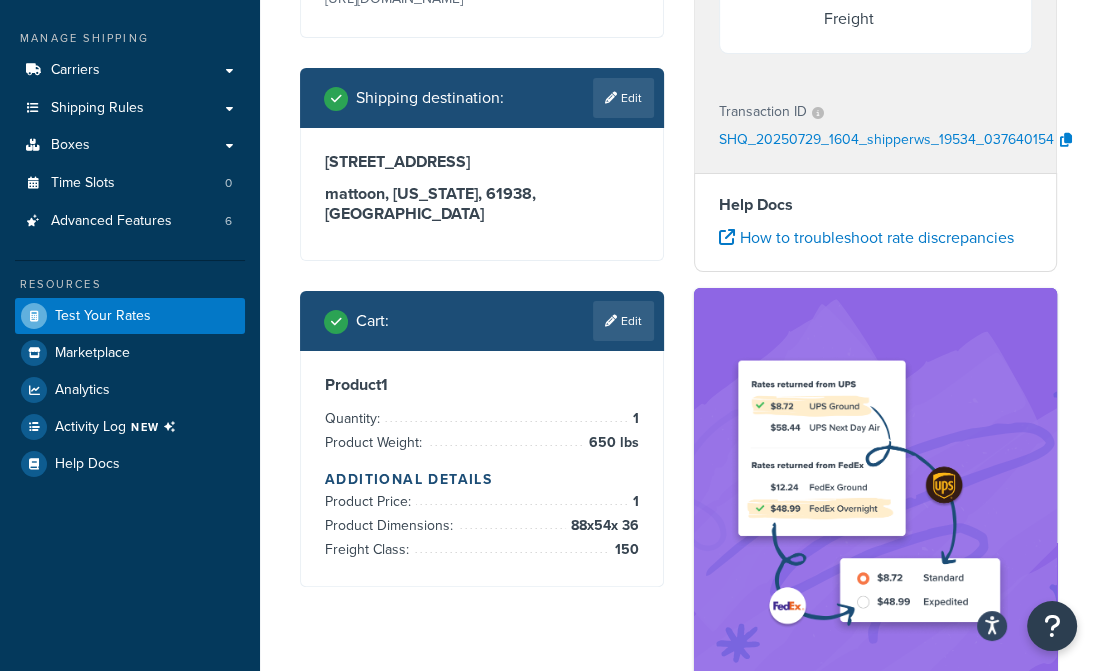 scroll, scrollTop: 500, scrollLeft: 0, axis: vertical 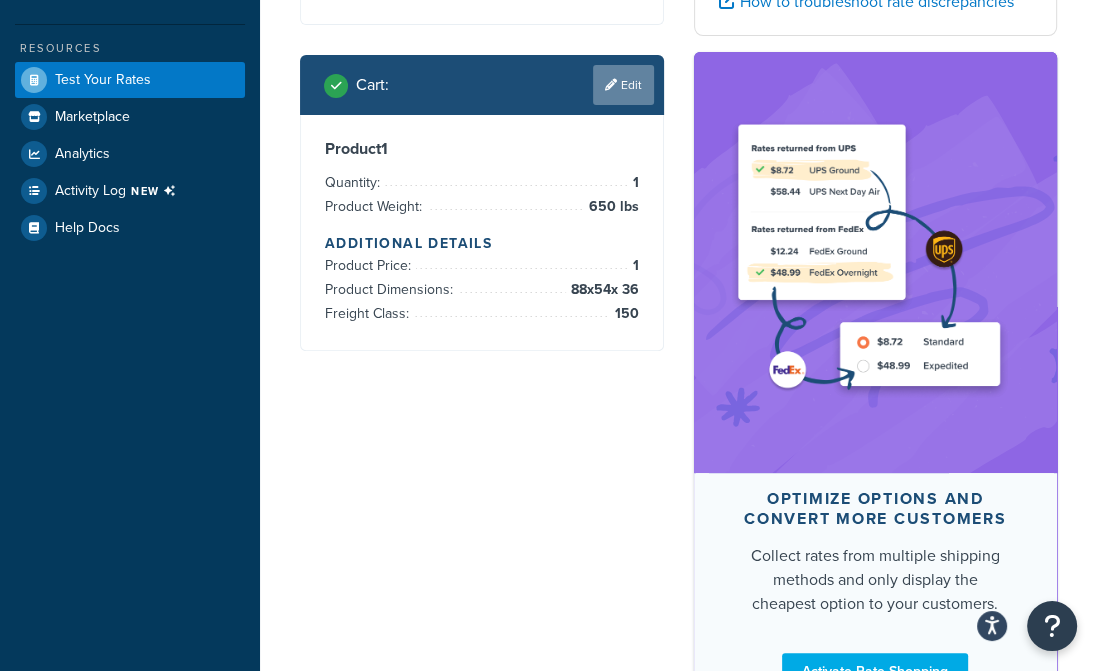 click on "Edit" at bounding box center (623, 85) 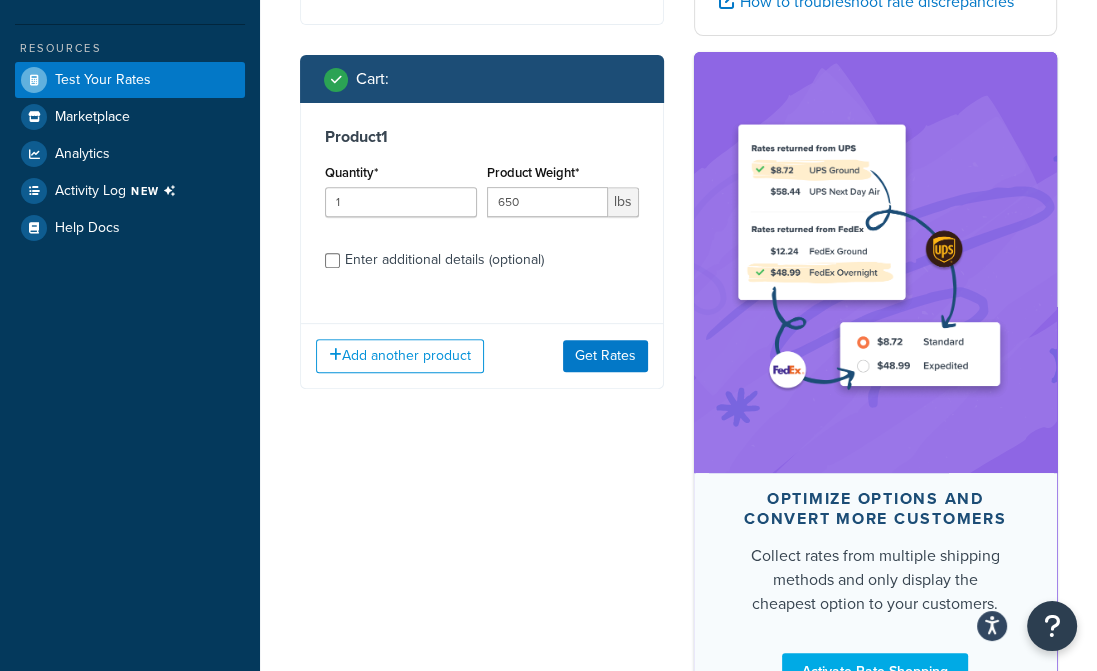 click on "Enter additional details (optional)" at bounding box center [444, 260] 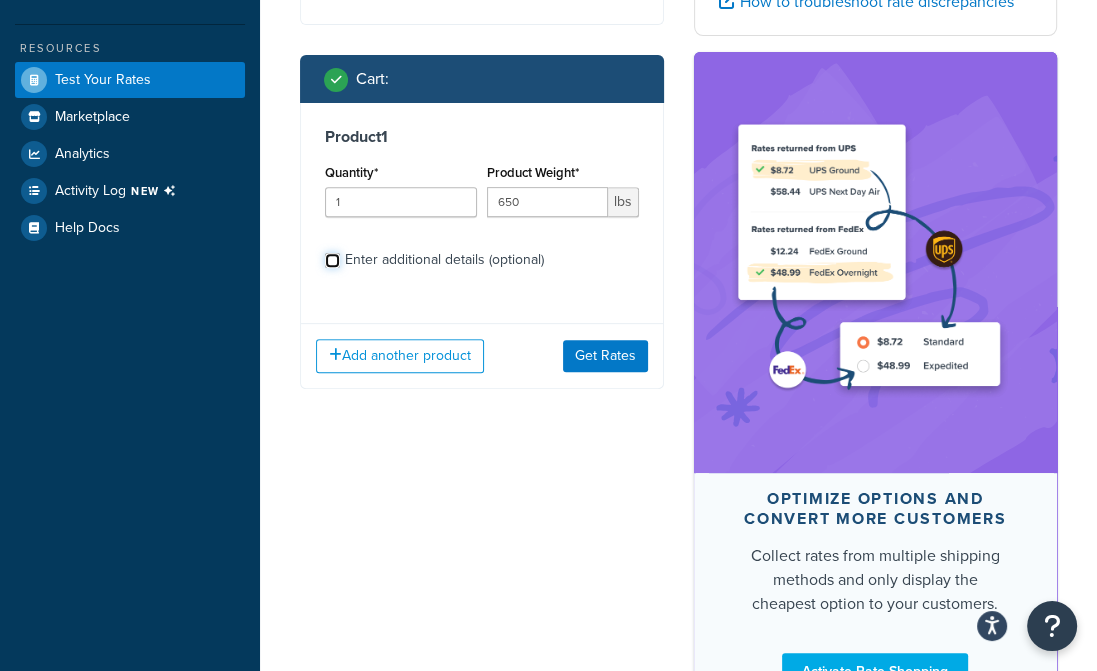 click on "Enter additional details (optional)" at bounding box center (332, 260) 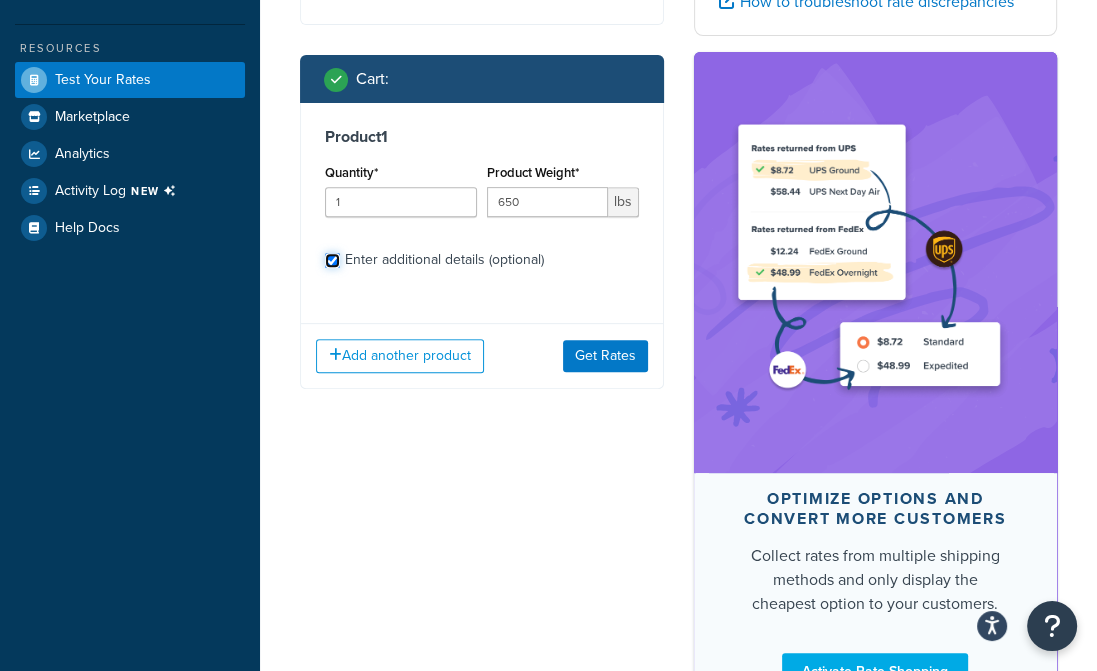 checkbox on "true" 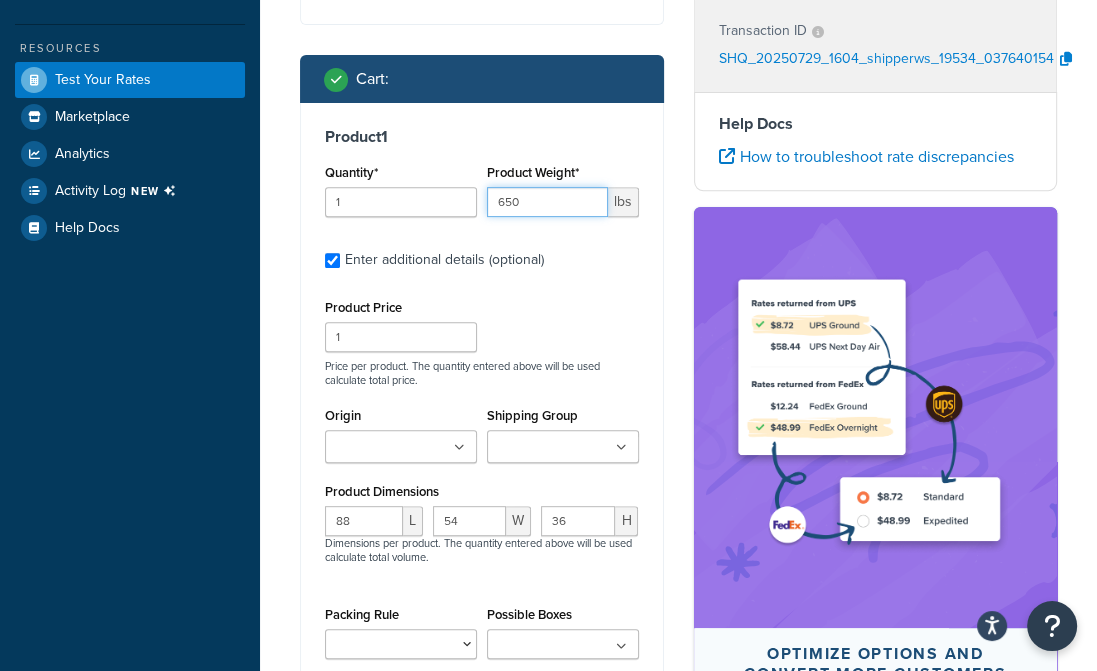 drag, startPoint x: 533, startPoint y: 211, endPoint x: 403, endPoint y: 209, distance: 130.01538 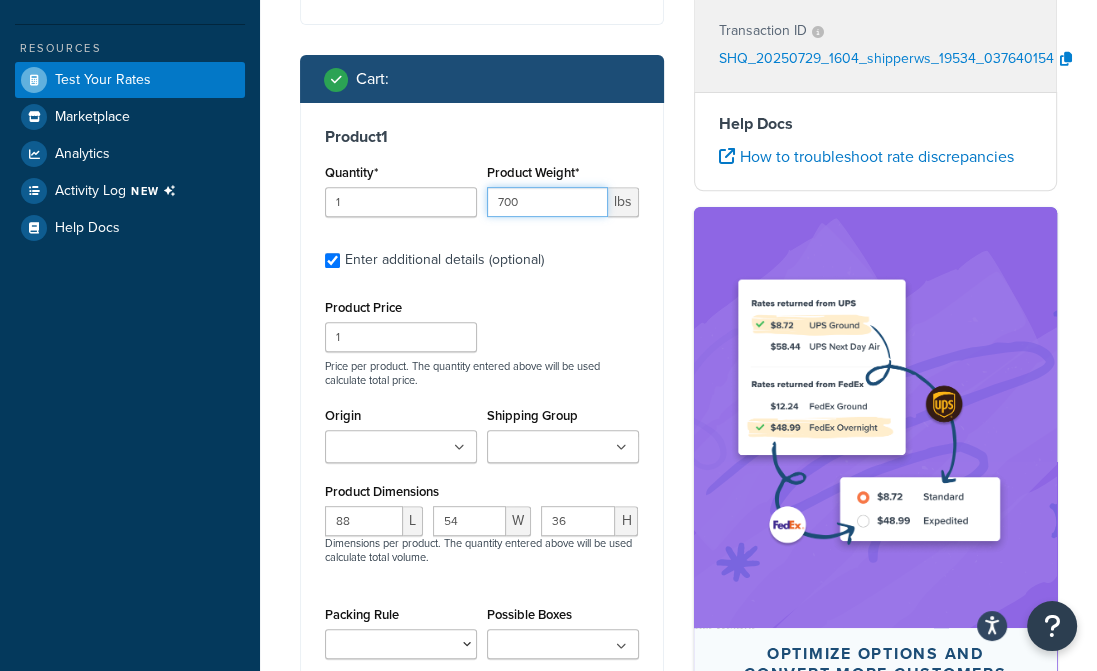 type on "700" 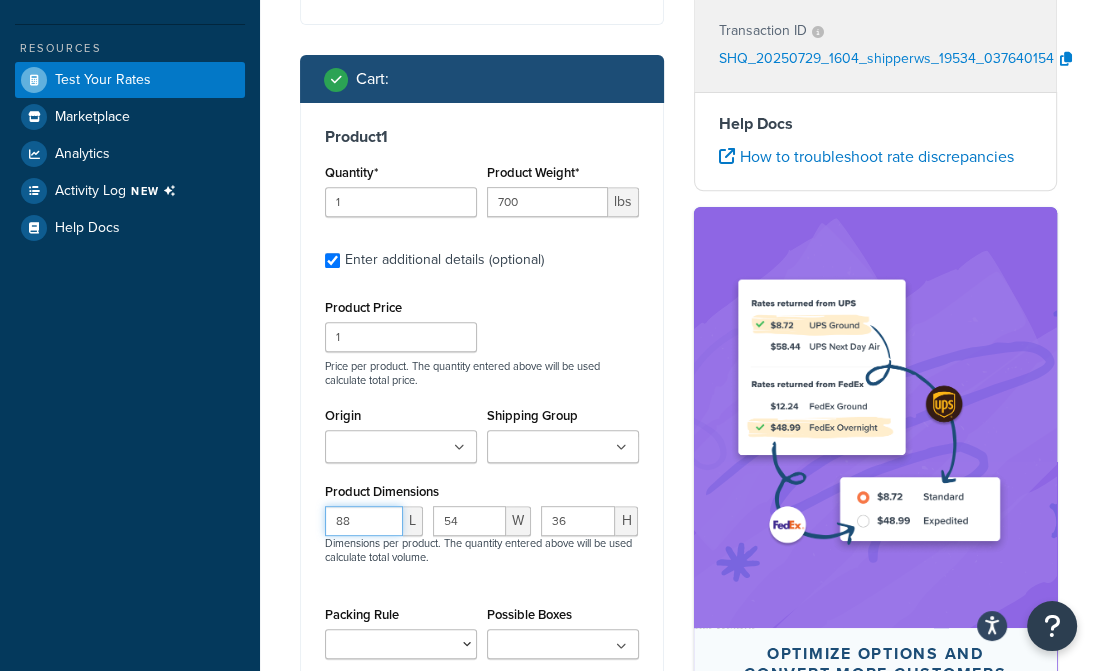 drag, startPoint x: 347, startPoint y: 522, endPoint x: 308, endPoint y: 521, distance: 39.012817 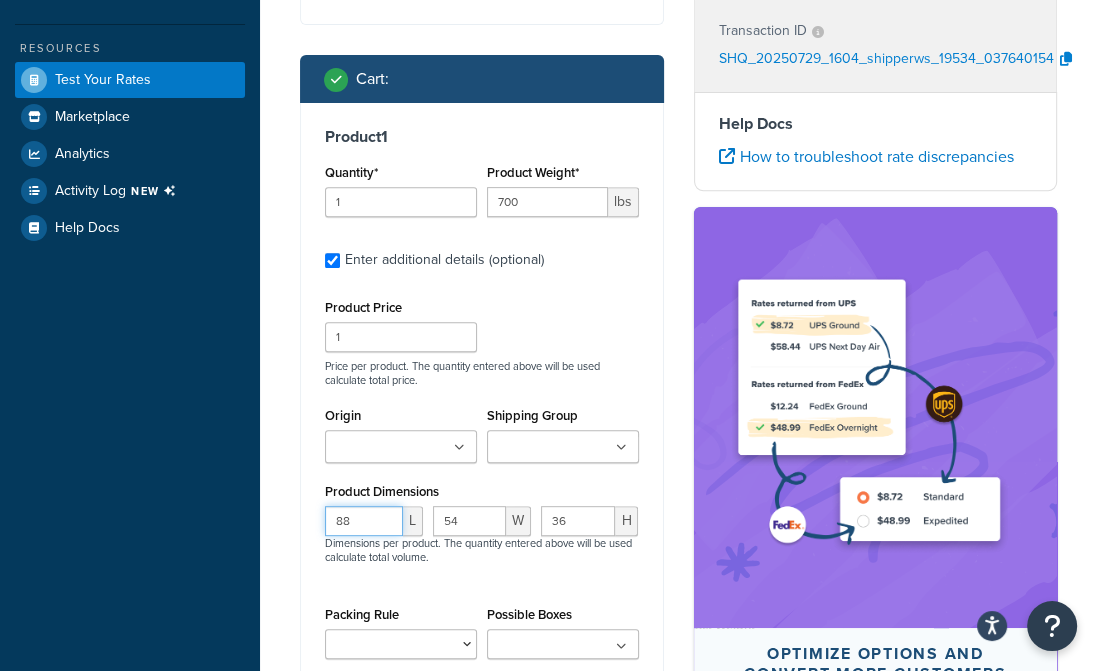 click on "Product  1 Quantity*   1 Product Weight*   700 lbs   Enter additional details (optional) Product Price   1 Price per product. The quantity entered above will be used calculate total price. Origin   10047 - BIG ASS FANS 10081 - COSMO S.R.L. 105 - BUFFALO CORP. 10703 - [GEOGRAPHIC_DATA] [US_STATE] 1098 - TRUPER S.A. DE C.V 10992 - UNITED FURNITURE IND. 113 - MID-WEST METAL PRODUCTS COMPANY 11464 - DREXEL CHEMICAL COMPANY 1149 - DEE ZEE INC 11747 - BOND MANUFACTURING 11828 - [PERSON_NAME] 12066 - ESCALADE SPORTS 1275 - KL INDUSTRIES 13071 - [PERSON_NAME] GATE CO LLC 13578 - CJ INC. 13613 - [PERSON_NAME] FENCE COMPANY 13762 - QUALITY CRAFT INDUSTRIES 14014 - SPG INTERNATIONAL LTEE / LTD 14106 - YTL INTERNATIONAL 14298 - METAL MAN WORK GEAR COMPANY 14948 - BE PRESSURE SUPPLY INC. 1503 - SPEECO INC 1515 - FIMCO INDUSTRIES 1524 - [GEOGRAPHIC_DATA] WELDING PRODUCTS 15426 - [PERSON_NAME] PRODUCTS LLC 15635 - GUIDECRAFT 16042 - CONVENIENCE CONCEPTS 16203 - XDD [GEOGRAPHIC_DATA] 16357 - FNA GROUP 16367 - SXL FURNITURE 16738 - LANE FURNITURE INDUSTRIES 5008 - HY-C" at bounding box center (482, 437) 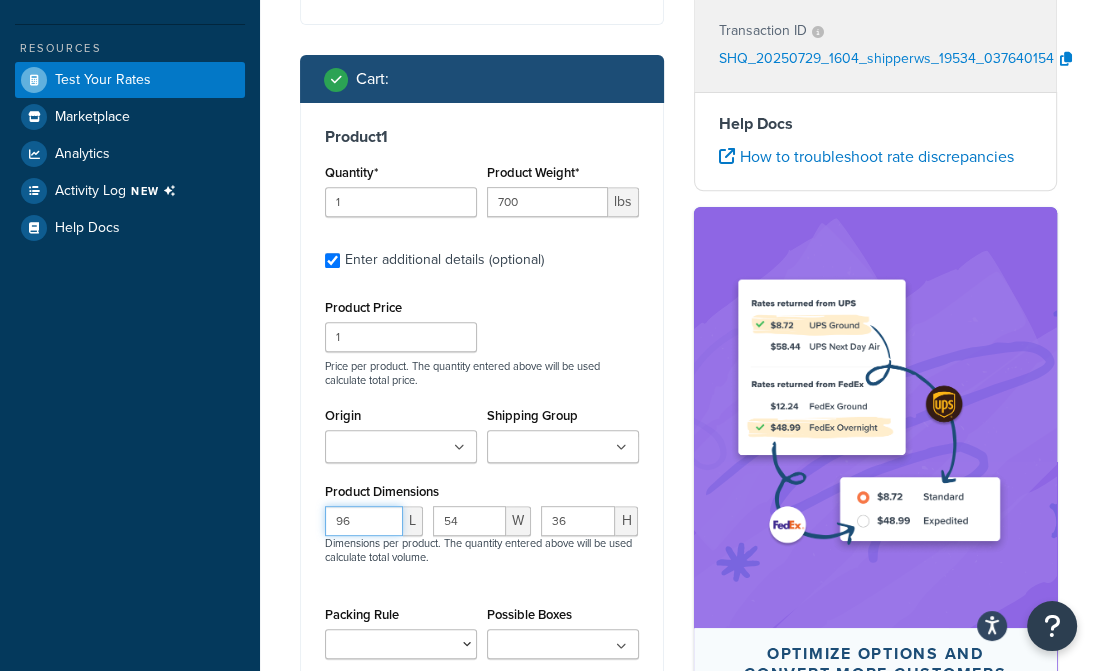 type on "96" 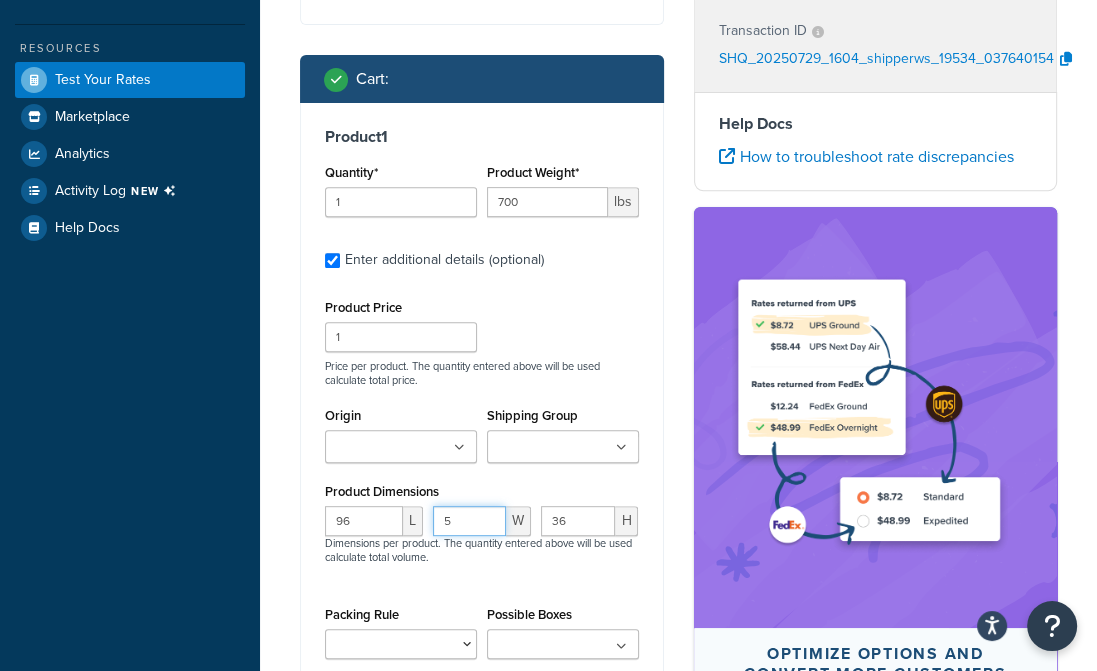 type on "54" 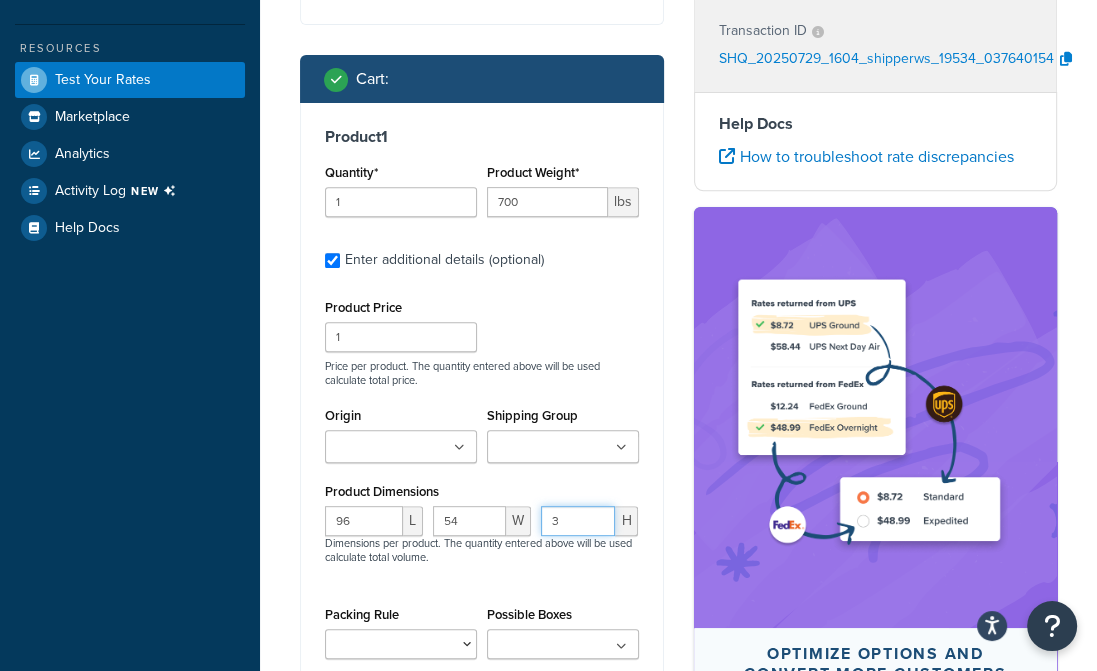 type on "36" 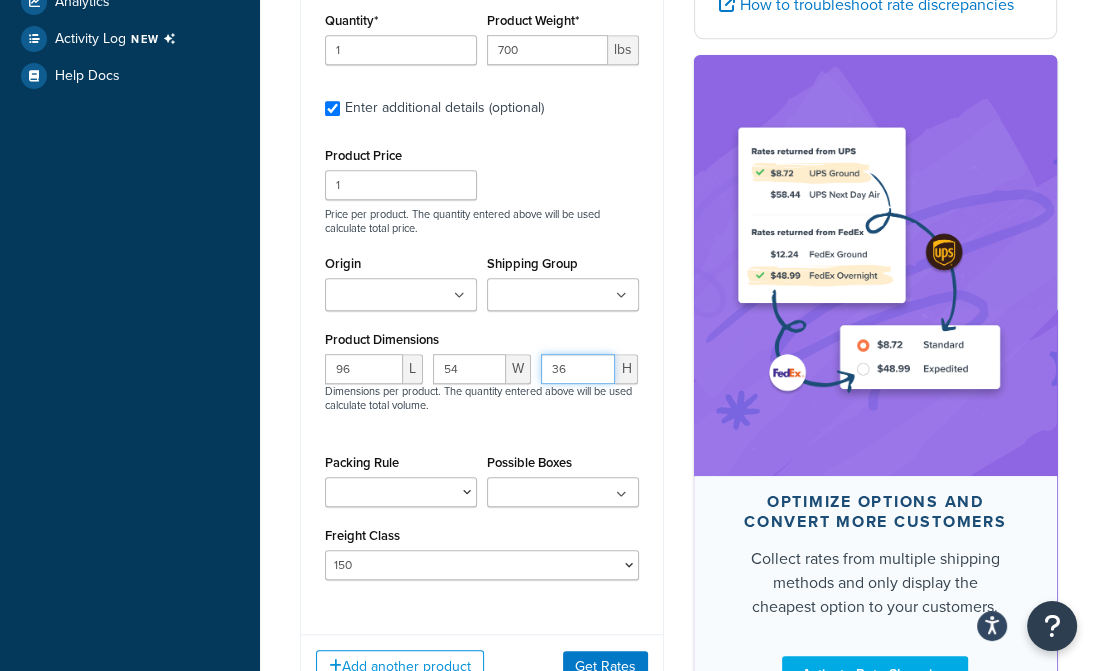 scroll, scrollTop: 700, scrollLeft: 0, axis: vertical 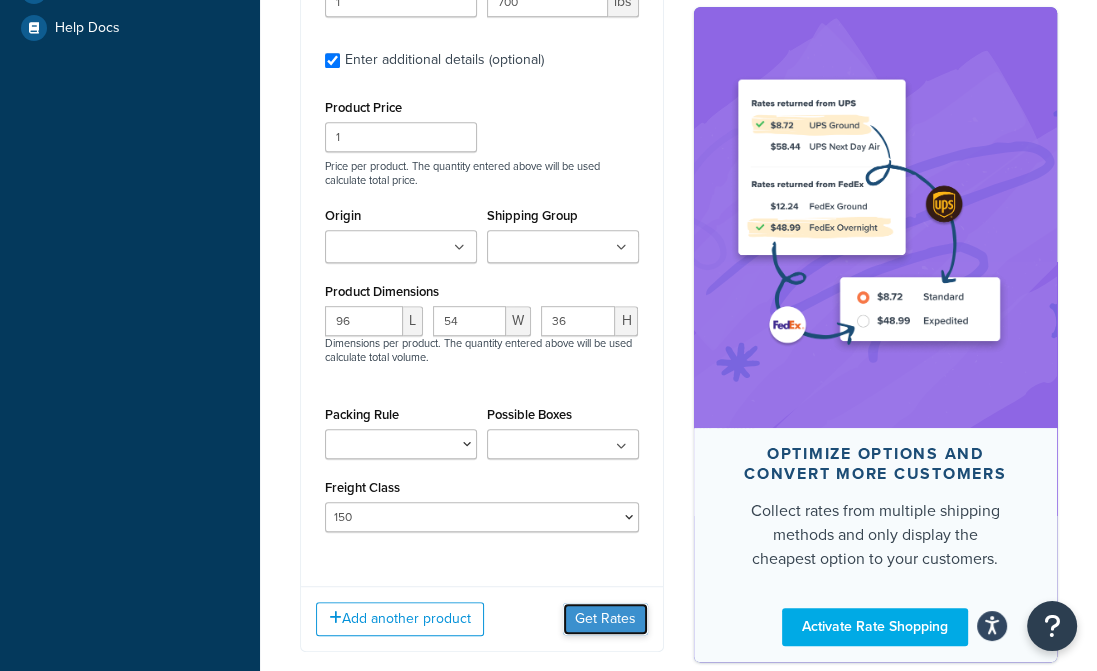 click on "Get Rates" at bounding box center [605, 619] 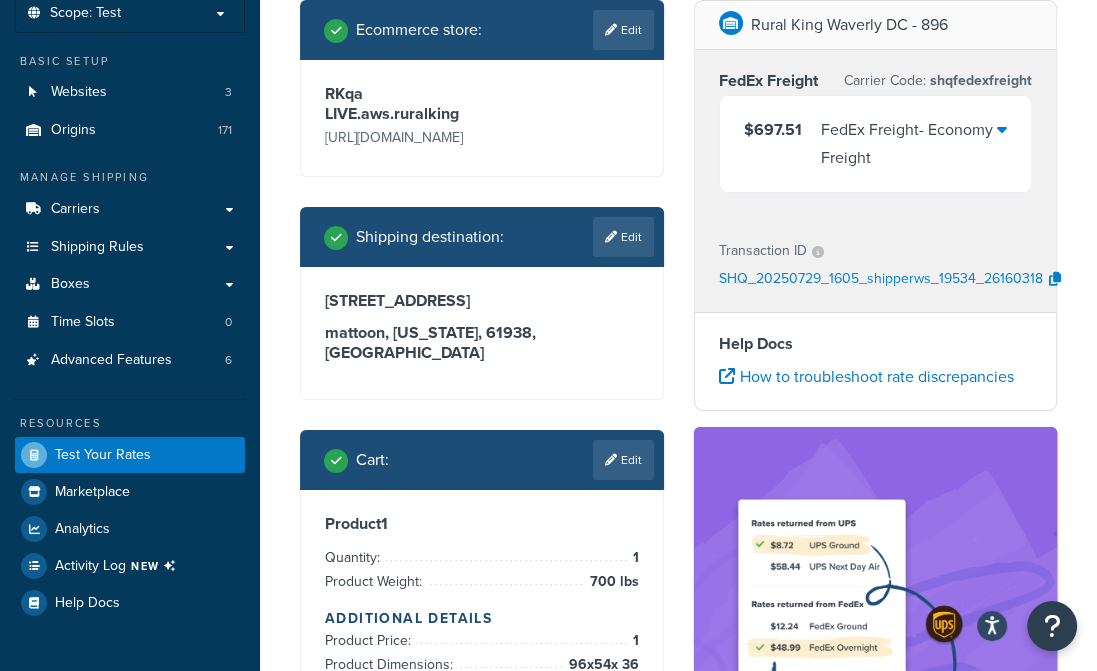 scroll, scrollTop: 0, scrollLeft: 0, axis: both 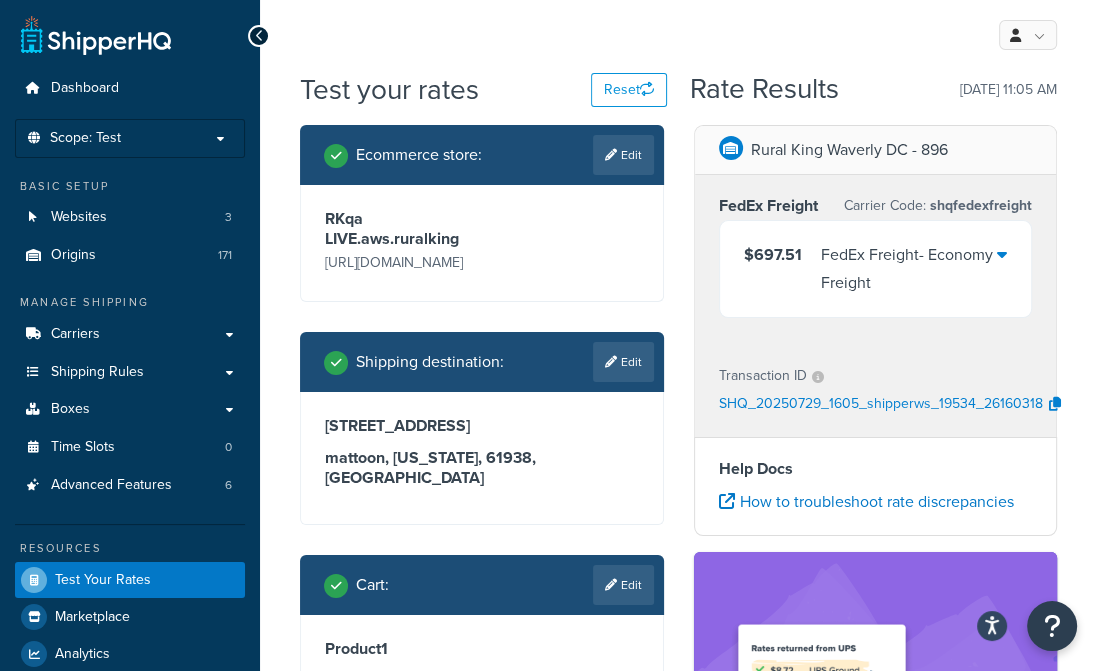 click on "Rural King Waverly DC - 896 FedEx Freight Carrier Code:   shqfedexfreight $697.51 FedEx Freight  -   Economy Freight Transaction ID  SHQ_20250729_1605_shipperws_19534_26160318 Help Docs How to troubleshoot rate discrepancies Optimize options and convert more customers Collect rates from multiple shipping methods and only display the cheapest option to your customers. Activate Rate Shopping" at bounding box center (876, 676) 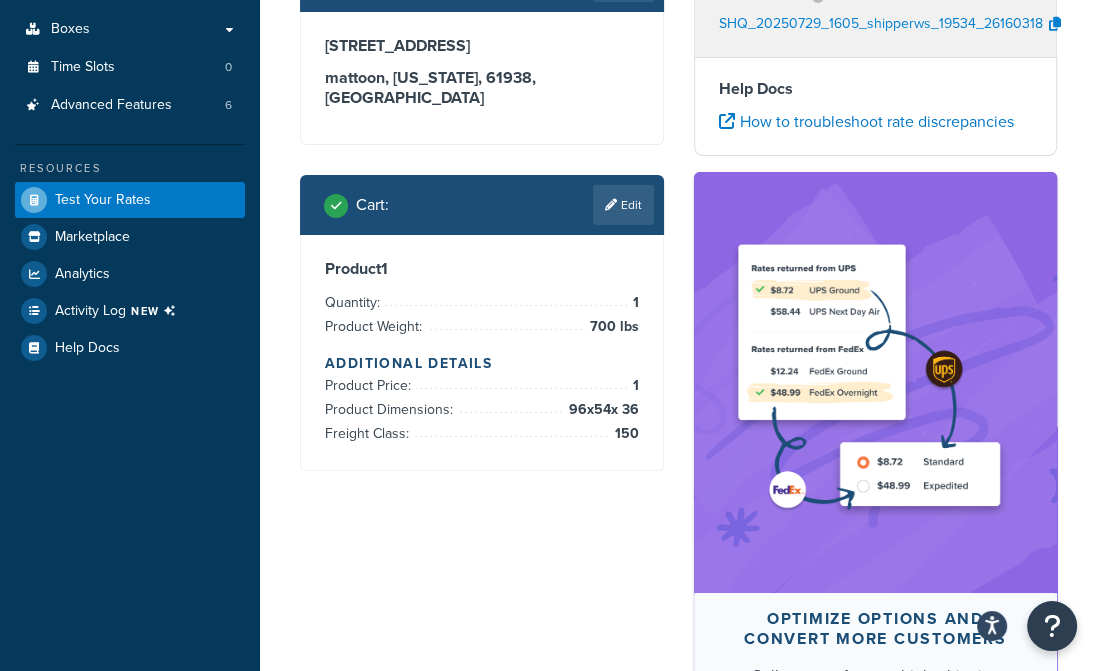 scroll, scrollTop: 400, scrollLeft: 0, axis: vertical 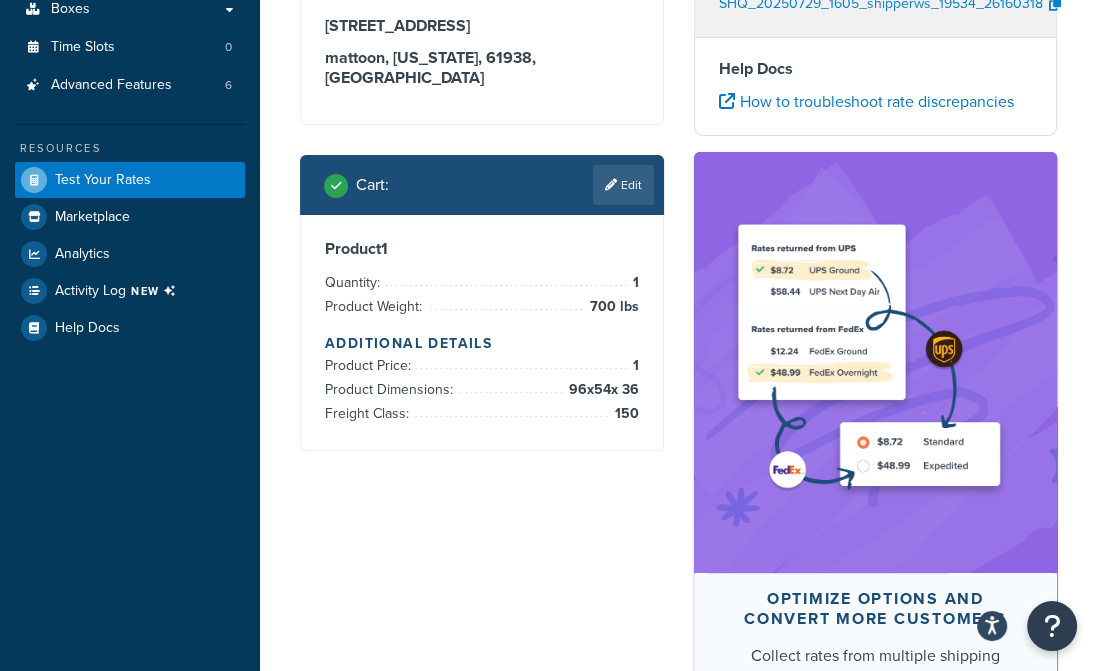 drag, startPoint x: 625, startPoint y: 181, endPoint x: 615, endPoint y: 191, distance: 14.142136 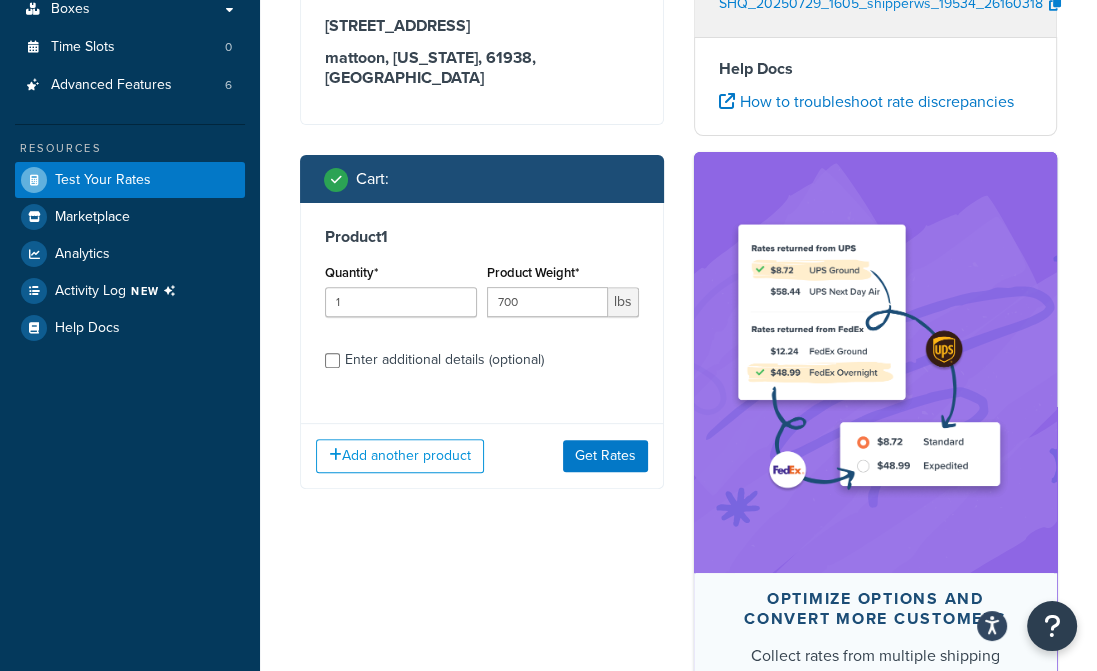 click on "Enter additional details (optional)" at bounding box center [444, 360] 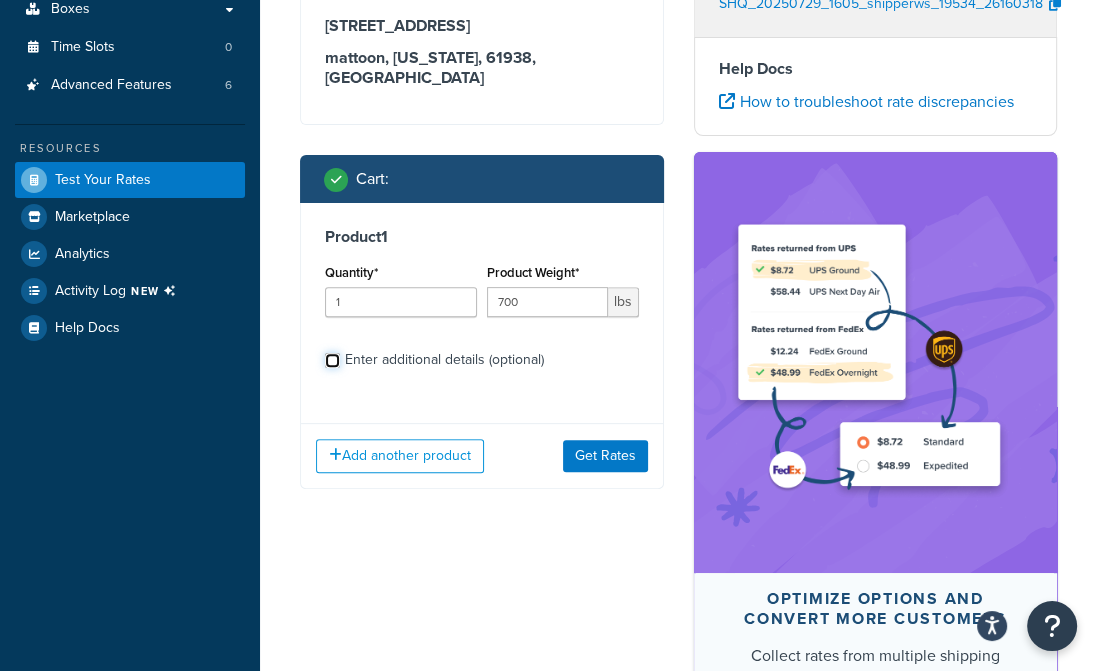 click on "Enter additional details (optional)" at bounding box center [332, 360] 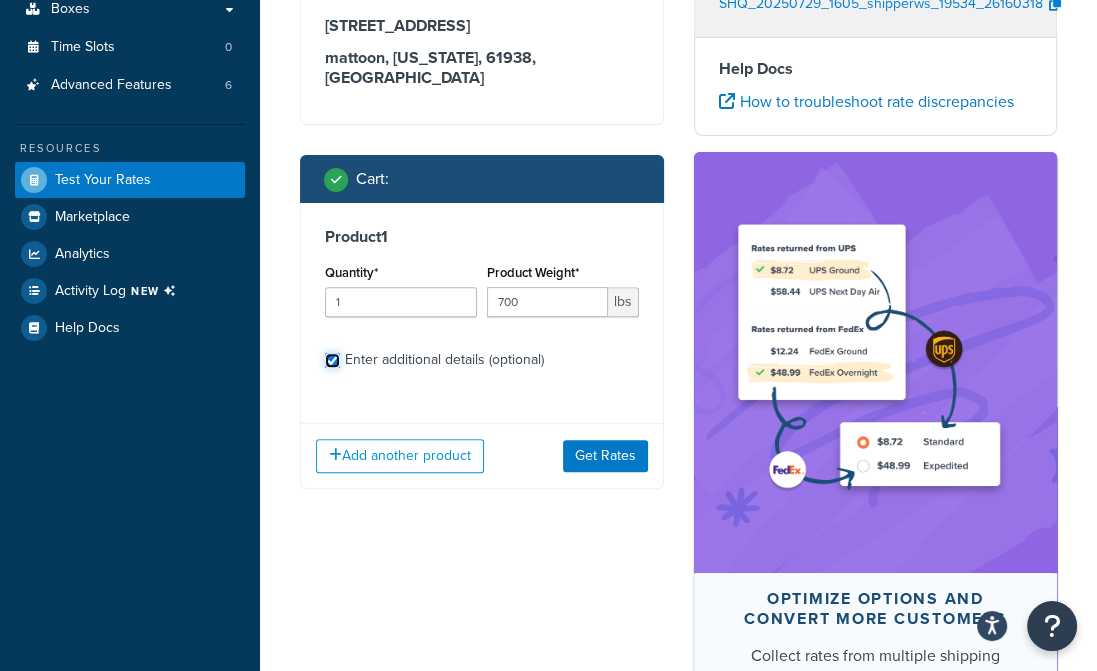 checkbox on "true" 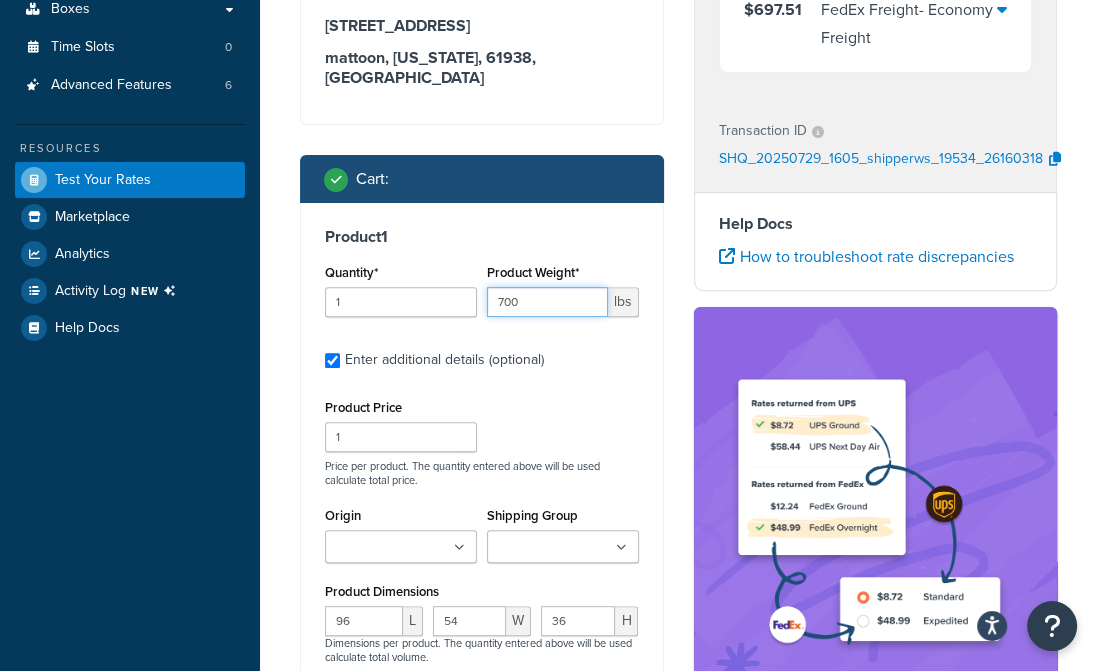 drag, startPoint x: 548, startPoint y: 303, endPoint x: 464, endPoint y: 307, distance: 84.095184 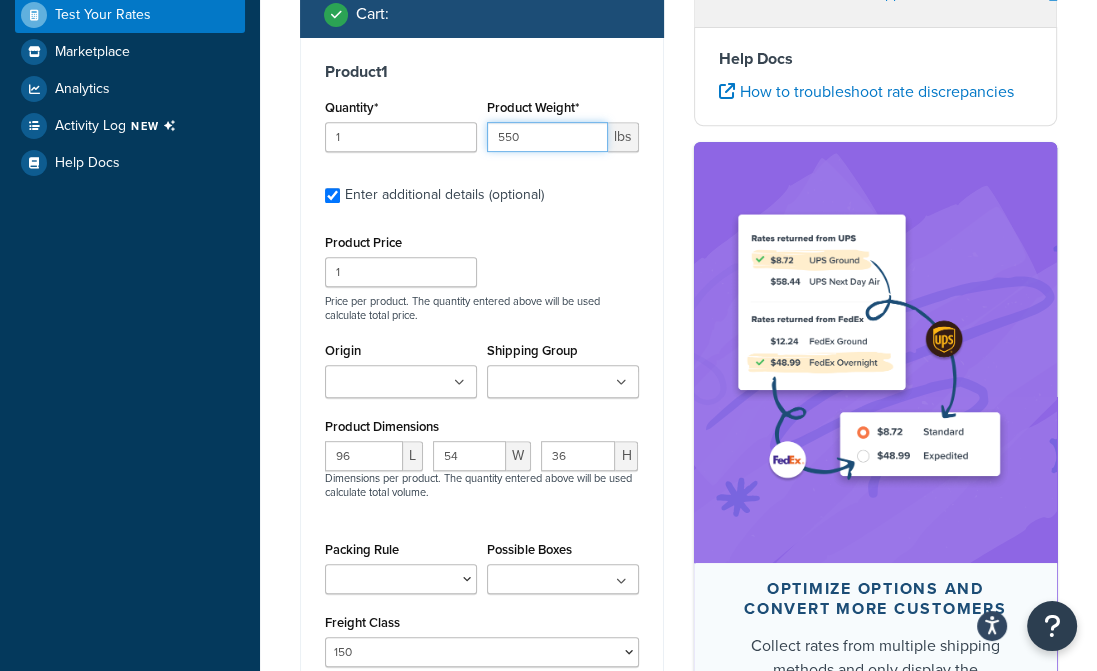 scroll, scrollTop: 600, scrollLeft: 0, axis: vertical 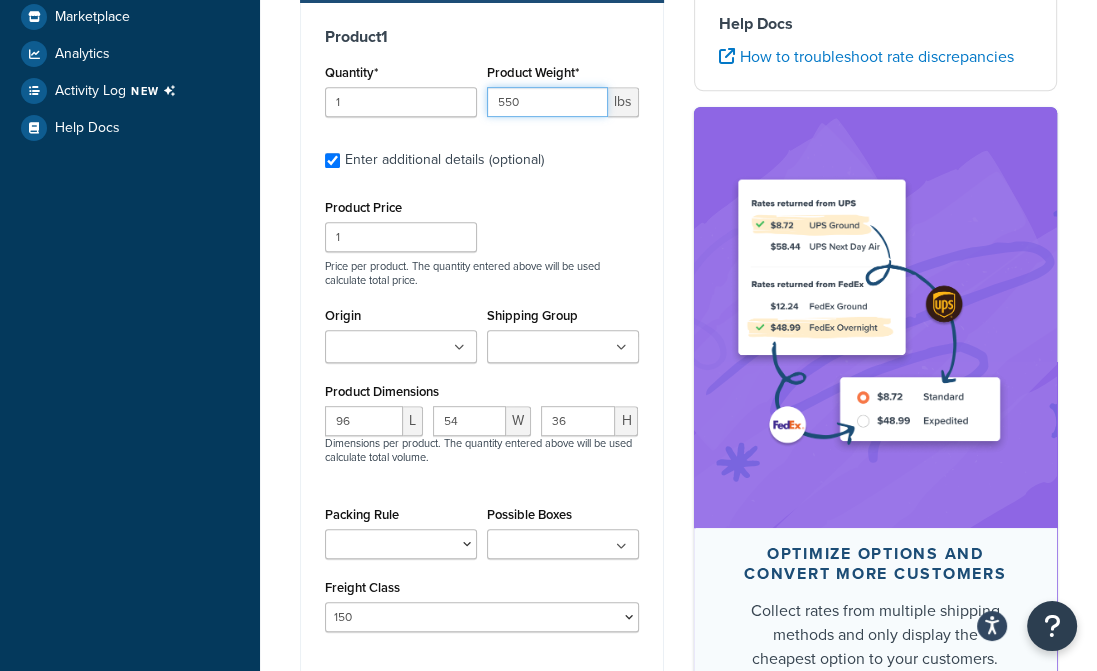 type on "550" 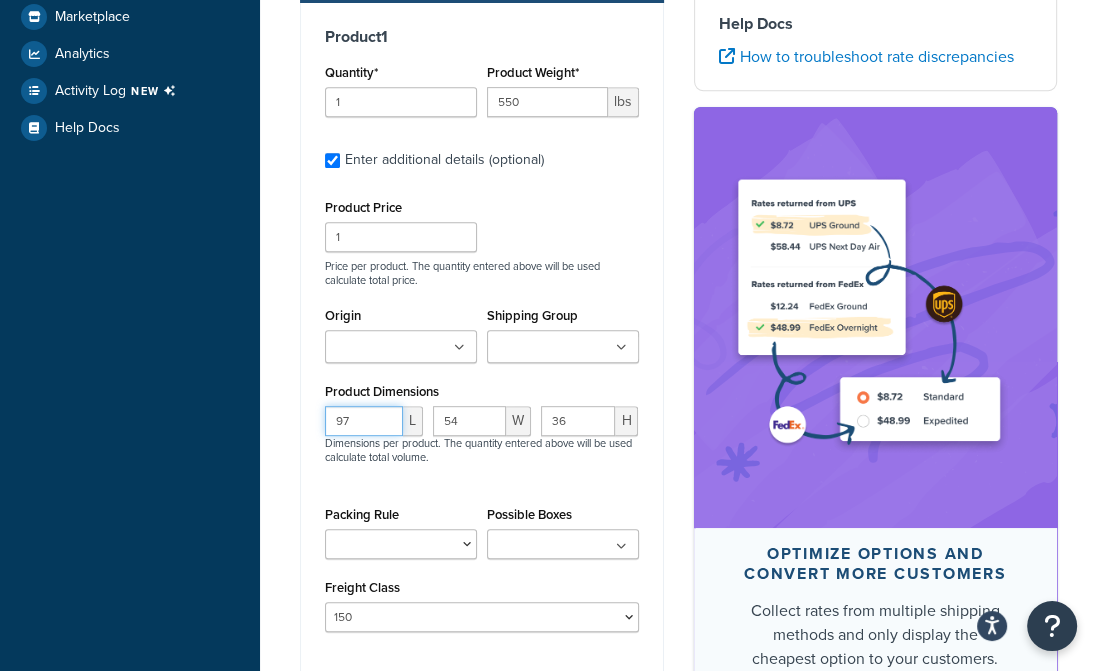 drag, startPoint x: 360, startPoint y: 423, endPoint x: 232, endPoint y: 419, distance: 128.06248 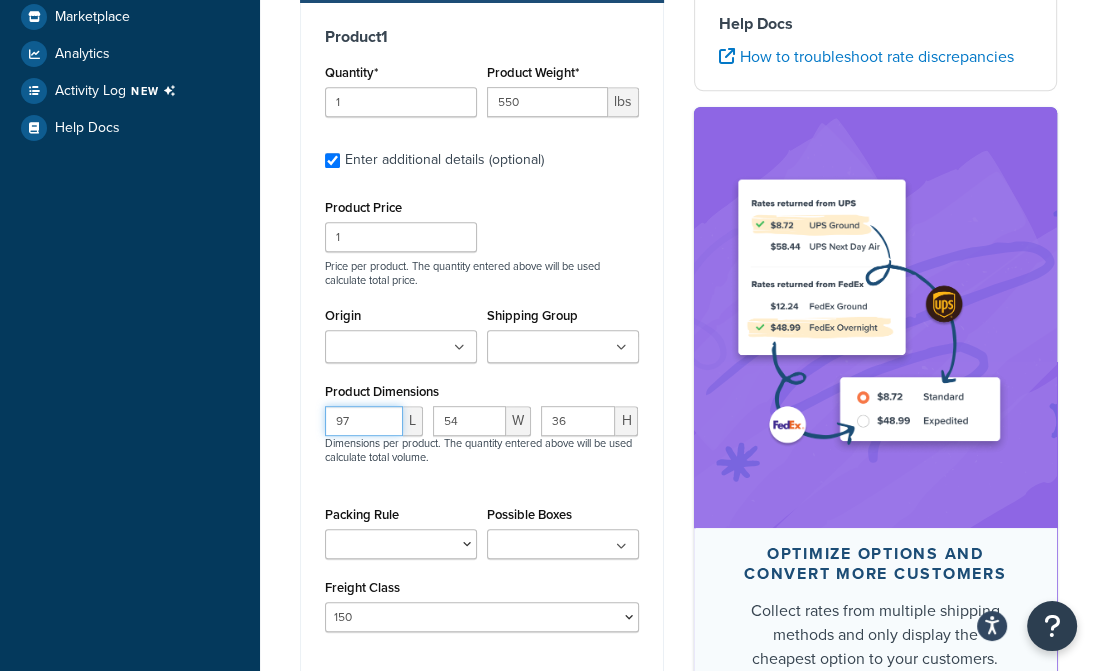 click on "97" at bounding box center [364, 421] 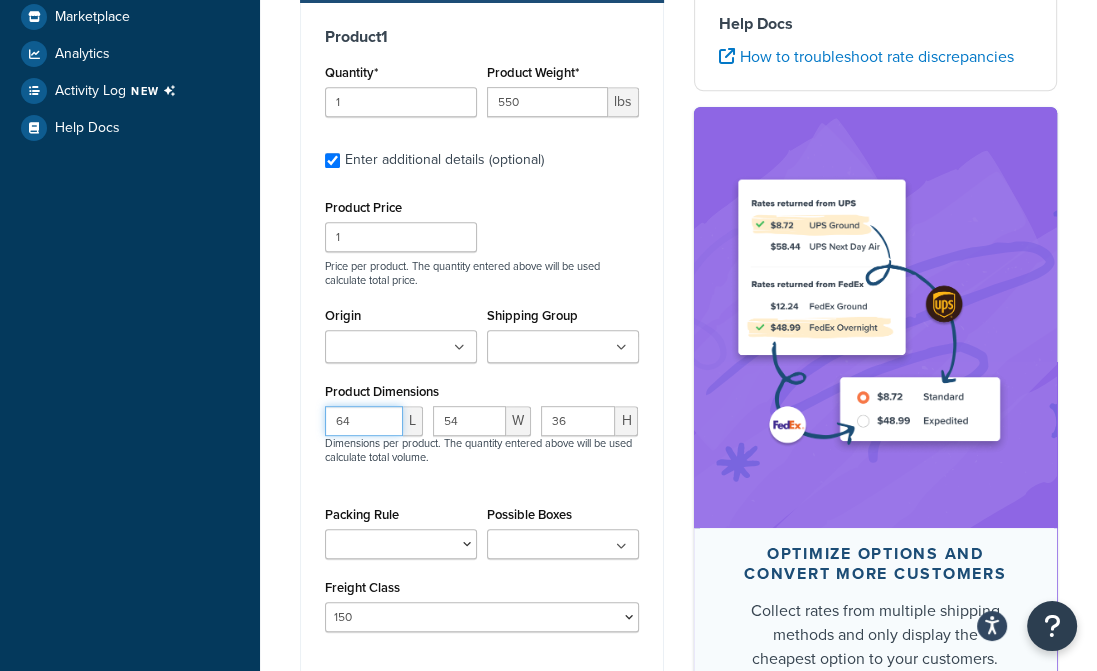 type on "64" 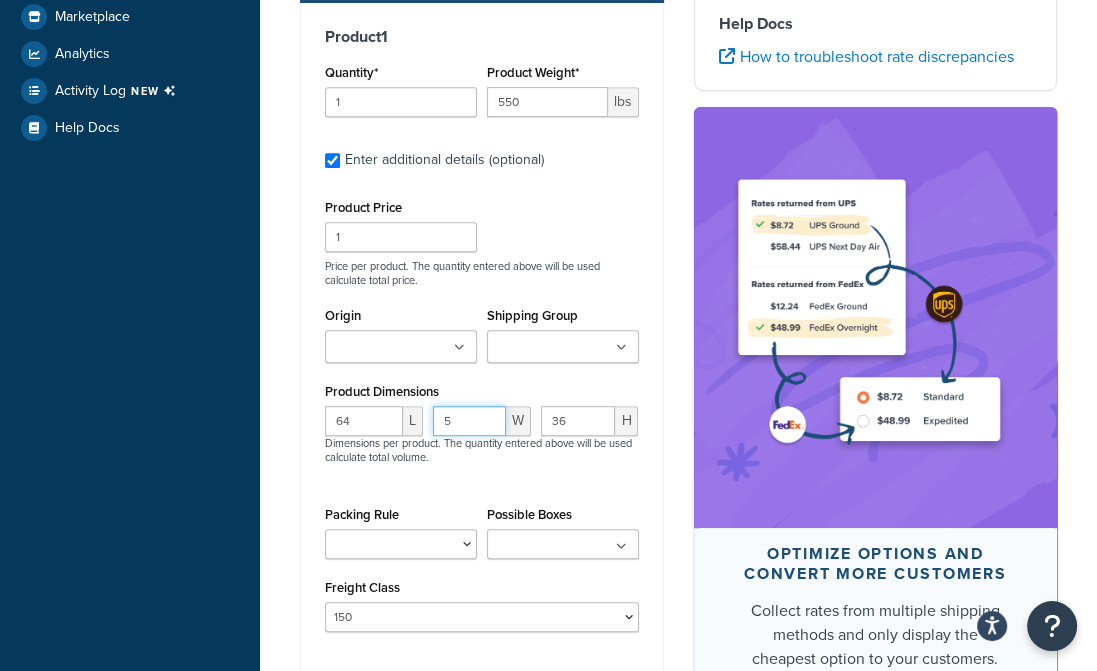 type on "54" 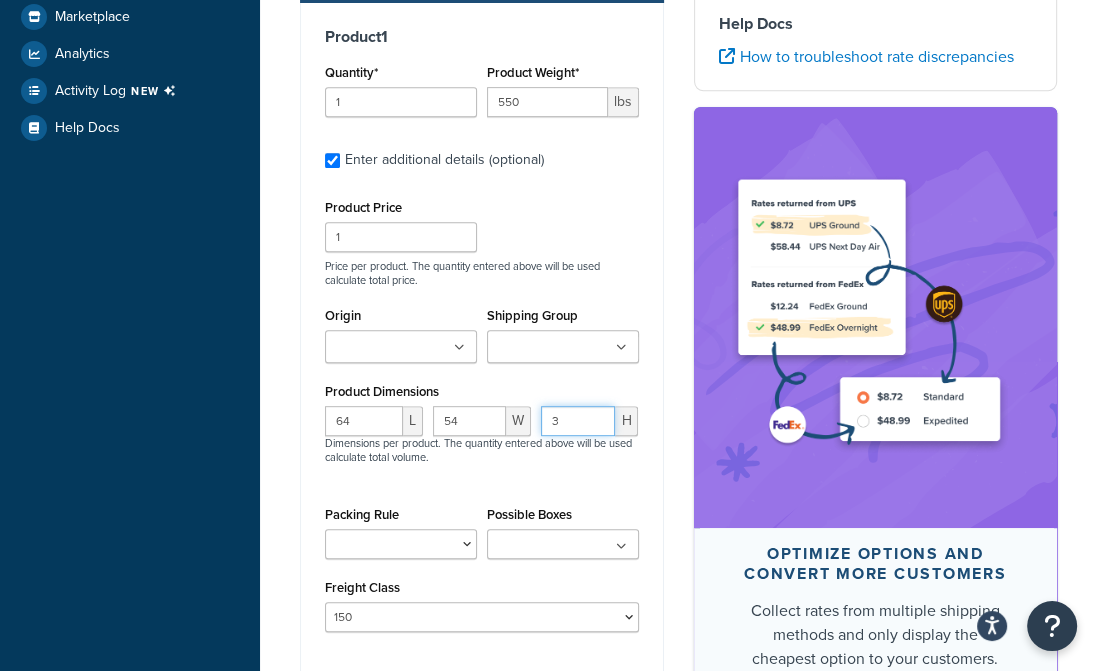 type on "36" 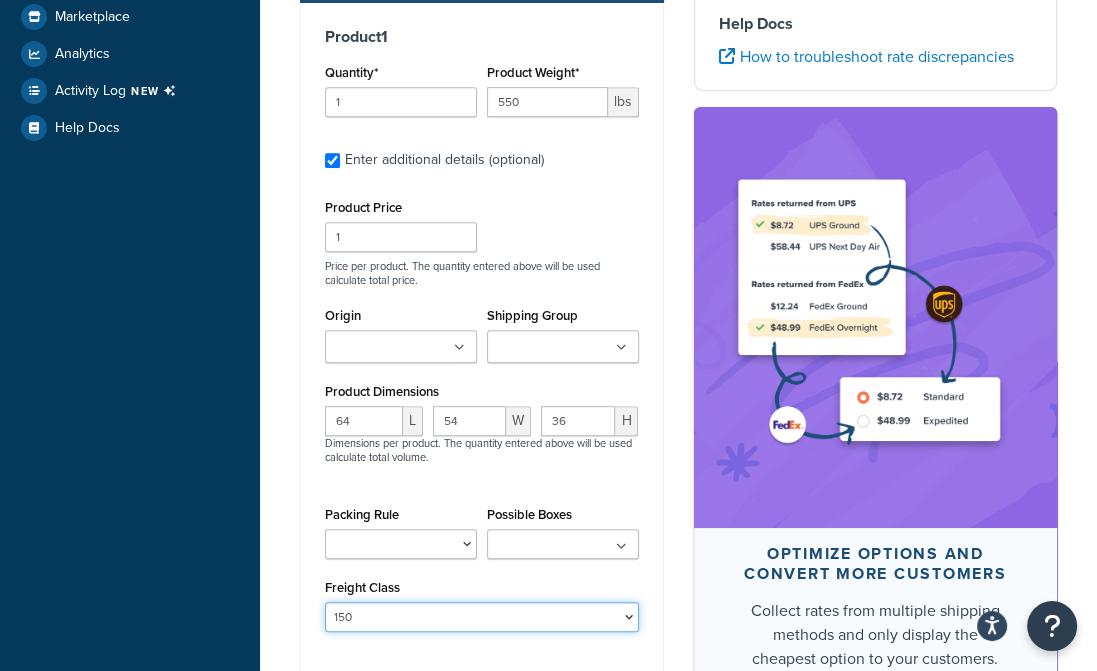 click on "50  55  60  65  70  77.5  85  92.5  100  110  125  150  175  200  250  300  400  500" at bounding box center (482, 617) 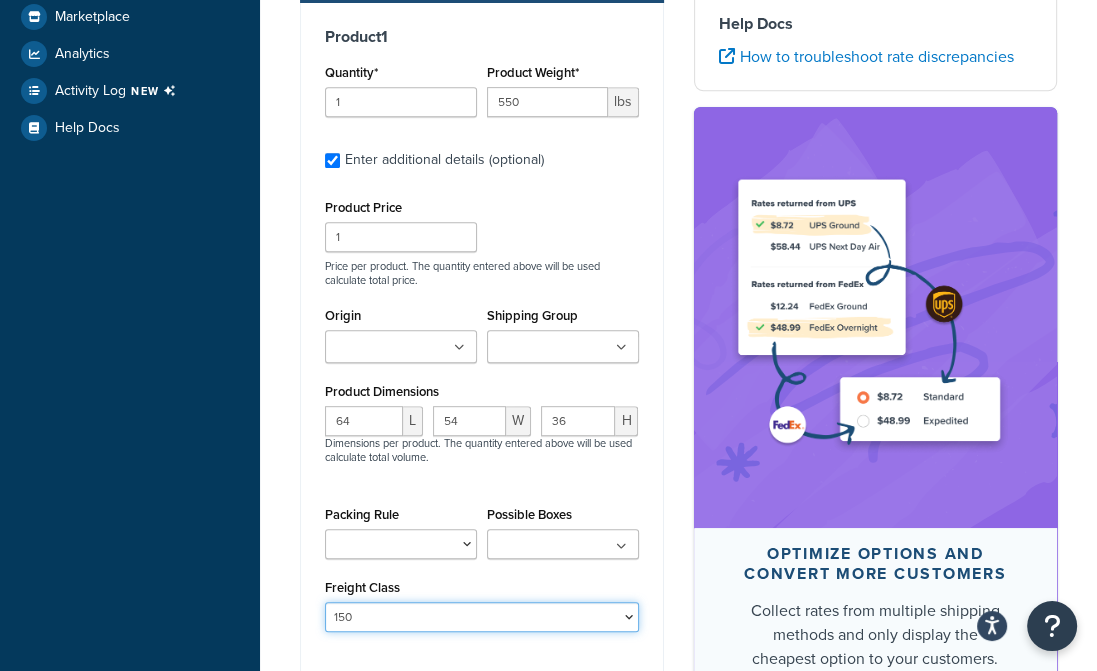 select on "125" 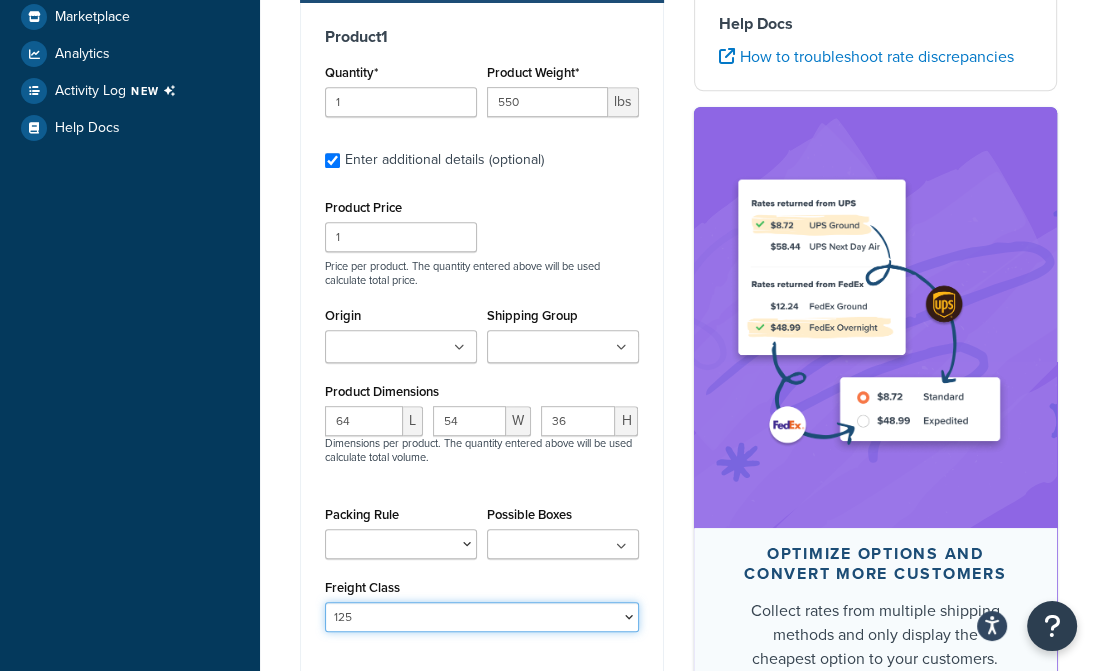 click on "50  55  60  65  70  77.5  85  92.5  100  110  125  150  175  200  250  300  400  500" at bounding box center (482, 617) 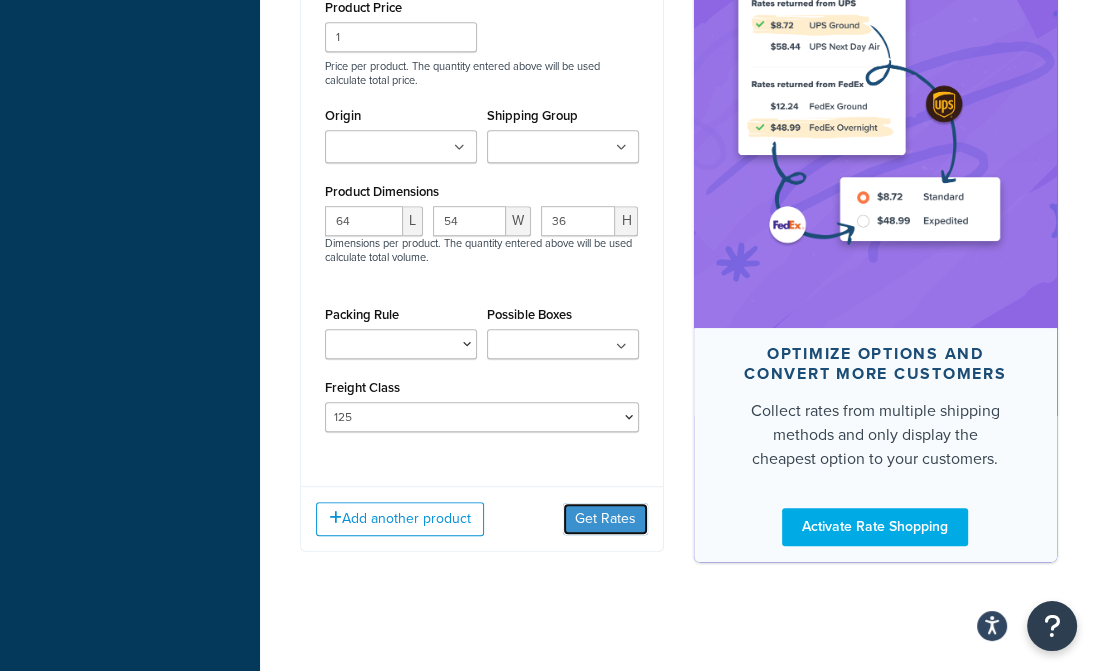 click on "Get Rates" at bounding box center (605, 519) 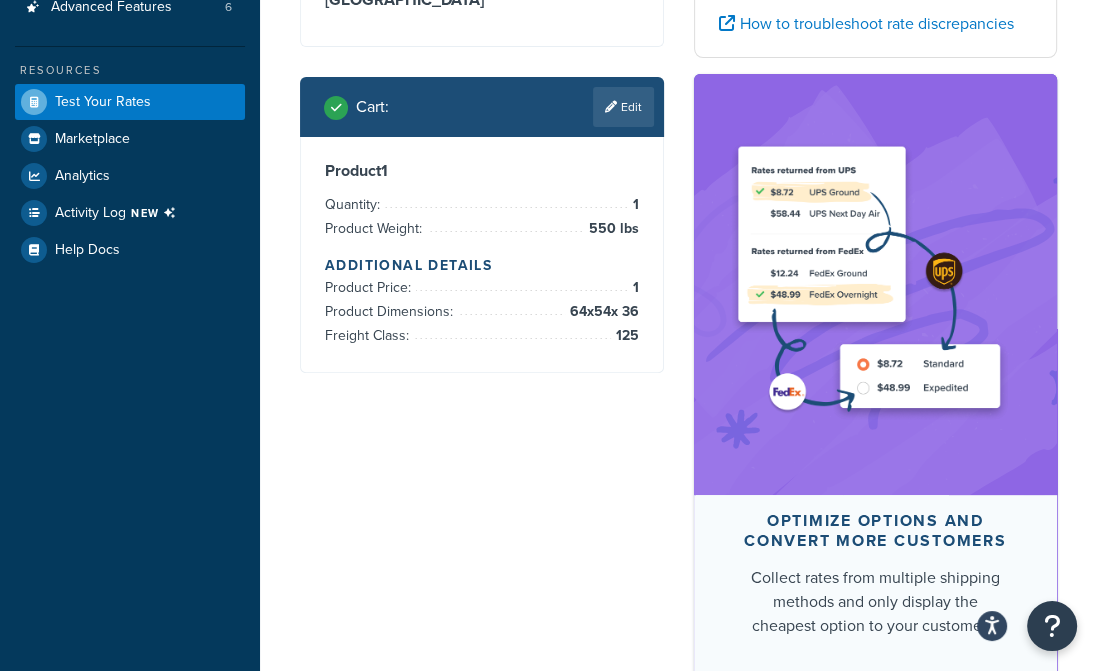 scroll, scrollTop: 500, scrollLeft: 0, axis: vertical 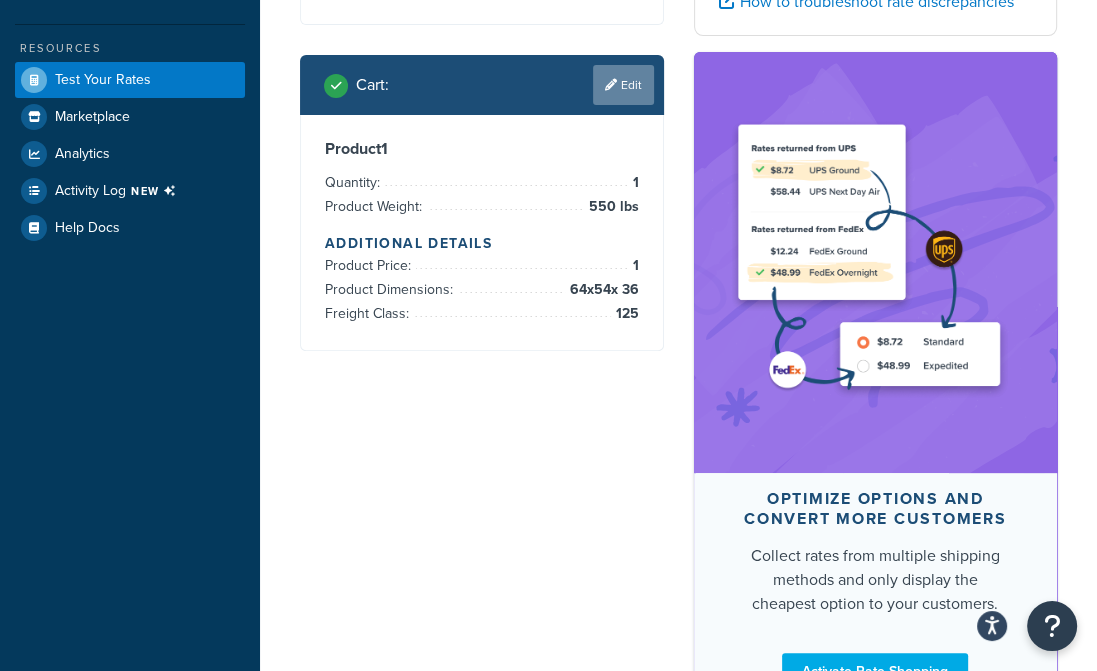 click on "Edit" at bounding box center [623, 85] 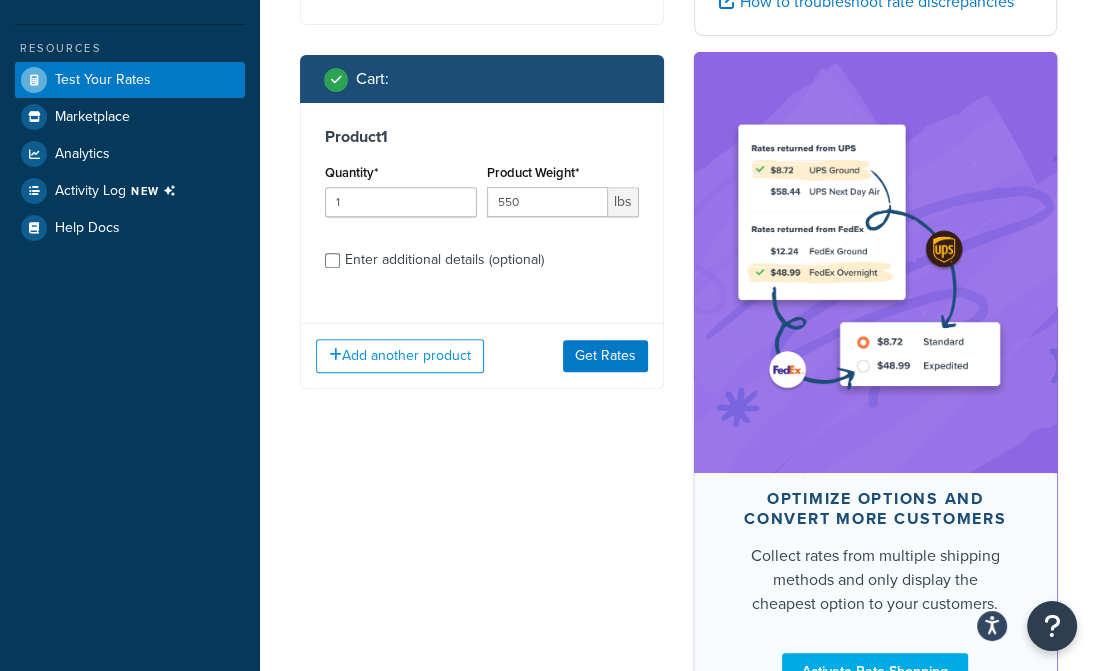 click on "Enter additional details (optional)" at bounding box center (444, 260) 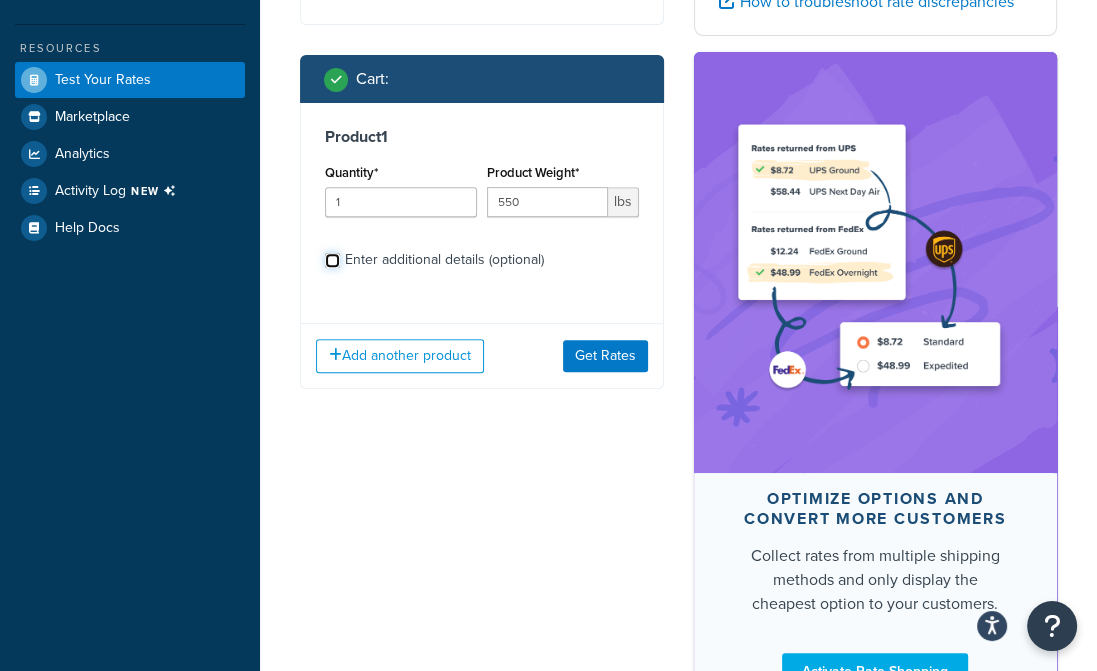 click on "Enter additional details (optional)" at bounding box center [332, 260] 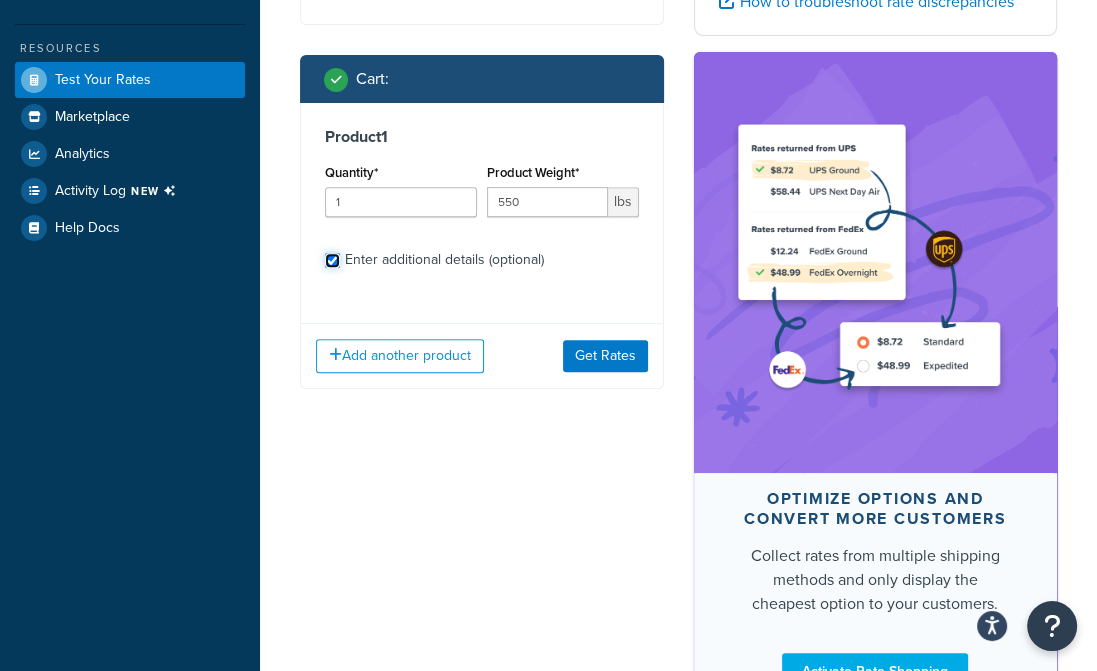 checkbox on "true" 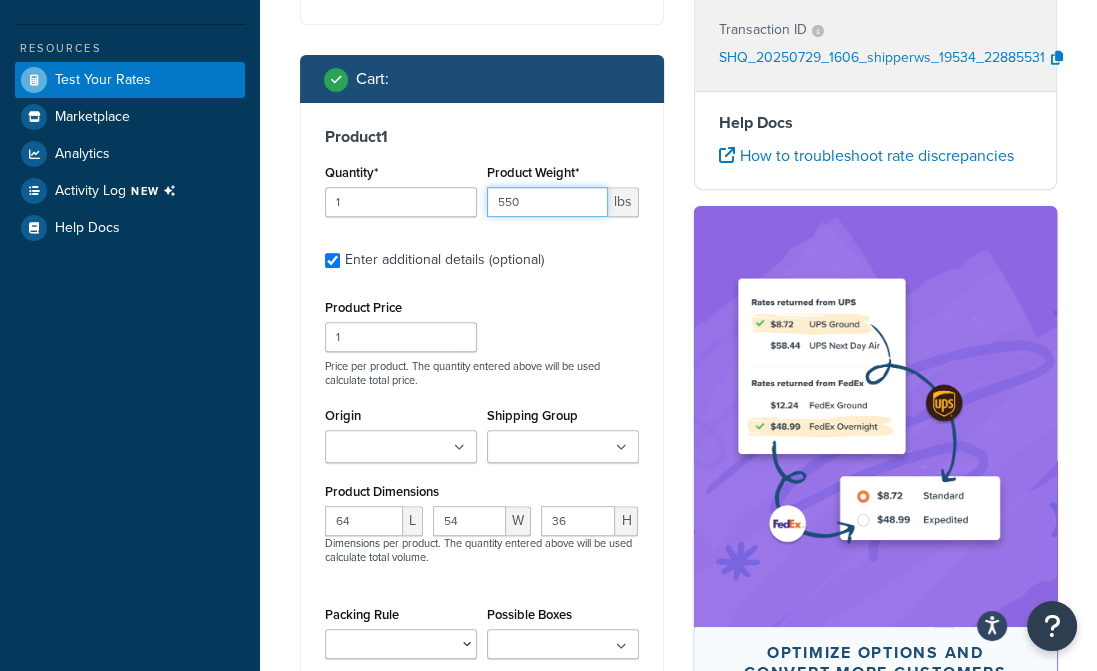 drag, startPoint x: 520, startPoint y: 211, endPoint x: 457, endPoint y: 211, distance: 63 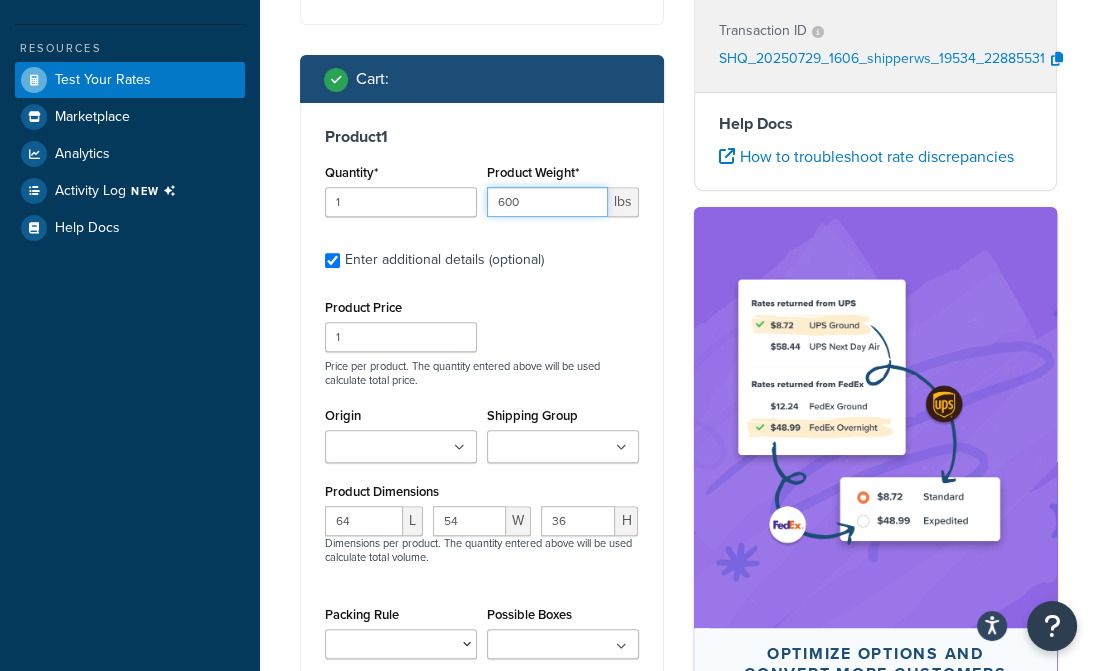 type on "600" 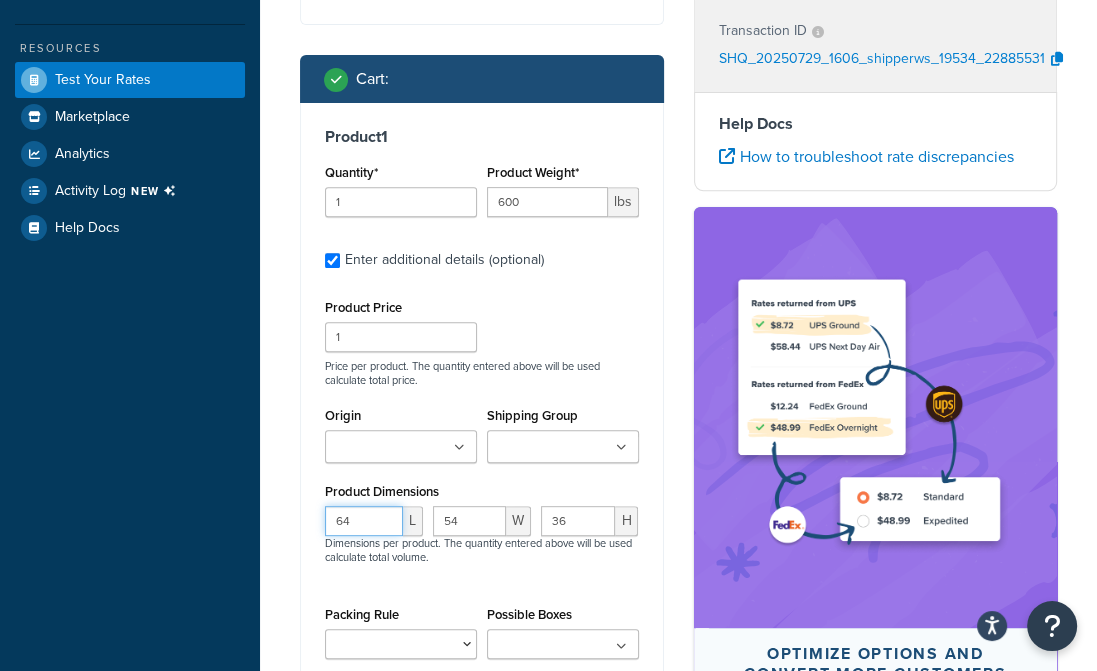 drag, startPoint x: 357, startPoint y: 527, endPoint x: 318, endPoint y: 527, distance: 39 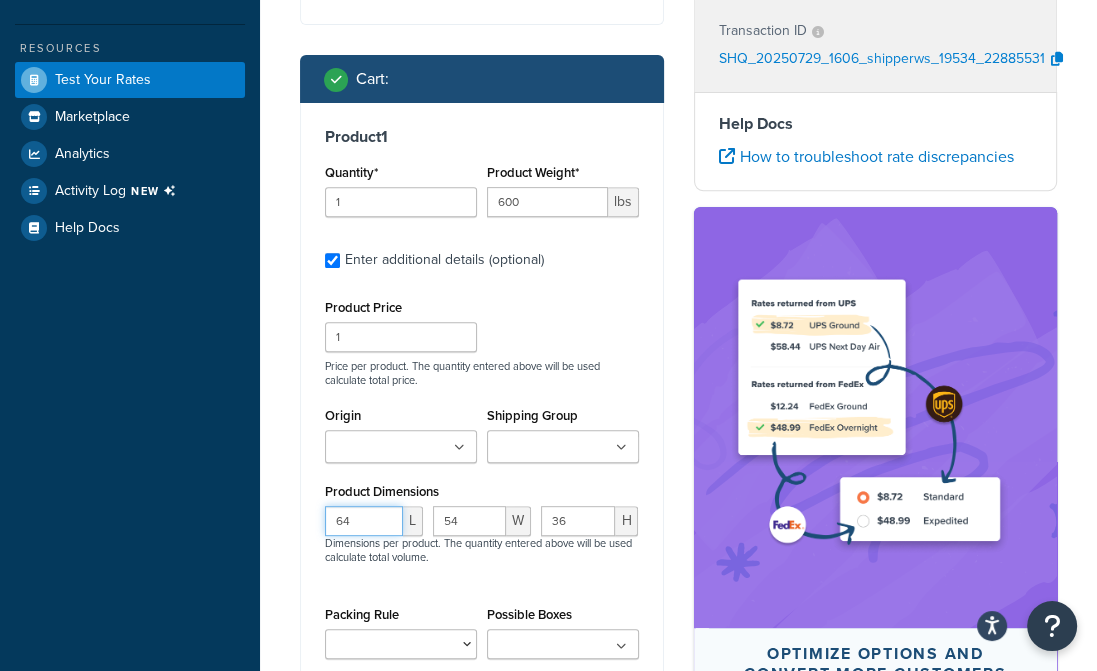 click on "Product  1 Quantity*   1 Product Weight*   600 lbs   Enter additional details (optional) Product Price   1 Price per product. The quantity entered above will be used calculate total price. Origin   10047 - BIG ASS FANS 10081 - COSMO S.R.L. 105 - BUFFALO CORP. 10703 - [GEOGRAPHIC_DATA] [US_STATE] 1098 - TRUPER S.A. DE C.V 10992 - UNITED FURNITURE IND. 113 - MID-WEST METAL PRODUCTS COMPANY 11464 - DREXEL CHEMICAL COMPANY 1149 - DEE ZEE INC 11747 - BOND MANUFACTURING 11828 - [PERSON_NAME] 12066 - ESCALADE SPORTS 1275 - KL INDUSTRIES 13071 - [PERSON_NAME] GATE CO LLC 13578 - CJ INC. 13613 - [PERSON_NAME] FENCE COMPANY 13762 - QUALITY CRAFT INDUSTRIES 14014 - SPG INTERNATIONAL LTEE / LTD 14106 - YTL INTERNATIONAL 14298 - METAL MAN WORK GEAR COMPANY 14948 - BE PRESSURE SUPPLY INC. 1503 - SPEECO INC 1515 - FIMCO INDUSTRIES 1524 - [GEOGRAPHIC_DATA] WELDING PRODUCTS 15426 - [PERSON_NAME] PRODUCTS LLC 15635 - GUIDECRAFT 16042 - CONVENIENCE CONCEPTS 16203 - XDD [GEOGRAPHIC_DATA] 16357 - FNA GROUP 16367 - SXL FURNITURE 16738 - LANE FURNITURE INDUSTRIES 5008 - HY-C" at bounding box center (482, 437) 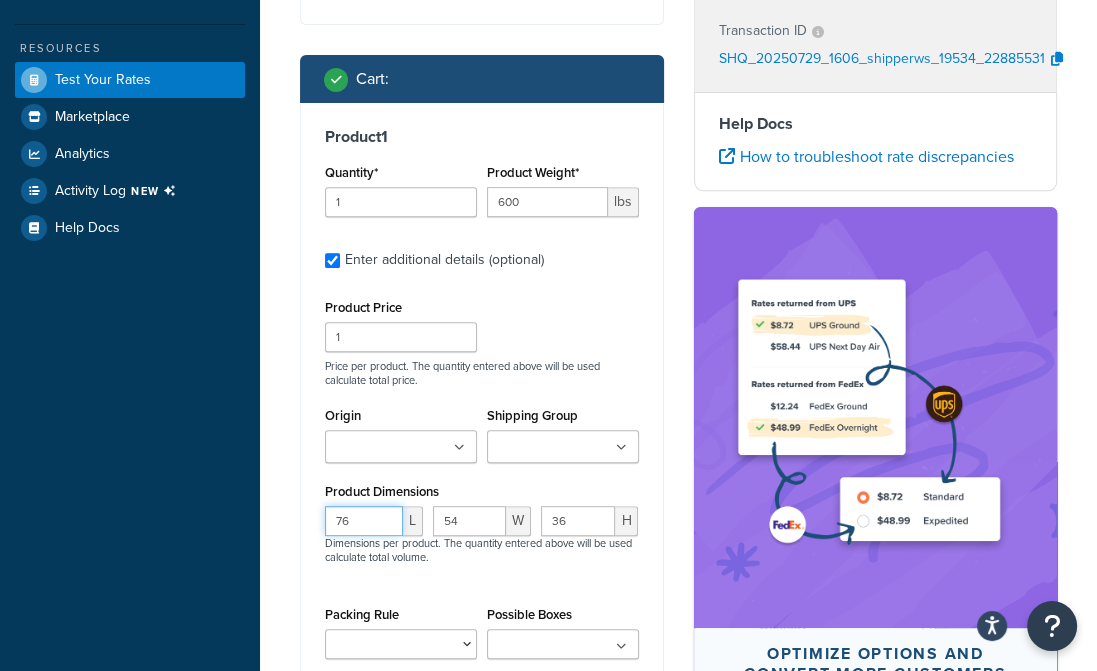 type on "76" 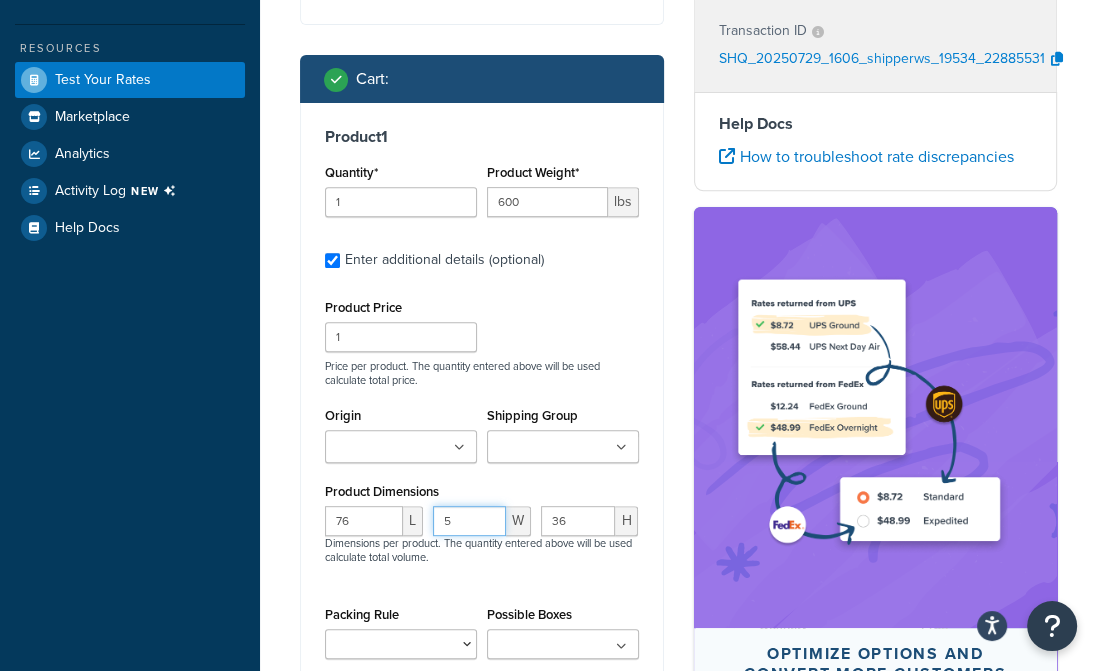 type on "54" 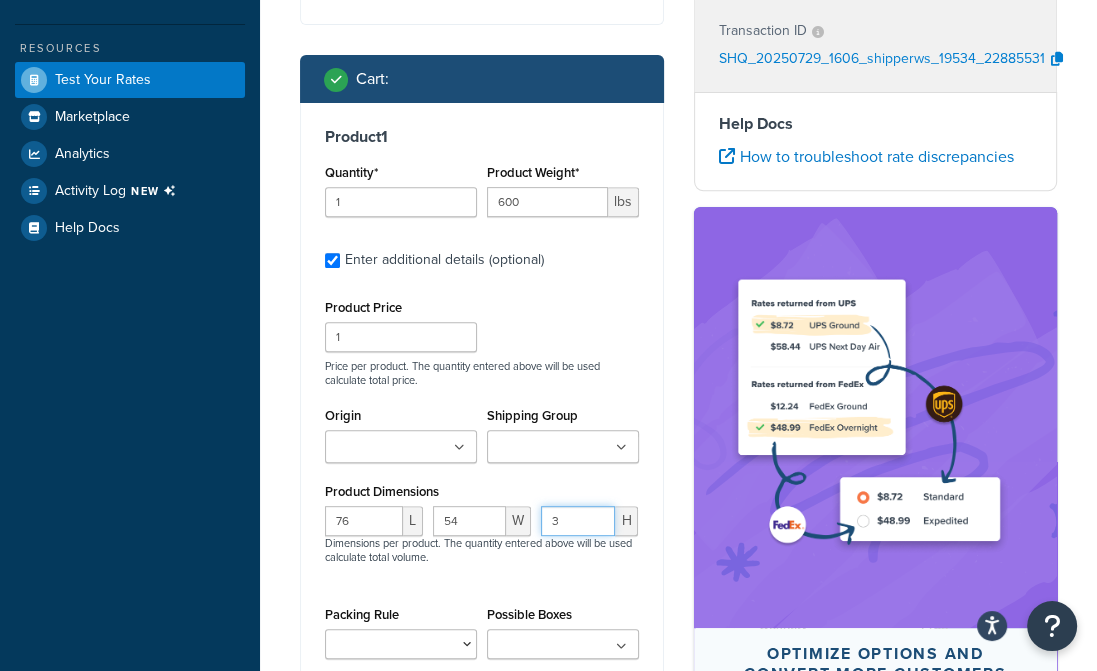 type on "36" 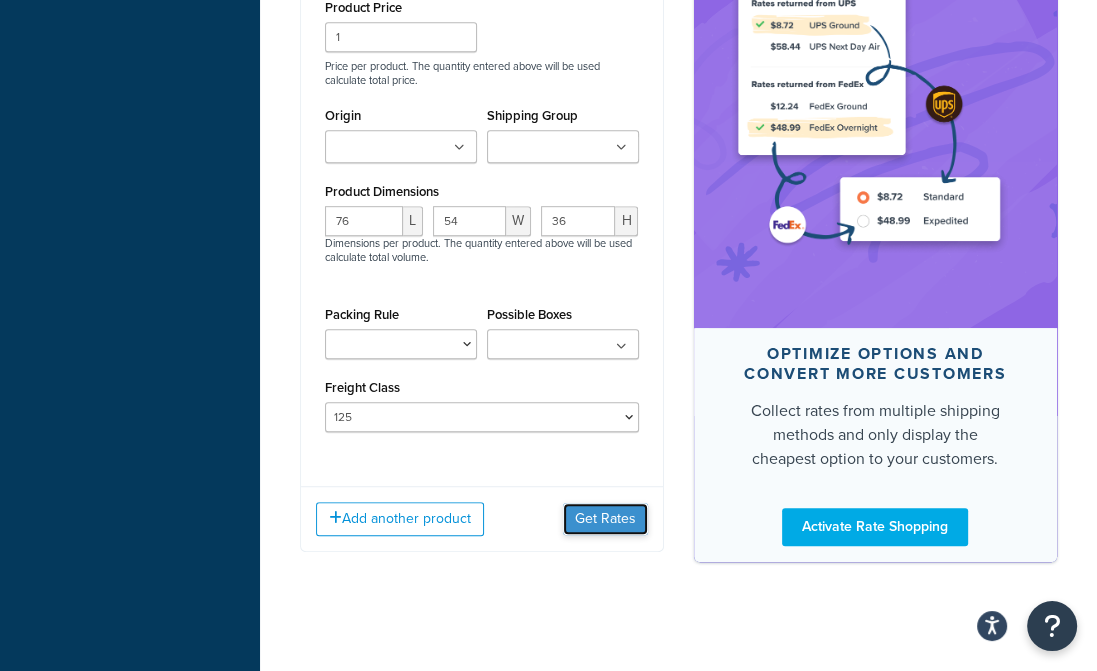 click on "Get Rates" at bounding box center (605, 519) 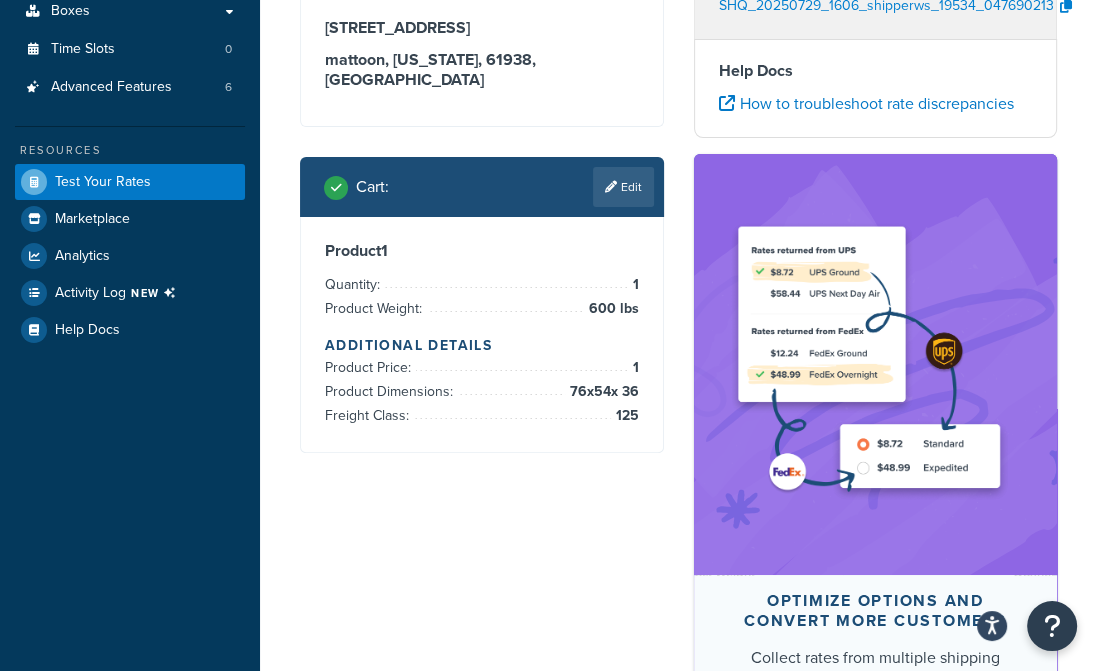 scroll, scrollTop: 500, scrollLeft: 0, axis: vertical 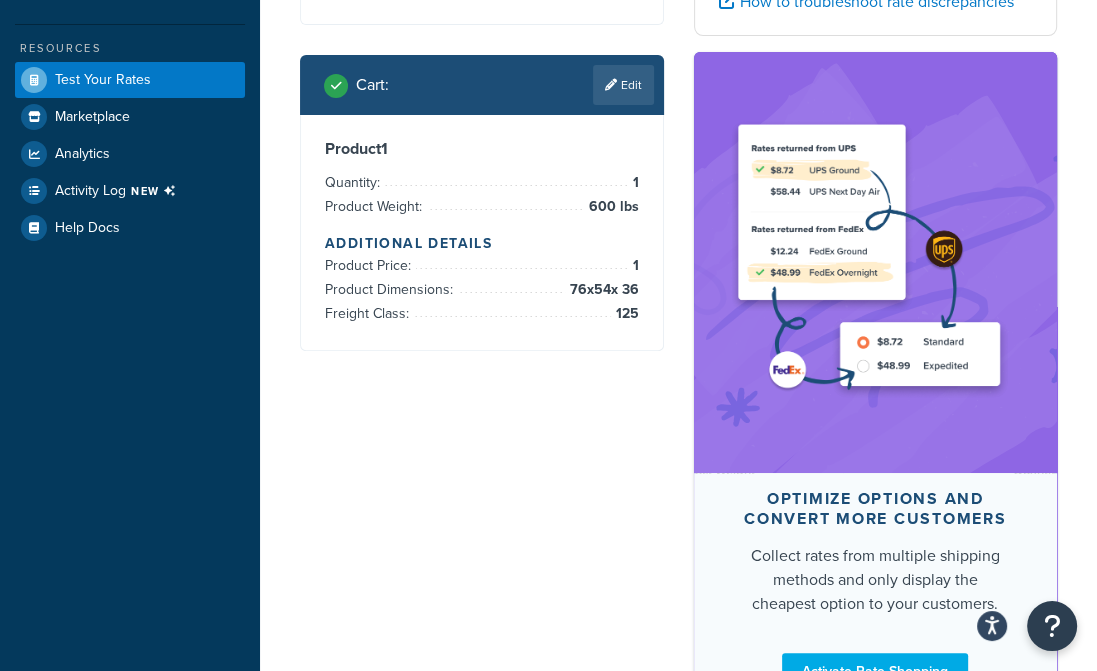 click on "Edit" at bounding box center (623, 85) 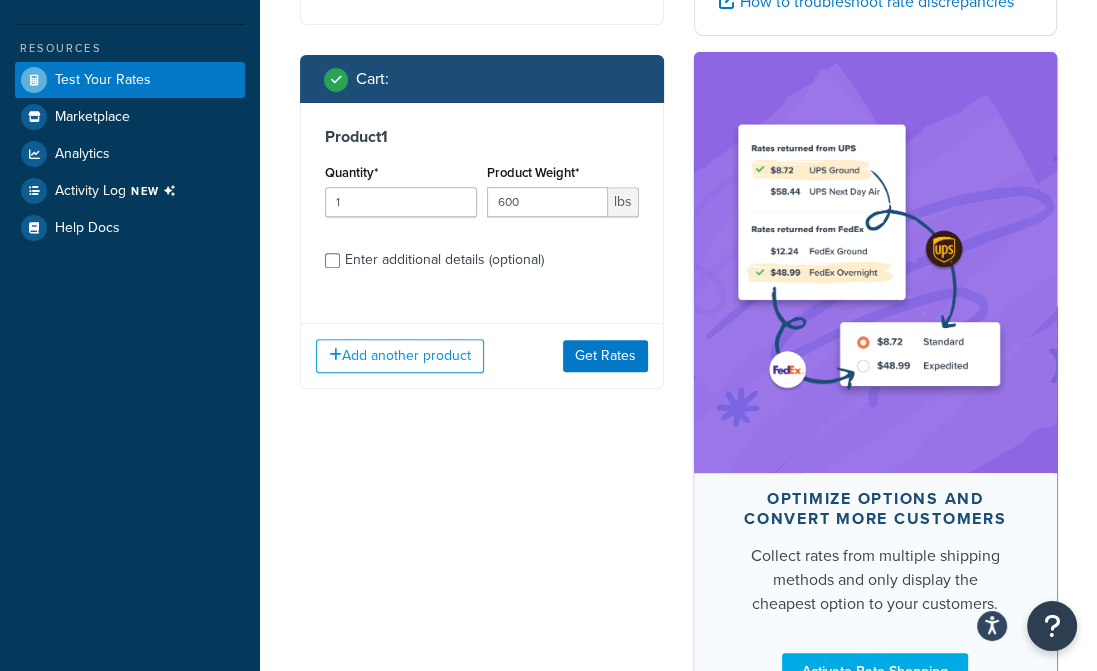 click on "Enter additional details (optional)" at bounding box center (444, 260) 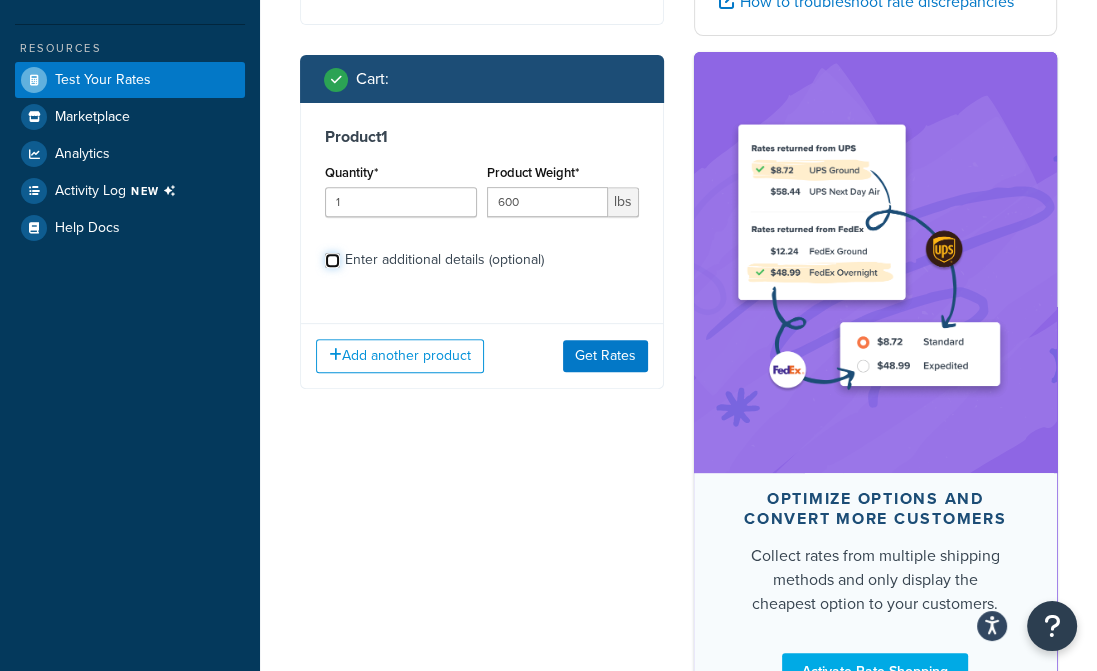 click on "Enter additional details (optional)" at bounding box center (332, 260) 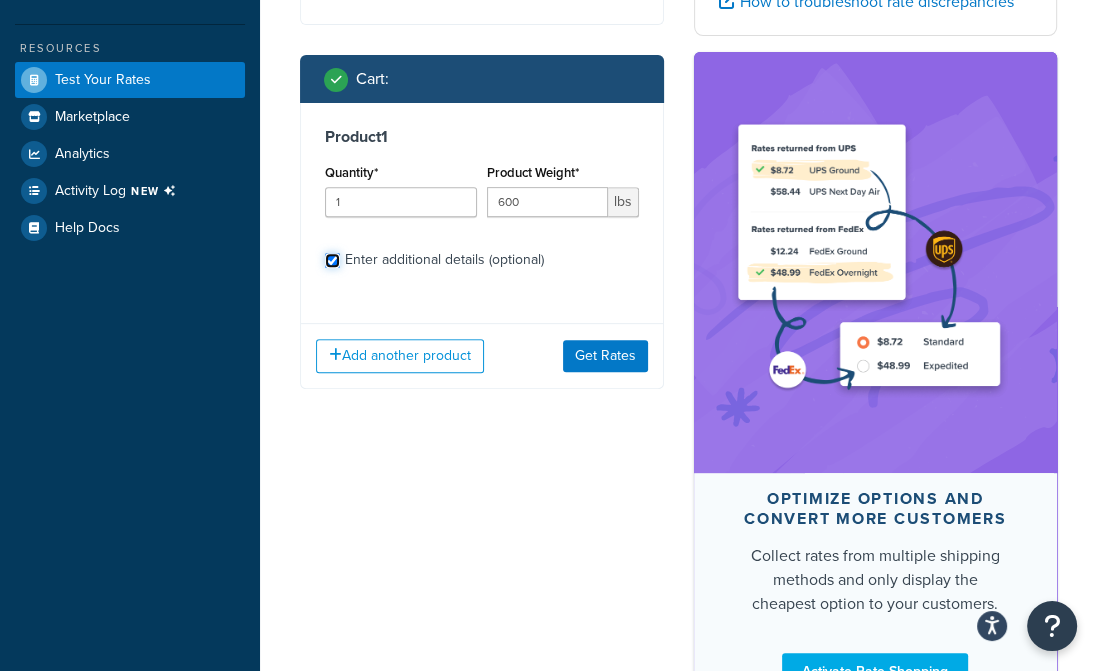 checkbox on "true" 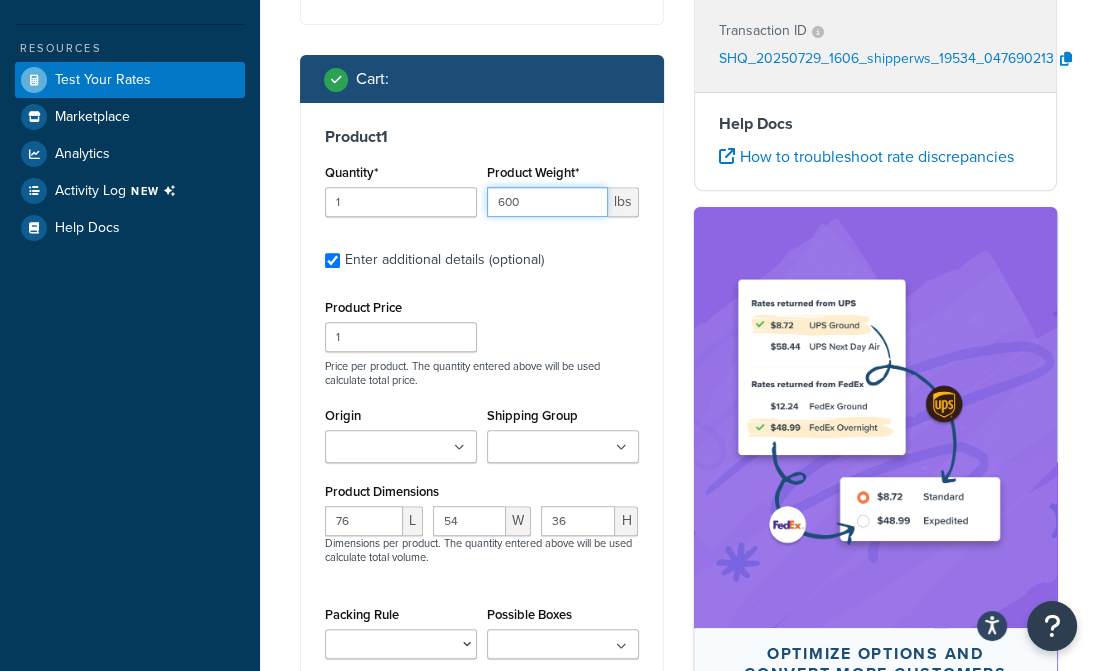 drag, startPoint x: 552, startPoint y: 209, endPoint x: 361, endPoint y: 205, distance: 191.04189 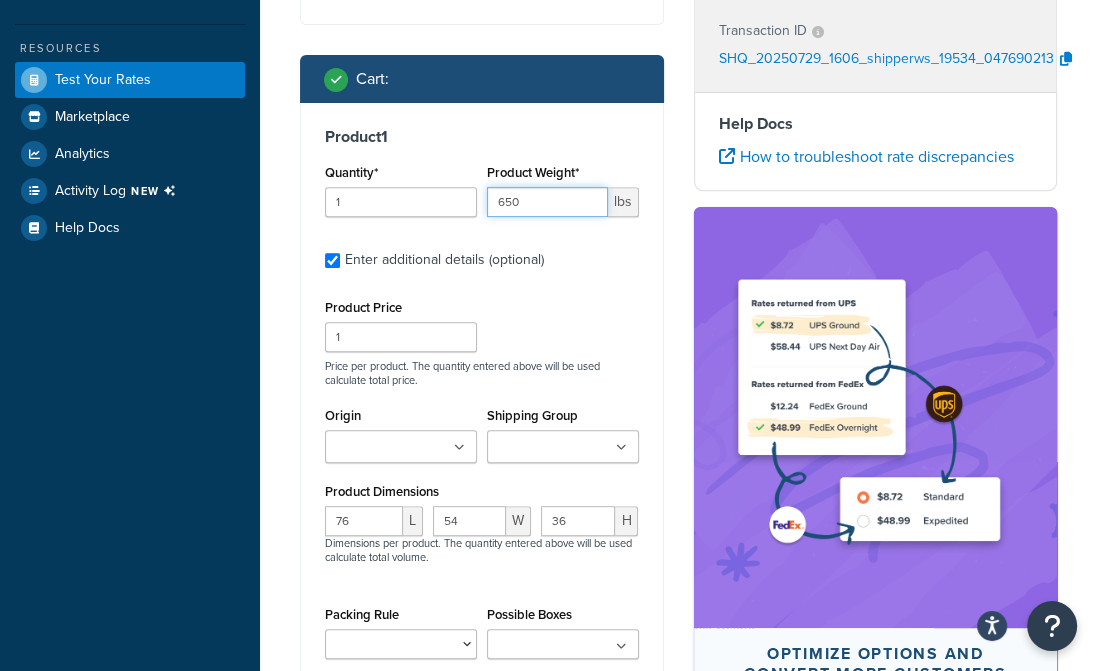 type on "650" 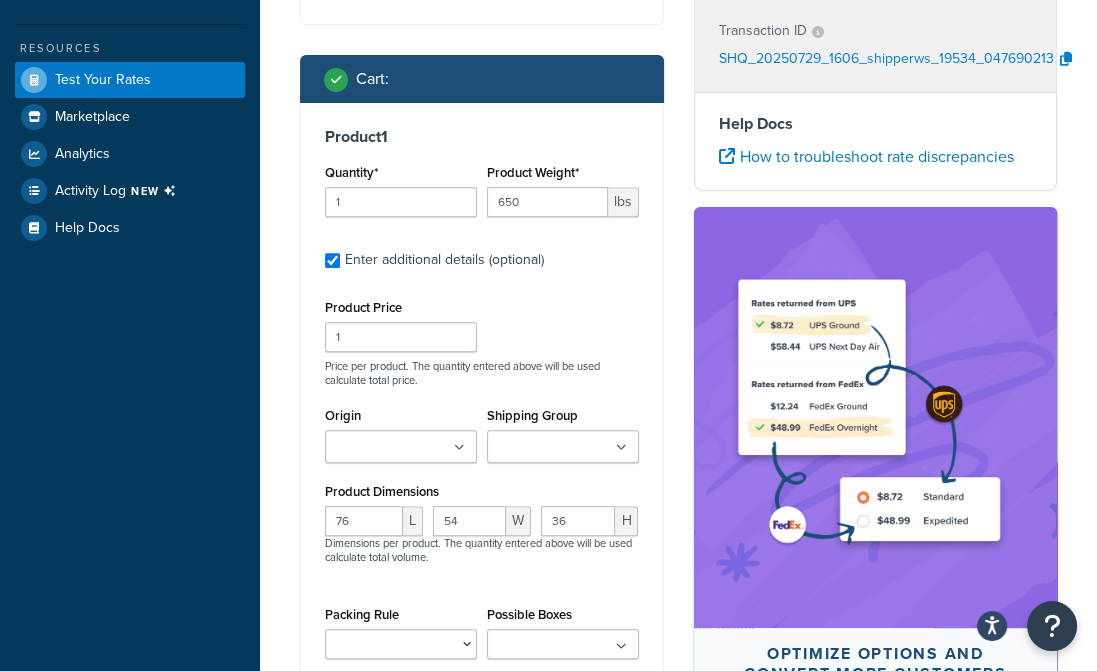 scroll, scrollTop: 0, scrollLeft: 4, axis: horizontal 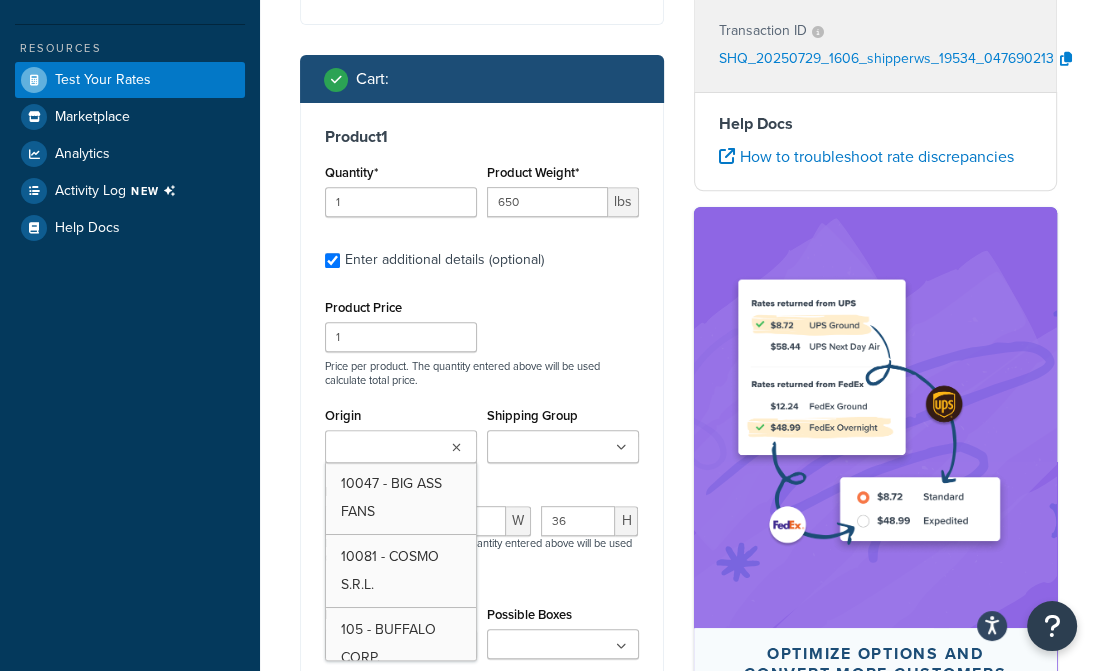click on "Product Price   1 Price per product. The quantity entered above will be used calculate total price." at bounding box center [482, 340] 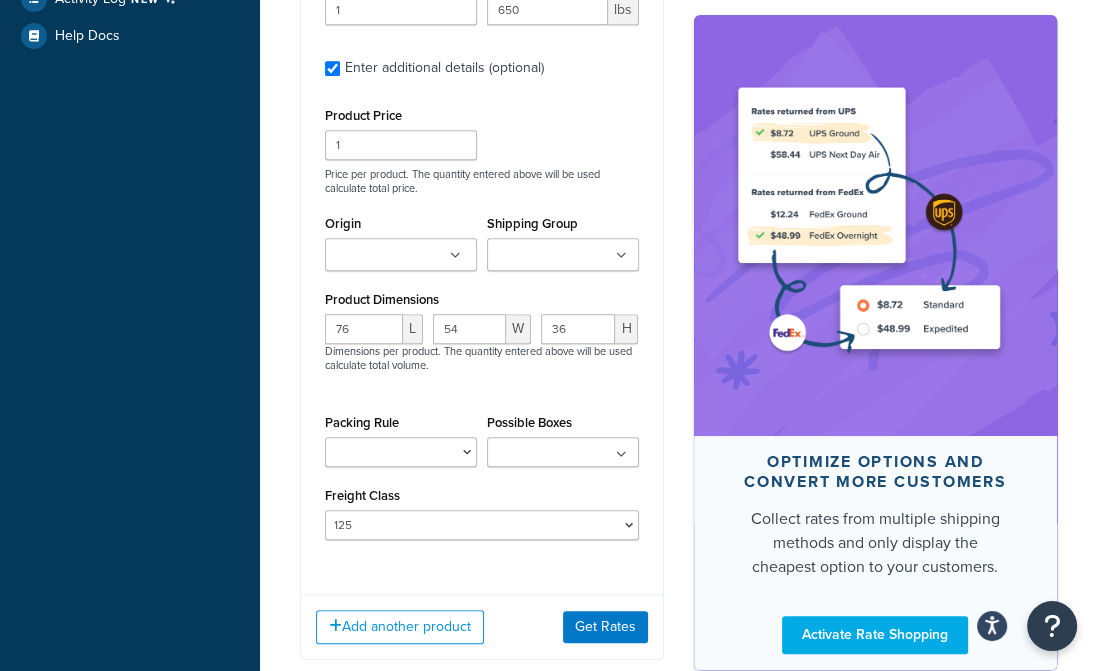 scroll, scrollTop: 700, scrollLeft: 0, axis: vertical 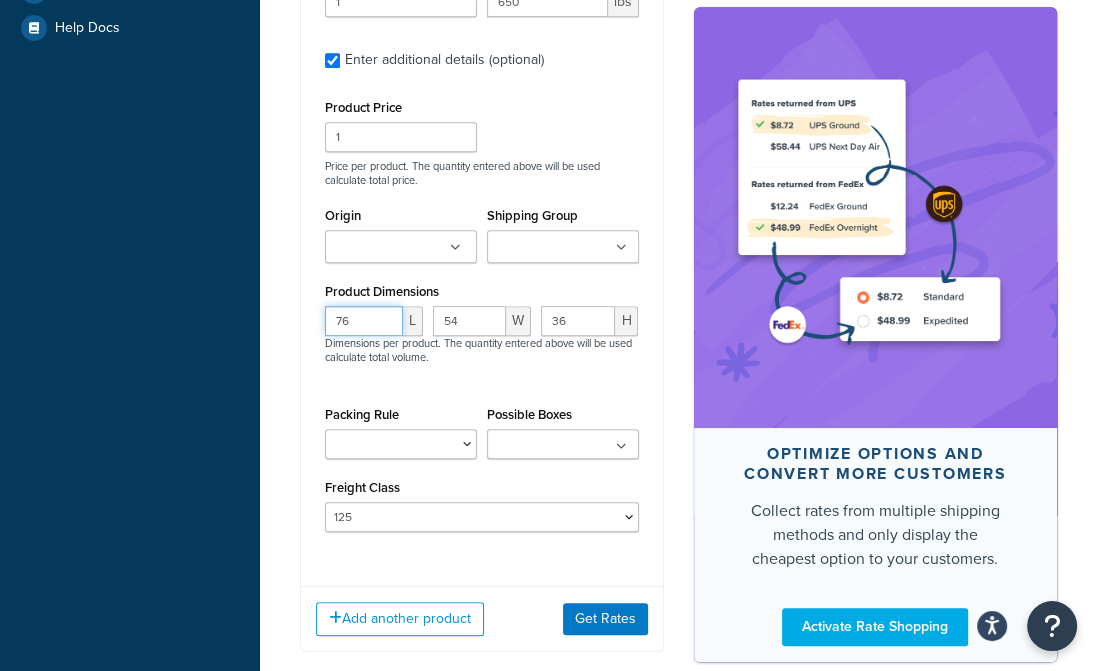drag, startPoint x: 370, startPoint y: 325, endPoint x: 293, endPoint y: 319, distance: 77.23341 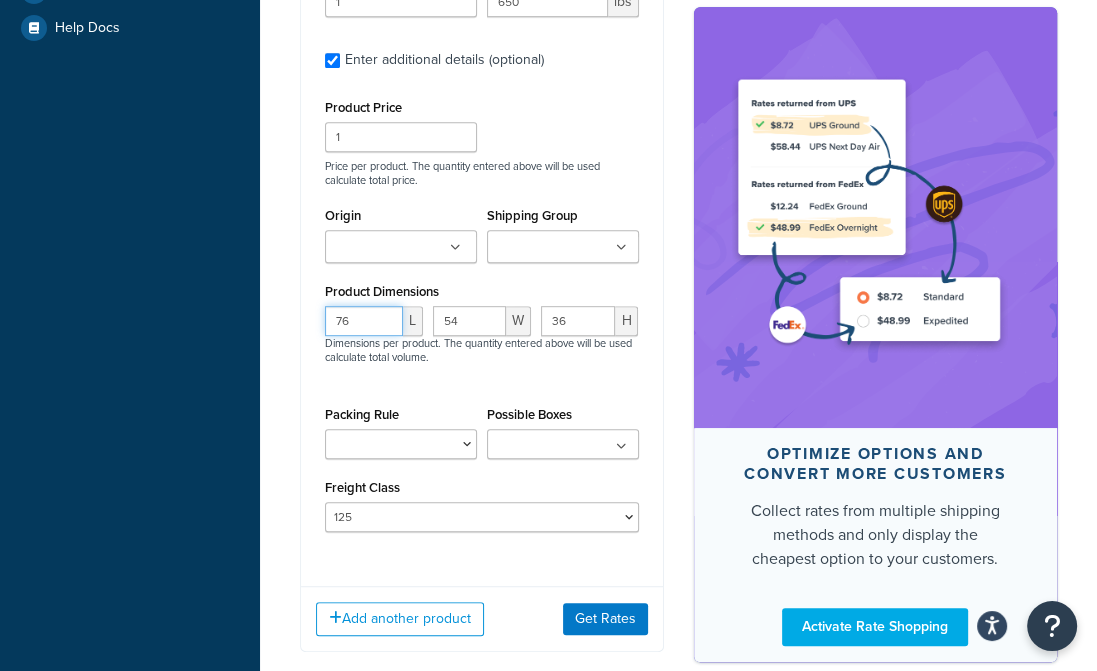 click on "Ecommerce store :  Edit RKqa LIVE.aws.ruralking [URL][DOMAIN_NAME] Shipping destination :  Edit [STREET_ADDRESS][US_STATE] Cart : Product  1 Quantity*   1 Product Weight*   650 lbs   Enter additional details (optional) Product Price   1 Price per product. The quantity entered above will be used calculate total price. Origin   10047 - BIG ASS FANS 10081 - COSMO S.R.L. 105 - BUFFALO CORP. 10703 - [GEOGRAPHIC_DATA] [US_STATE] 1098 - TRUPER S.A. DE C.V 10992 - UNITED FURNITURE IND. 113 - MID-WEST METAL PRODUCTS COMPANY 11464 - DREXEL CHEMICAL COMPANY 1149 - DEE ZEE INC 11747 - BOND MANUFACTURING 11828 - [PERSON_NAME] 12066 - ESCALADE SPORTS 1275 - KL INDUSTRIES 13071 - [PERSON_NAME] GATE CO LLC 13578 - CJ INC. 13613 - [PERSON_NAME] FENCE COMPANY 13762 - QUALITY CRAFT INDUSTRIES 14014 - SPG INTERNATIONAL LTEE / LTD 14106 - YTL INTERNATIONAL 14298 - METAL MAN WORK GEAR COMPANY 14948 - BE PRESSURE SUPPLY INC. 1503 - SPEECO INC 1515 - FIMCO INDUSTRIES 1524 - HOBART WELDING PRODUCTS" at bounding box center (482, 53) 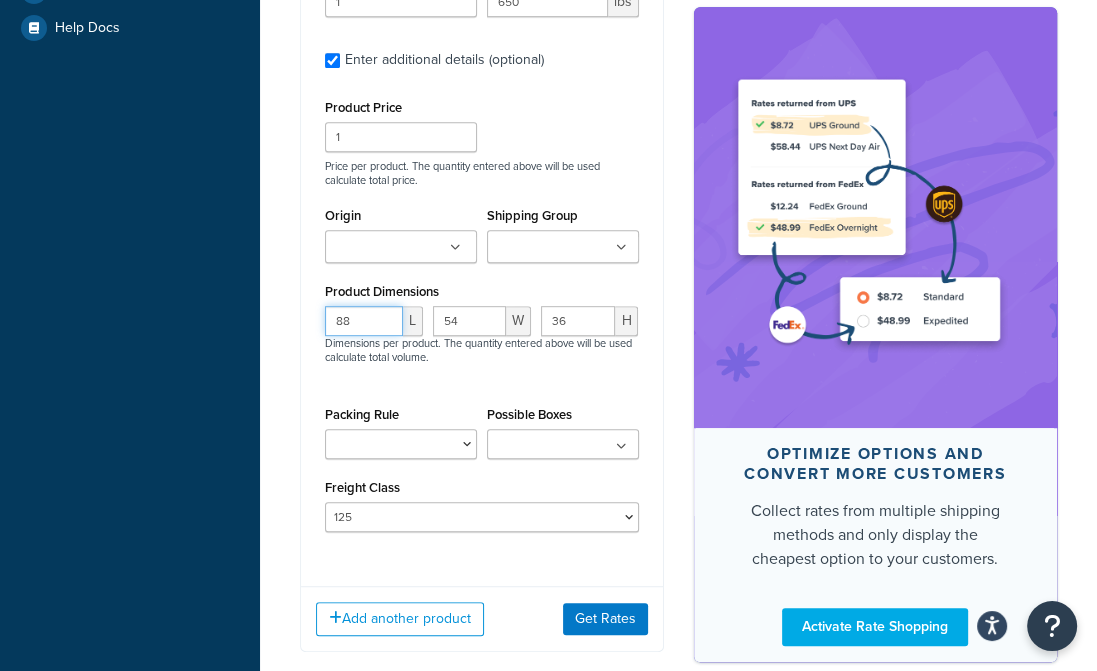 type on "88" 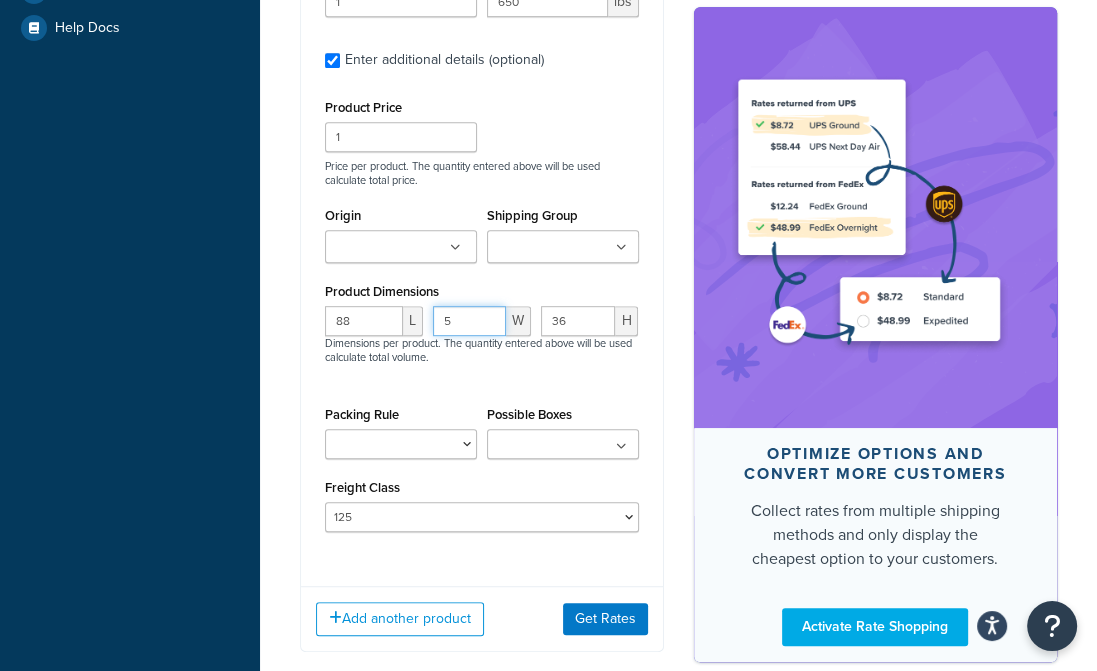 type on "54" 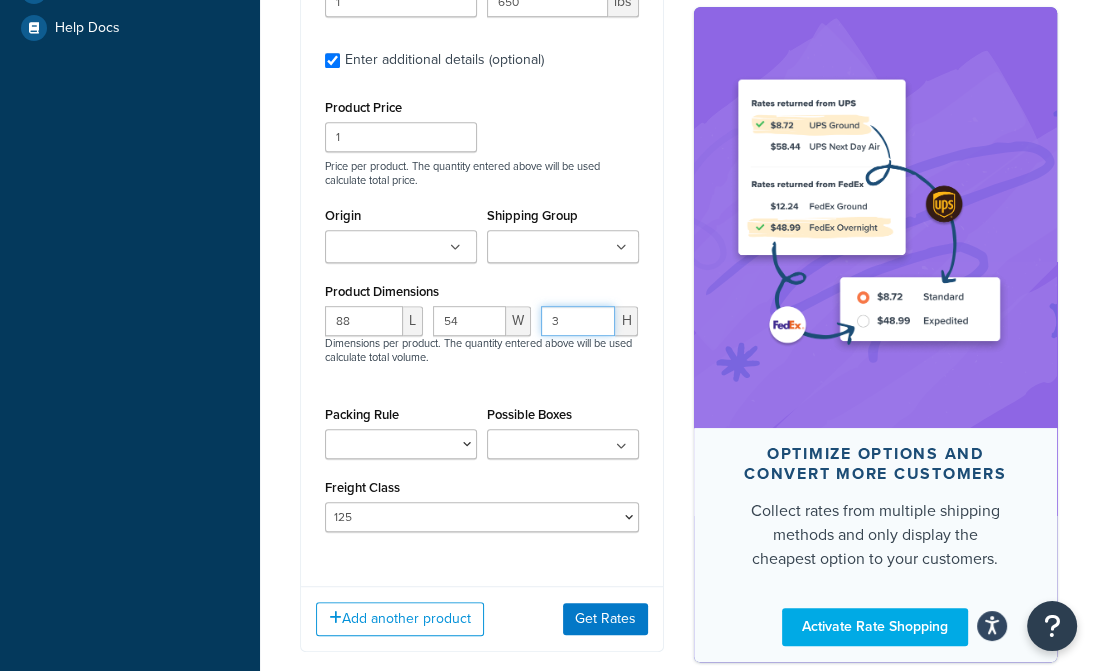 type on "36" 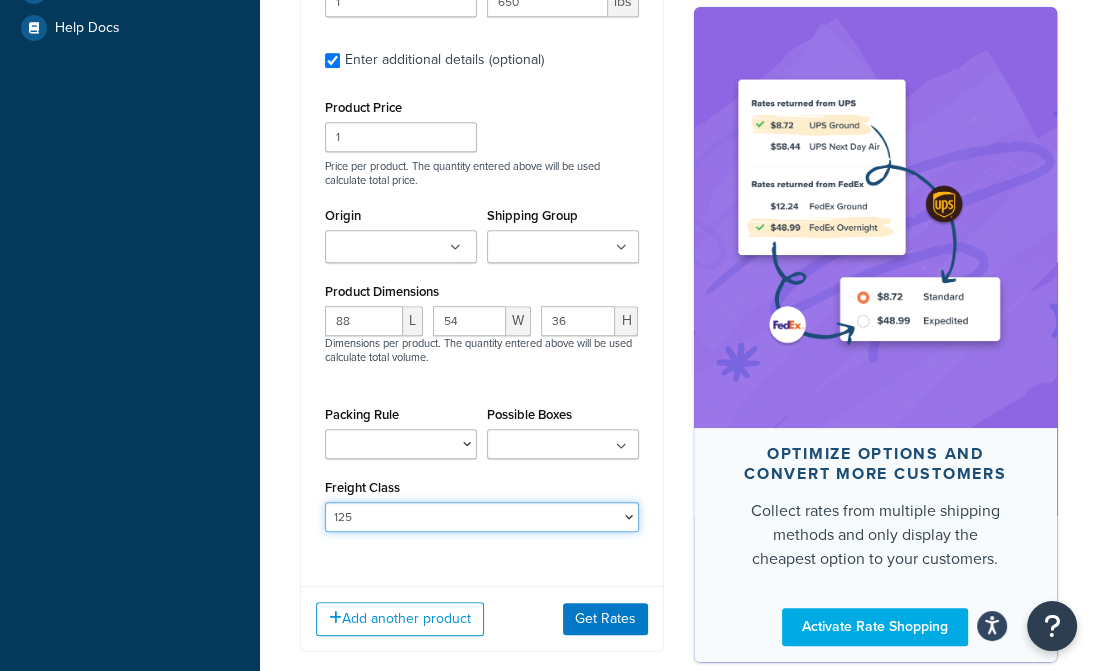 click on "50  55  60  65  70  77.5  85  92.5  100  110  125  150  175  200  250  300  400  500" at bounding box center [482, 517] 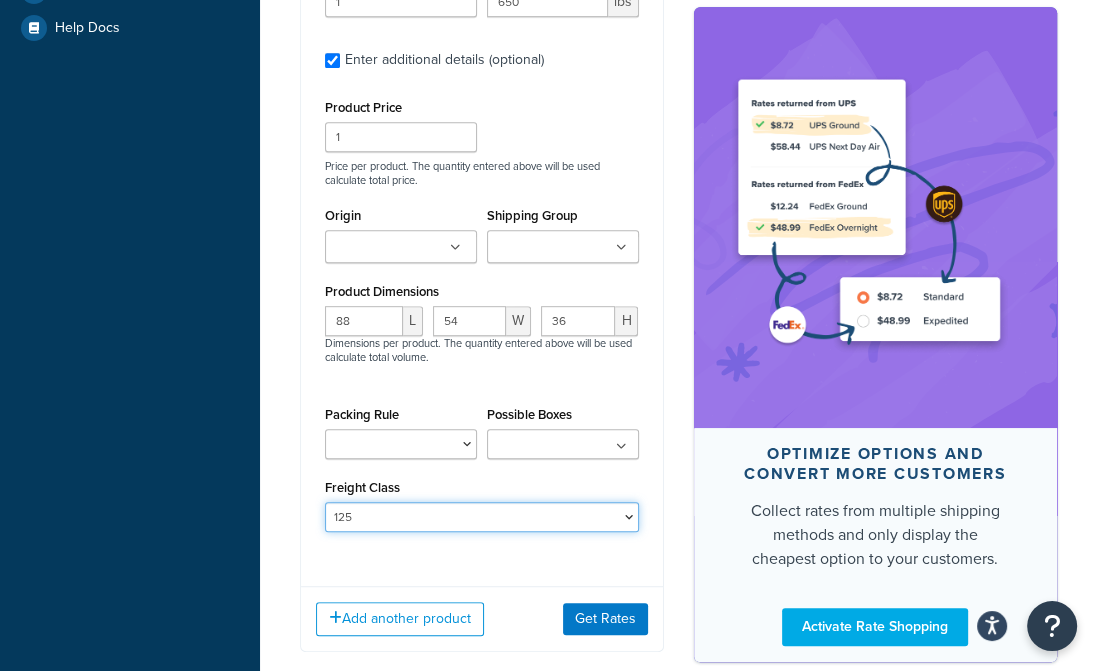 select on "150" 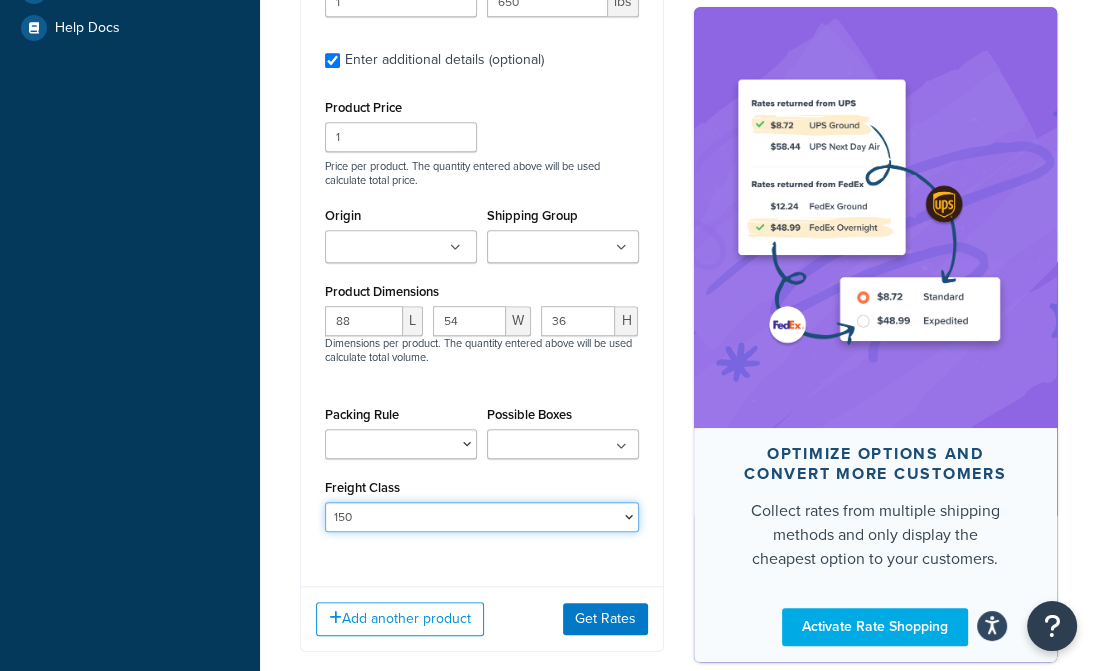 click on "50  55  60  65  70  77.5  85  92.5  100  110  125  150  175  200  250  300  400  500" at bounding box center [482, 517] 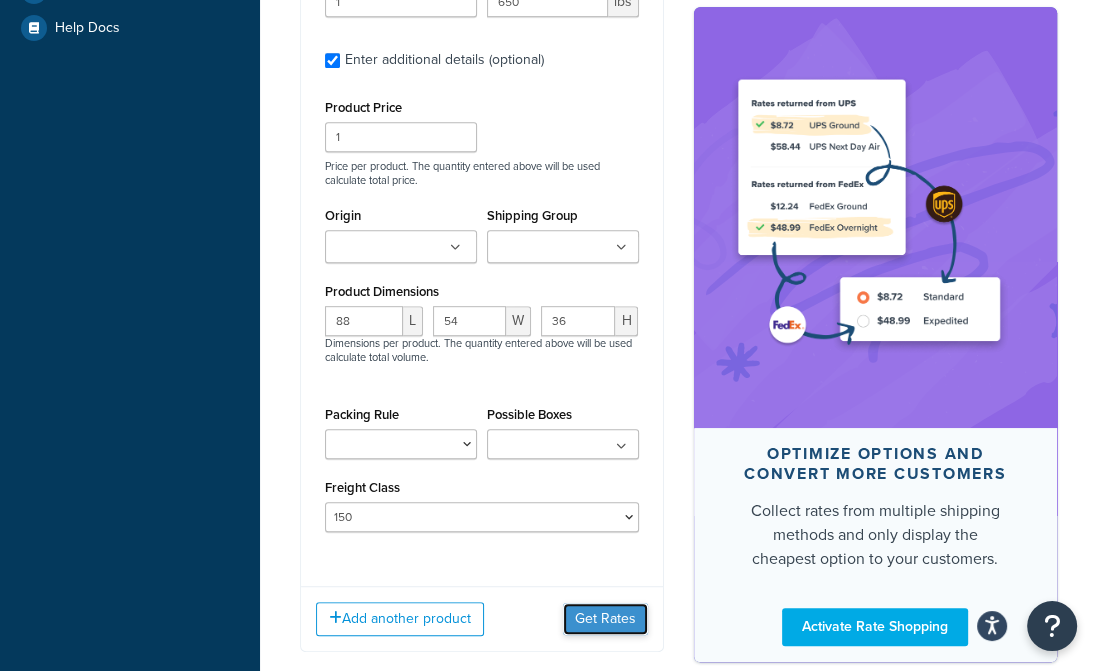 click on "Get Rates" at bounding box center (605, 619) 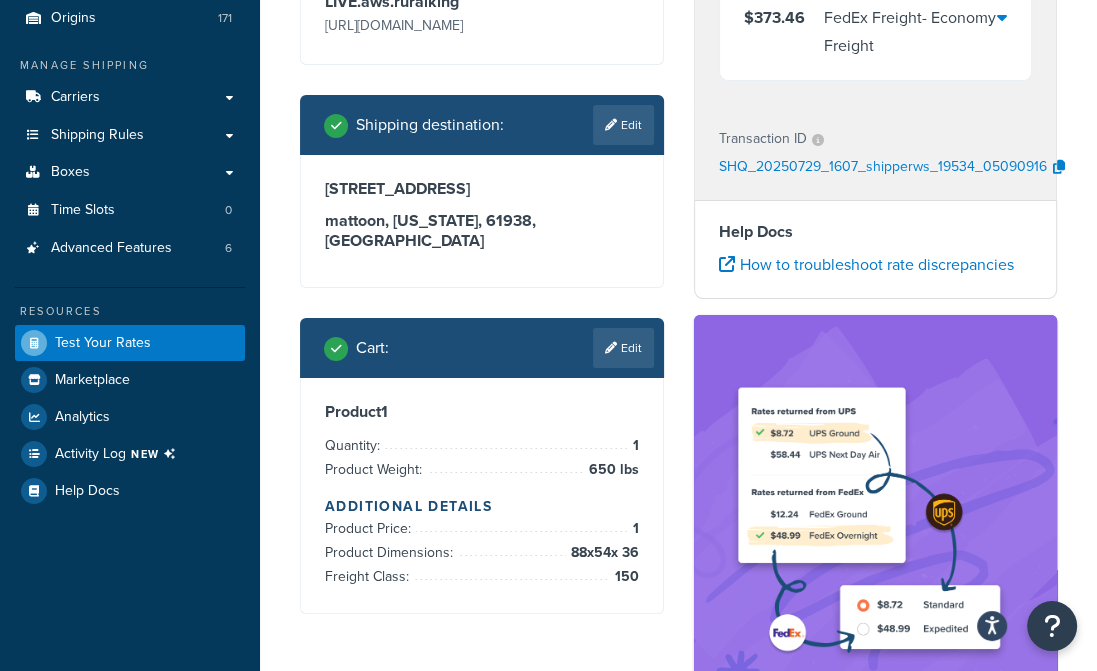 scroll, scrollTop: 255, scrollLeft: 0, axis: vertical 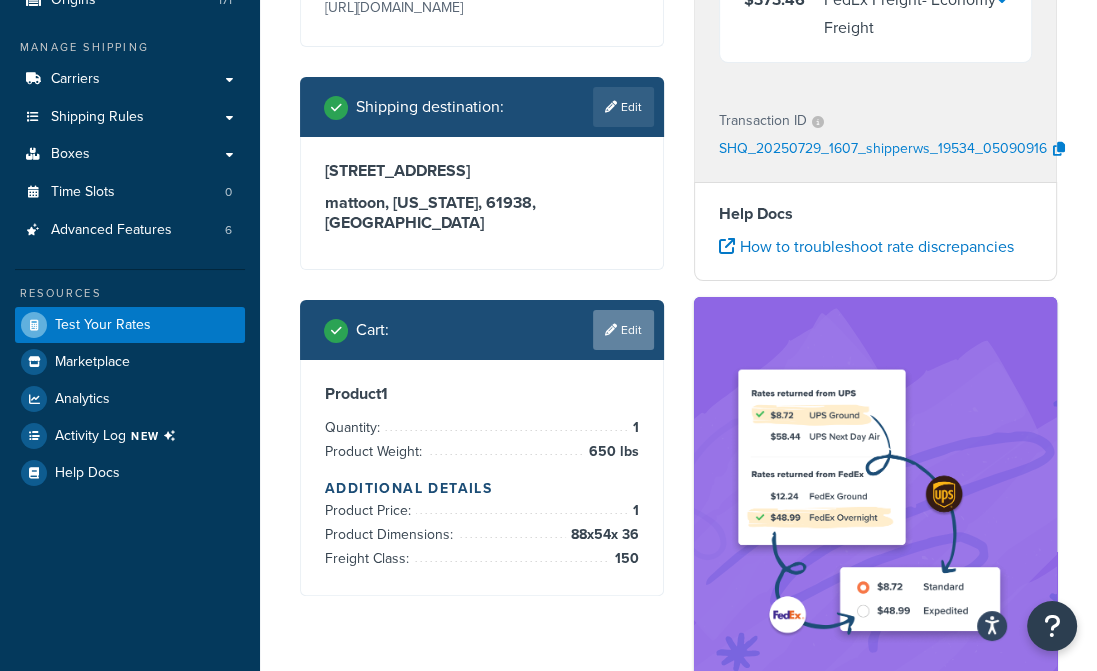 click on "Edit" at bounding box center [623, 330] 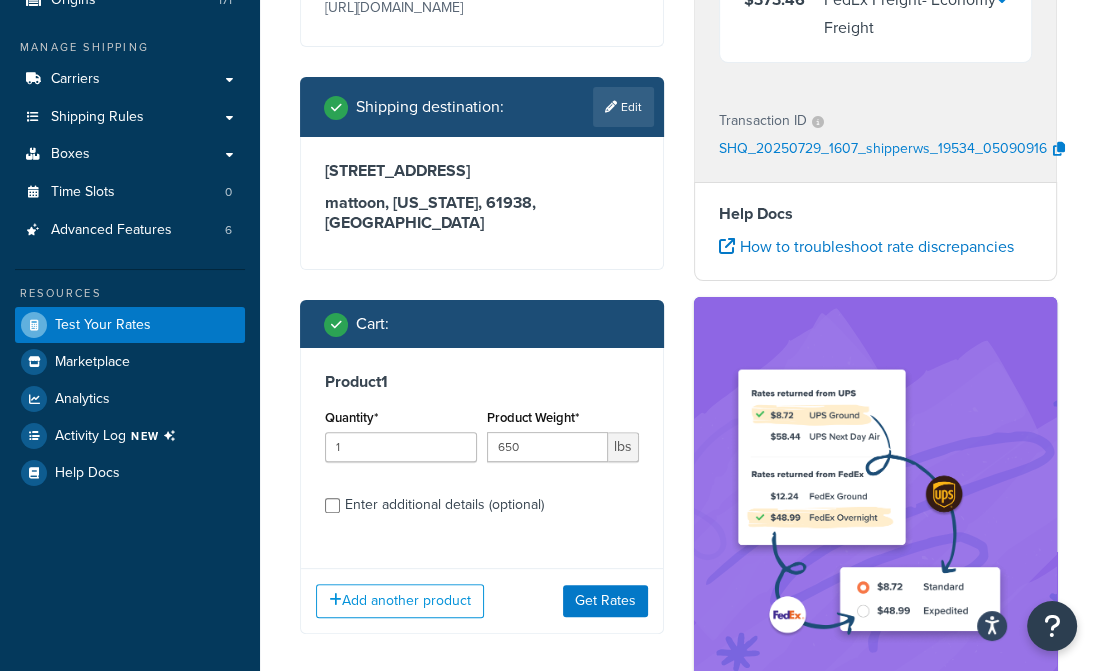 click on "Enter additional details (optional)" at bounding box center [444, 505] 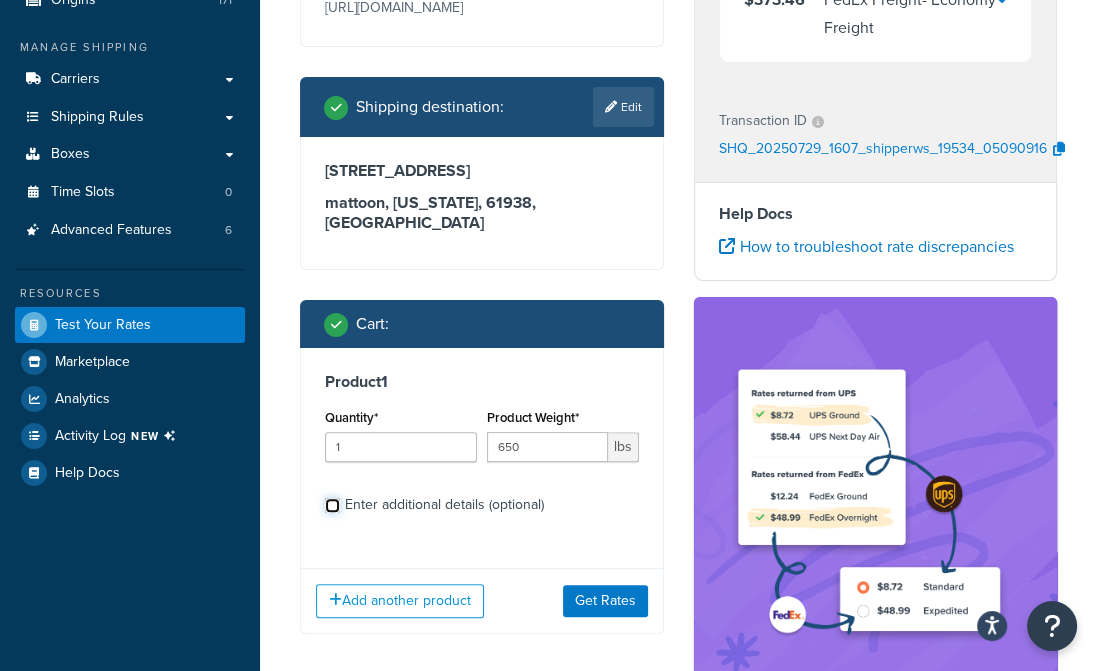 click on "Enter additional details (optional)" at bounding box center [332, 505] 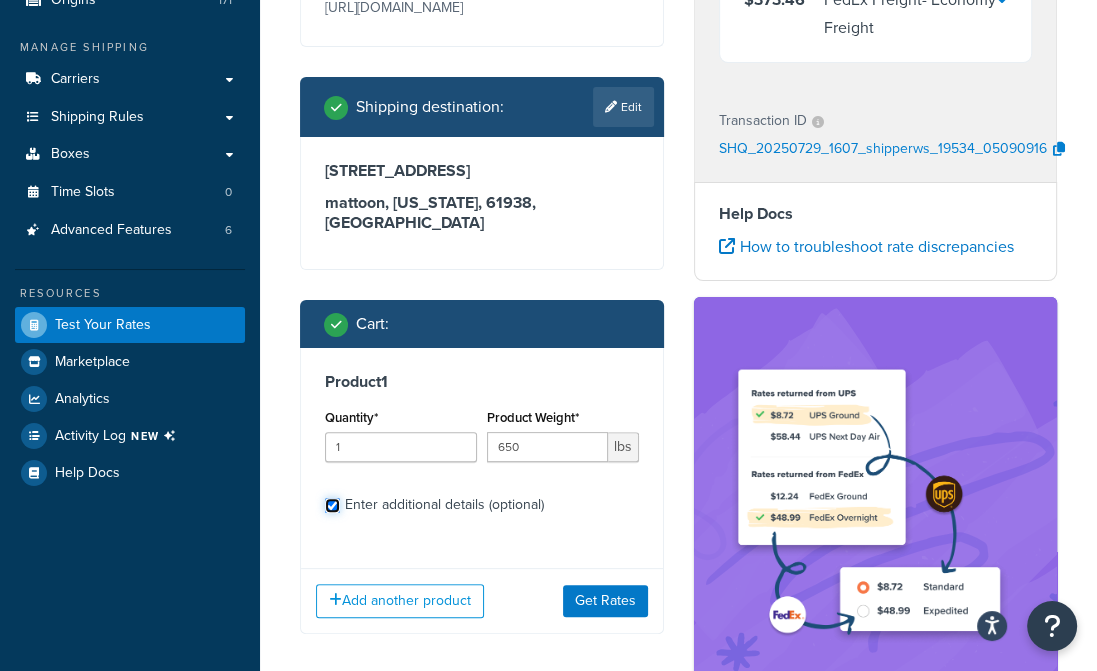 checkbox on "true" 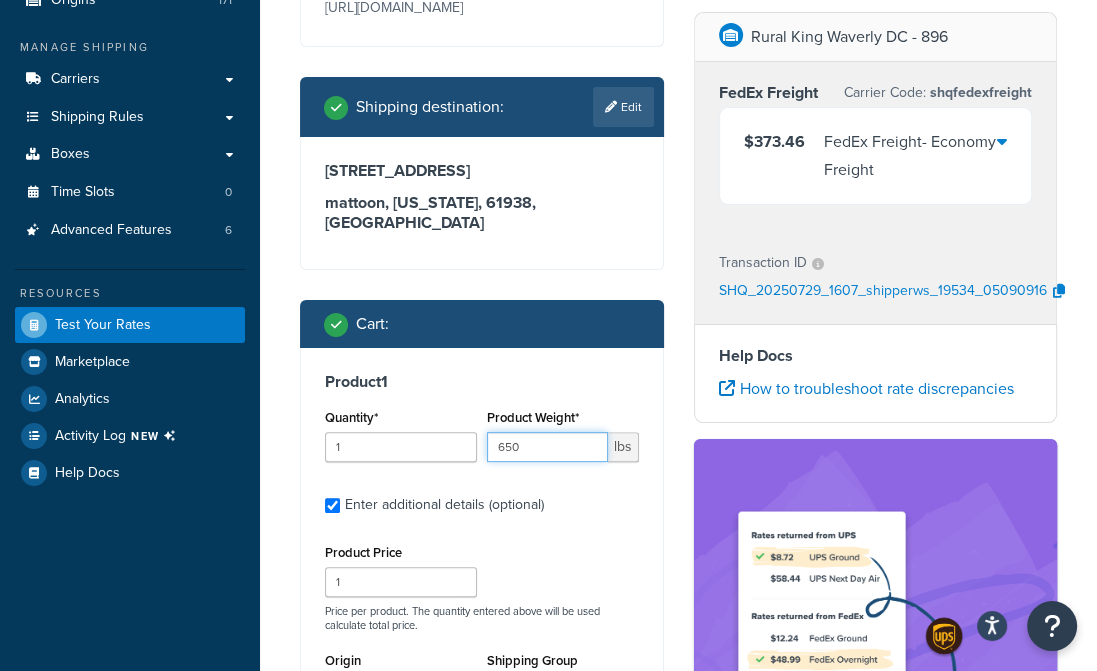 drag, startPoint x: 544, startPoint y: 452, endPoint x: 440, endPoint y: 458, distance: 104.172935 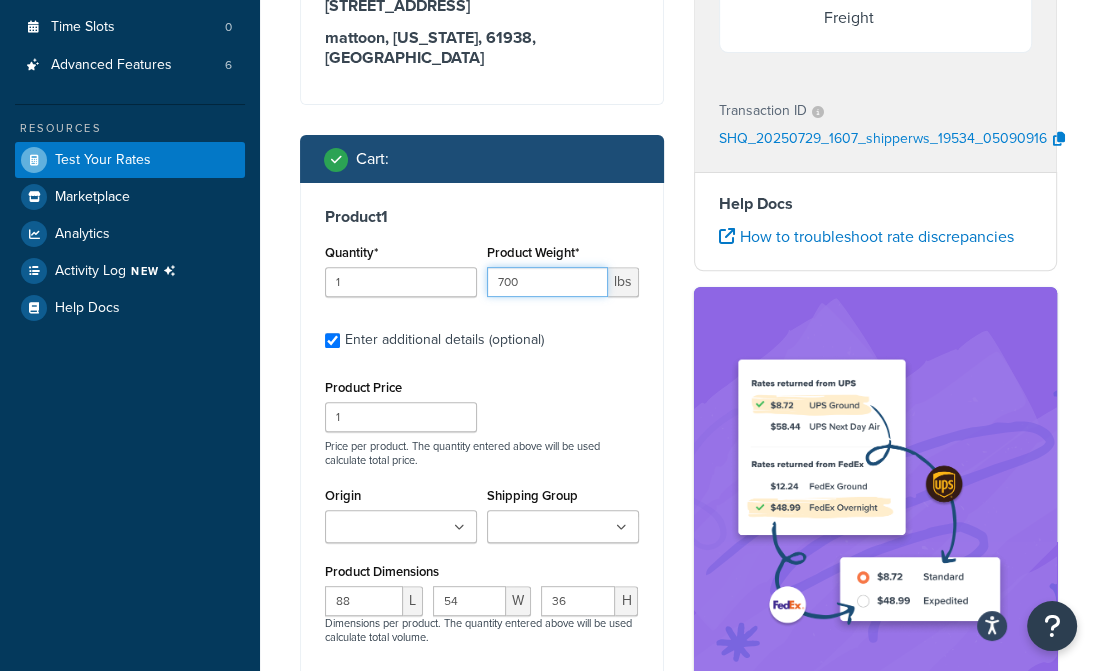 scroll, scrollTop: 455, scrollLeft: 0, axis: vertical 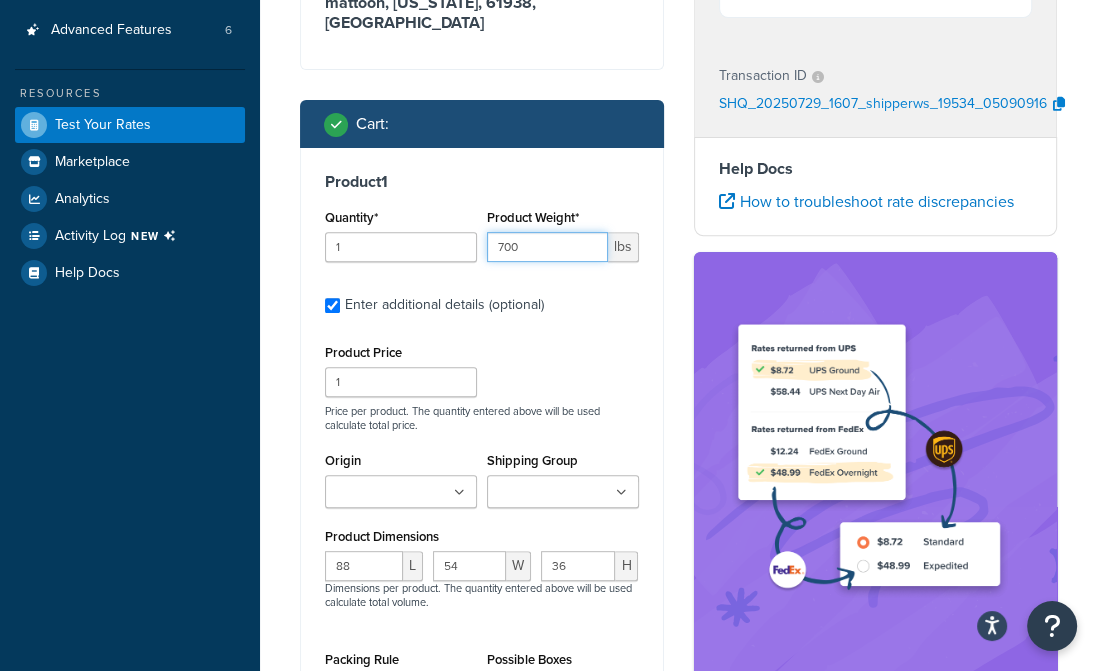 type on "700" 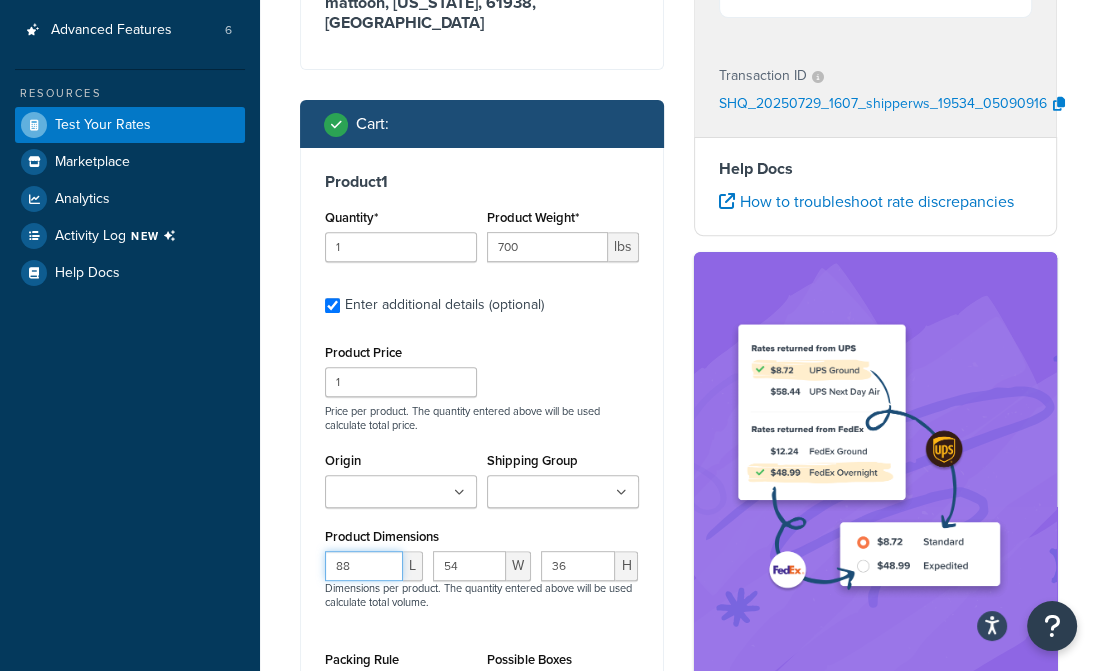 drag, startPoint x: 352, startPoint y: 569, endPoint x: 299, endPoint y: 569, distance: 53 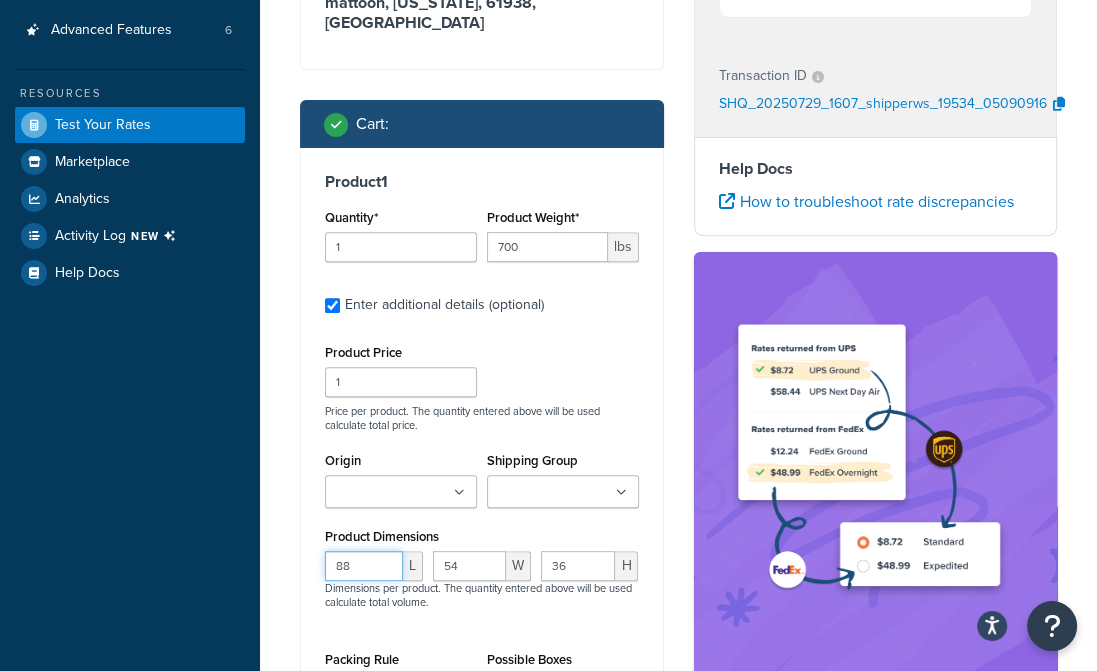 click on "Ecommerce store :  Edit RKqa LIVE.aws.ruralking [URL][DOMAIN_NAME] Shipping destination :  Edit [STREET_ADDRESS][US_STATE] Cart : Product  1 Quantity*   1 Product Weight*   700 lbs   Enter additional details (optional) Product Price   1 Price per product. The quantity entered above will be used calculate total price. Origin   10047 - BIG ASS FANS 10081 - COSMO S.R.L. 105 - BUFFALO CORP. 10703 - [GEOGRAPHIC_DATA] [US_STATE] 1098 - TRUPER S.A. DE C.V 10992 - UNITED FURNITURE IND. 113 - MID-WEST METAL PRODUCTS COMPANY 11464 - DREXEL CHEMICAL COMPANY 1149 - DEE ZEE INC 11747 - BOND MANUFACTURING 11828 - [PERSON_NAME] 12066 - ESCALADE SPORTS 1275 - KL INDUSTRIES 13071 - [PERSON_NAME] GATE CO LLC 13578 - CJ INC. 13613 - [PERSON_NAME] FENCE COMPANY 13762 - QUALITY CRAFT INDUSTRIES 14014 - SPG INTERNATIONAL LTEE / LTD 14106 - YTL INTERNATIONAL 14298 - METAL MAN WORK GEAR COMPANY 14948 - BE PRESSURE SUPPLY INC. 1503 - SPEECO INC 1515 - FIMCO INDUSTRIES 1524 - HOBART WELDING PRODUCTS" at bounding box center [482, 298] 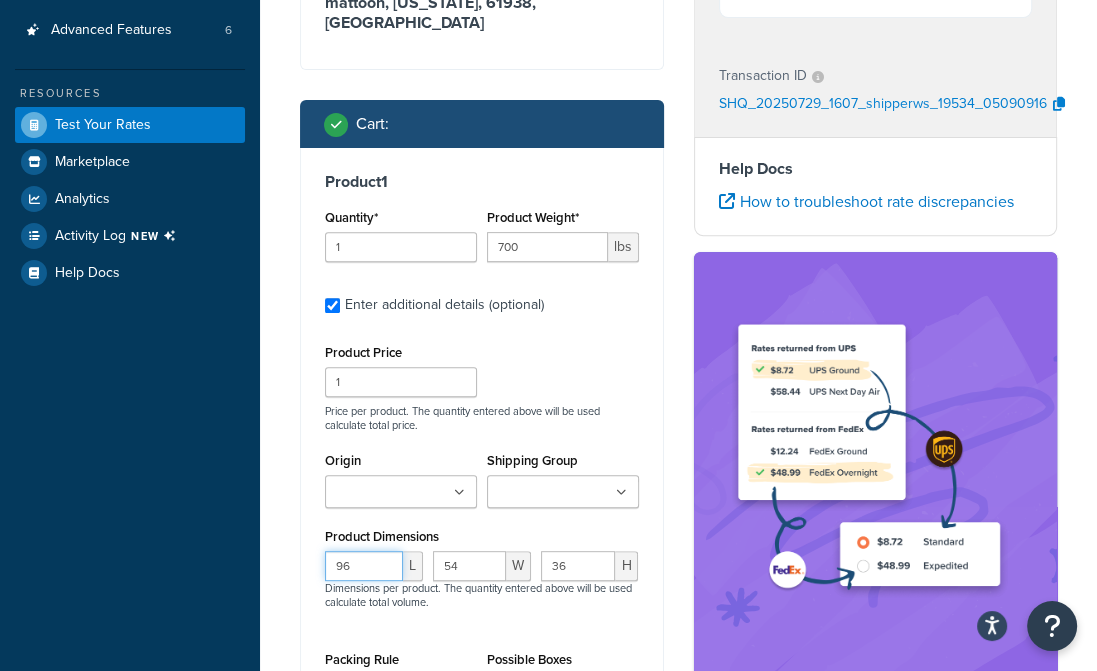 type on "96" 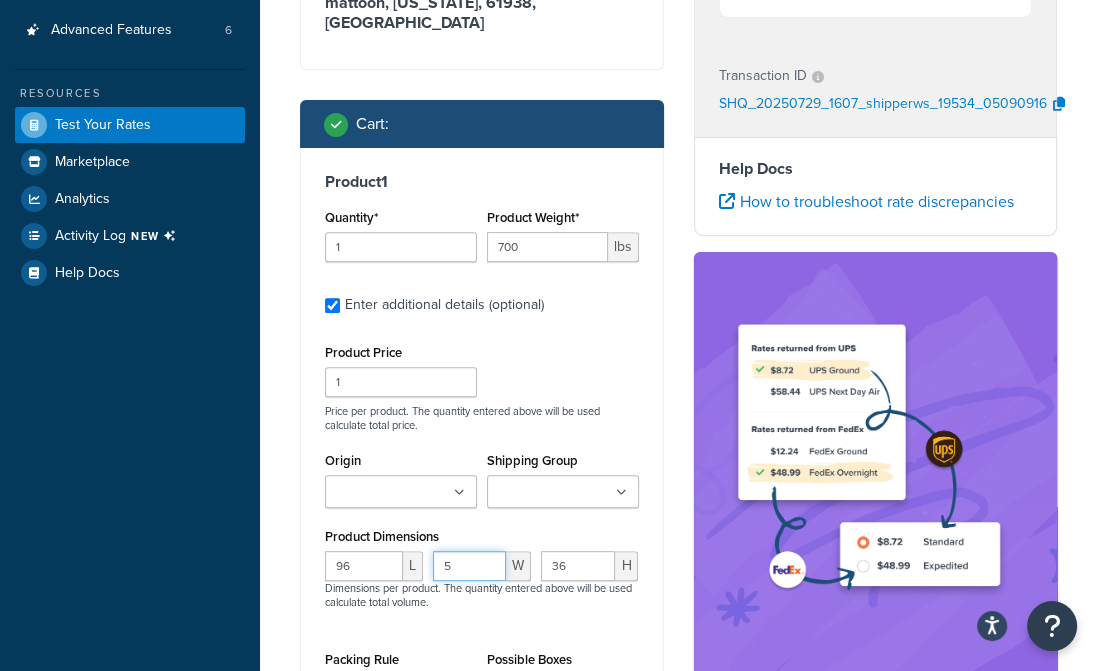 type on "54" 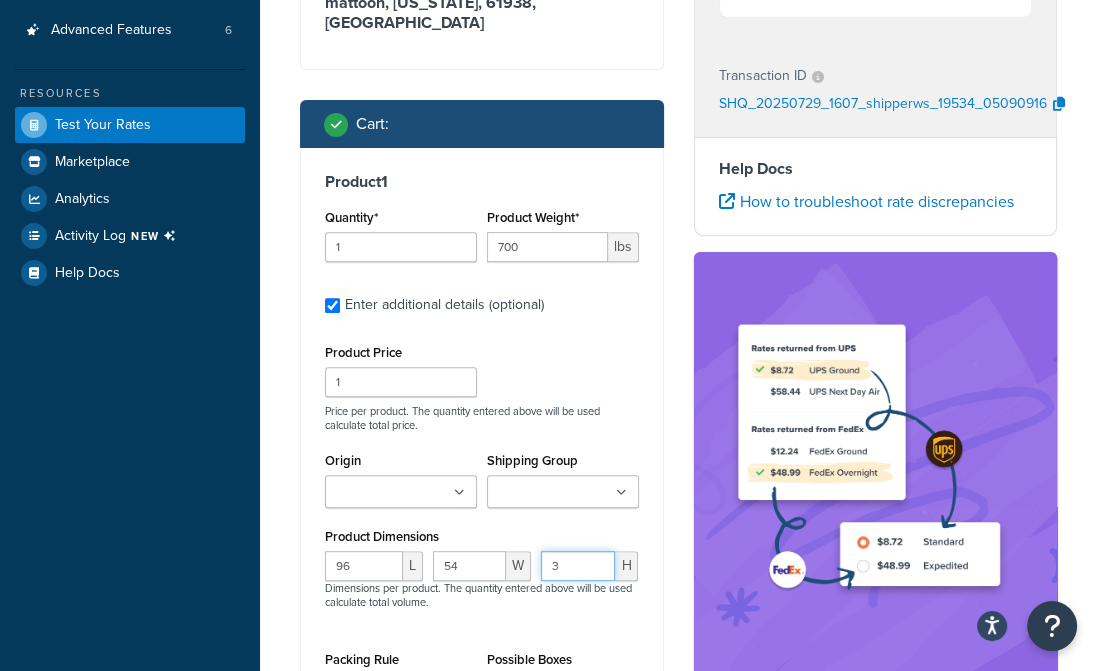 type on "36" 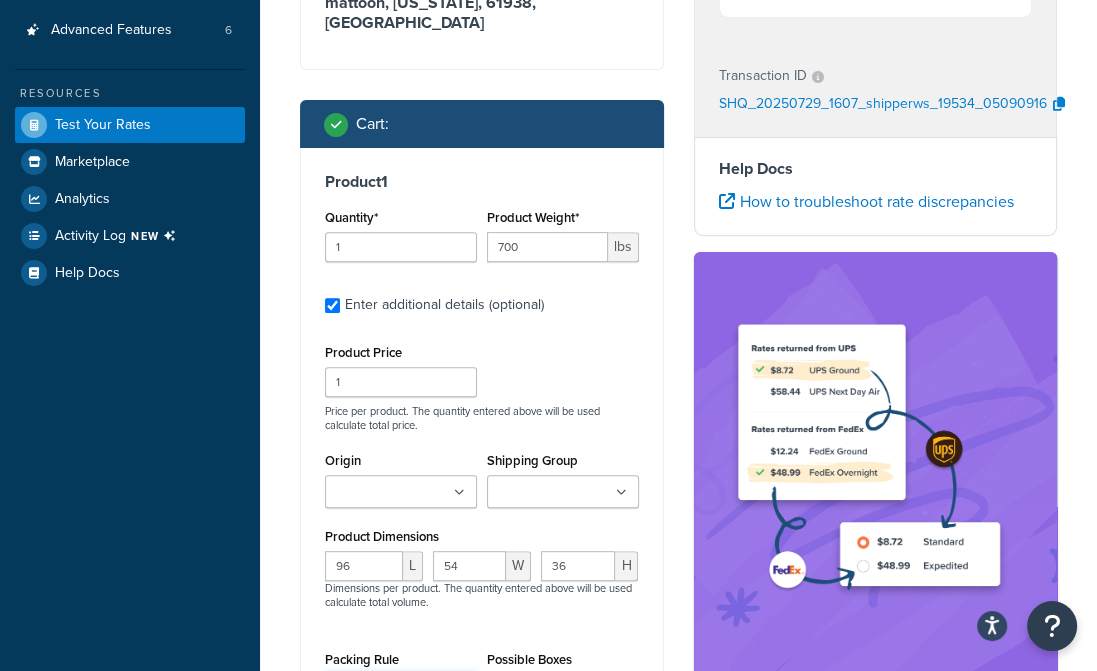 scroll, scrollTop: 815, scrollLeft: 0, axis: vertical 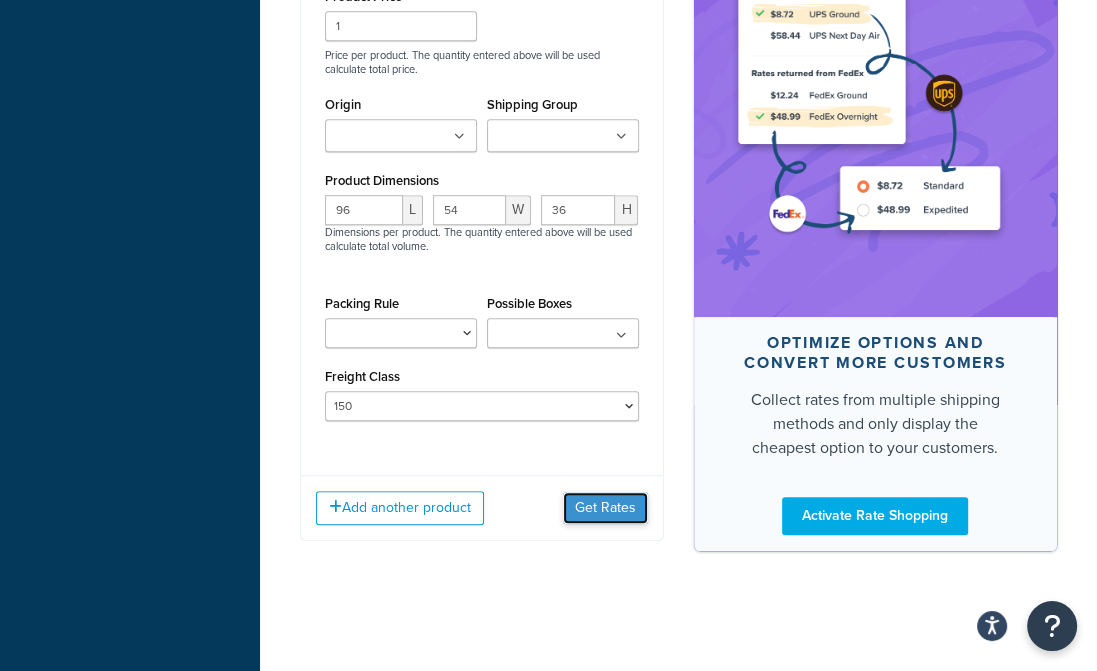 click on "Get Rates" at bounding box center [605, 508] 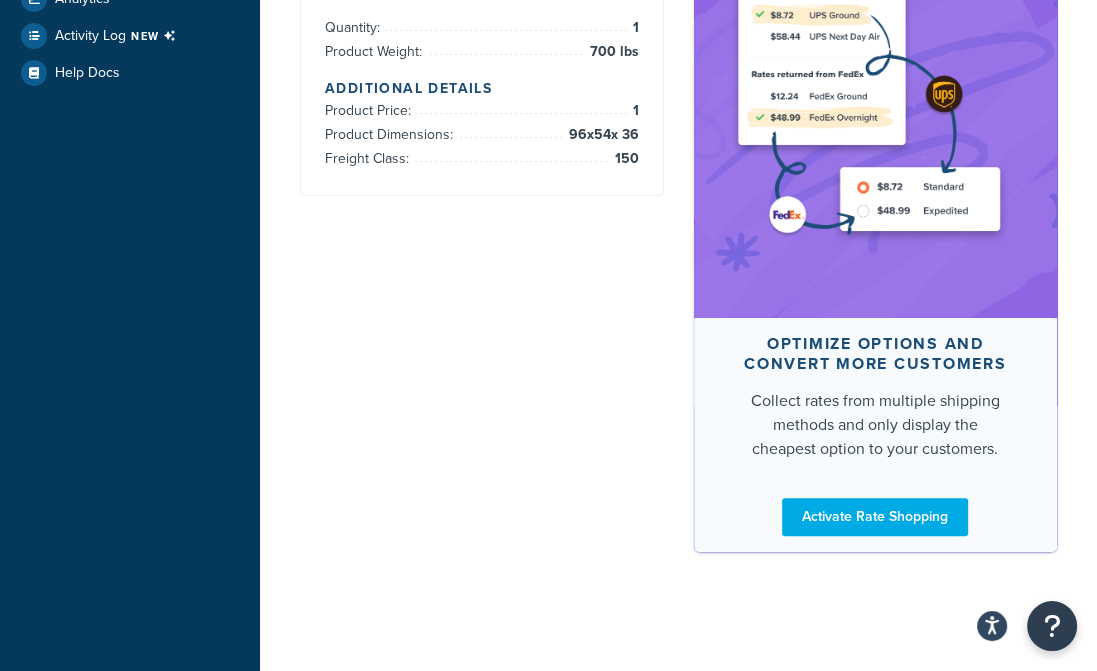 scroll, scrollTop: 0, scrollLeft: 0, axis: both 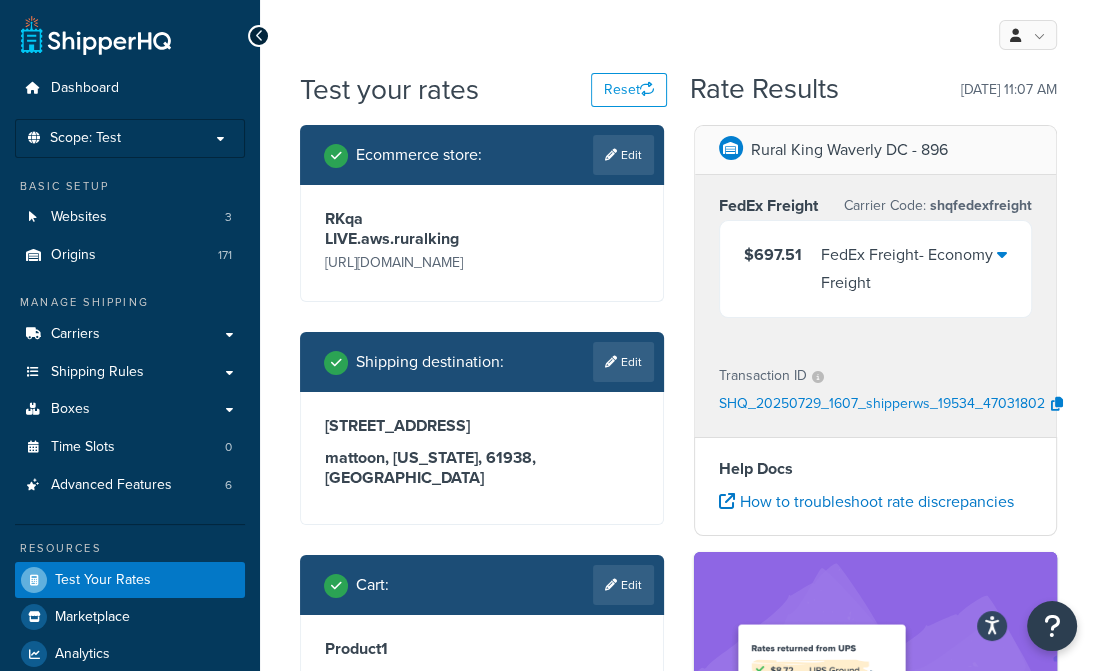 click on "Ecommerce store :  Edit RKqa LIVE.aws.ruralking [URL][DOMAIN_NAME] Shipping destination :  Edit [STREET_ADDRESS][US_STATE] Cart :  Edit Product  1 Quantity: 1 Product Weight: 700   lbs Additional Details Product Price: 1 Product Dimensions: 96  x  54  x   36 Freight Class: 150" at bounding box center [482, 503] 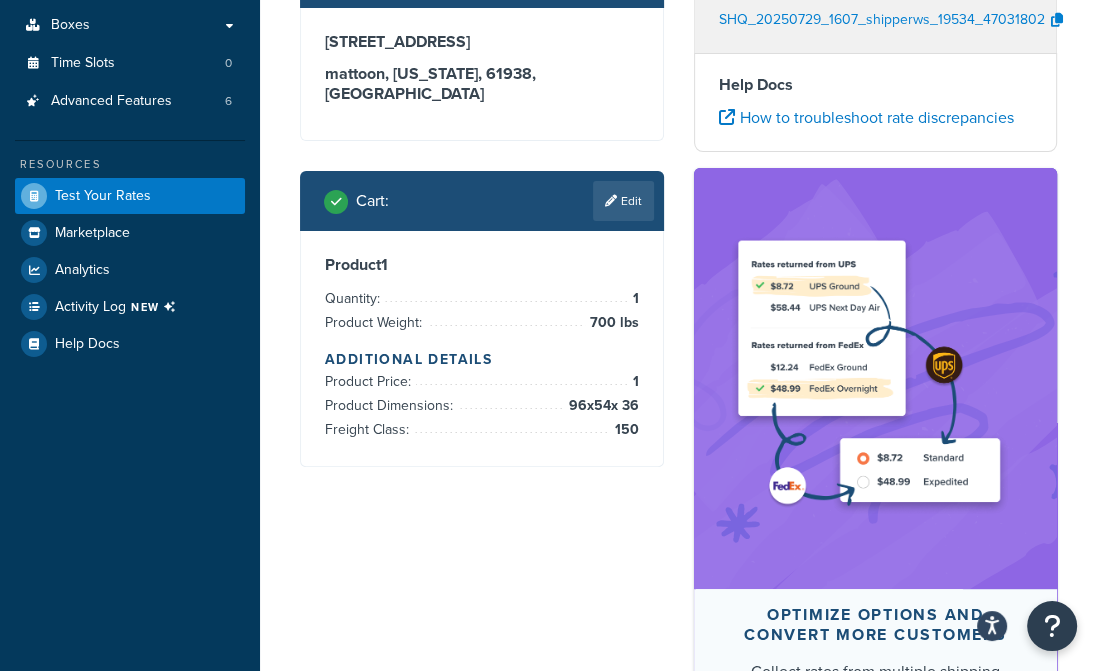 scroll, scrollTop: 500, scrollLeft: 0, axis: vertical 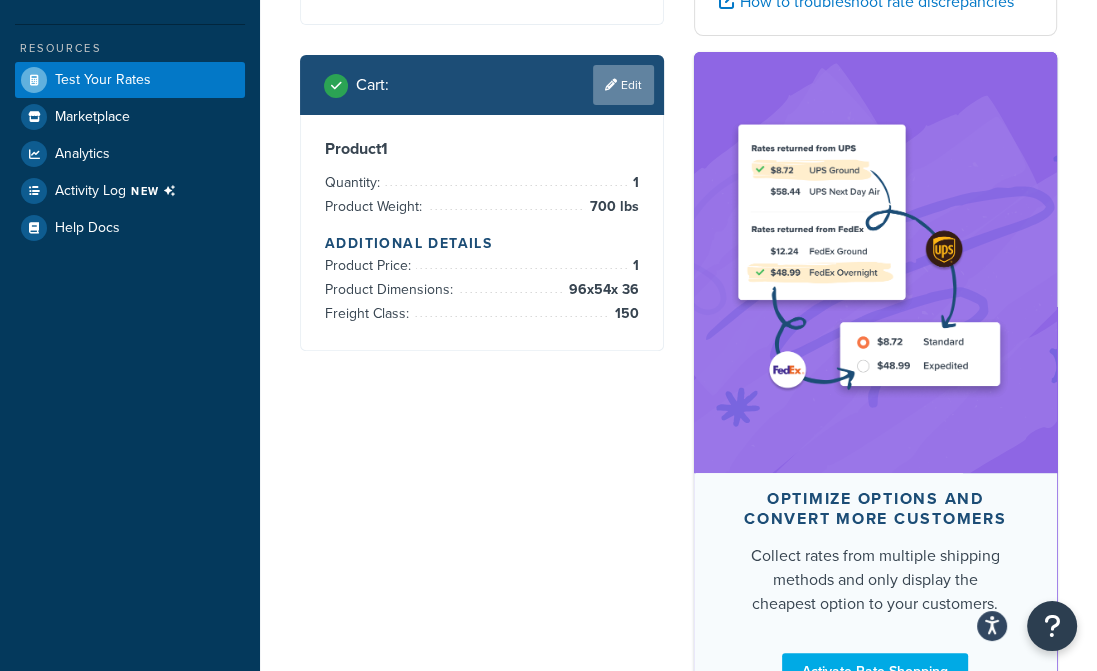 click on "Edit" at bounding box center [623, 85] 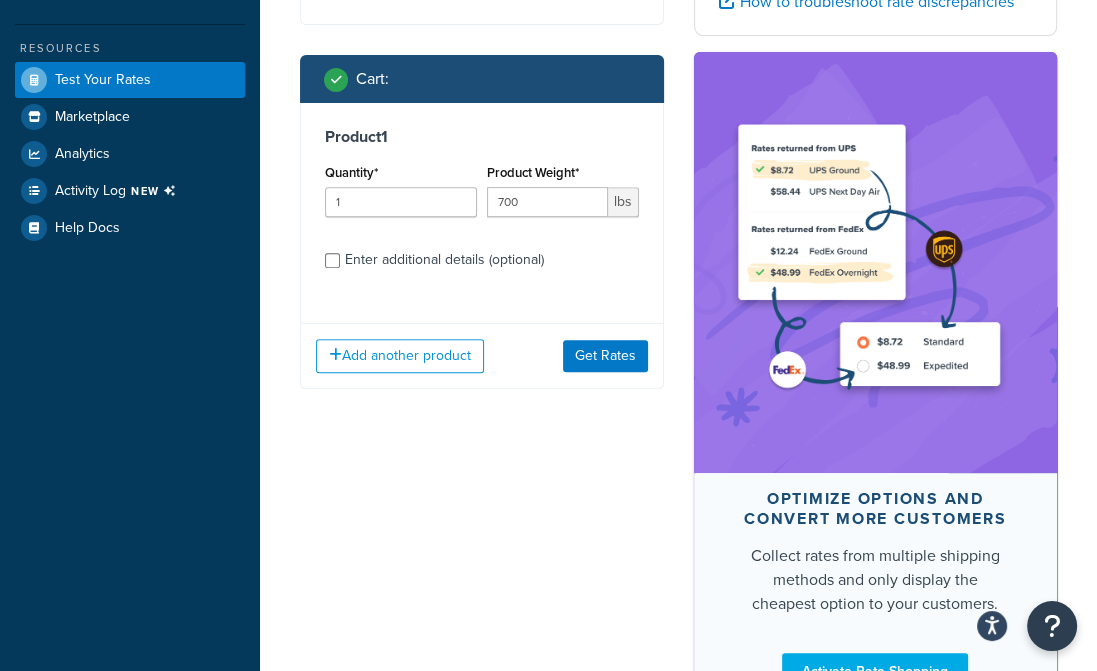 click on "Enter additional details (optional)" at bounding box center [444, 260] 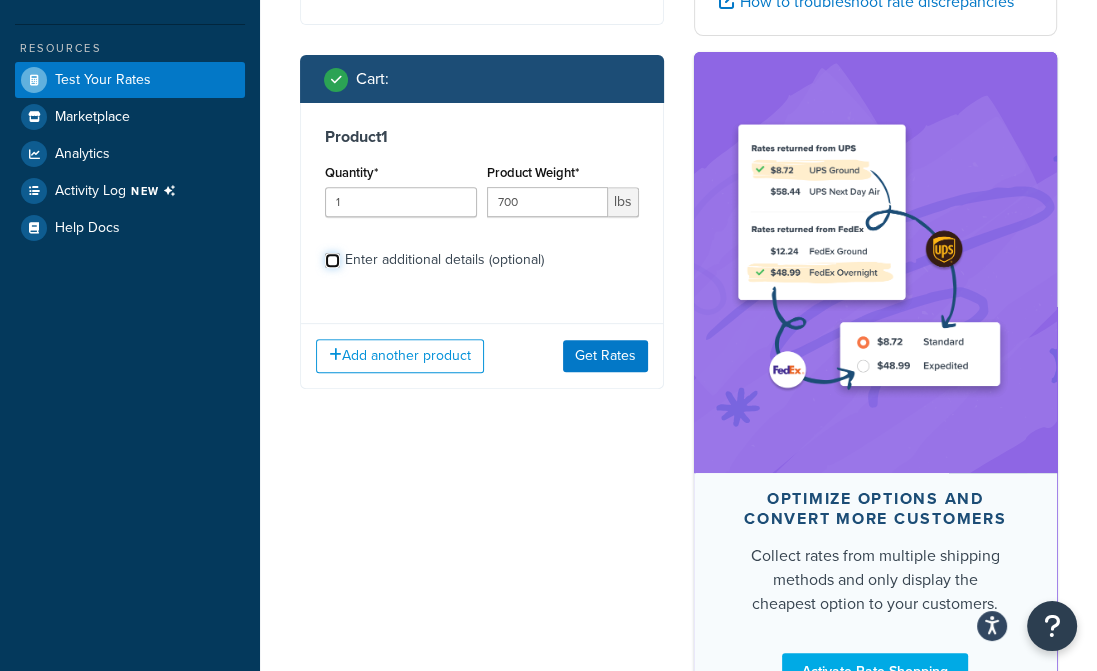 click on "Enter additional details (optional)" at bounding box center (332, 260) 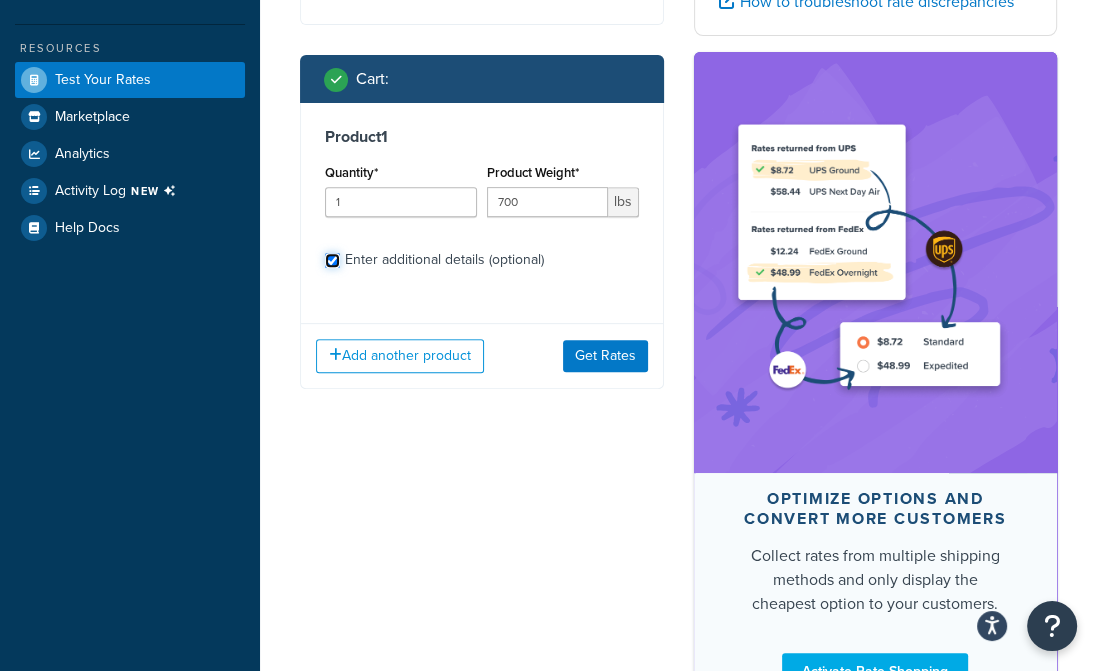 checkbox on "true" 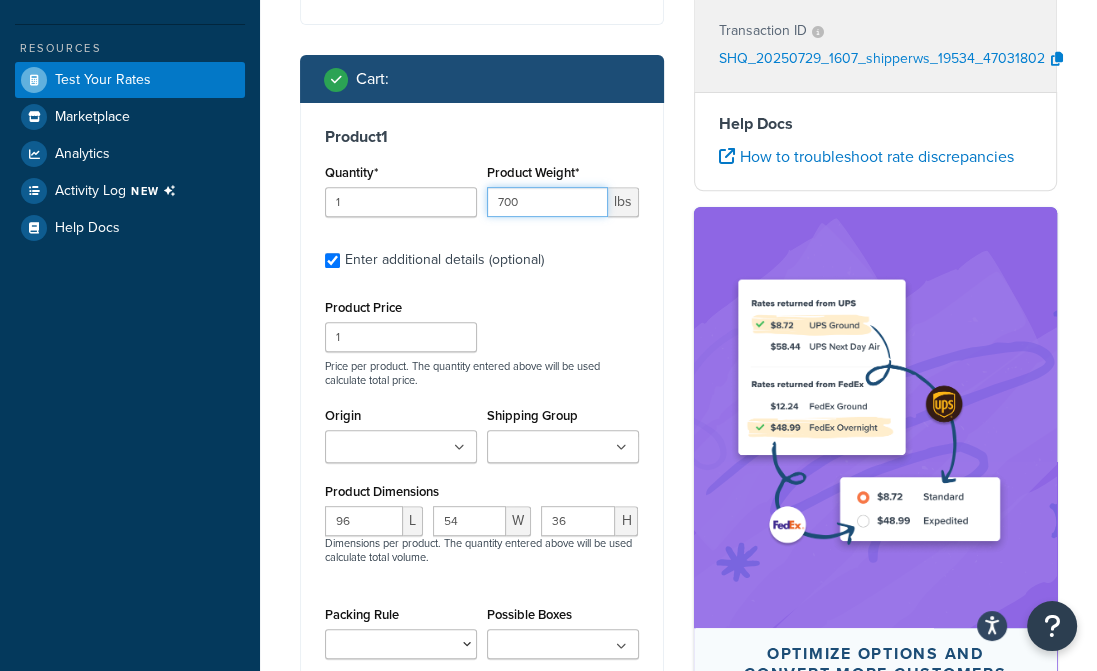 drag, startPoint x: 543, startPoint y: 211, endPoint x: 420, endPoint y: 211, distance: 123 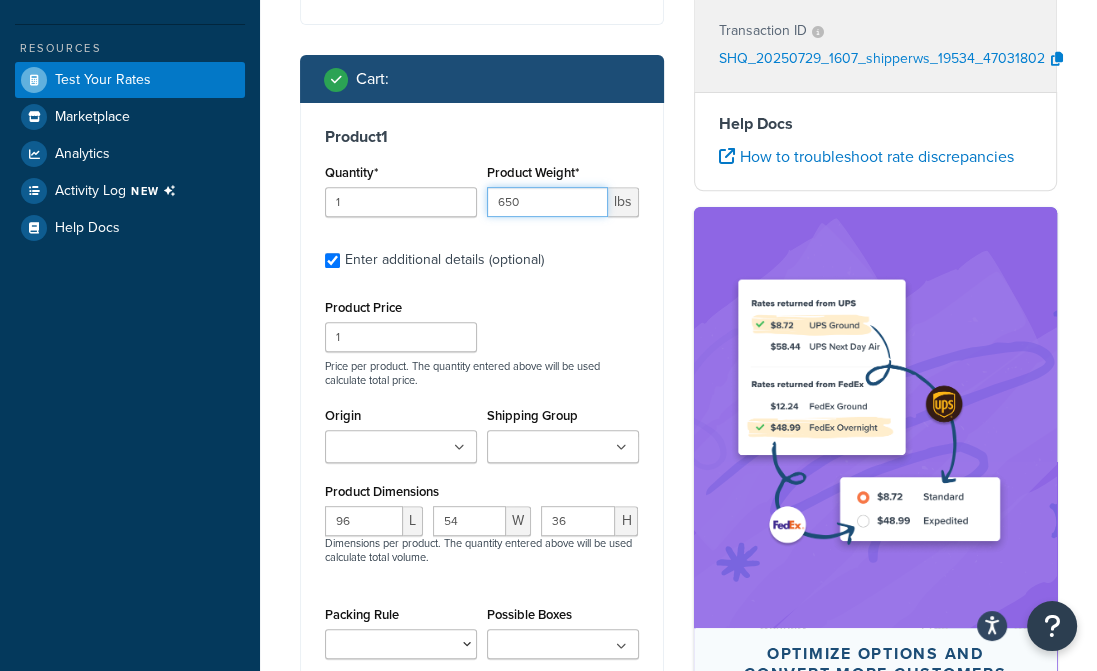 type on "650" 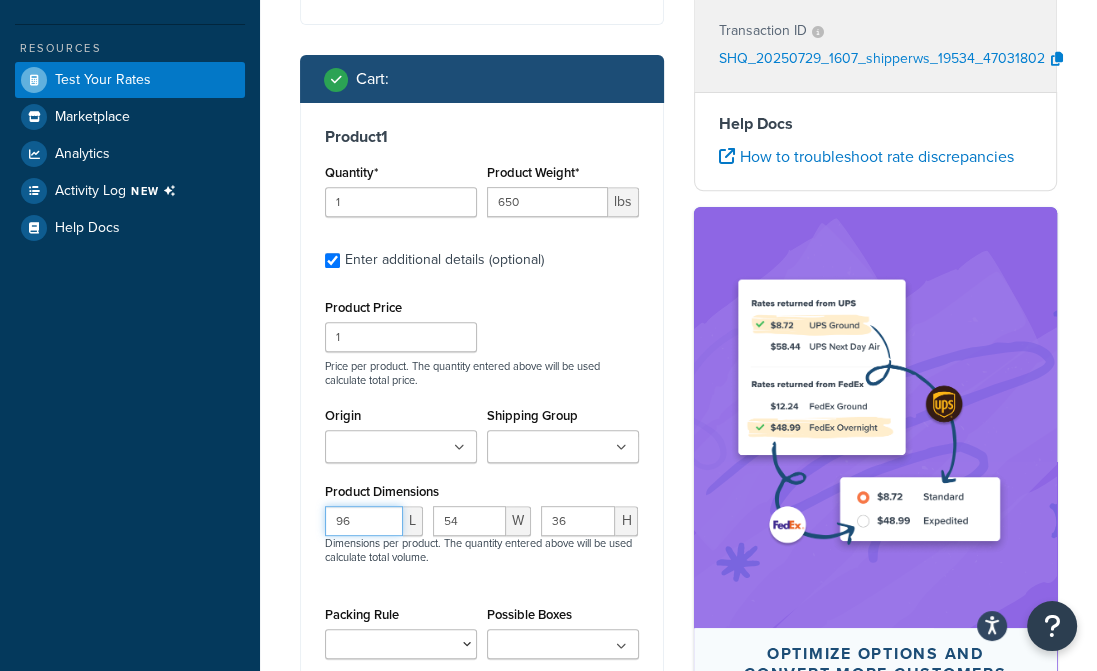 drag, startPoint x: 353, startPoint y: 528, endPoint x: 299, endPoint y: 523, distance: 54.230988 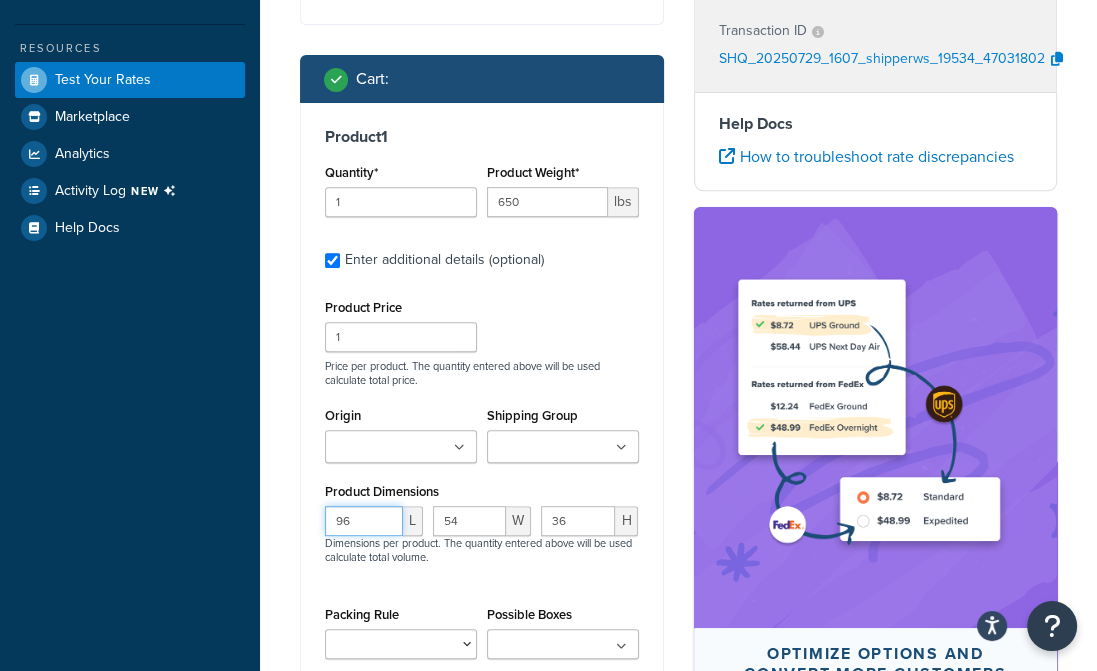 click on "Ecommerce store :  Edit RKqa LIVE.aws.ruralking [URL][DOMAIN_NAME] Shipping destination :  Edit [STREET_ADDRESS][US_STATE] Cart : Product  1 Quantity*   1 Product Weight*   650 lbs   Enter additional details (optional) Product Price   1 Price per product. The quantity entered above will be used calculate total price. Origin   10047 - BIG ASS FANS 10081 - COSMO S.R.L. 105 - BUFFALO CORP. 10703 - [GEOGRAPHIC_DATA] [US_STATE] 1098 - TRUPER S.A. DE C.V 10992 - UNITED FURNITURE IND. 113 - MID-WEST METAL PRODUCTS COMPANY 11464 - DREXEL CHEMICAL COMPANY 1149 - DEE ZEE INC 11747 - BOND MANUFACTURING 11828 - [PERSON_NAME] 12066 - ESCALADE SPORTS 1275 - KL INDUSTRIES 13071 - [PERSON_NAME] GATE CO LLC 13578 - CJ INC. 13613 - [PERSON_NAME] FENCE COMPANY 13762 - QUALITY CRAFT INDUSTRIES 14014 - SPG INTERNATIONAL LTEE / LTD 14106 - YTL INTERNATIONAL 14298 - METAL MAN WORK GEAR COMPANY 14948 - BE PRESSURE SUPPLY INC. 1503 - SPEECO INC 1515 - FIMCO INDUSTRIES 1524 - HOBART WELDING PRODUCTS" at bounding box center (482, 253) 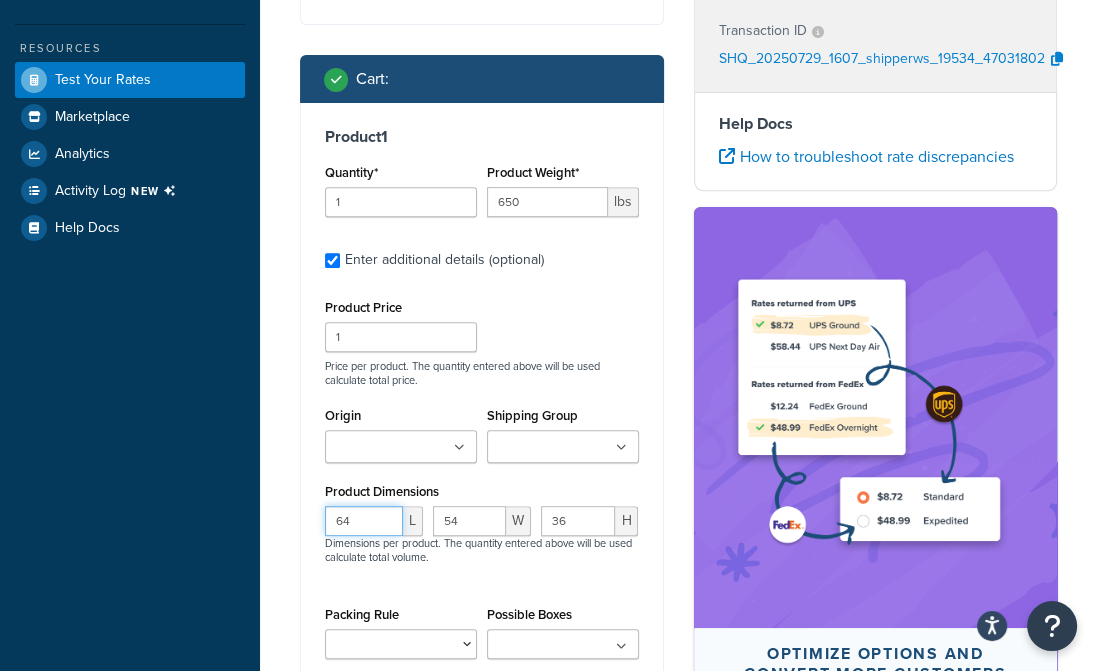 type on "64" 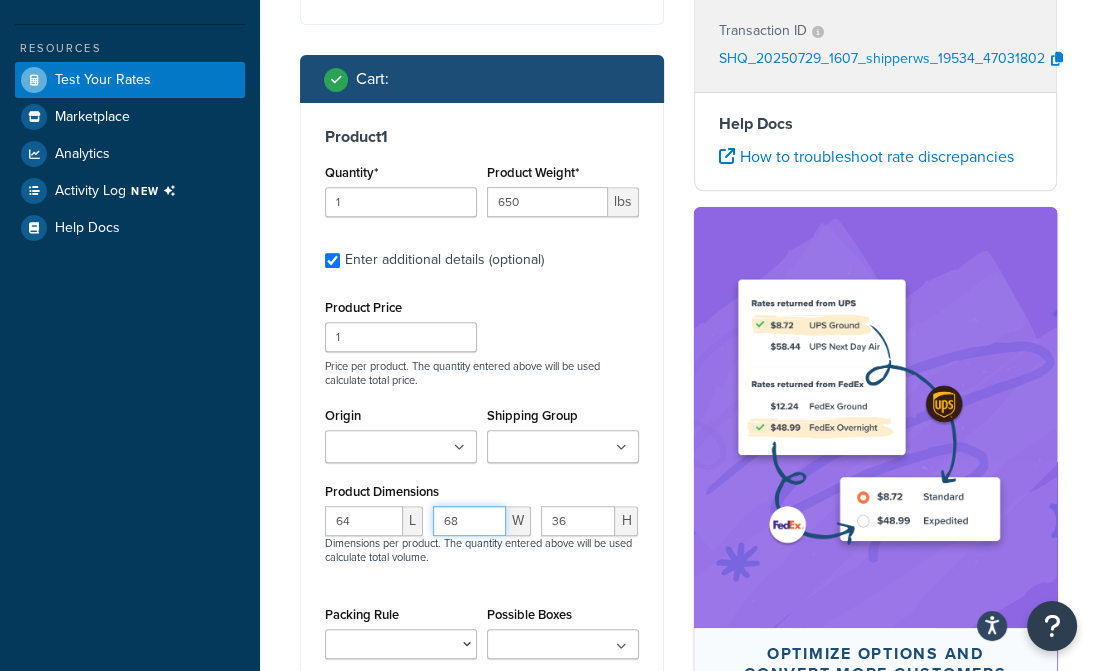 type on "68" 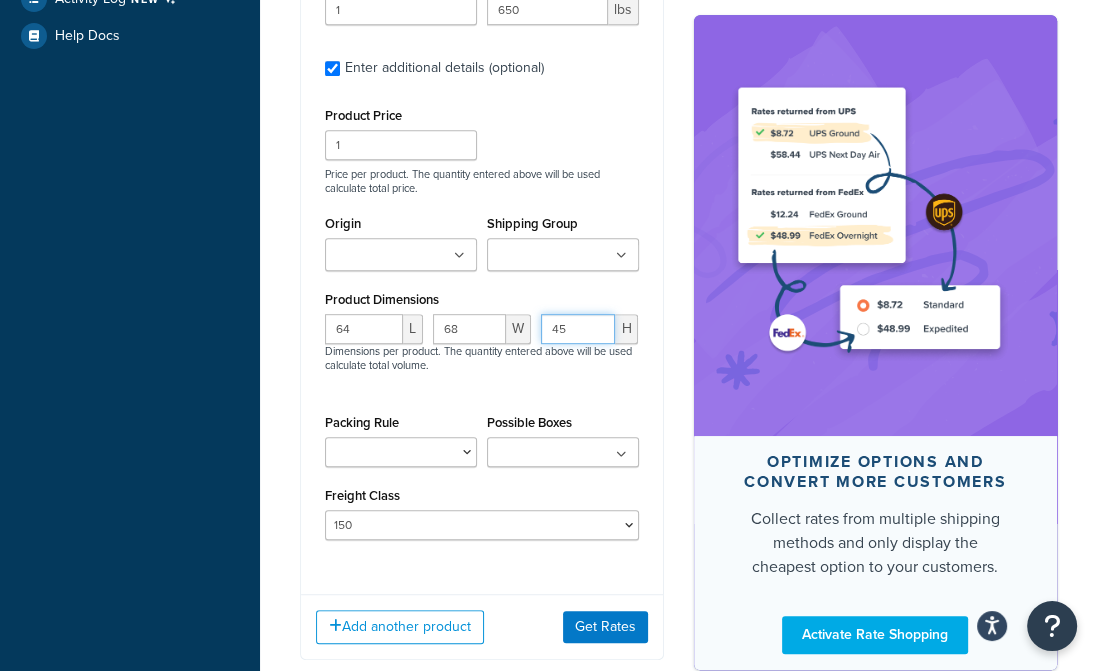 scroll, scrollTop: 700, scrollLeft: 0, axis: vertical 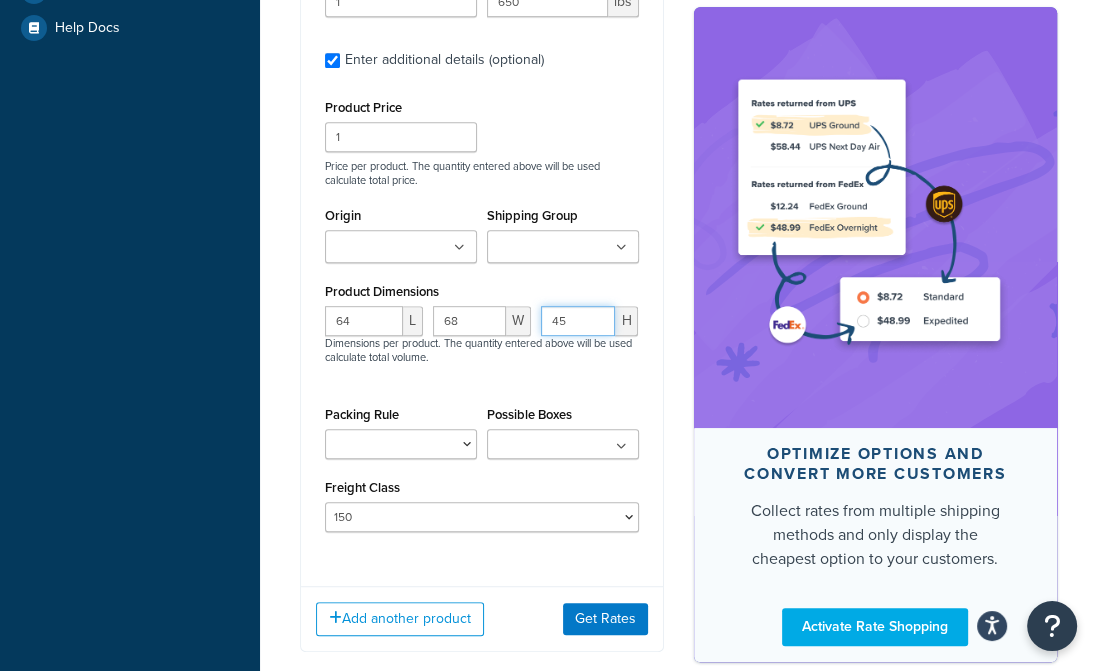 type on "45" 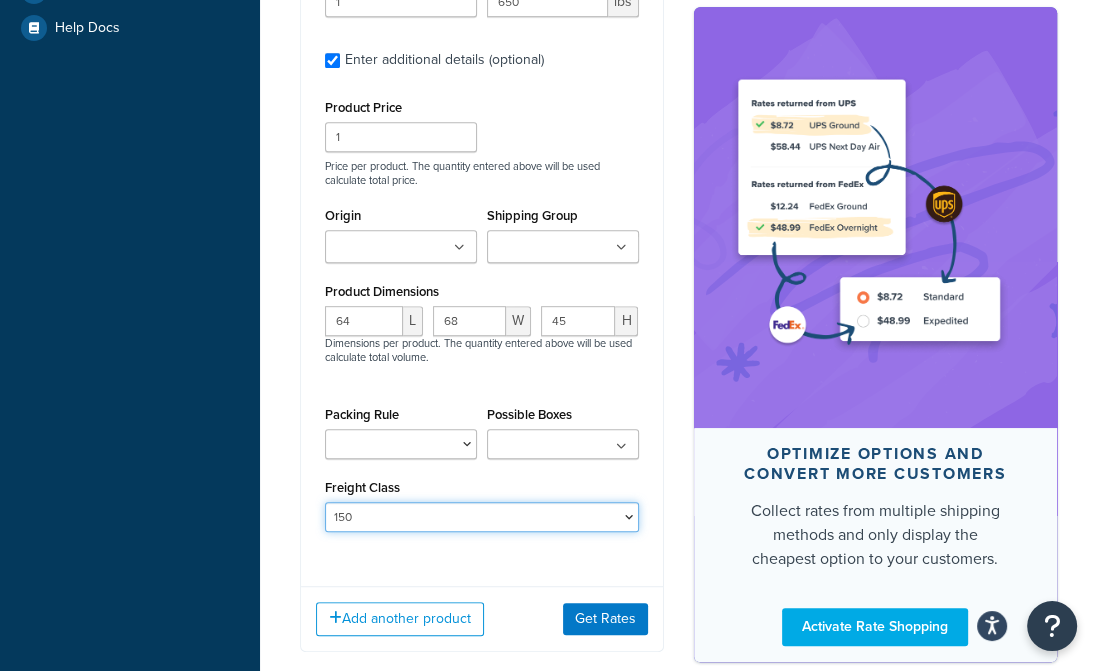click on "50  55  60  65  70  77.5  85  92.5  100  110  125  150  175  200  250  300  400  500" at bounding box center (482, 517) 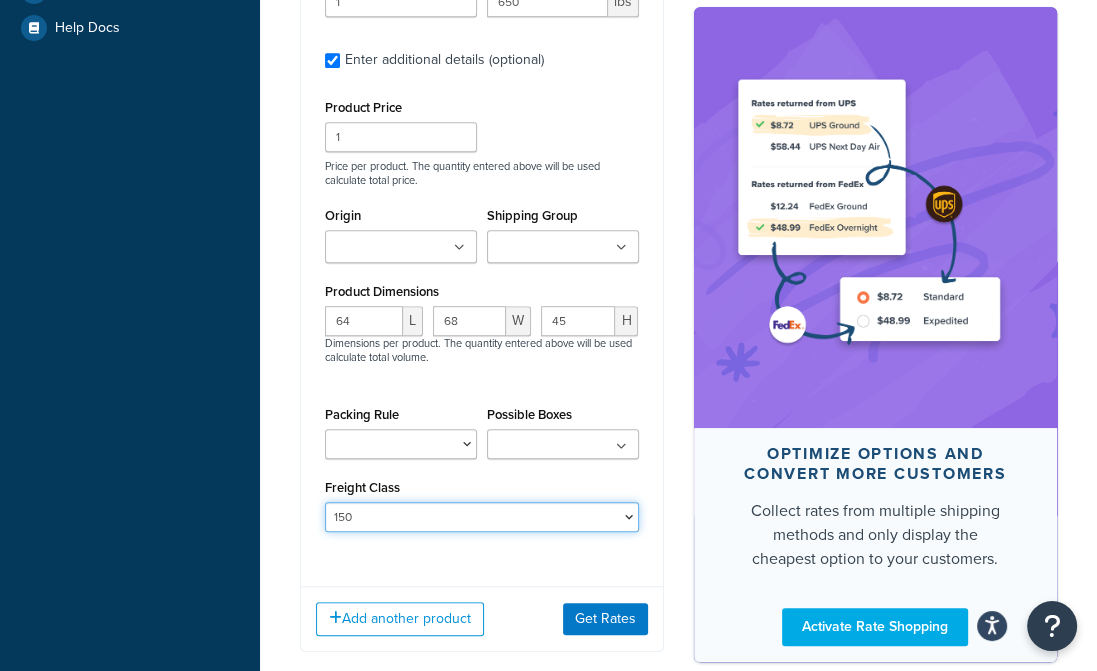 select on "175" 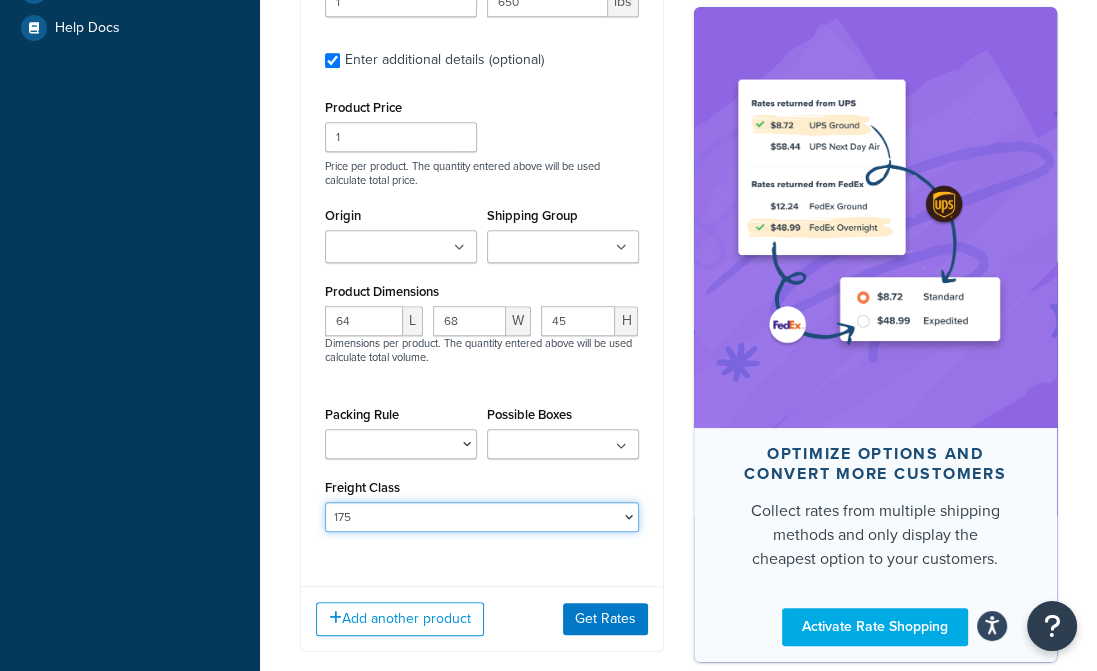 click on "50  55  60  65  70  77.5  85  92.5  100  110  125  150  175  200  250  300  400  500" at bounding box center [482, 517] 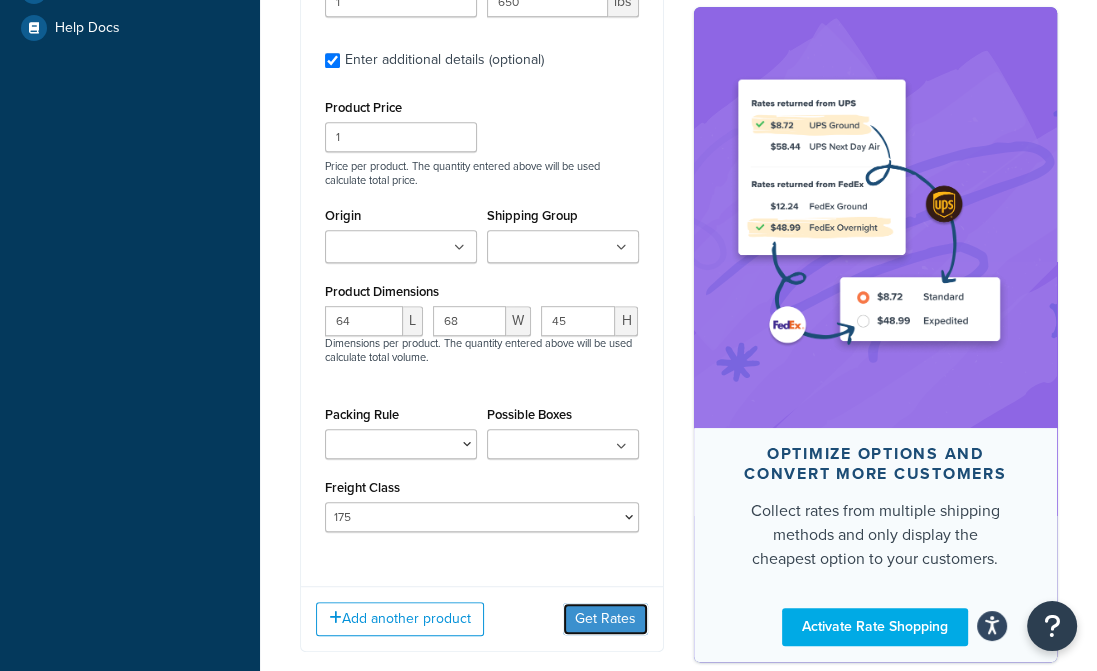 click on "Get Rates" at bounding box center [605, 619] 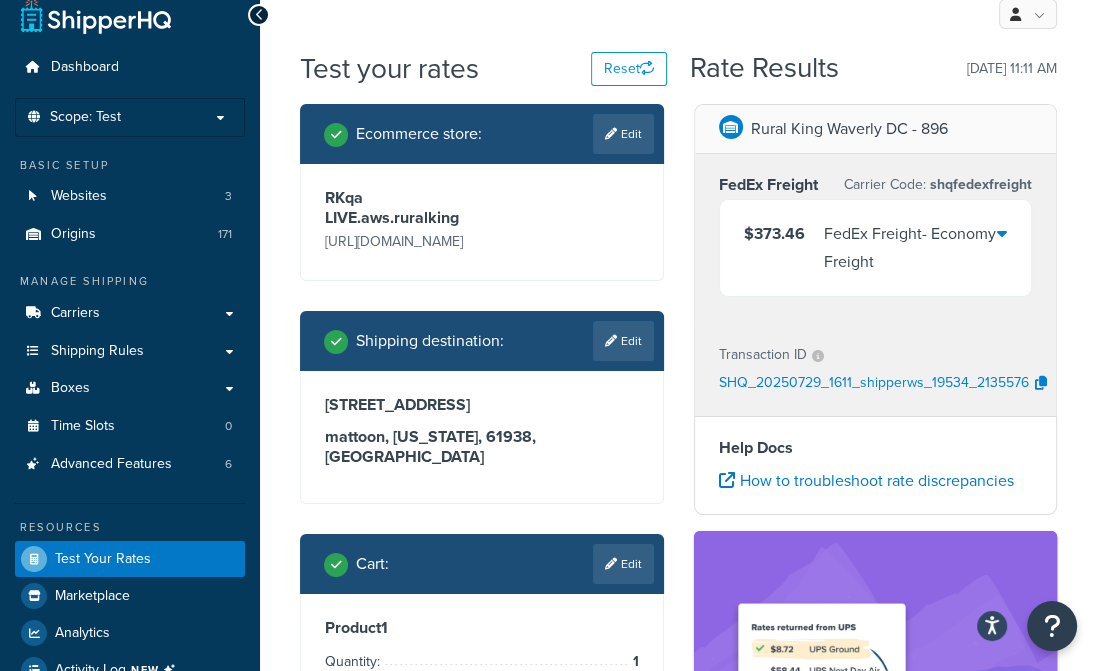 scroll, scrollTop: 0, scrollLeft: 0, axis: both 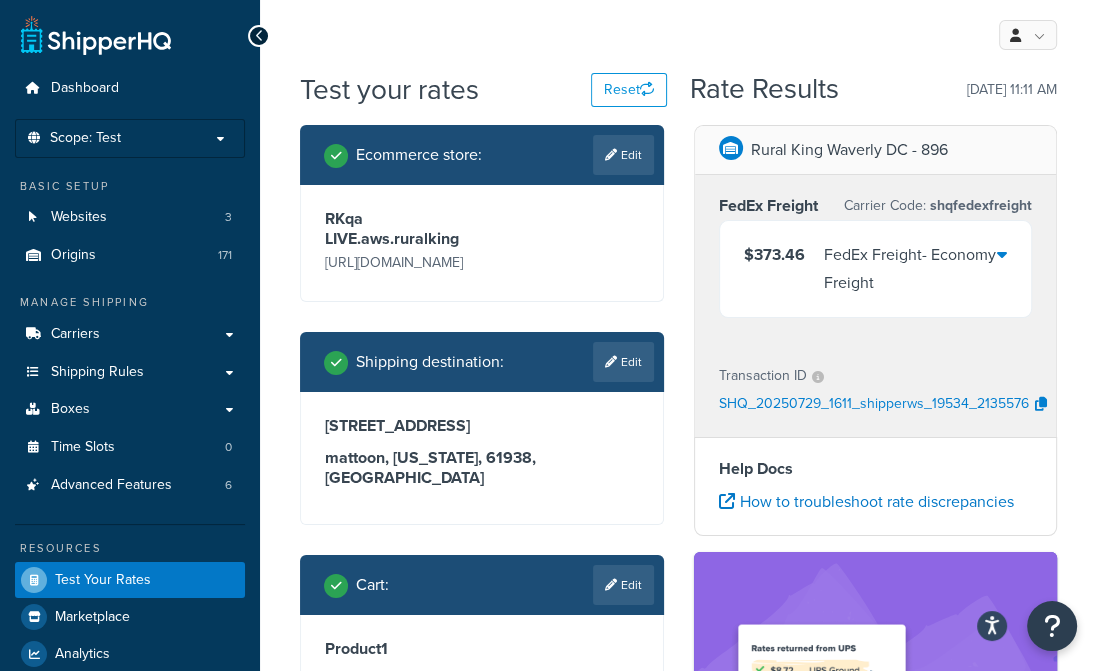 click on "RKqa LIVE.aws.ruralking [URL][DOMAIN_NAME]" at bounding box center [482, 243] 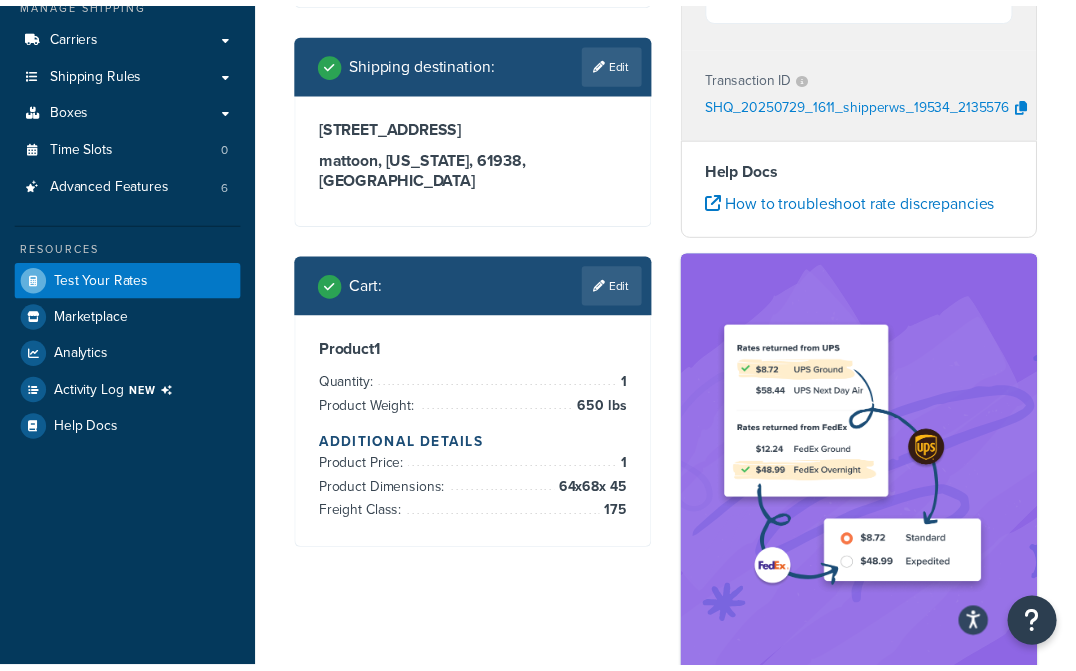 scroll, scrollTop: 500, scrollLeft: 0, axis: vertical 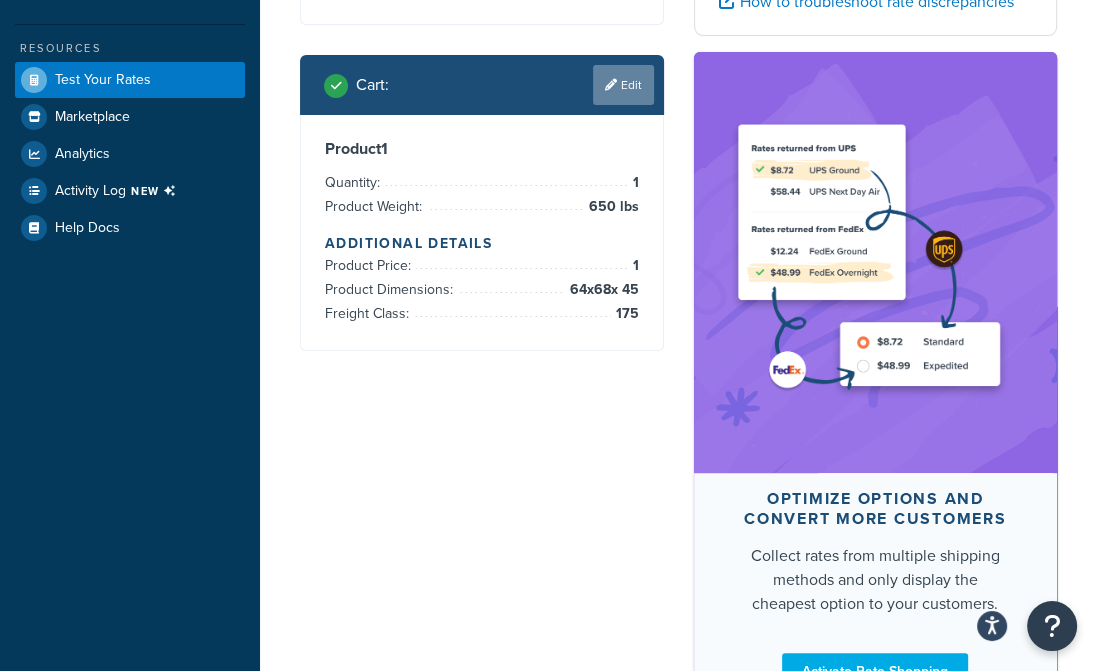 click on "Edit" at bounding box center [623, 85] 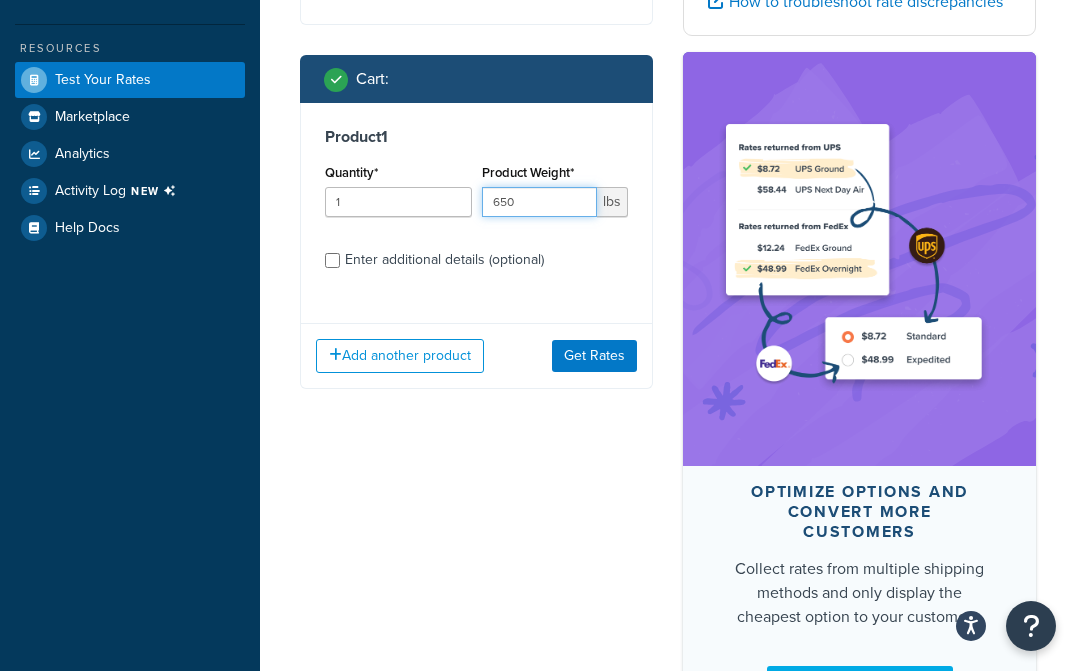 drag, startPoint x: 531, startPoint y: 208, endPoint x: 453, endPoint y: 205, distance: 78.05767 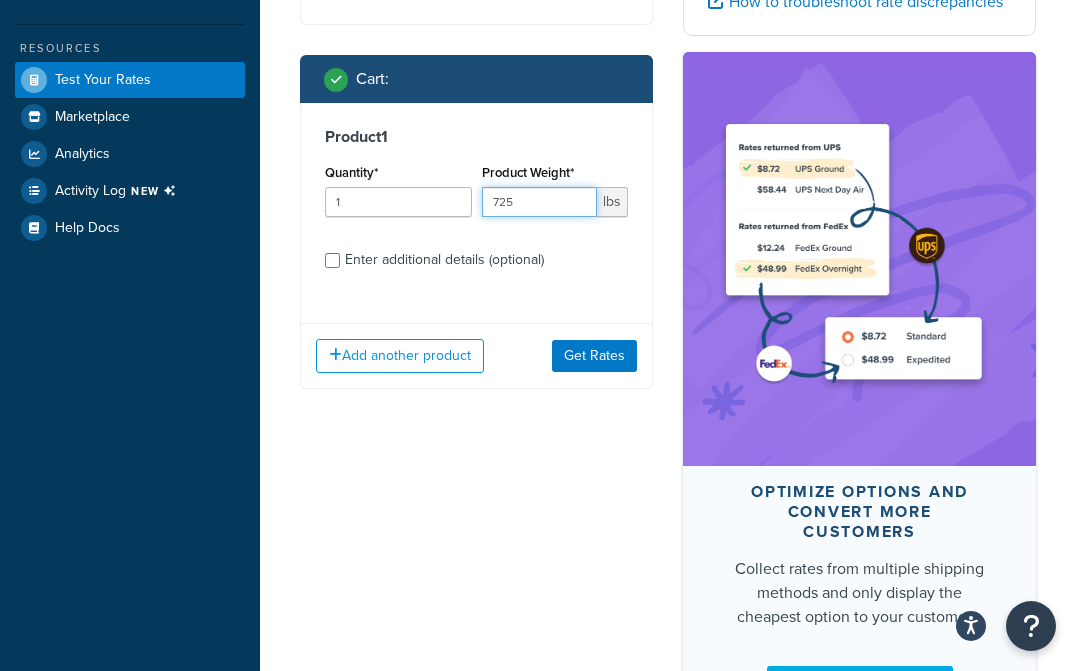 type on "725" 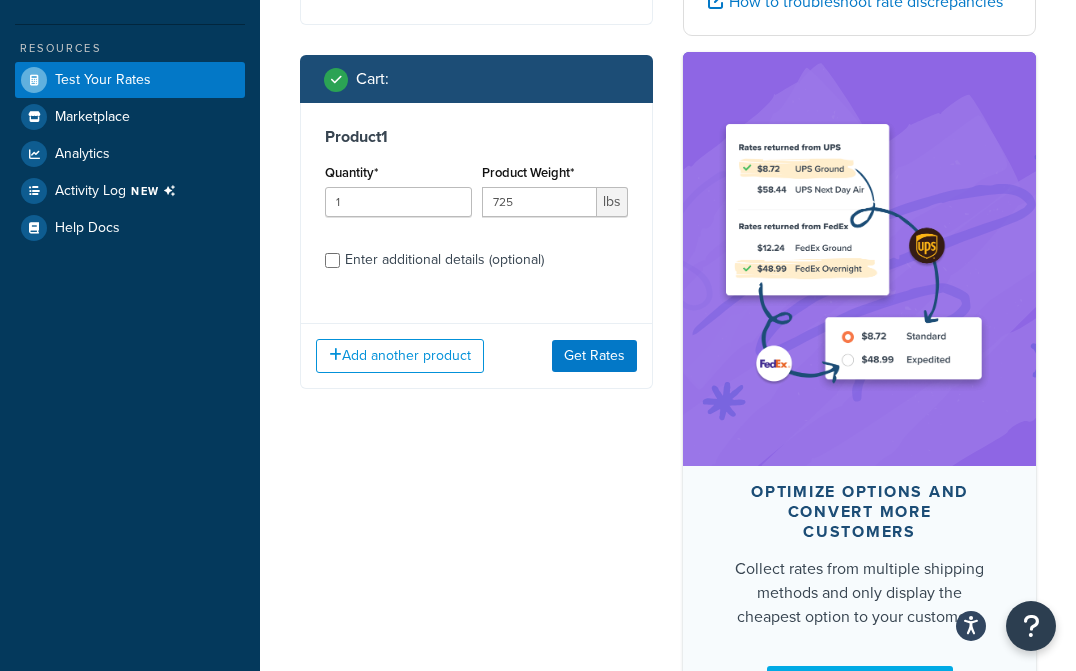 click on "Enter additional details (optional)" at bounding box center [444, 260] 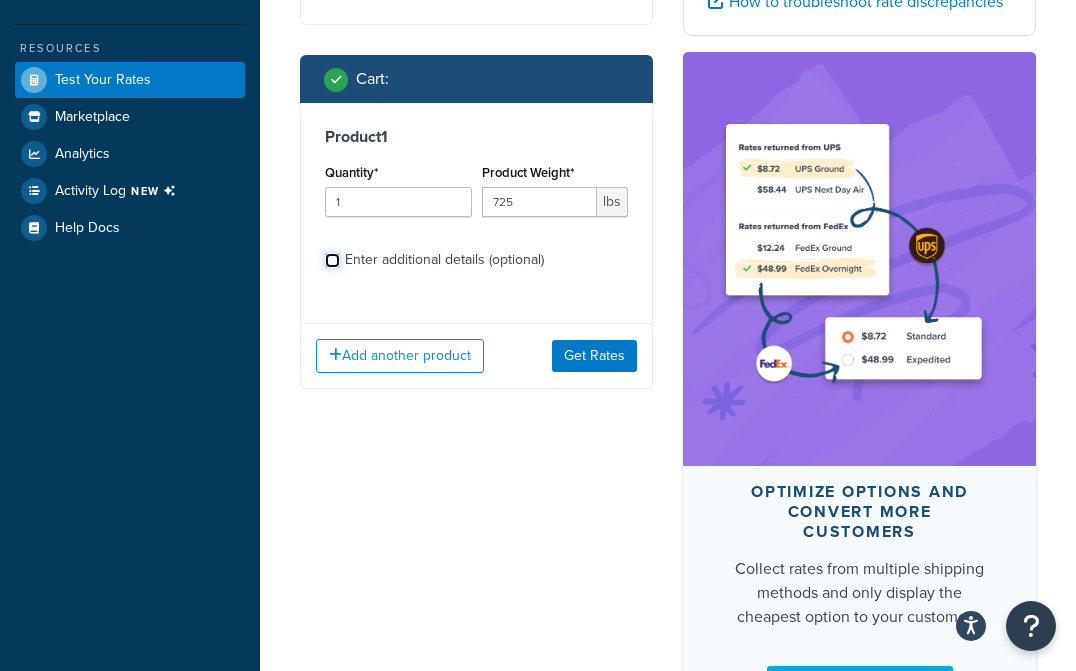 click on "Enter additional details (optional)" at bounding box center [332, 260] 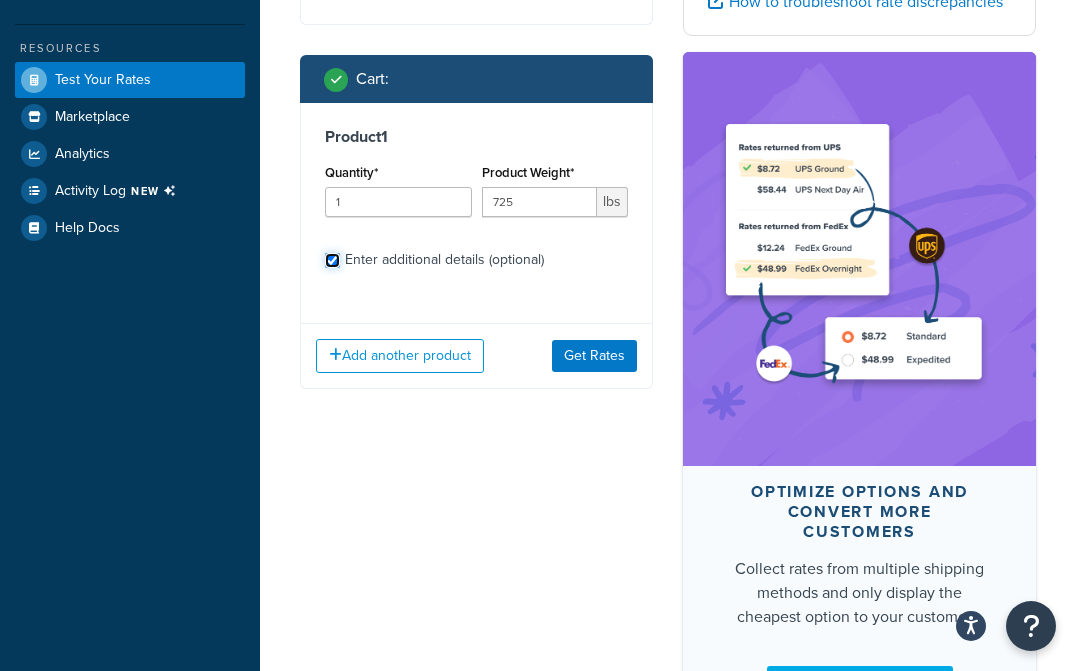 checkbox on "true" 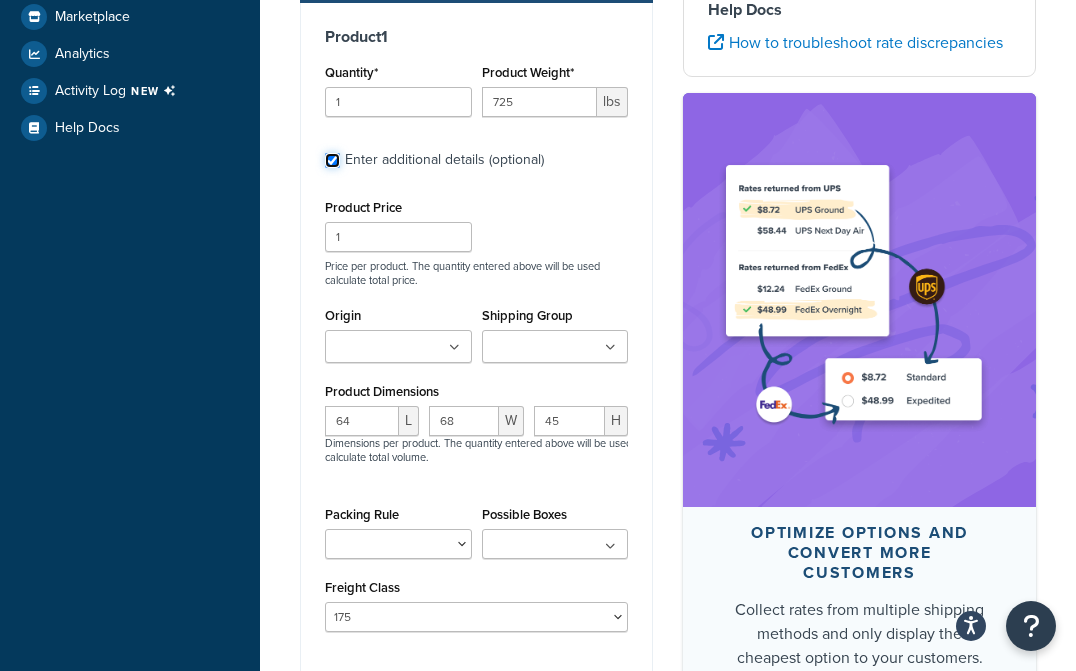scroll, scrollTop: 700, scrollLeft: 0, axis: vertical 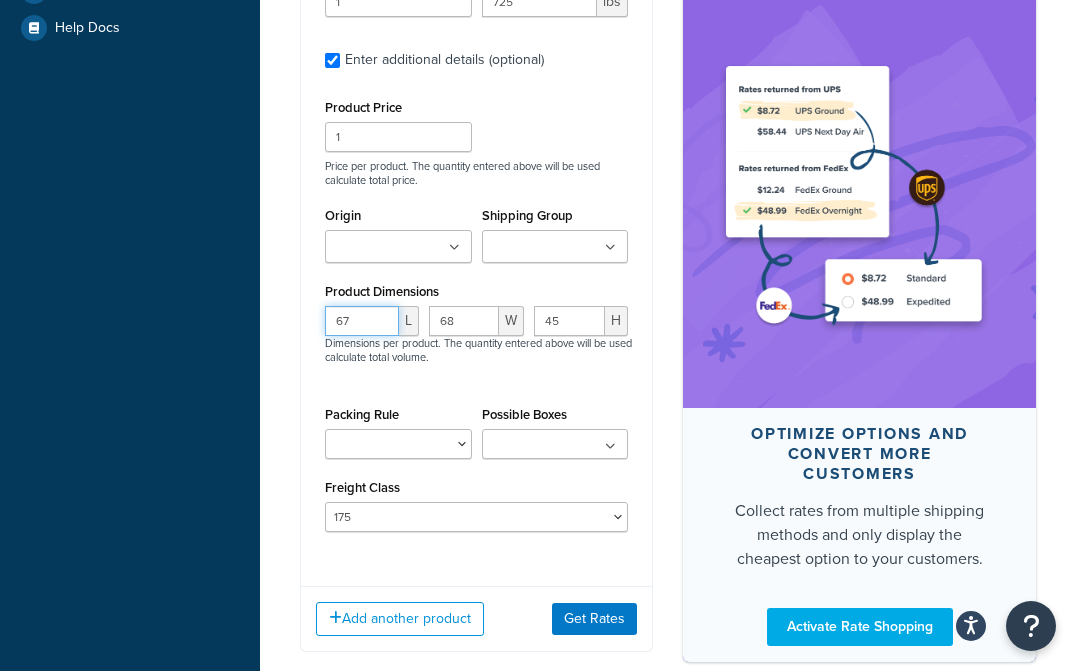 drag, startPoint x: 378, startPoint y: 323, endPoint x: 351, endPoint y: 321, distance: 27.073973 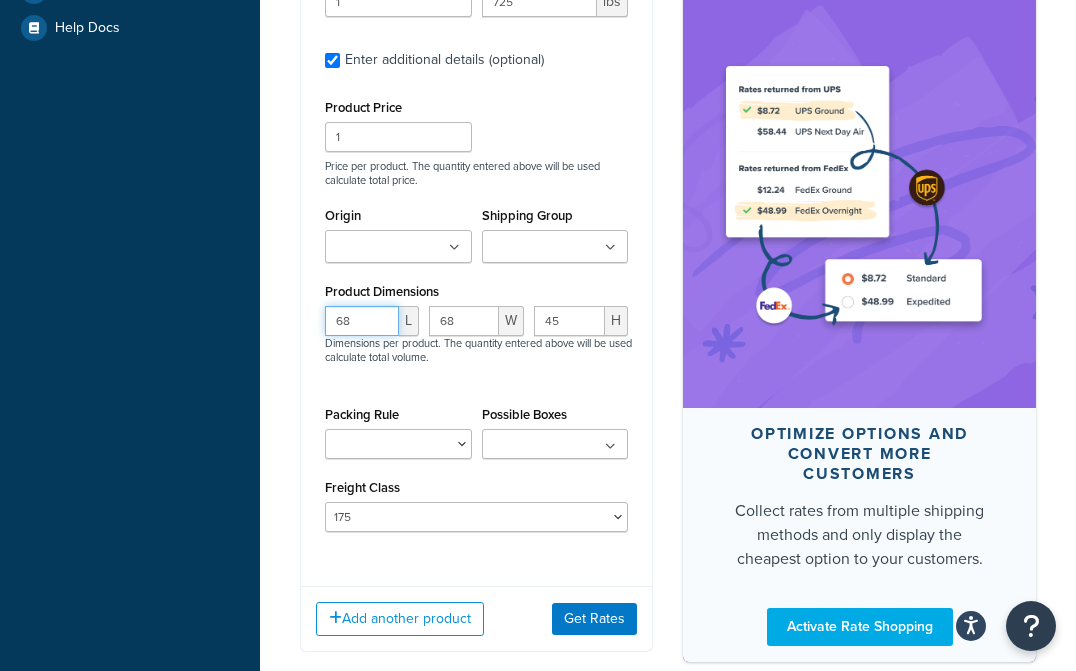 drag, startPoint x: 358, startPoint y: 329, endPoint x: 275, endPoint y: 323, distance: 83.21658 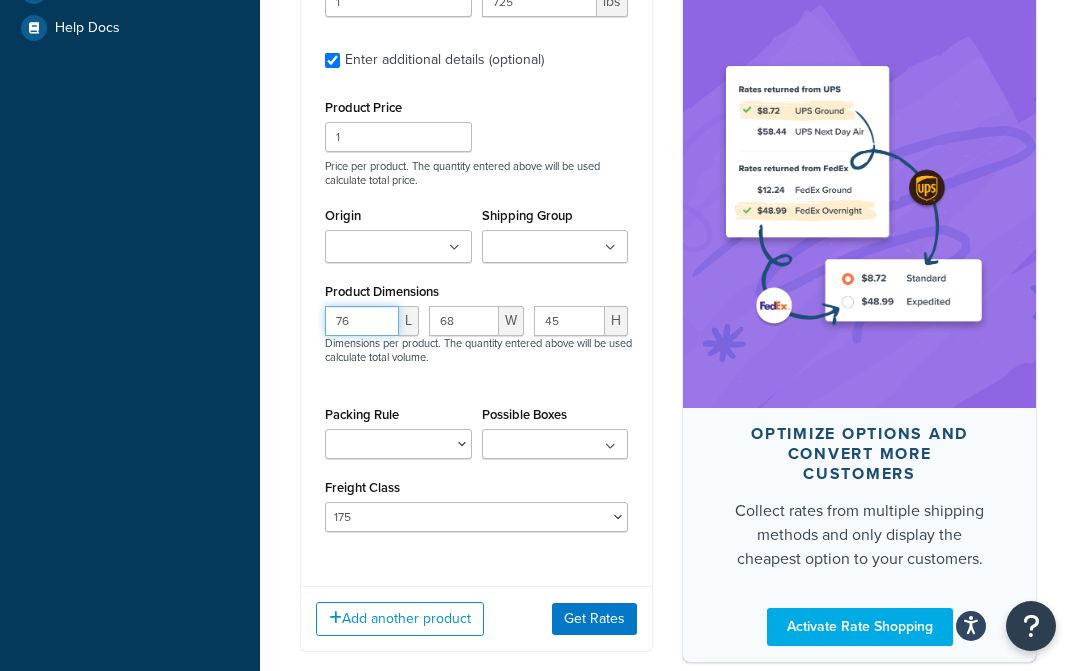 type on "76" 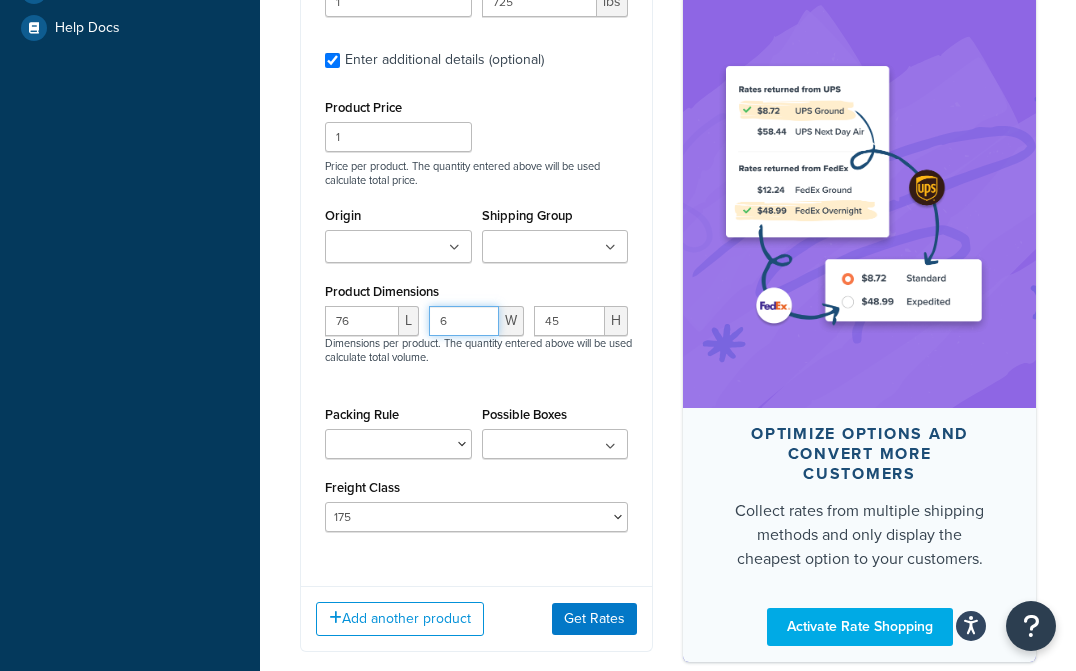 type on "68" 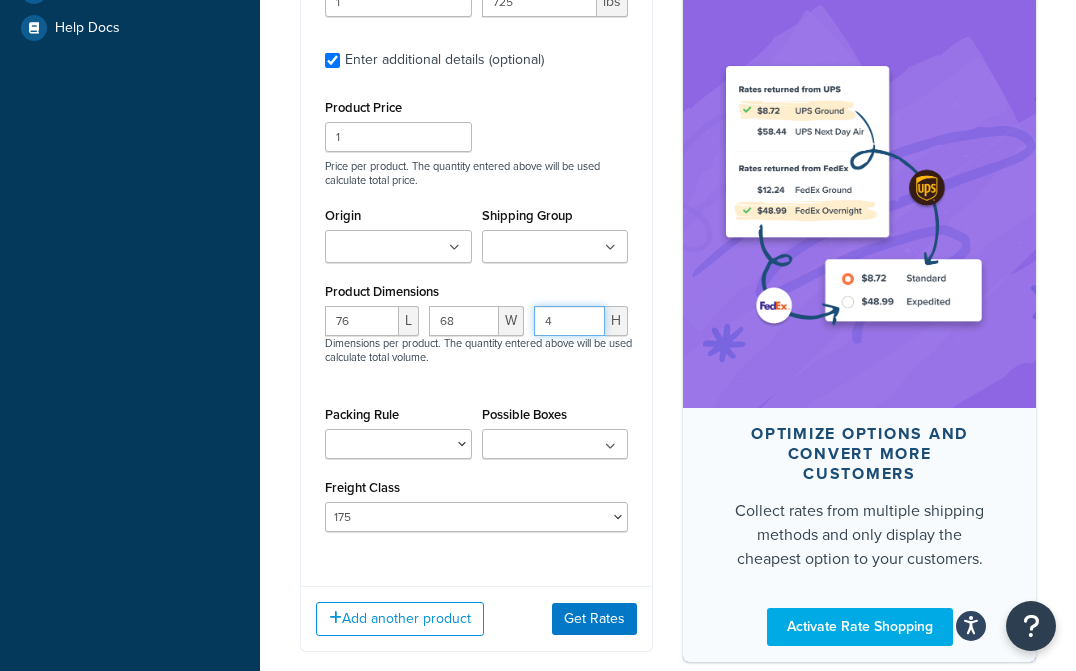 type on "45" 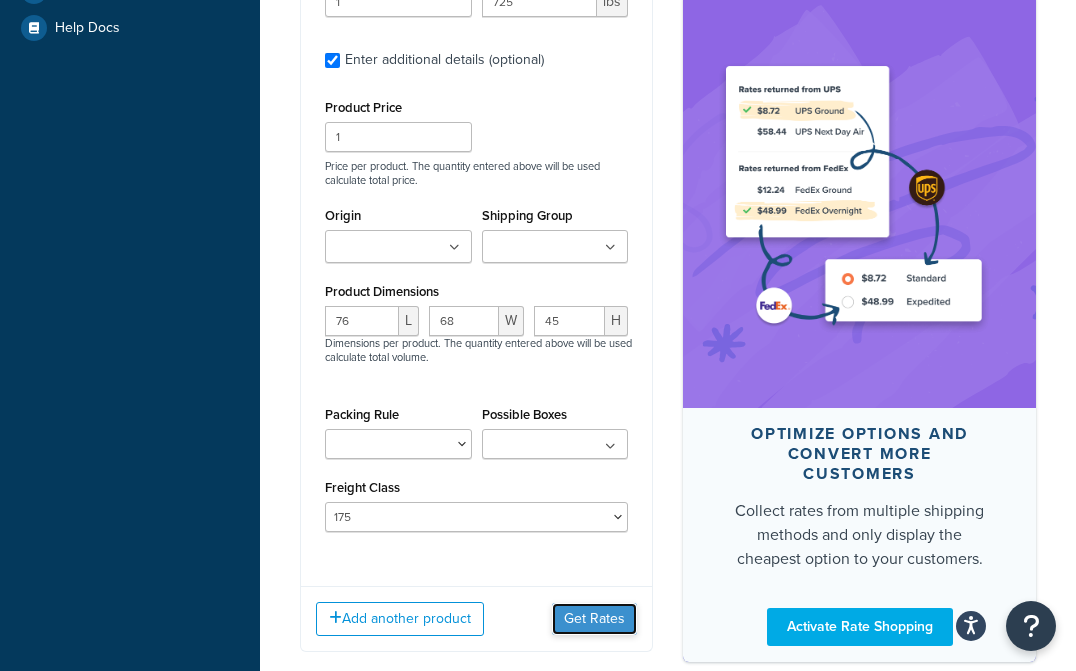 click on "Get Rates" at bounding box center [594, 619] 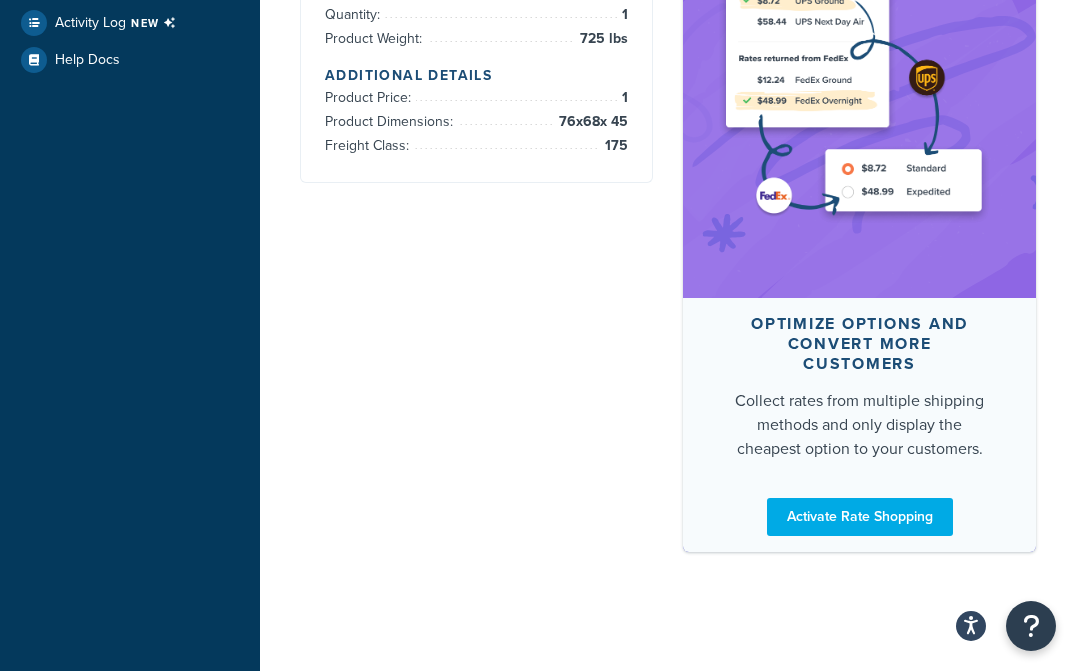 scroll, scrollTop: 0, scrollLeft: 0, axis: both 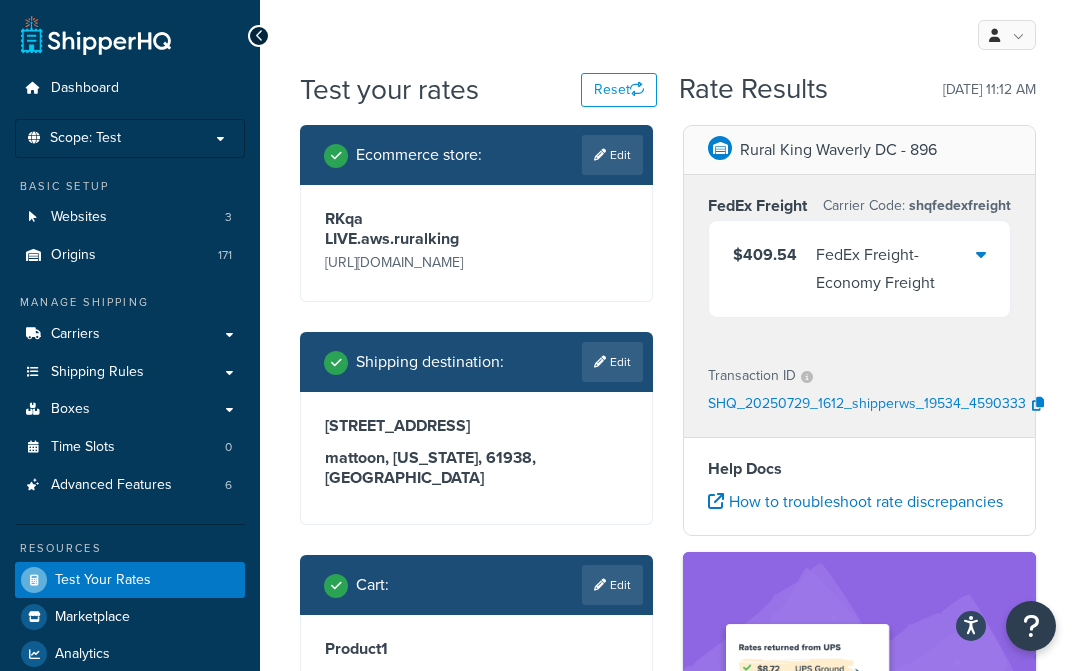 click on "Ecommerce store :  Edit RKqa LIVE.aws.ruralking [URL][DOMAIN_NAME] Shipping destination :  Edit [STREET_ADDRESS][US_STATE] Cart :  Edit Product  1 Quantity: 1 Product Weight: 725   lbs Additional Details Product Price: 1 Product Dimensions: 76  x  68  x   45 Freight Class: 175" at bounding box center (476, 503) 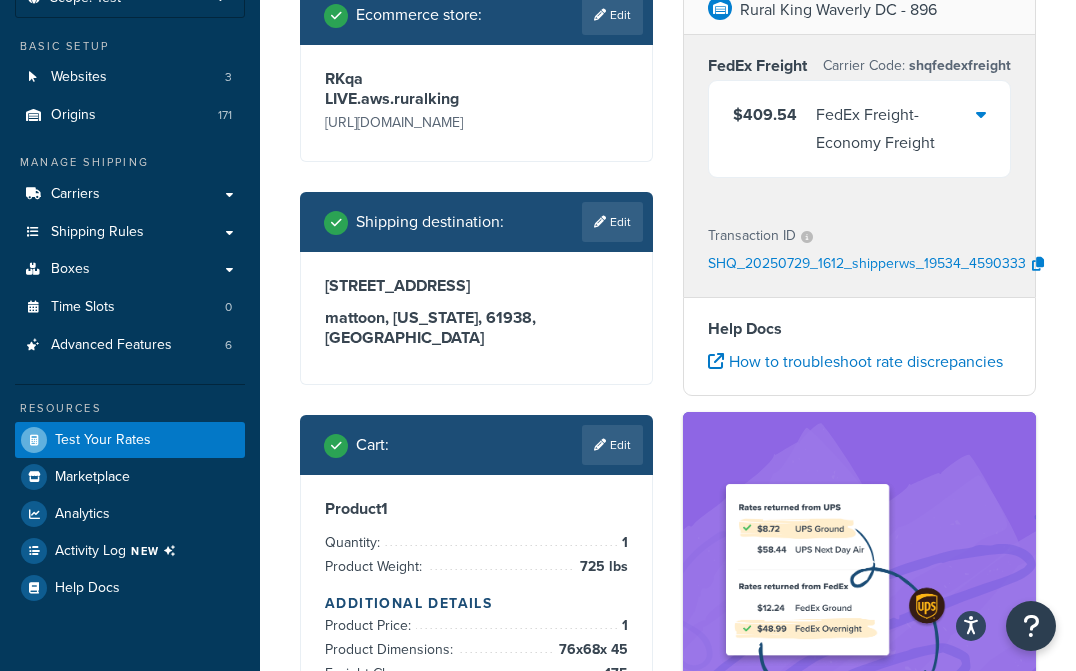 scroll, scrollTop: 500, scrollLeft: 0, axis: vertical 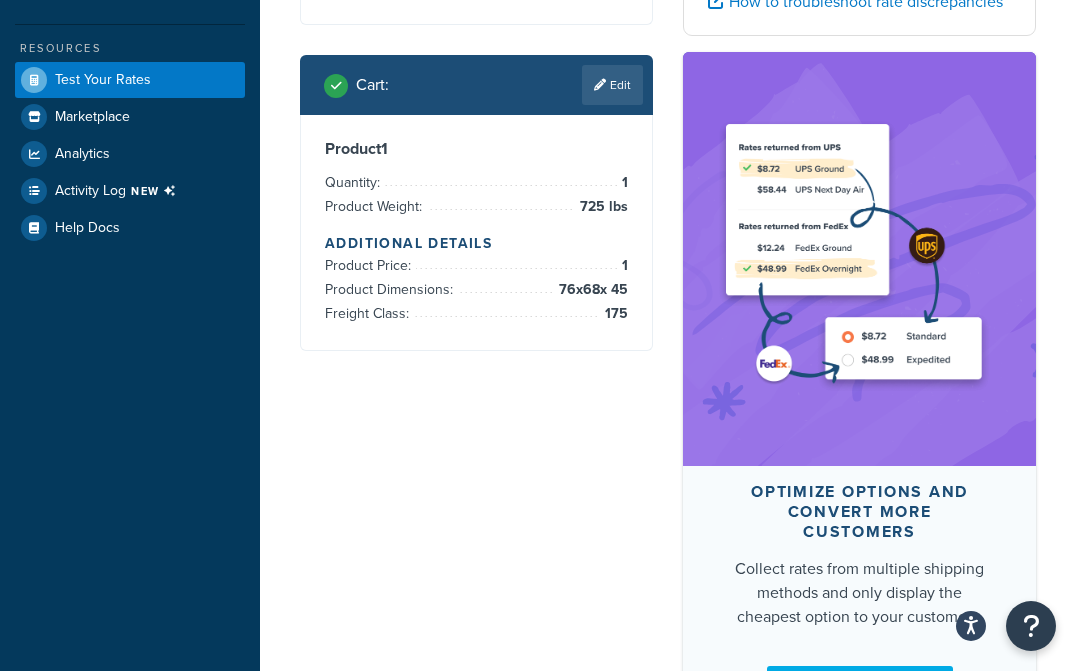 click on "Edit" at bounding box center [612, 85] 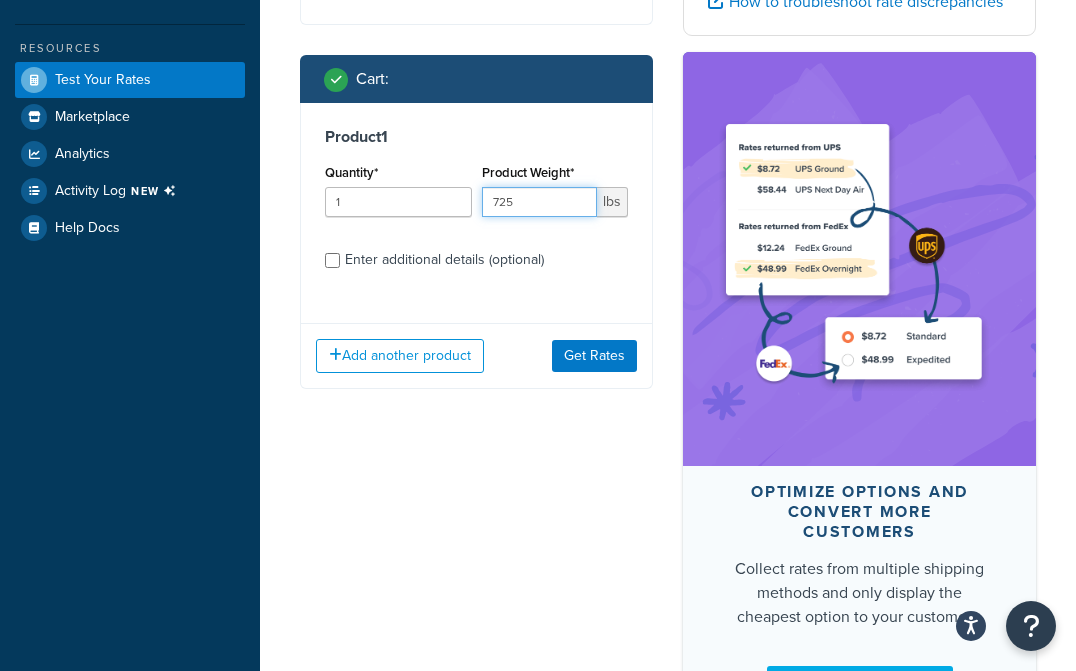 click on "725" at bounding box center (540, 202) 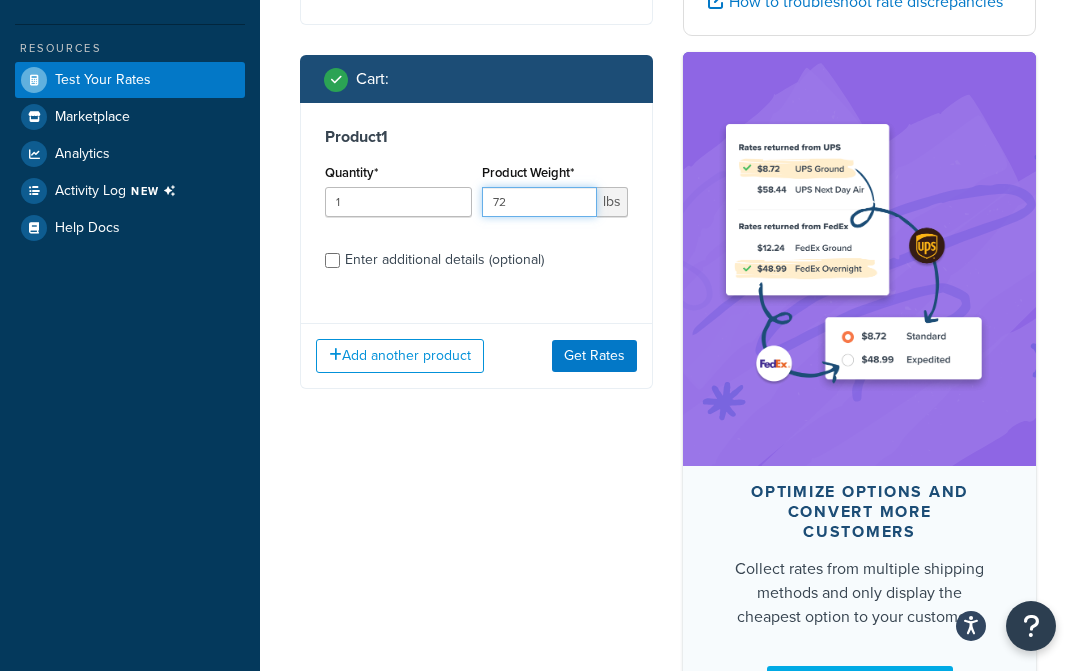 type on "7" 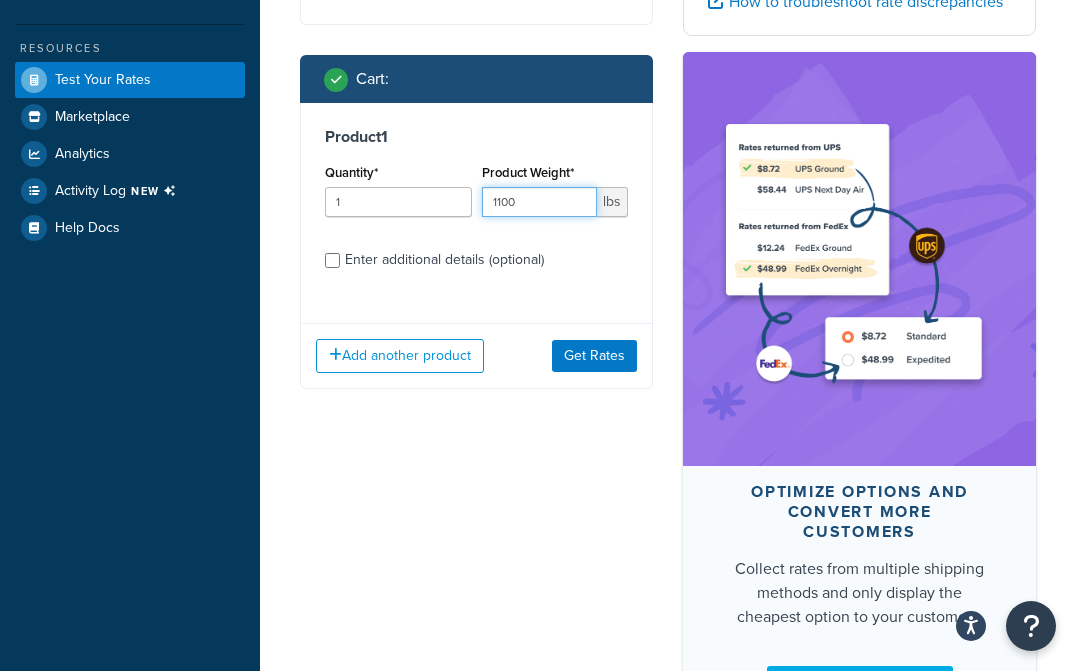 type on "1100" 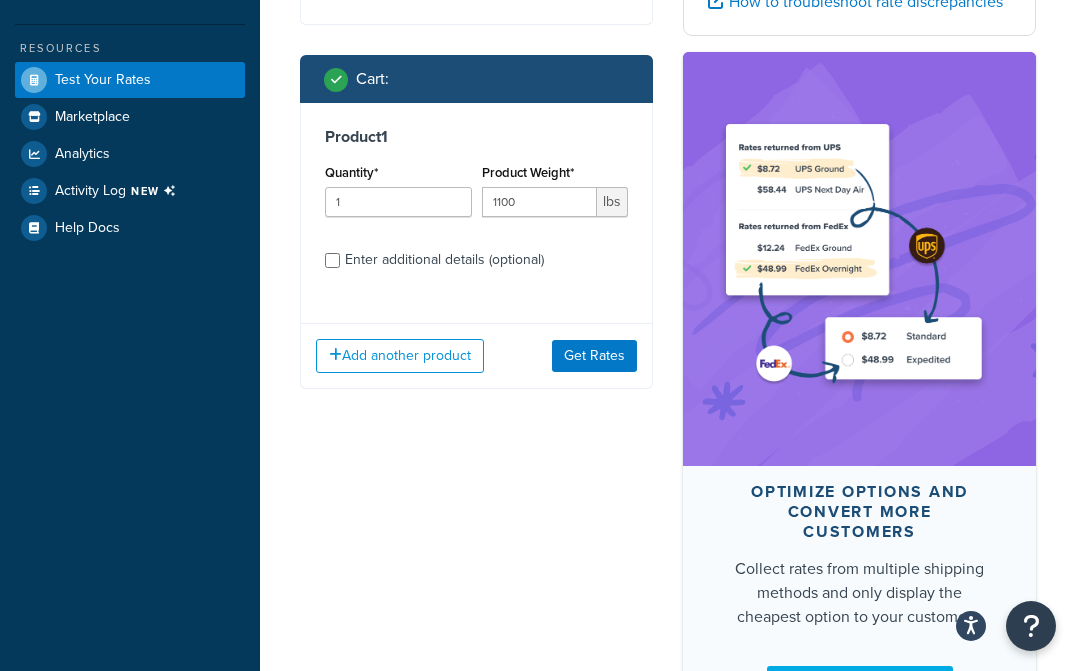 click on "Enter additional details (optional)" at bounding box center (444, 260) 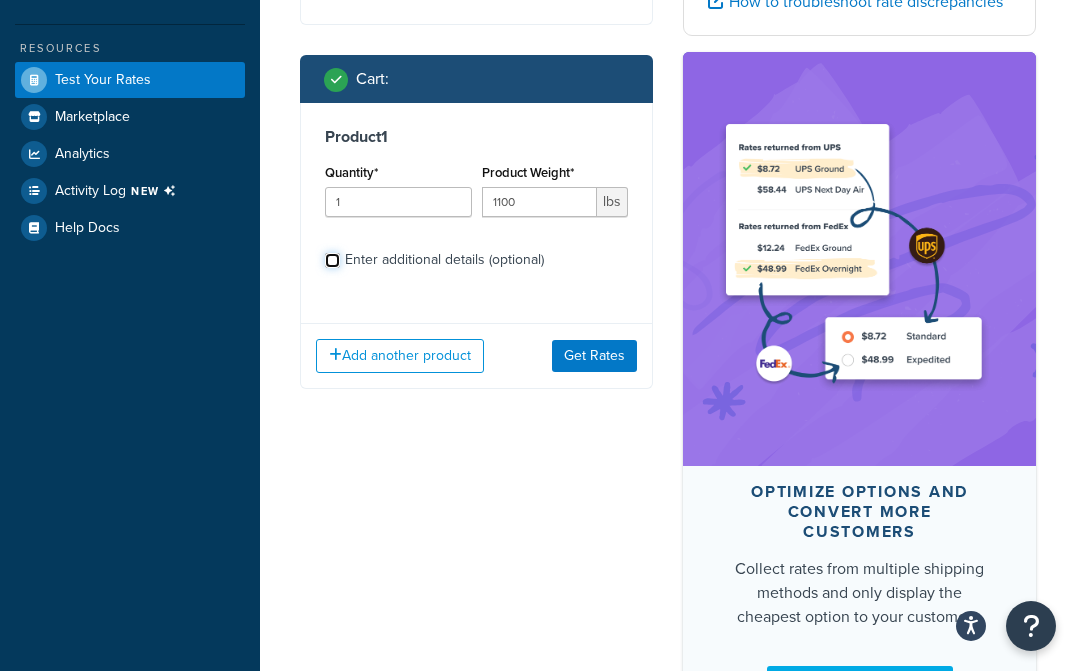 click on "Enter additional details (optional)" at bounding box center [332, 260] 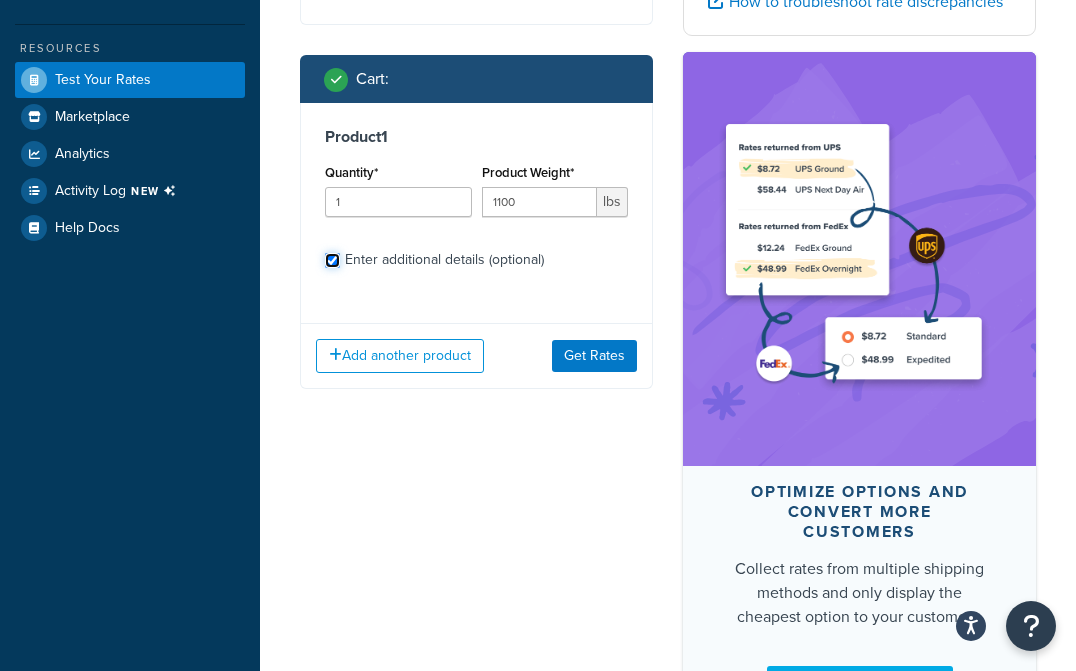 checkbox on "true" 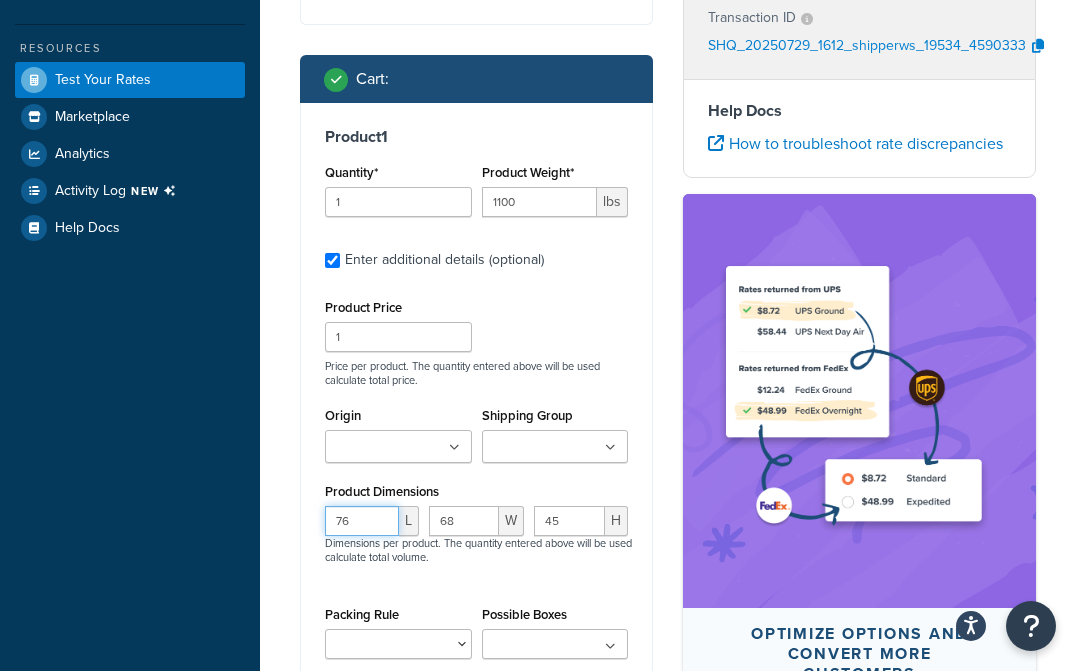 drag, startPoint x: 344, startPoint y: 529, endPoint x: 310, endPoint y: 528, distance: 34.0147 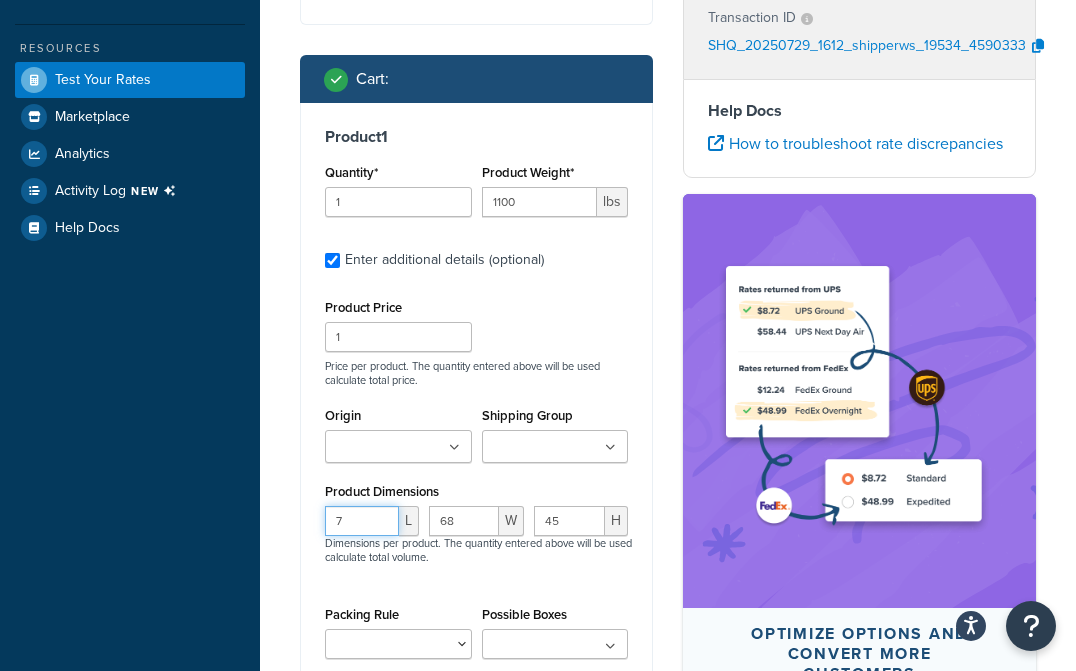 type on "76" 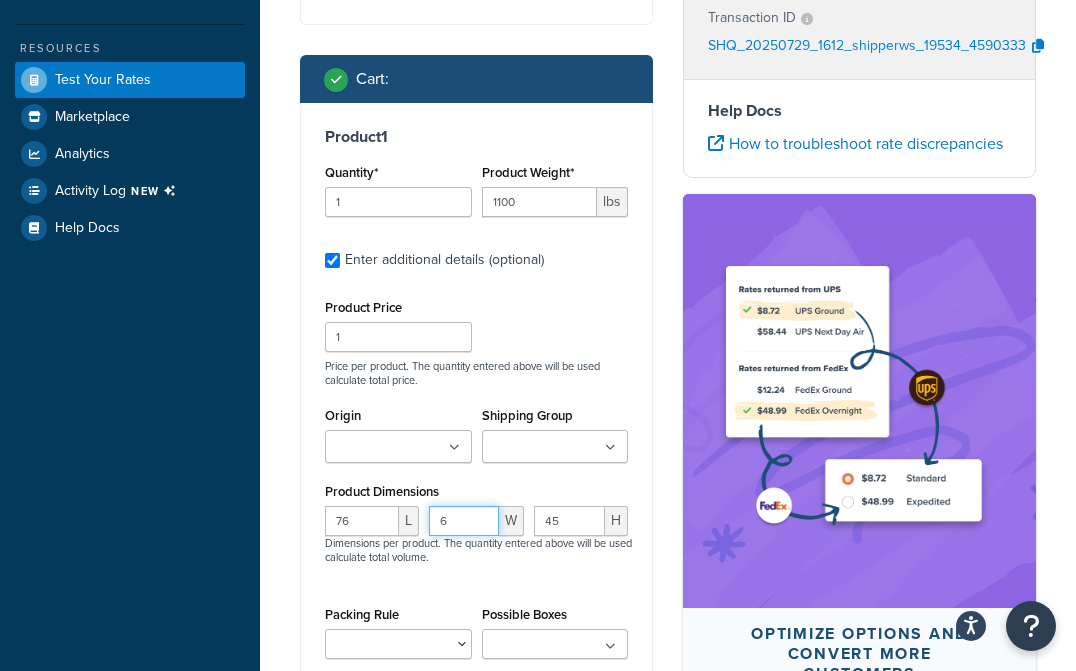 type on "68" 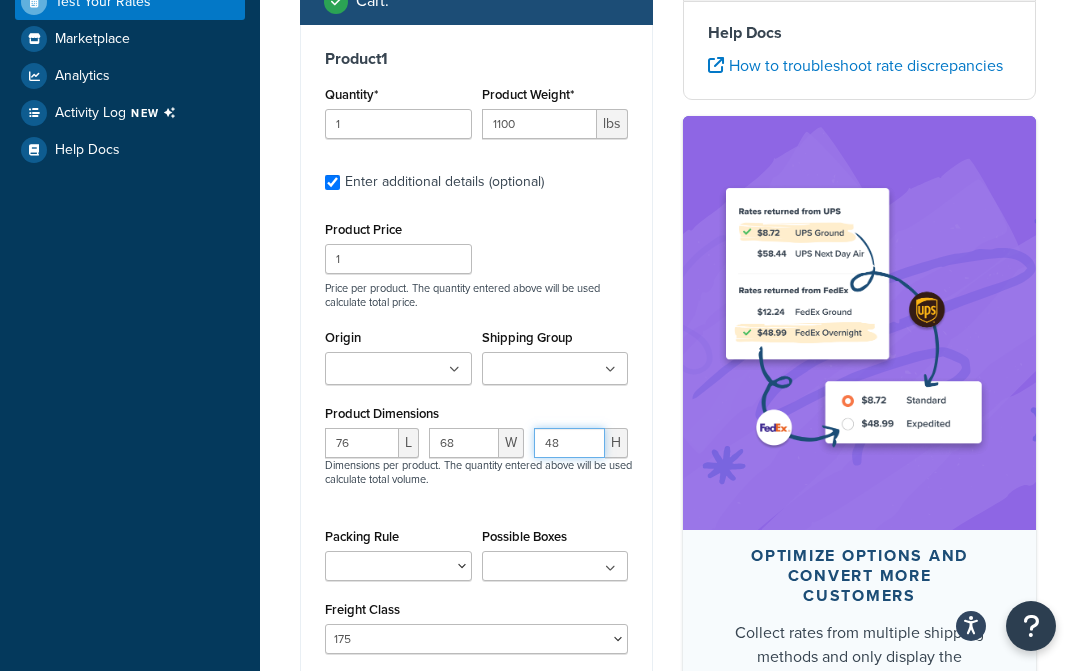 scroll, scrollTop: 700, scrollLeft: 0, axis: vertical 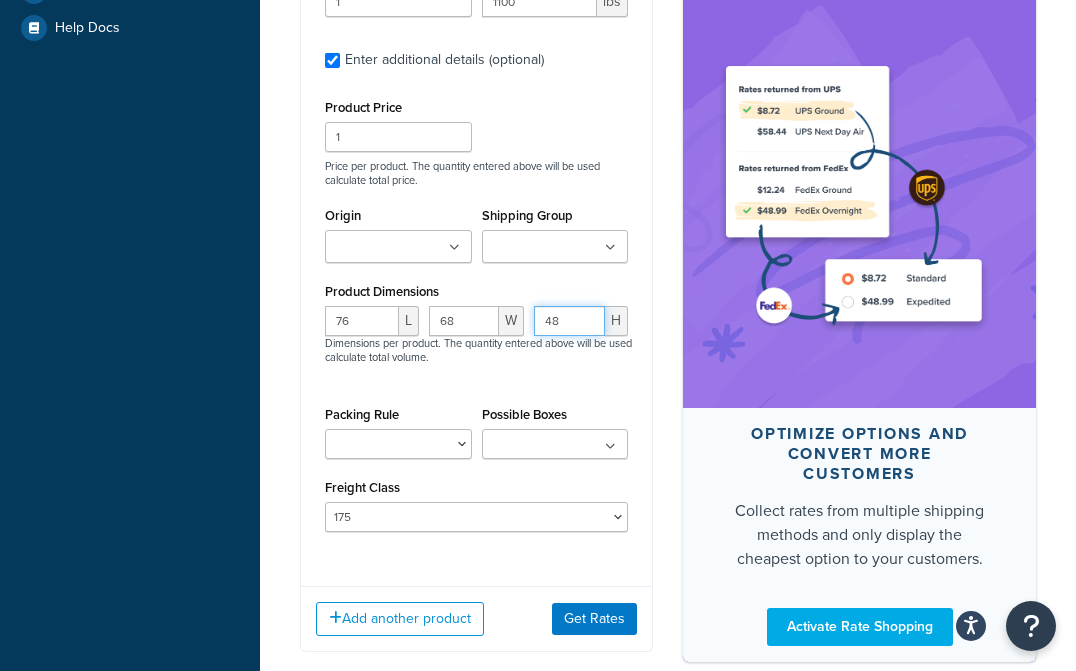 type on "48" 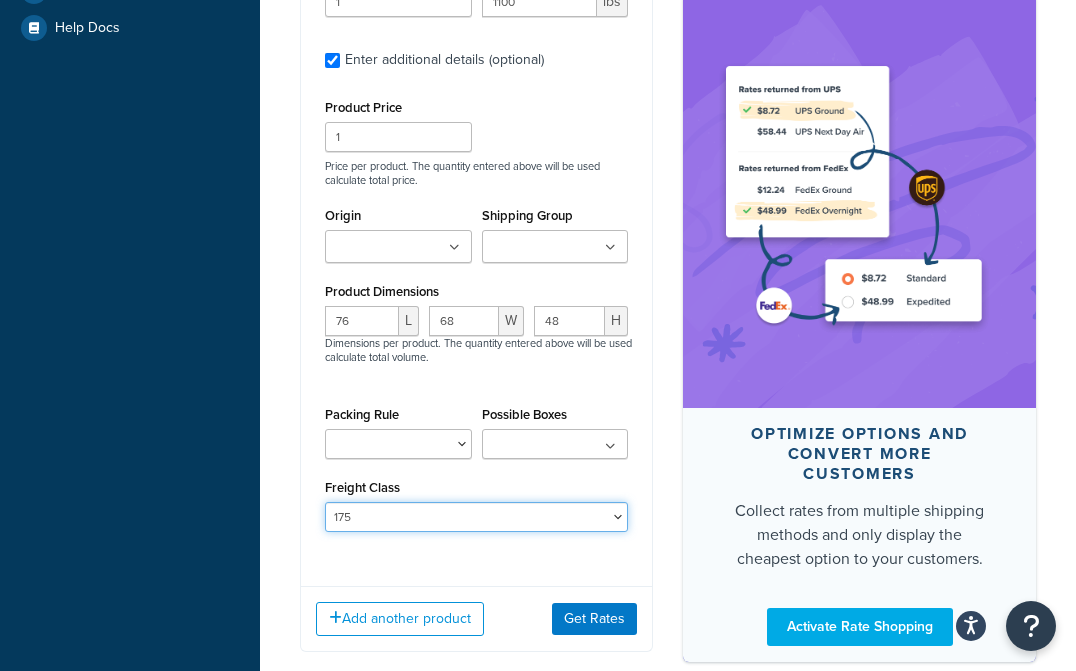 click on "50  55  60  65  70  77.5  85  92.5  100  110  125  150  175  200  250  300  400  500" at bounding box center [476, 517] 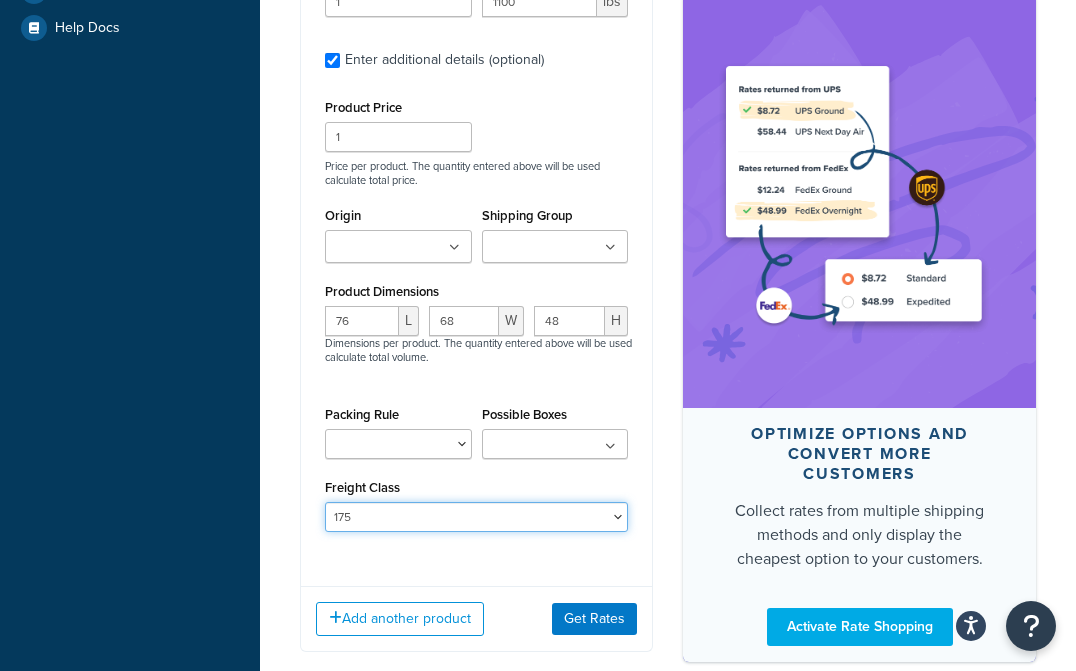 select on "125" 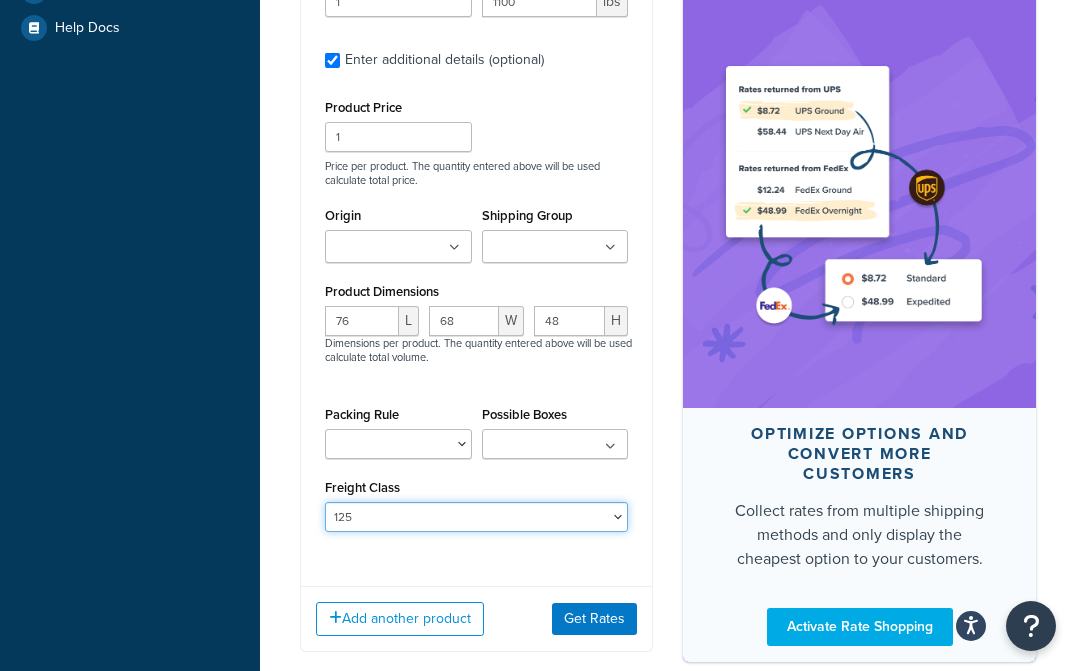 click on "50  55  60  65  70  77.5  85  92.5  100  110  125  150  175  200  250  300  400  500" at bounding box center [476, 517] 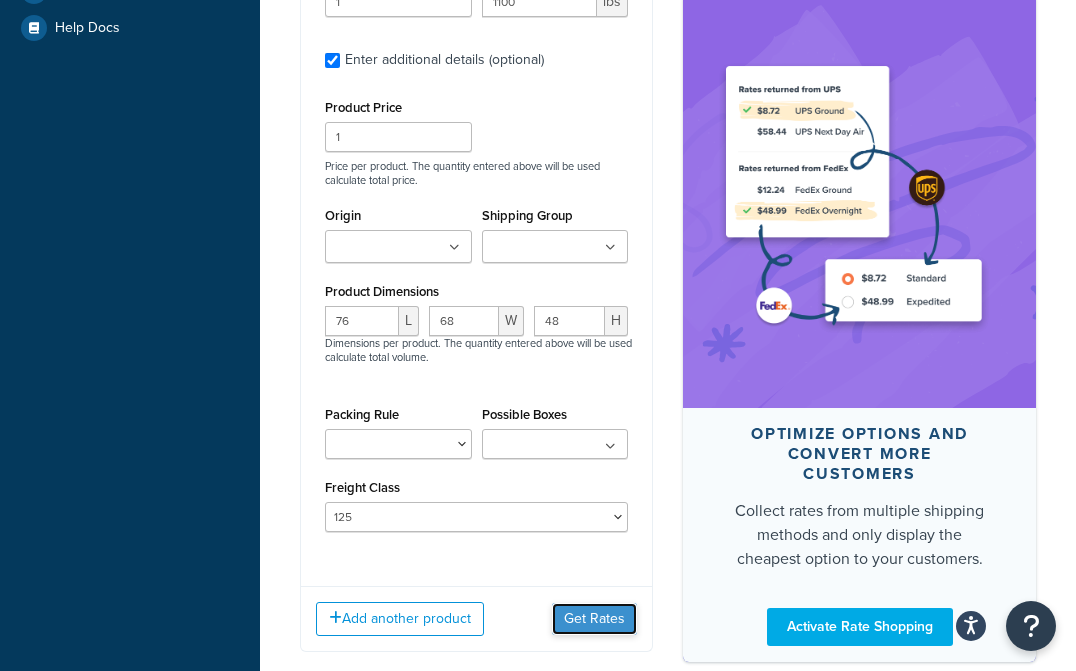 click on "Get Rates" at bounding box center (594, 619) 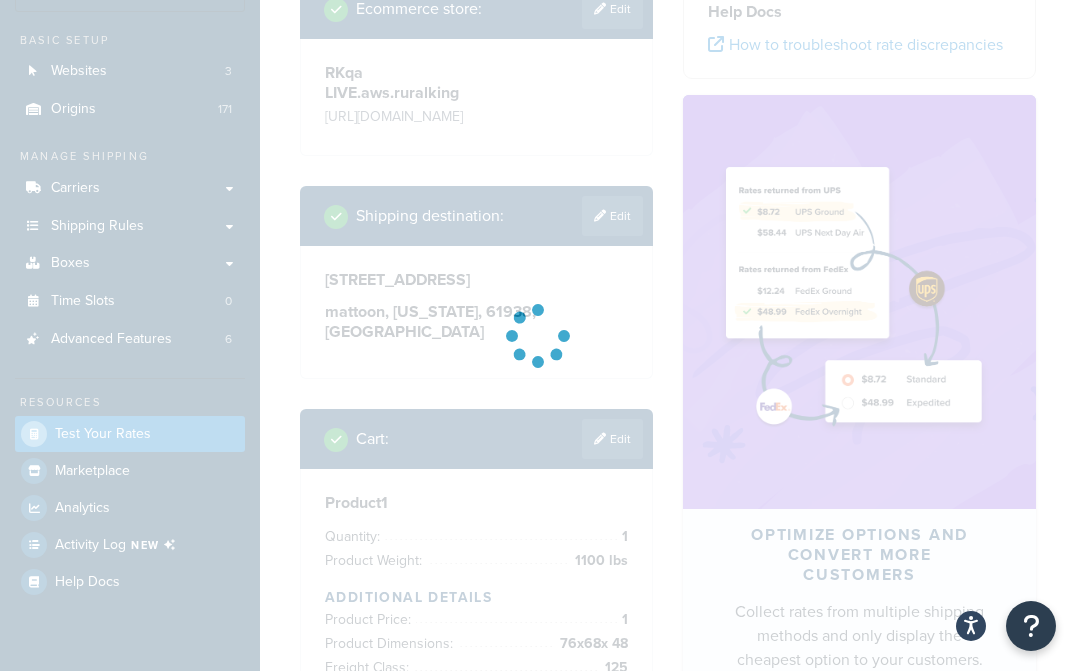scroll, scrollTop: 0, scrollLeft: 0, axis: both 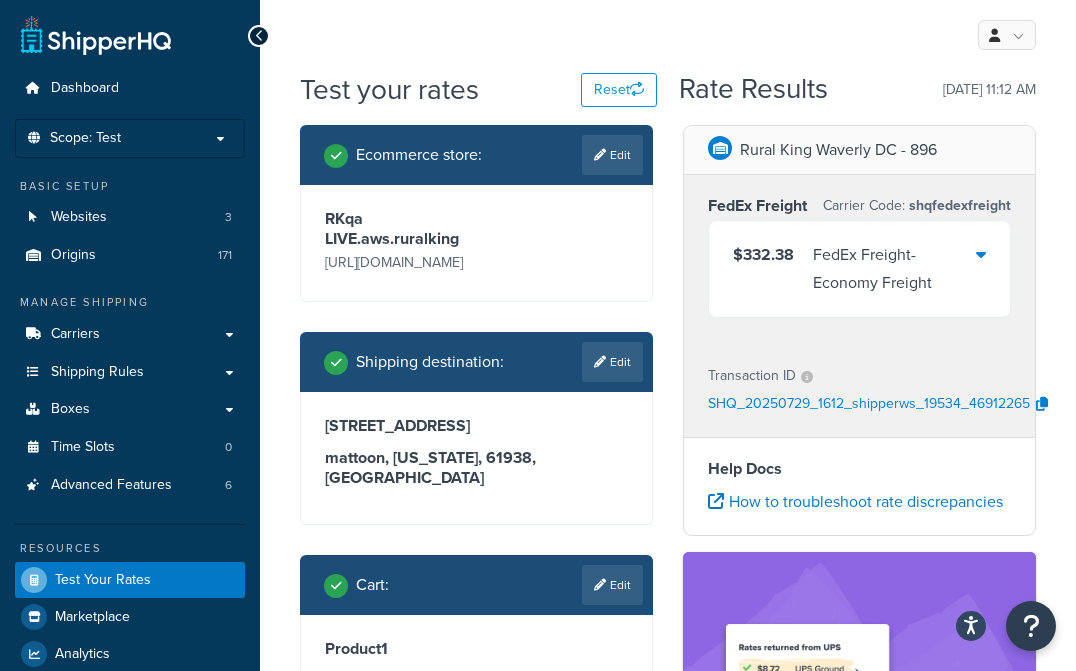 click on "RKqa LIVE.aws.ruralking [URL][DOMAIN_NAME]" at bounding box center (476, 243) 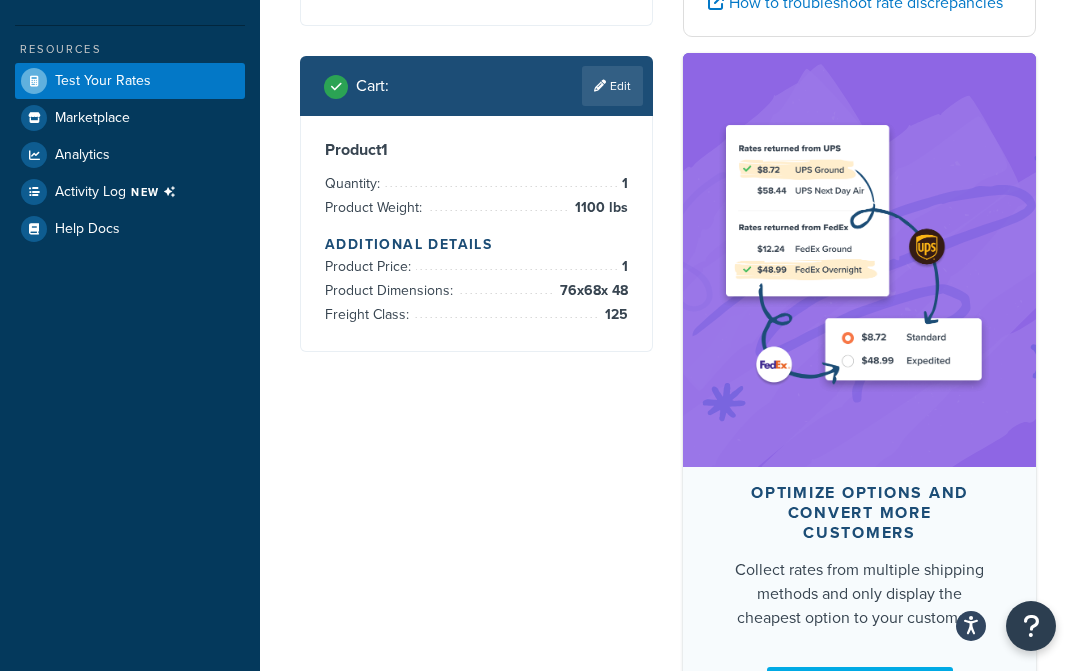 scroll, scrollTop: 500, scrollLeft: 0, axis: vertical 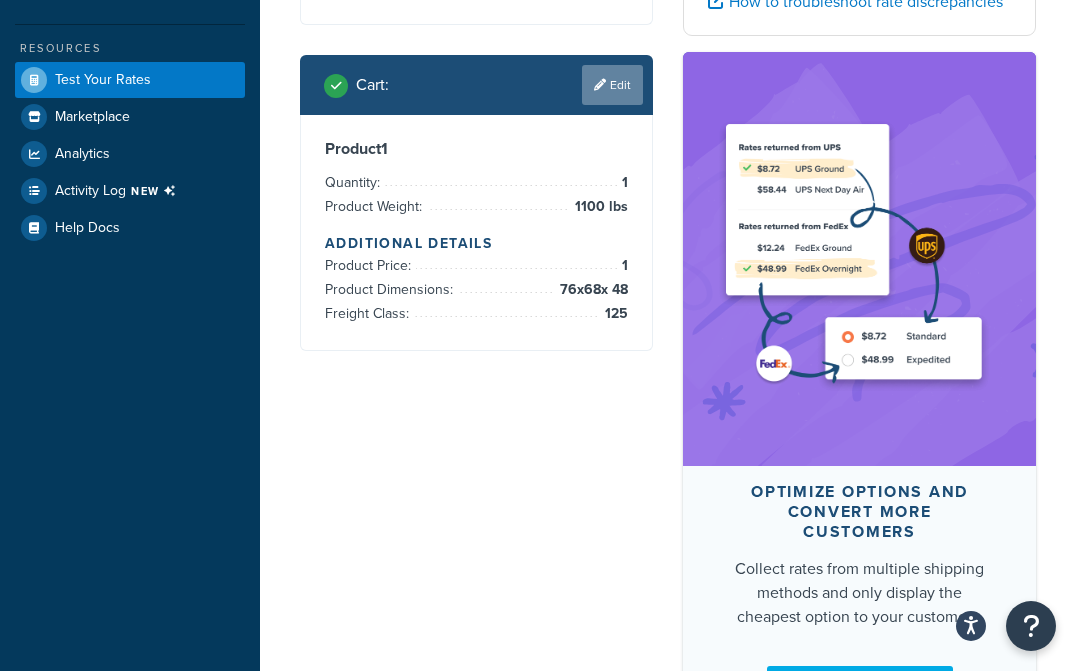 click on "Edit" at bounding box center (612, 85) 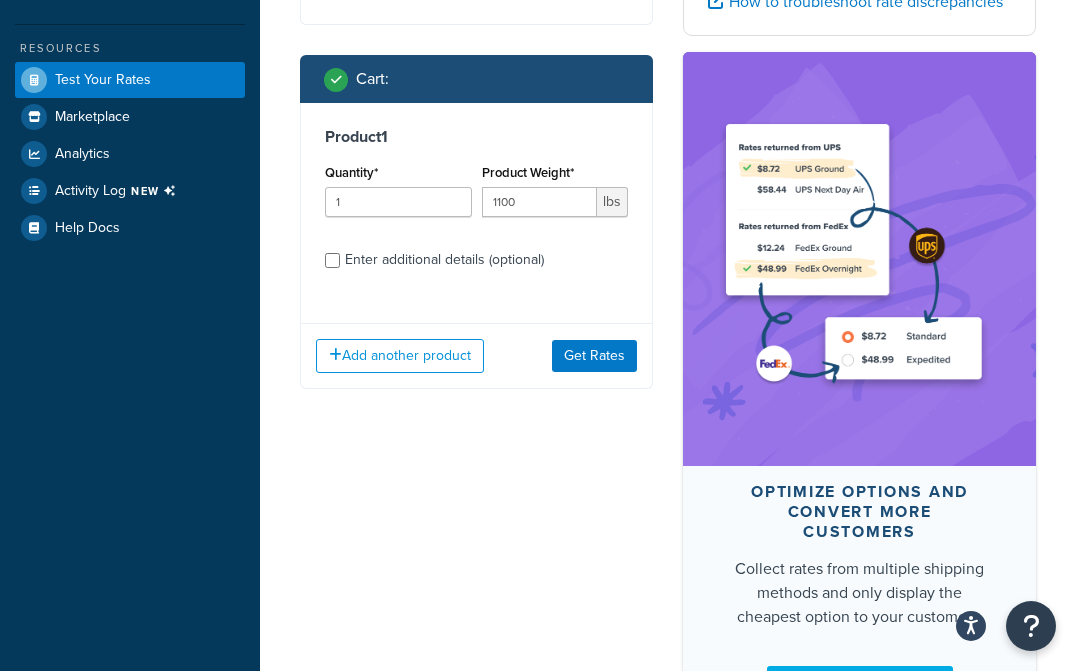 click on "Enter additional details (optional)" at bounding box center [444, 260] 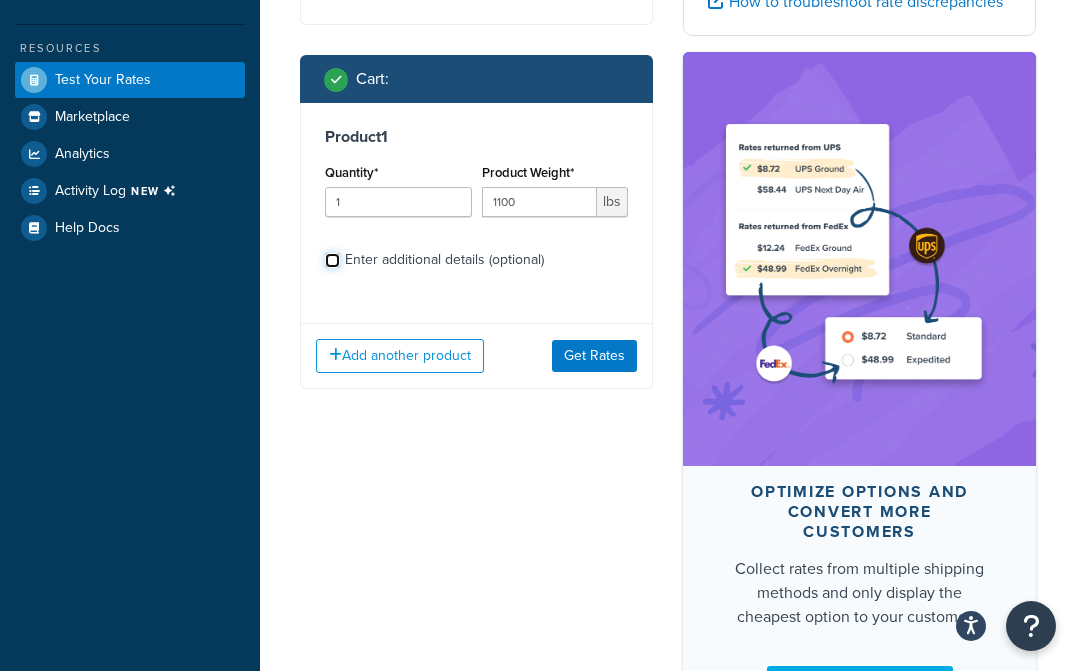 click on "Enter additional details (optional)" at bounding box center [332, 260] 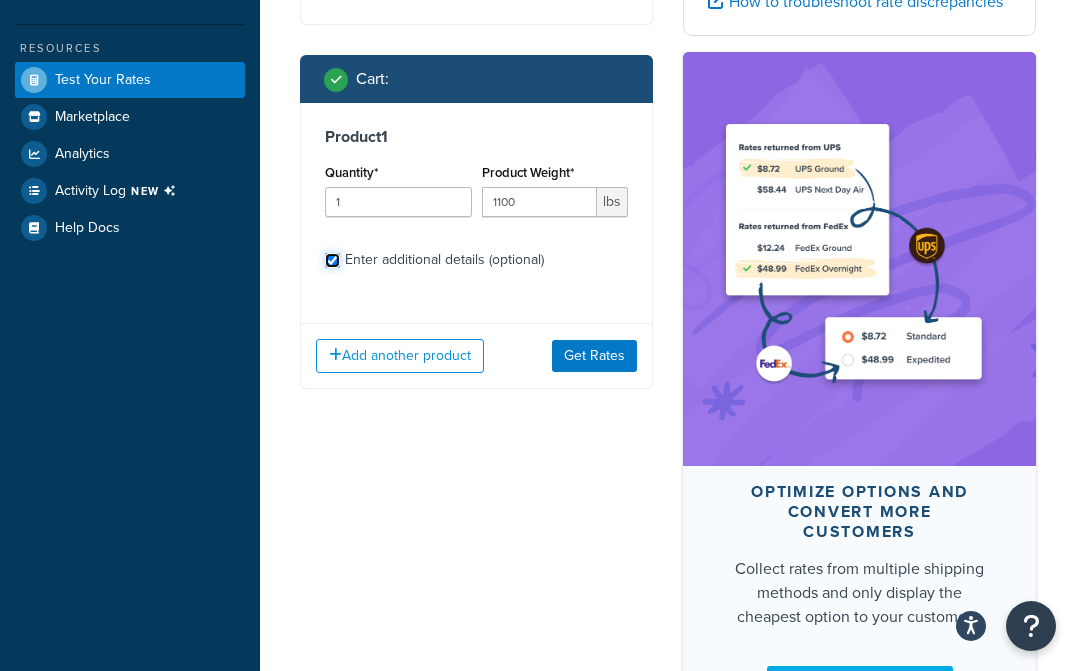 checkbox on "true" 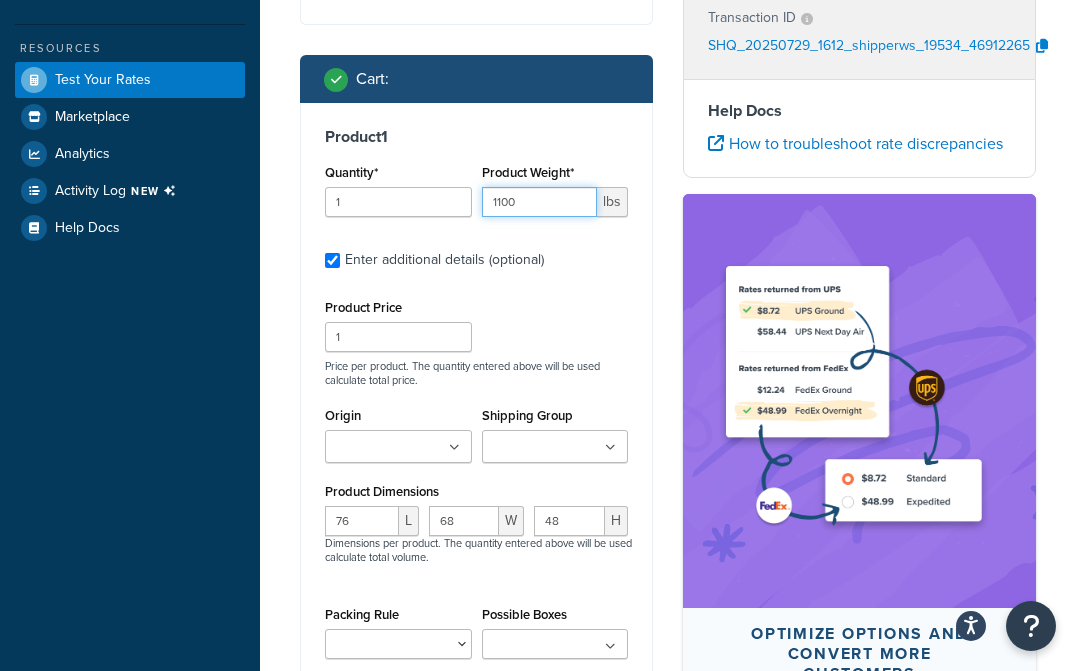 drag, startPoint x: 524, startPoint y: 215, endPoint x: 440, endPoint y: 211, distance: 84.095184 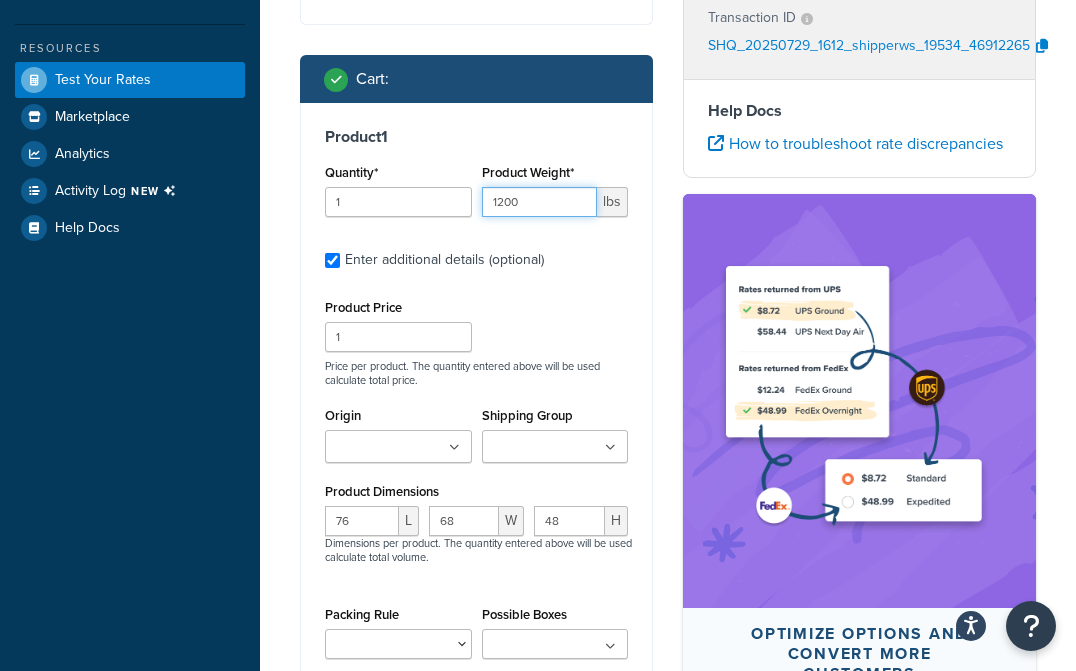 type on "1200" 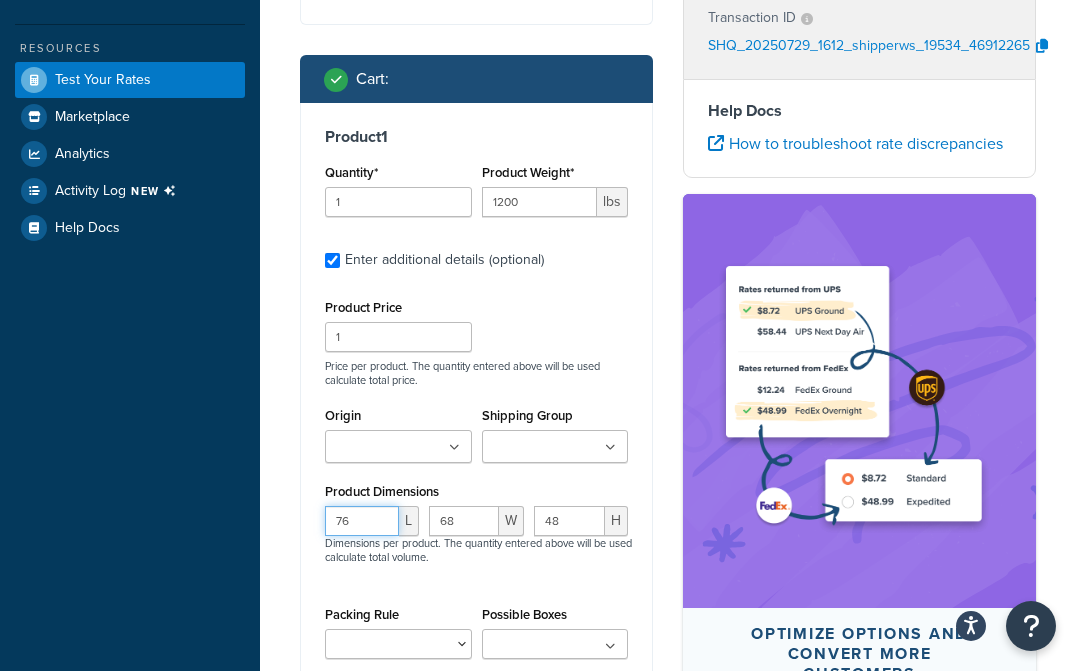 click on "76" at bounding box center (362, 521) 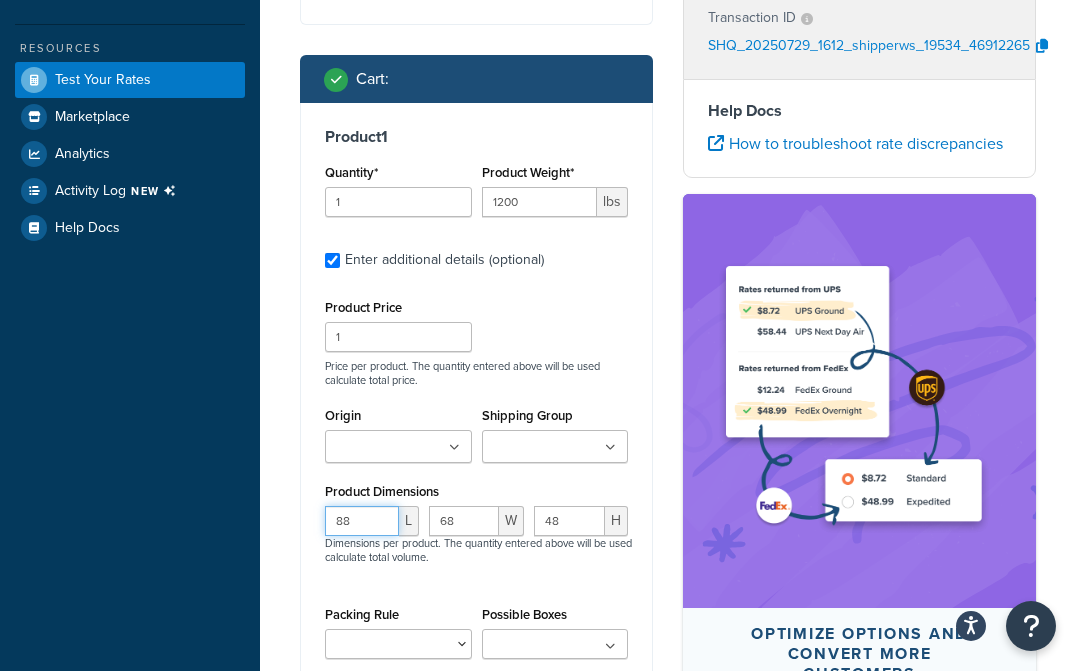 type on "88" 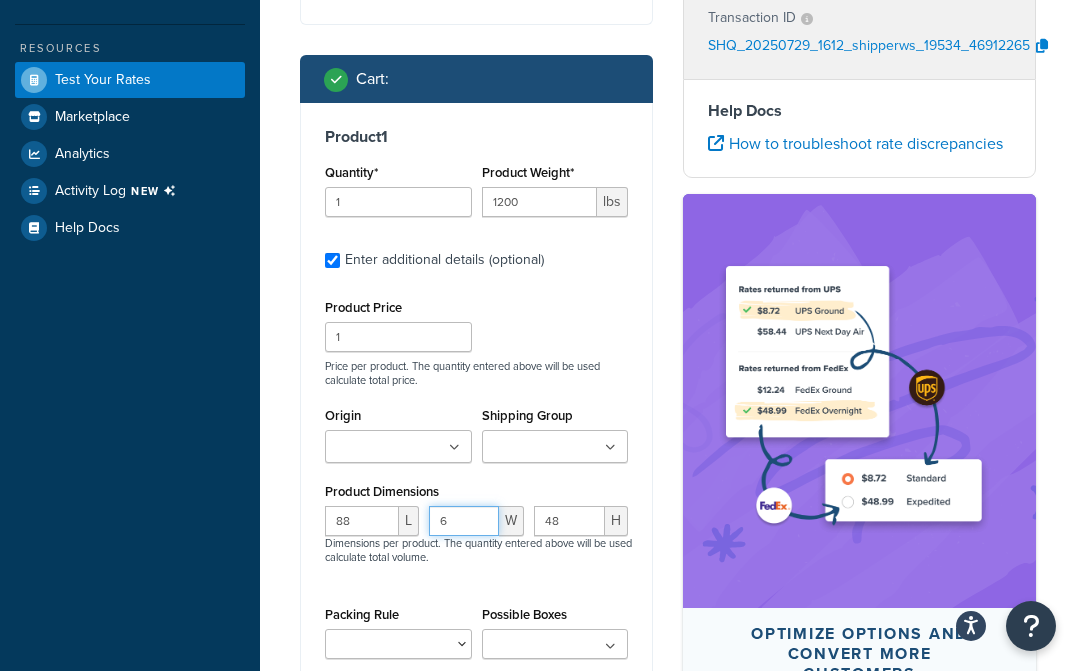 type on "68" 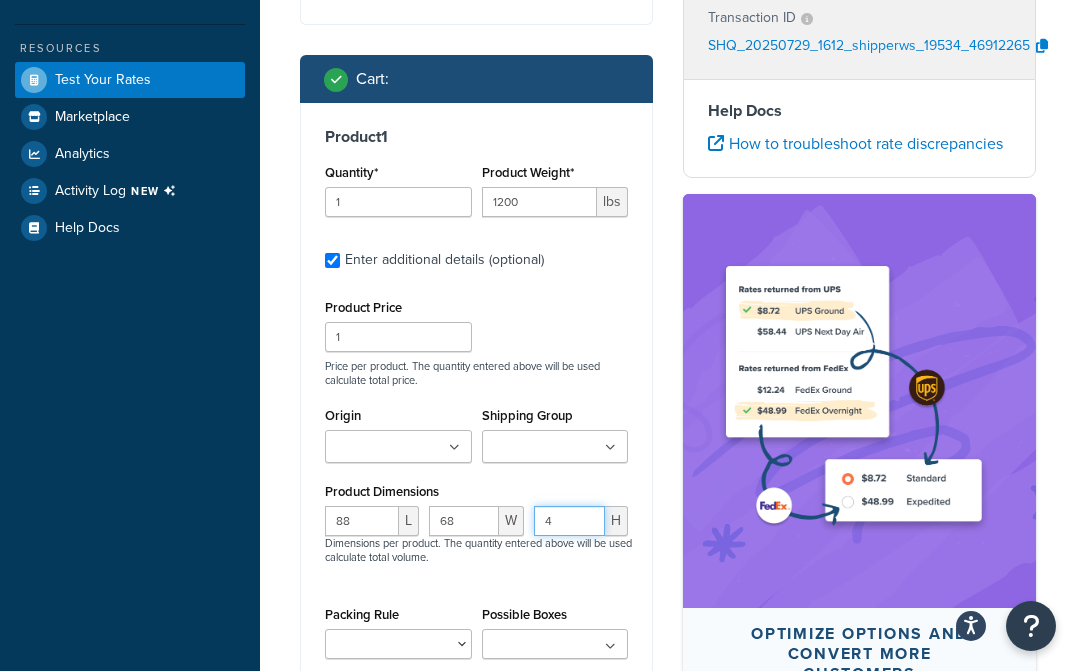 type on "48" 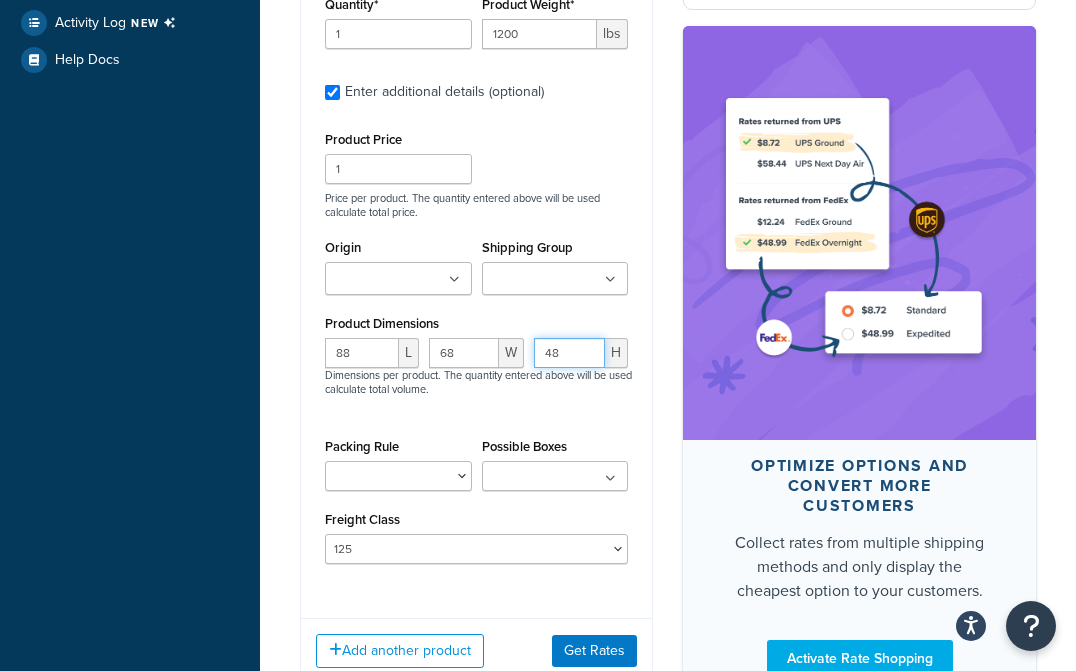scroll, scrollTop: 700, scrollLeft: 0, axis: vertical 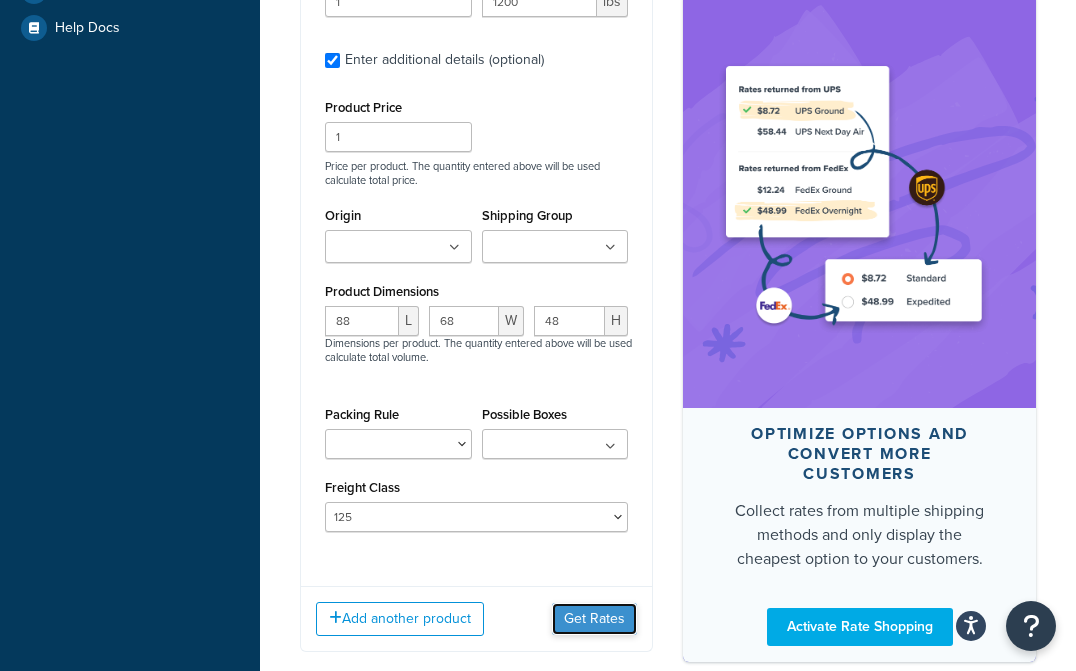 click on "Get Rates" at bounding box center [594, 619] 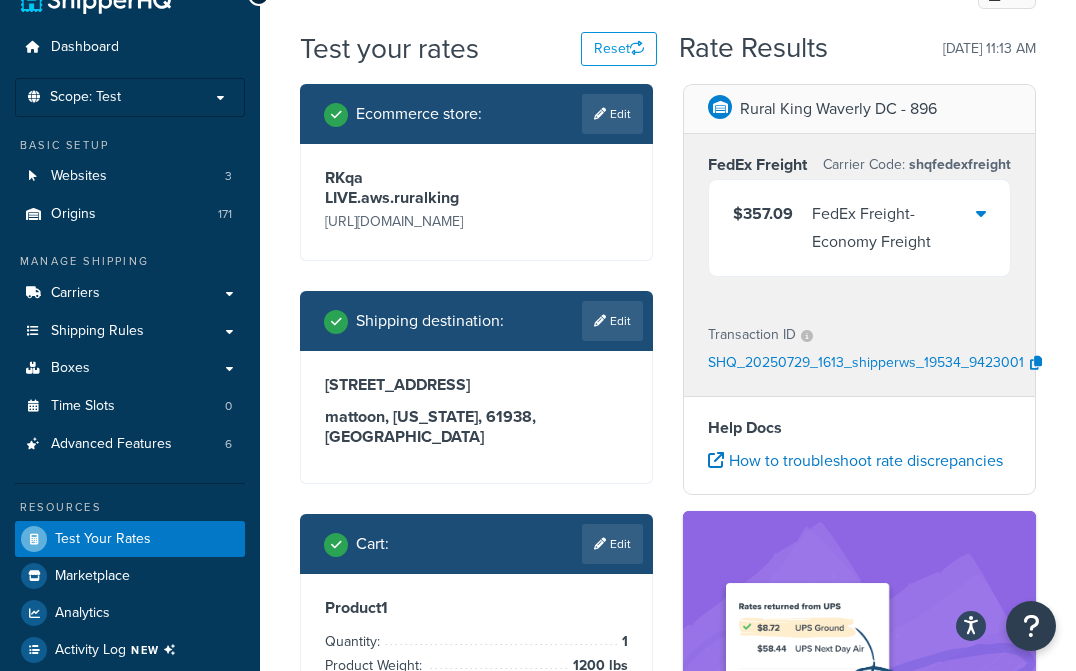 scroll, scrollTop: 0, scrollLeft: 0, axis: both 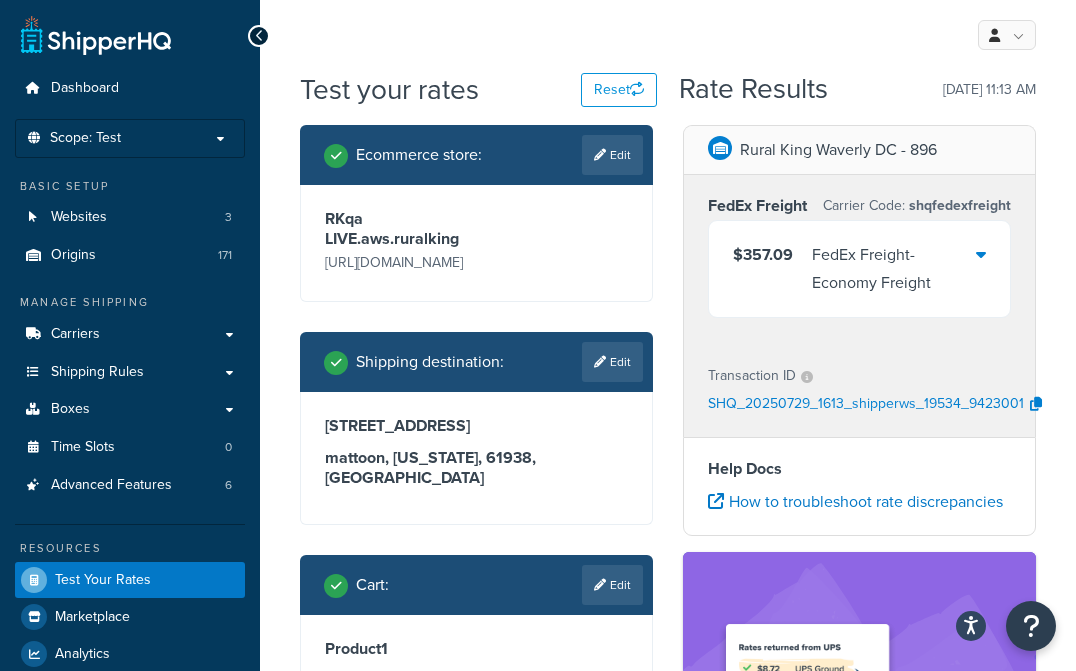 click on "RKqa LIVE.aws.ruralking [URL][DOMAIN_NAME]" at bounding box center [476, 243] 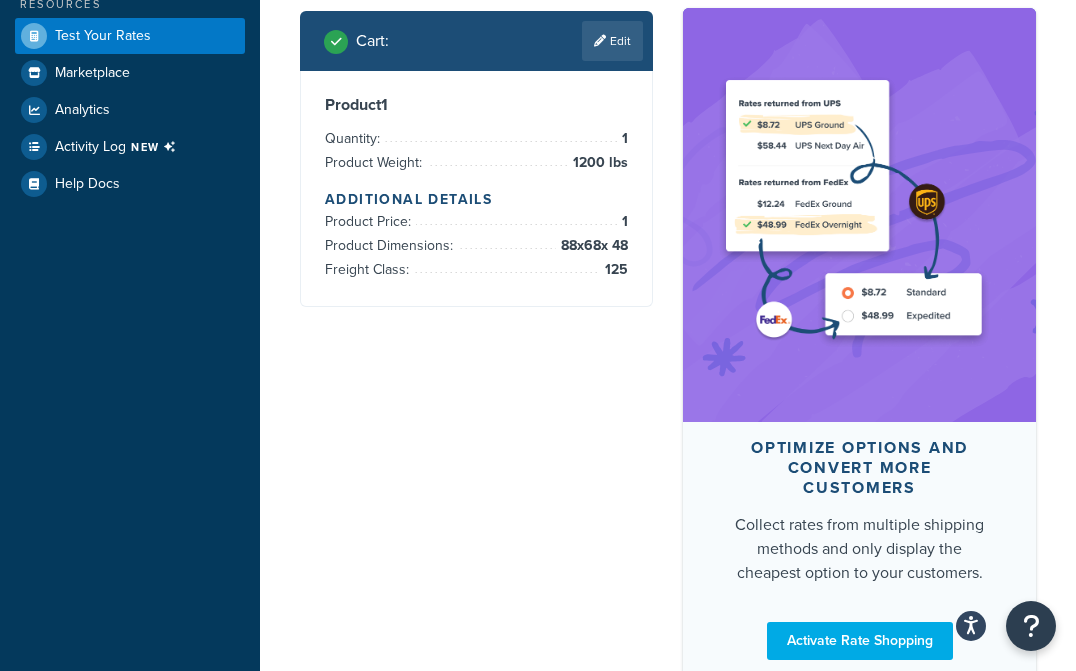 scroll, scrollTop: 500, scrollLeft: 0, axis: vertical 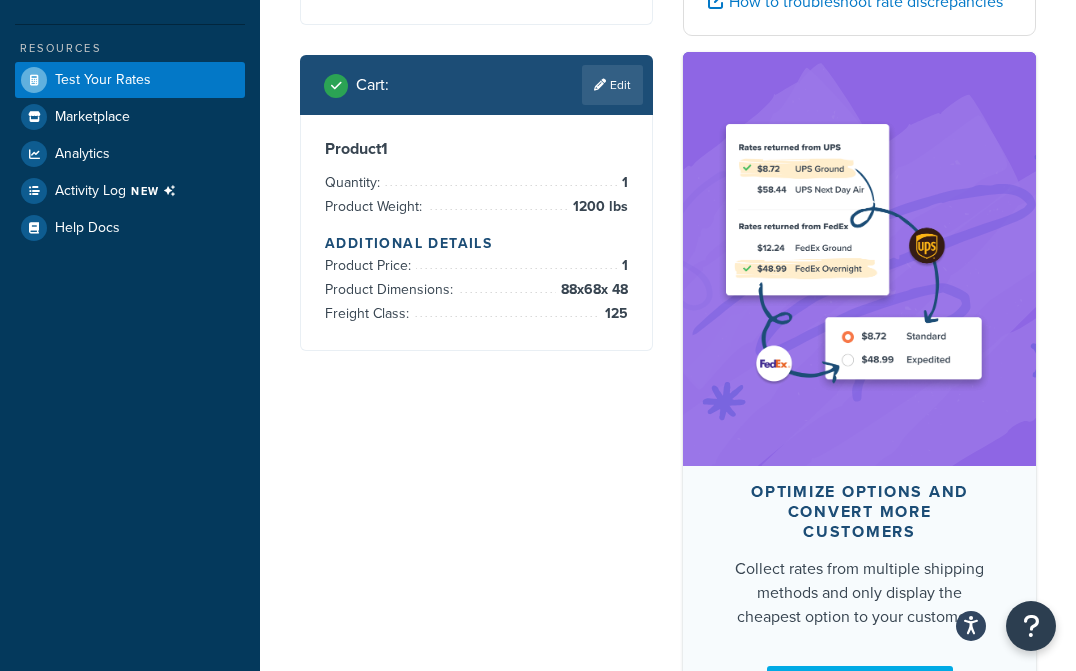 click on "Edit" at bounding box center (612, 85) 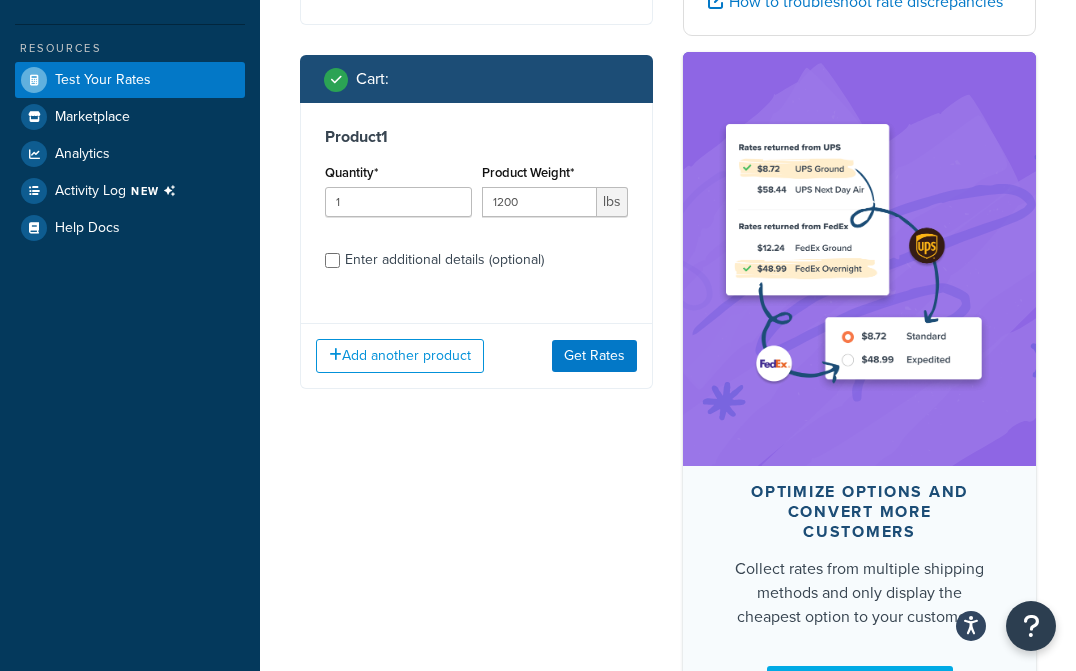 click on "Enter additional details (optional)" at bounding box center (444, 260) 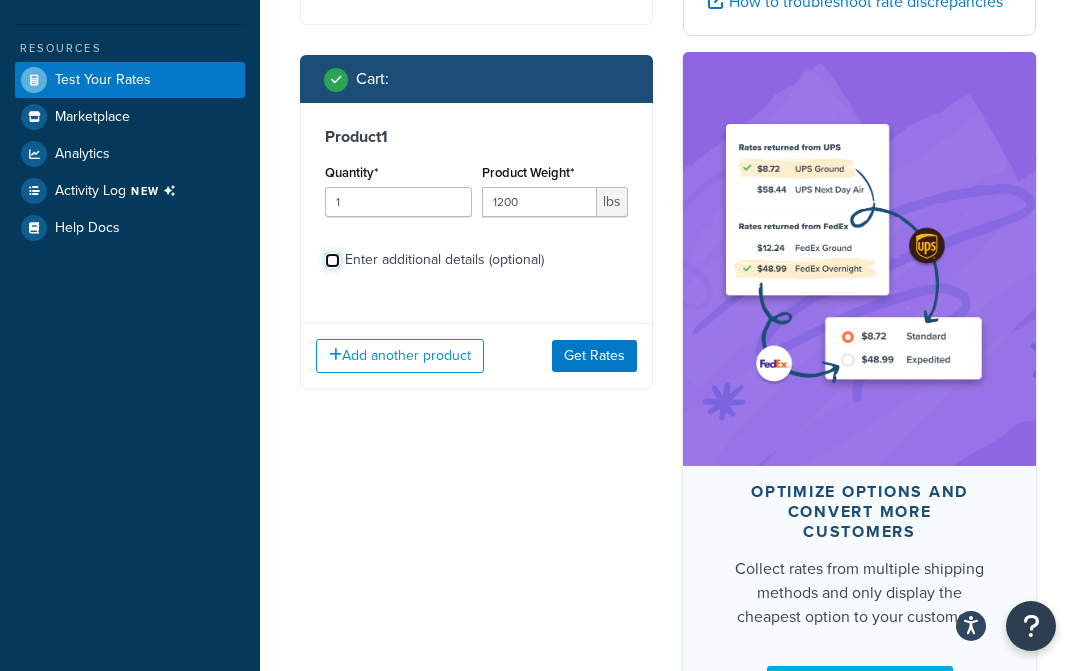 click on "Enter additional details (optional)" at bounding box center (332, 260) 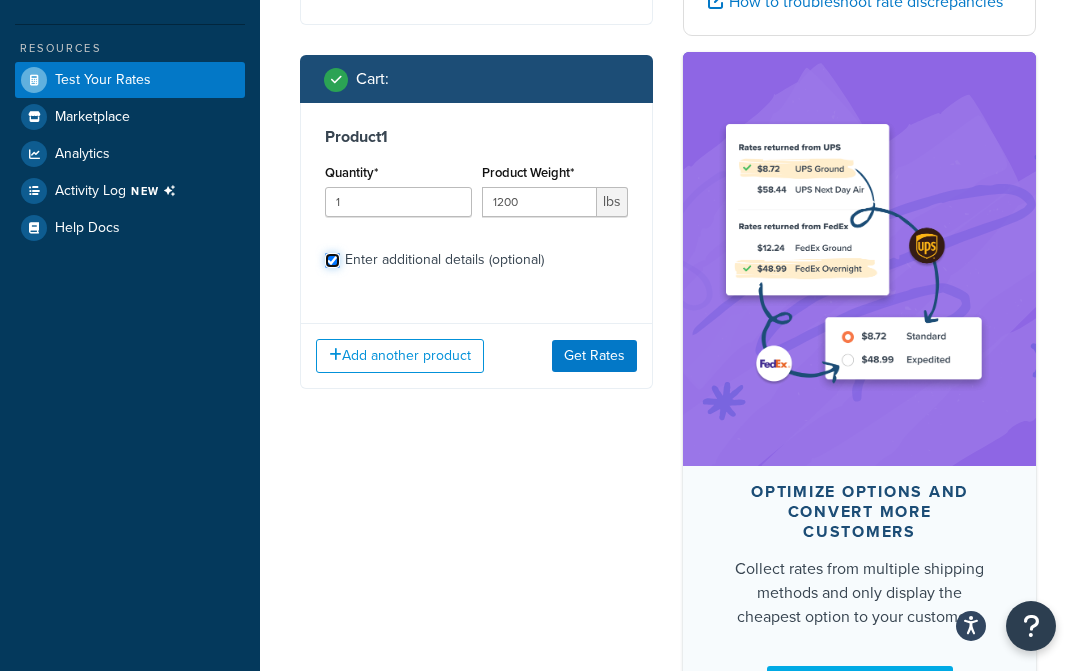 checkbox on "true" 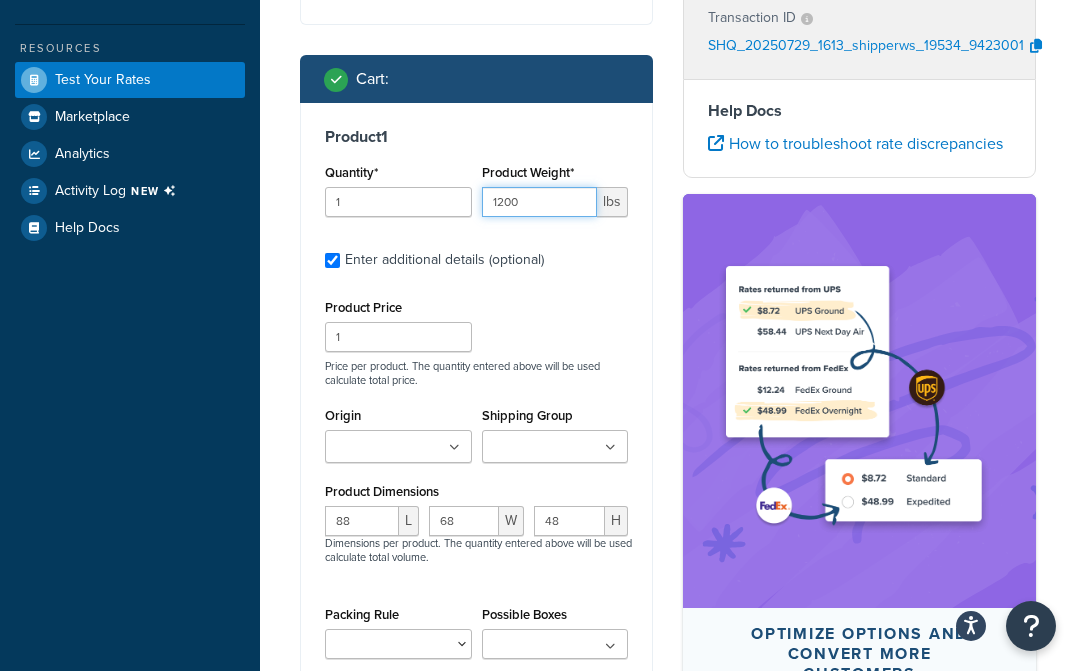 drag, startPoint x: 533, startPoint y: 201, endPoint x: 454, endPoint y: 202, distance: 79.00633 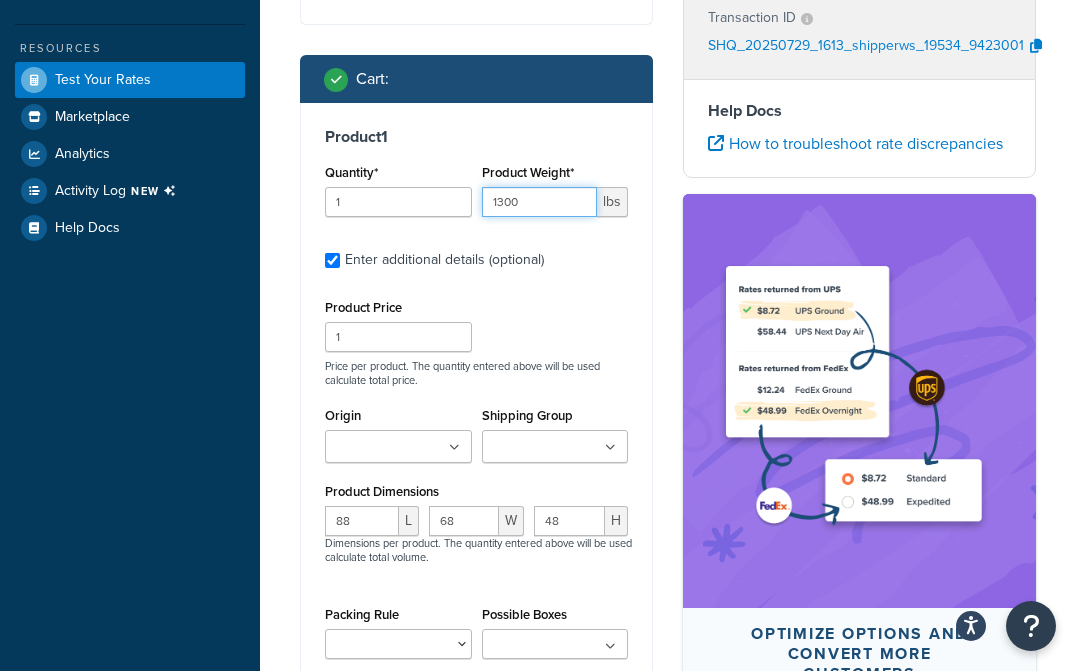 type on "1300" 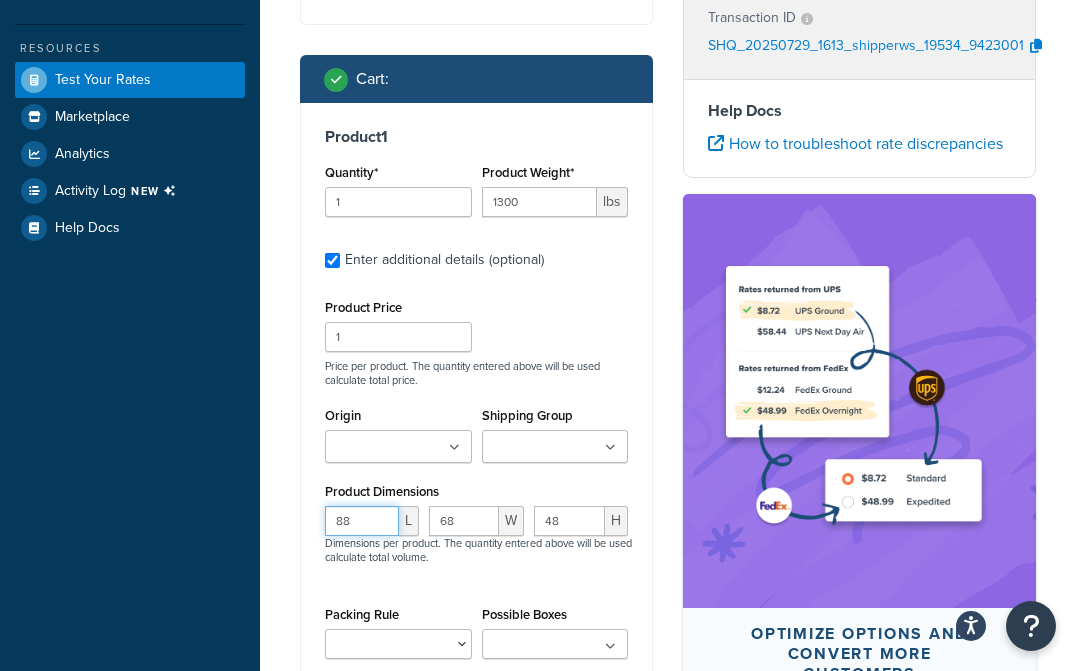 drag, startPoint x: 356, startPoint y: 525, endPoint x: 302, endPoint y: 525, distance: 54 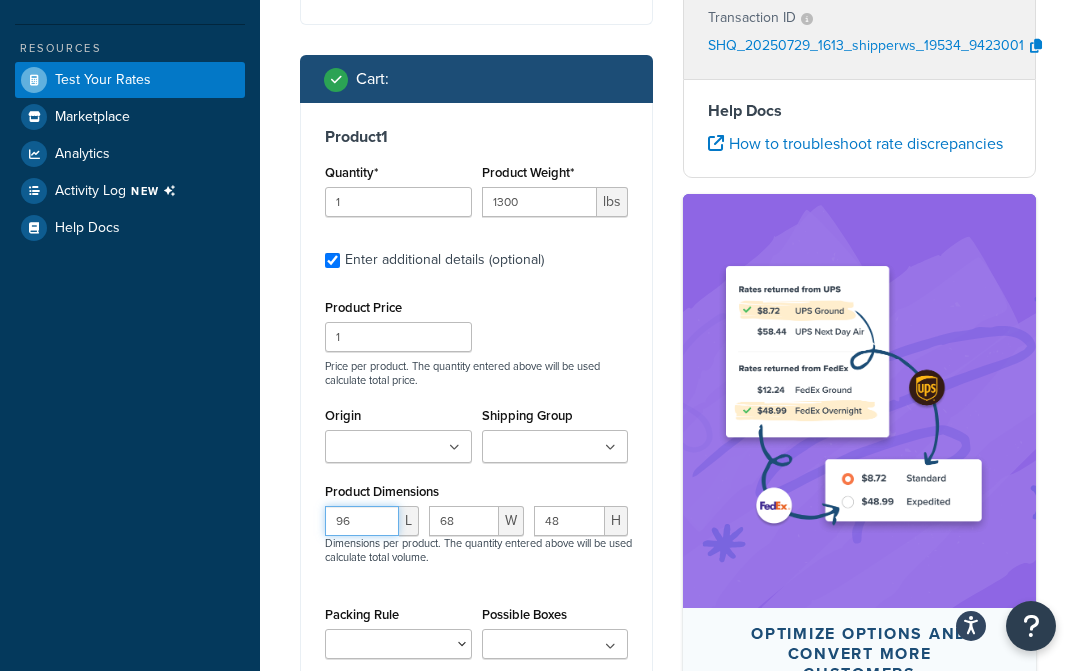 type on "96" 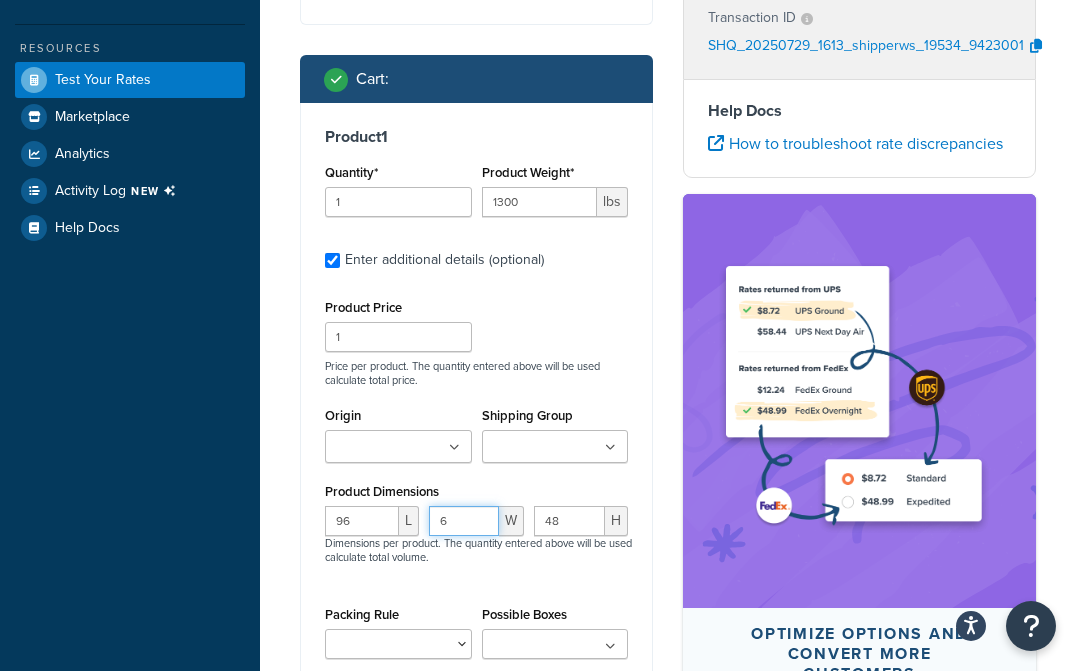 type on "68" 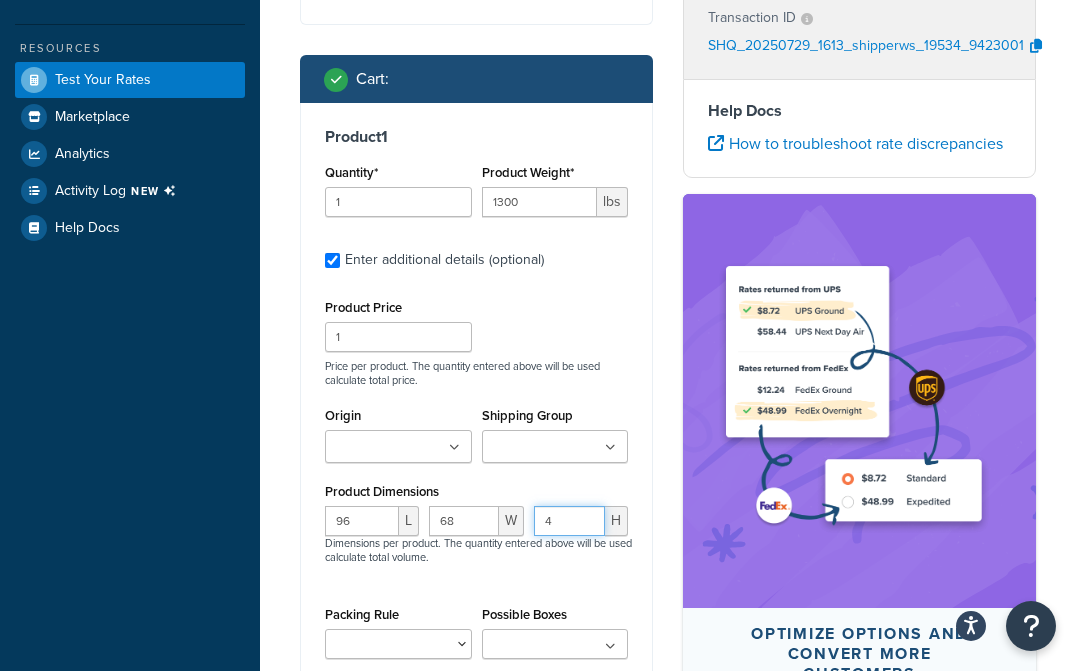 type on "48" 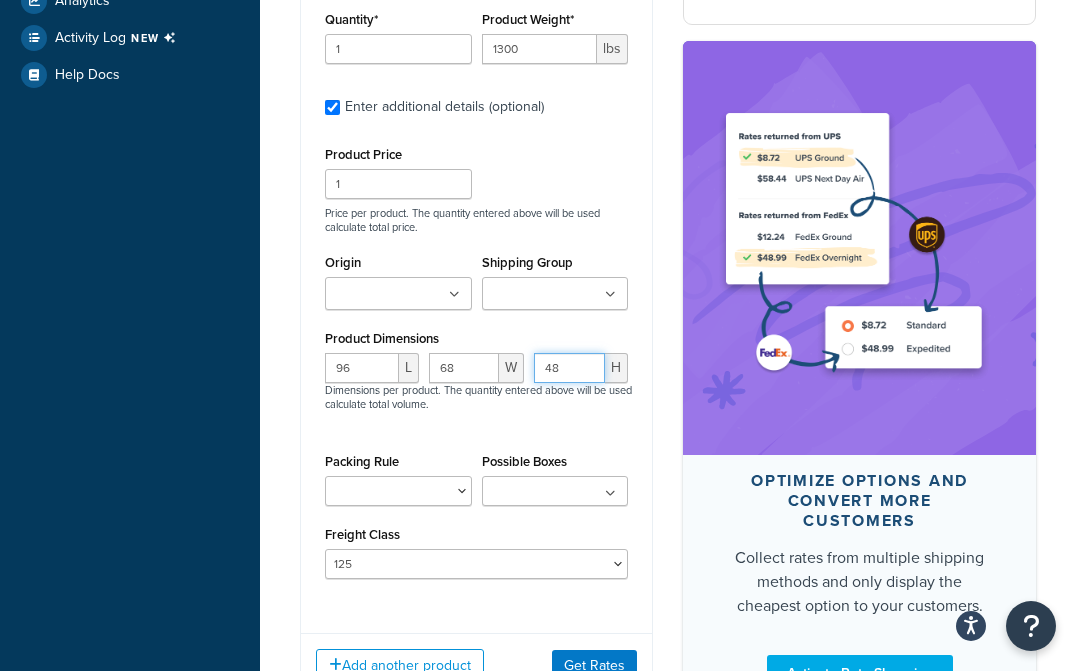scroll, scrollTop: 700, scrollLeft: 0, axis: vertical 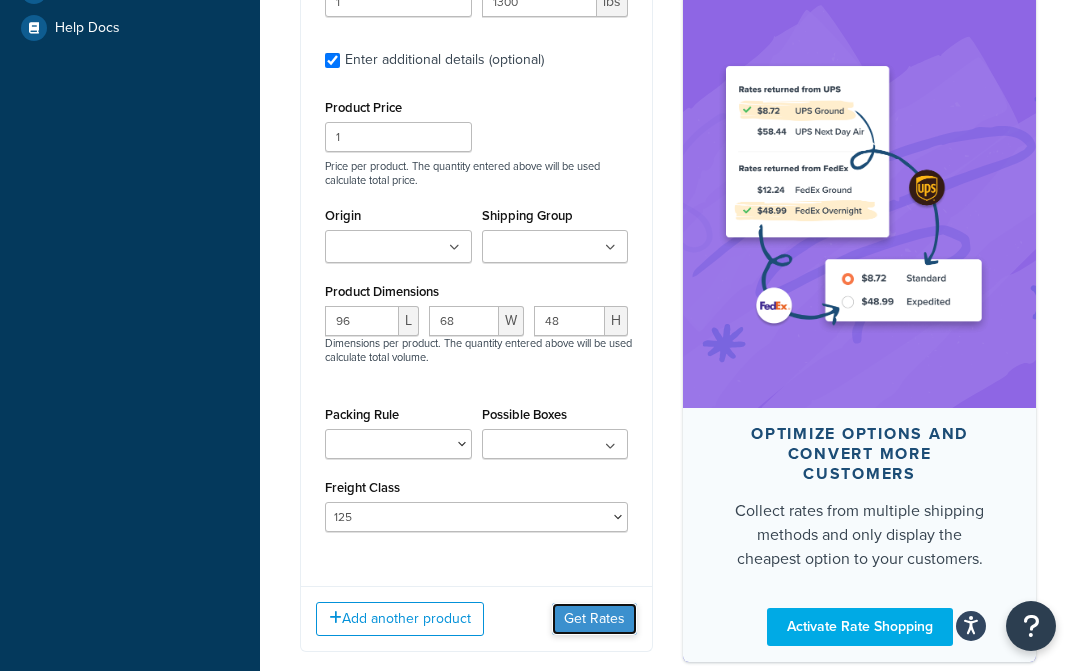 click on "Get Rates" at bounding box center (594, 619) 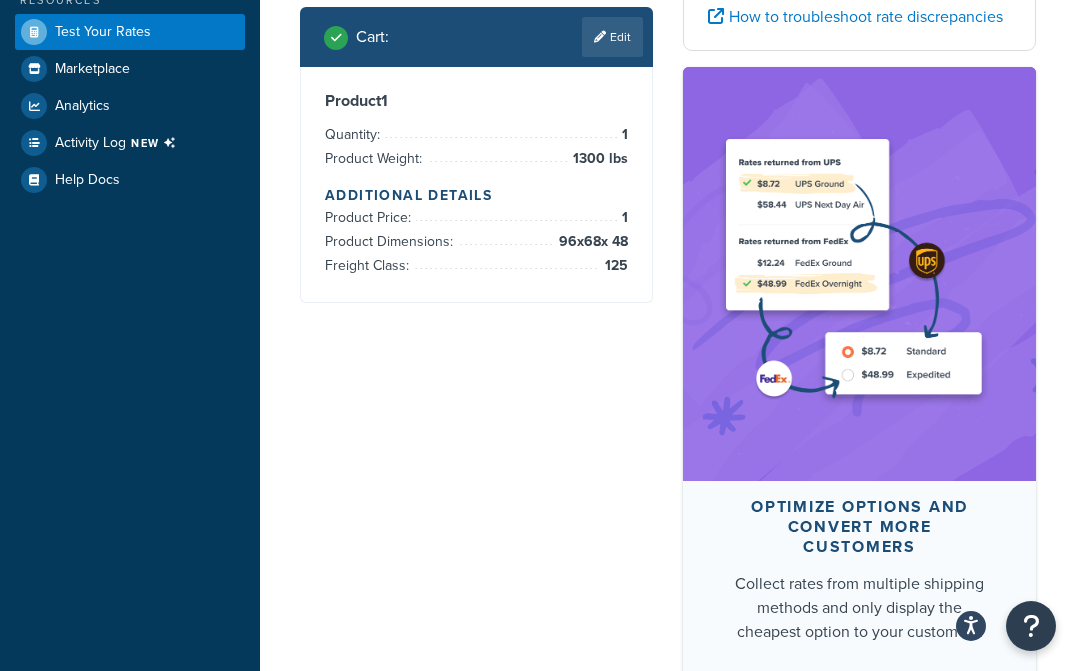 scroll, scrollTop: 500, scrollLeft: 0, axis: vertical 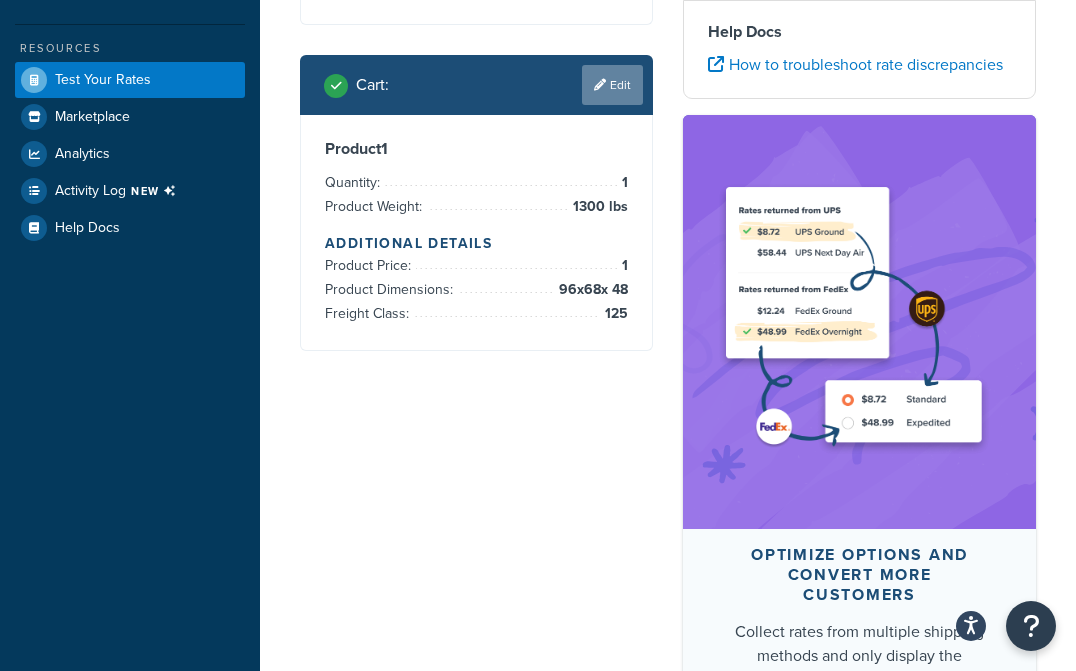 click on "Edit" at bounding box center (612, 85) 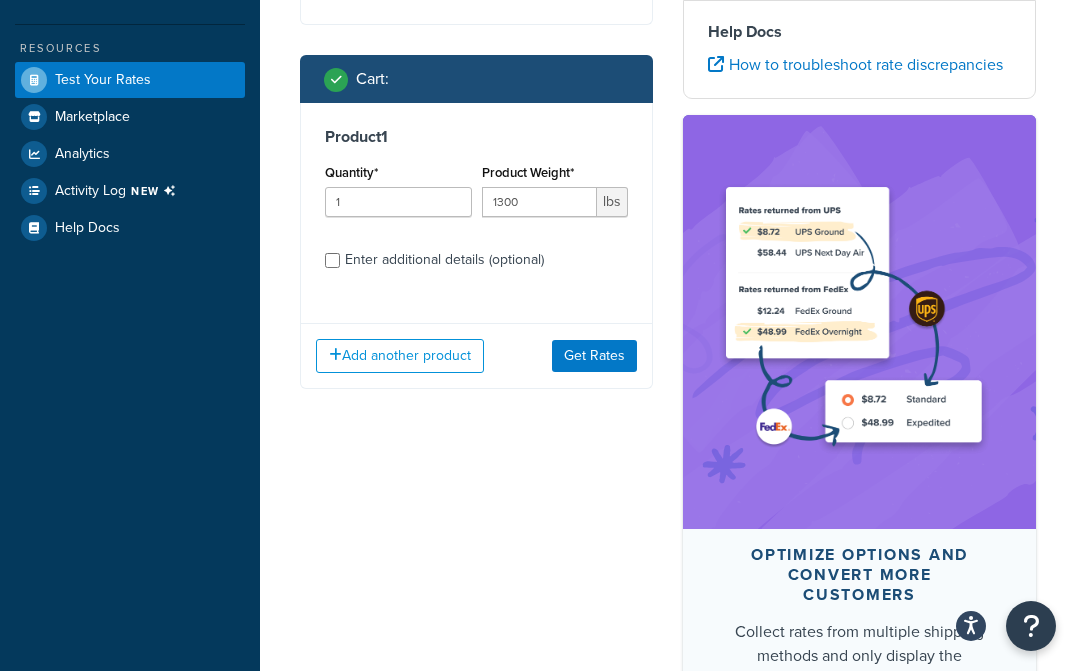 click on "Enter additional details (optional)" at bounding box center (444, 260) 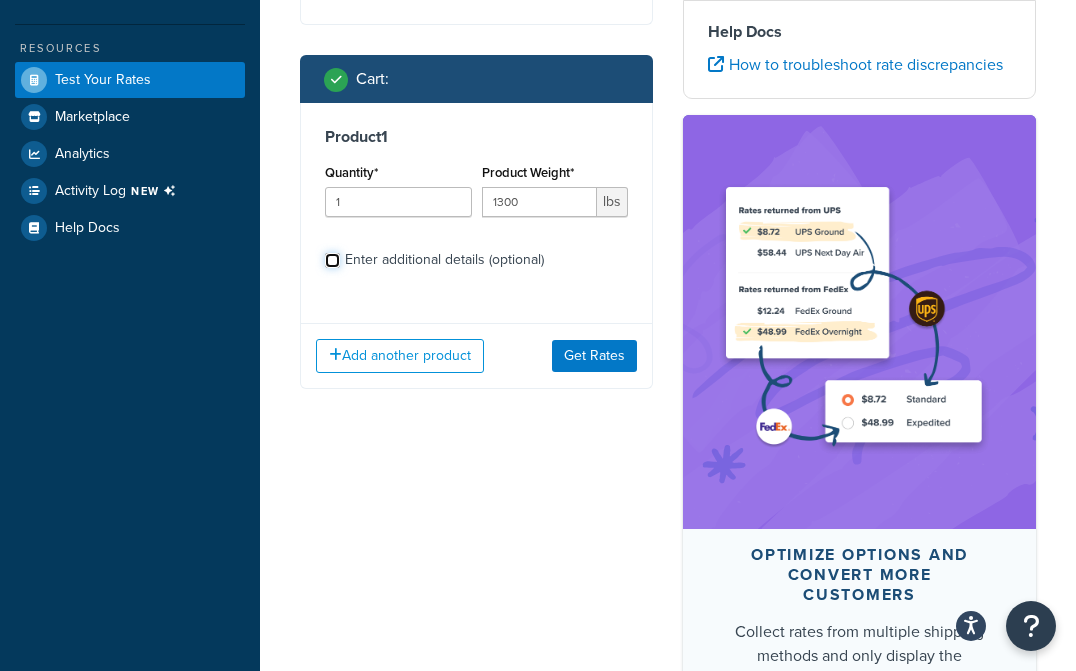 click on "Enter additional details (optional)" at bounding box center (332, 260) 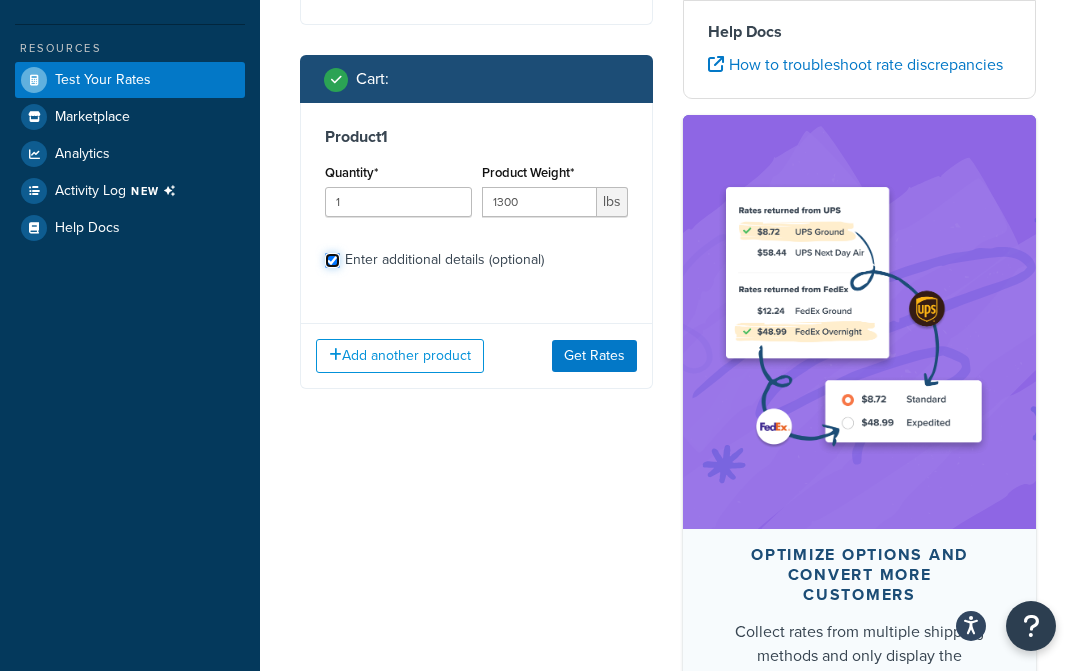 checkbox on "true" 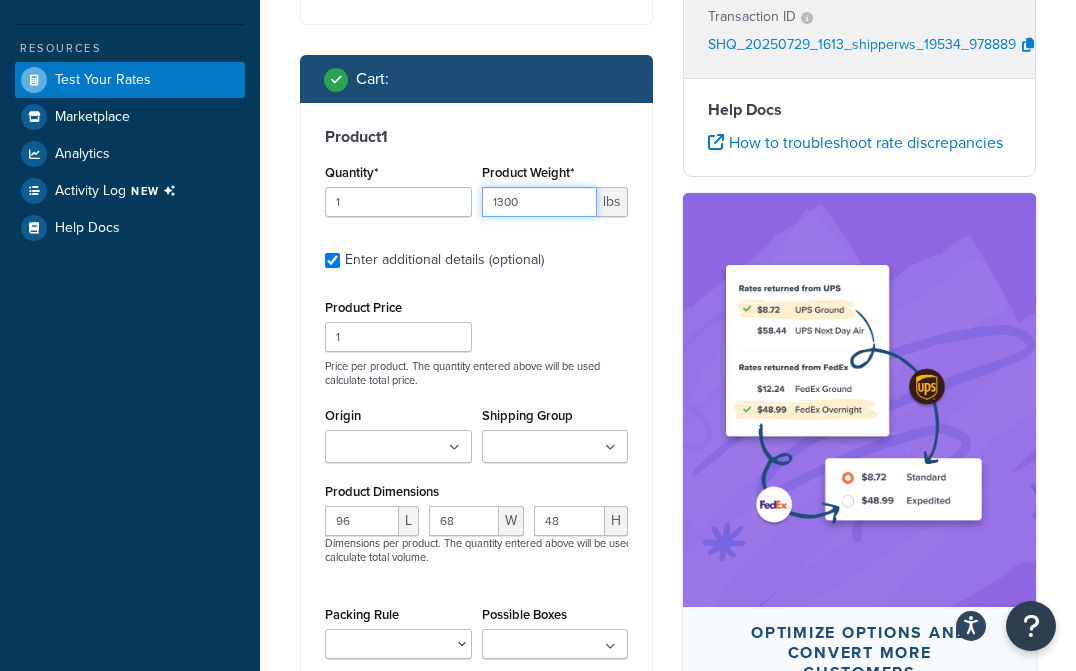 drag, startPoint x: 535, startPoint y: 209, endPoint x: 421, endPoint y: 207, distance: 114.01754 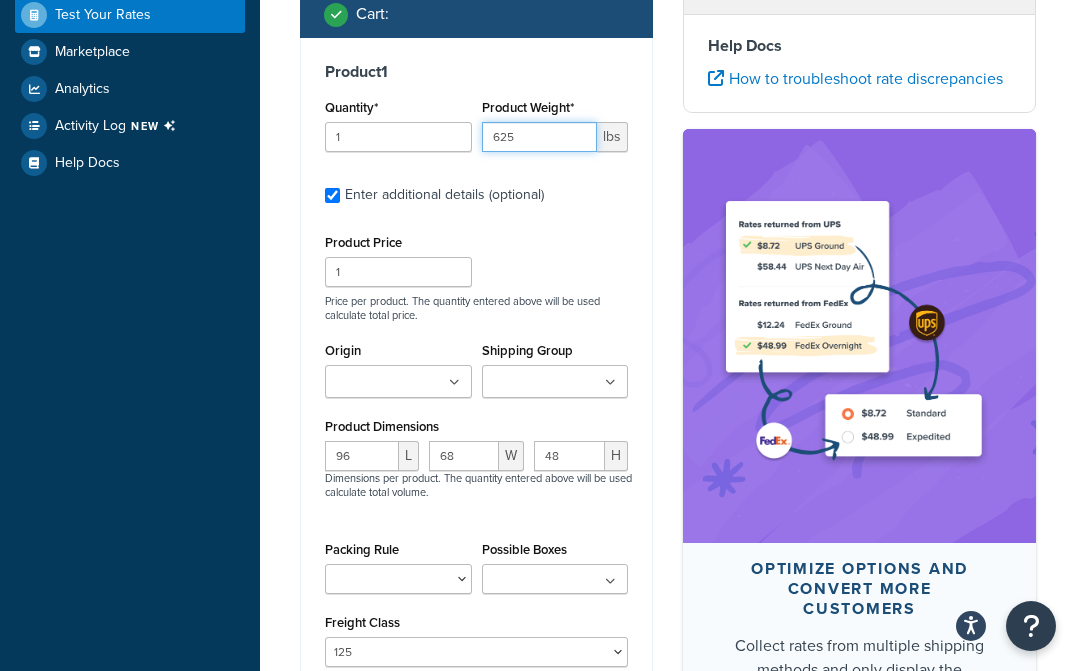 scroll, scrollTop: 600, scrollLeft: 0, axis: vertical 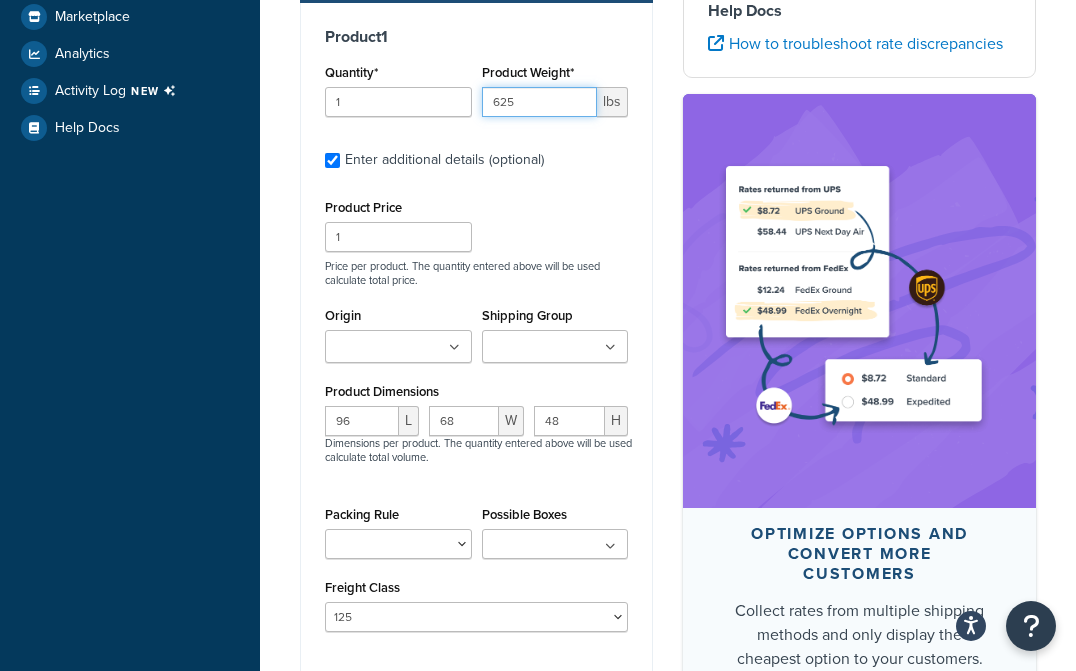 type on "625" 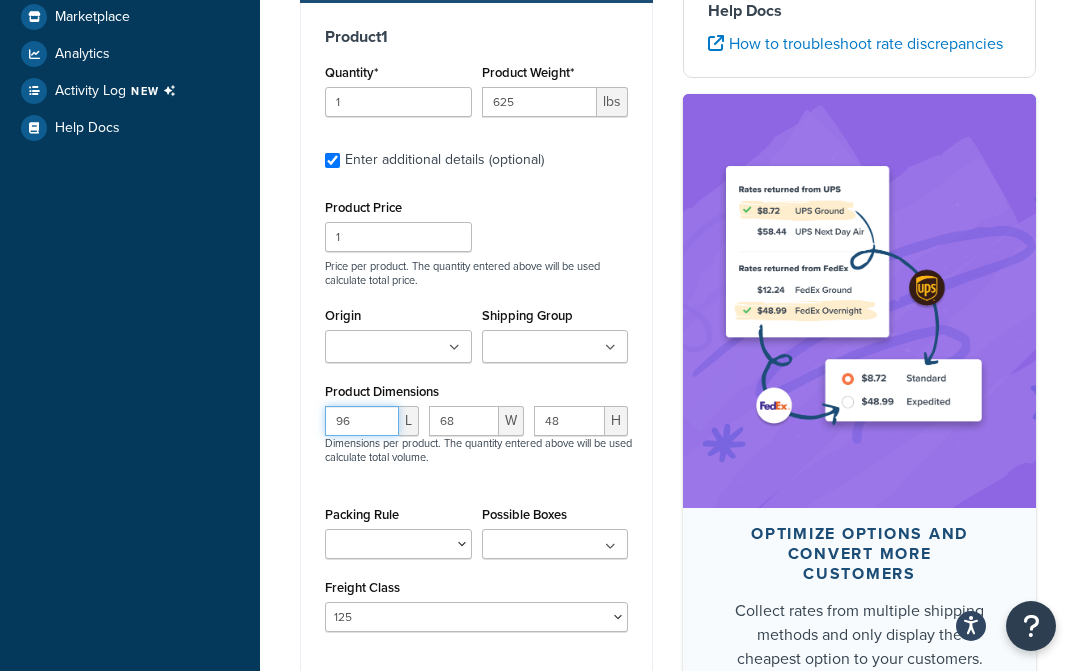 drag, startPoint x: 371, startPoint y: 430, endPoint x: 311, endPoint y: 426, distance: 60.133186 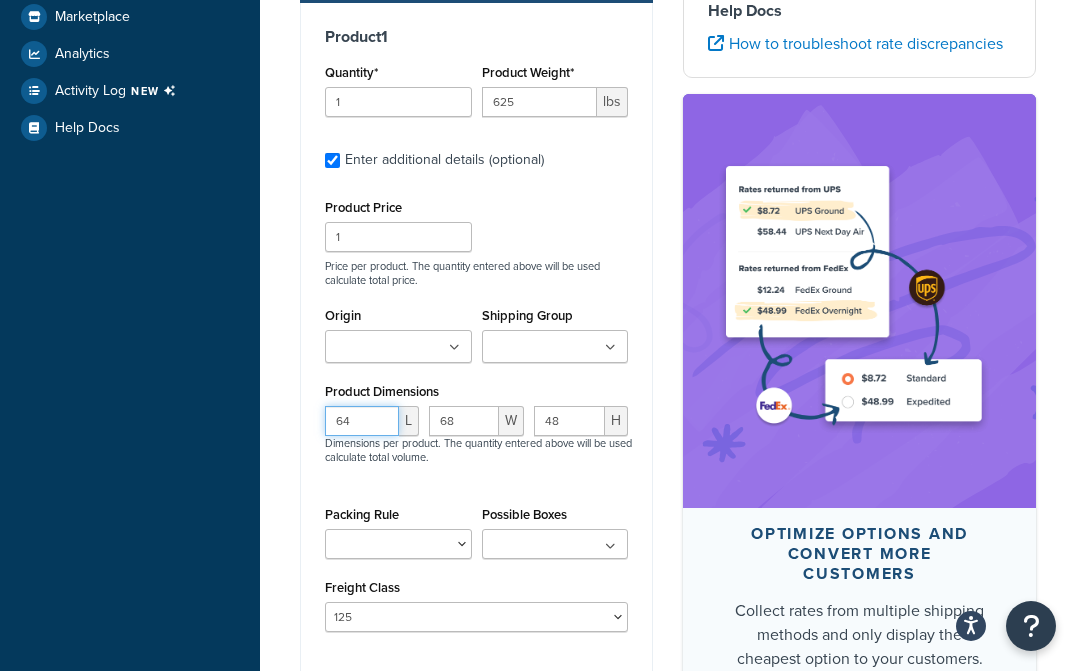 type on "64" 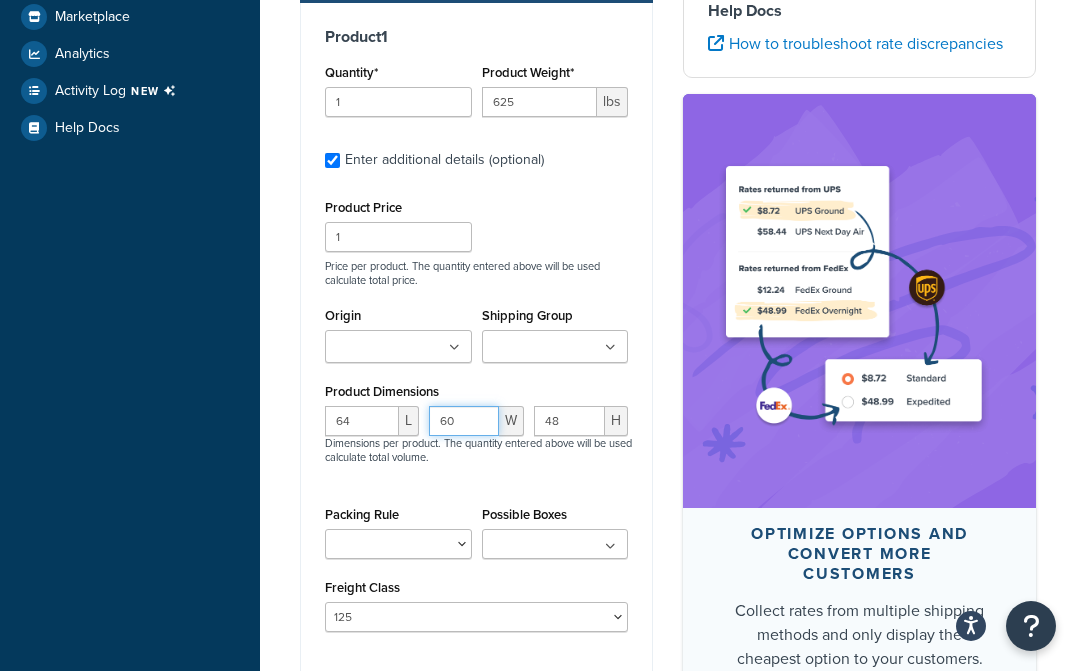 type on "60" 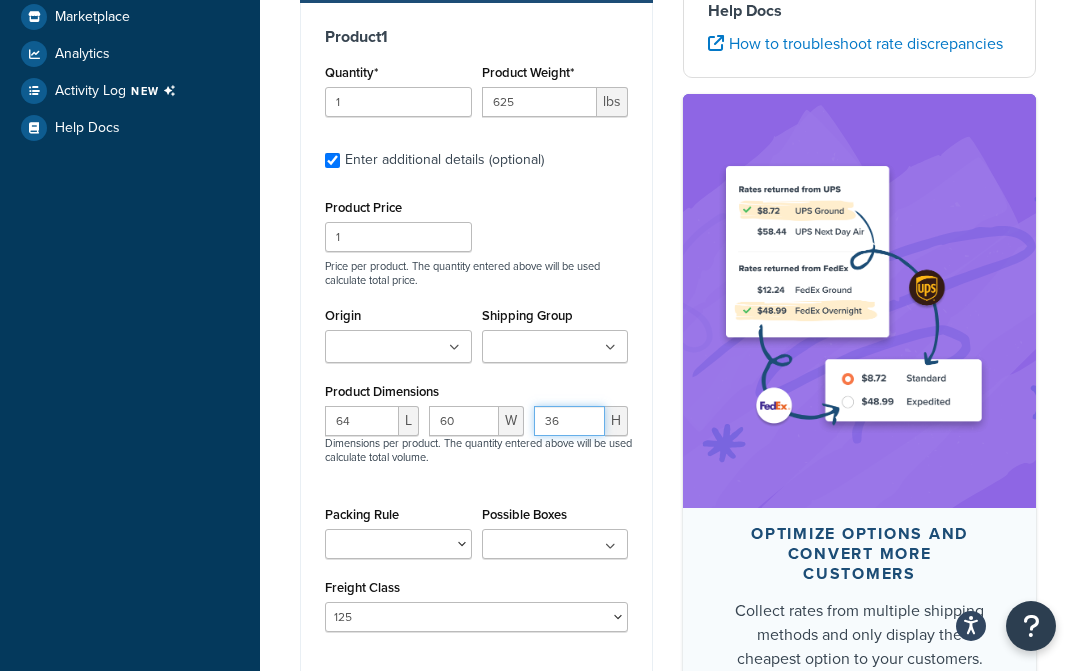 scroll, scrollTop: 700, scrollLeft: 0, axis: vertical 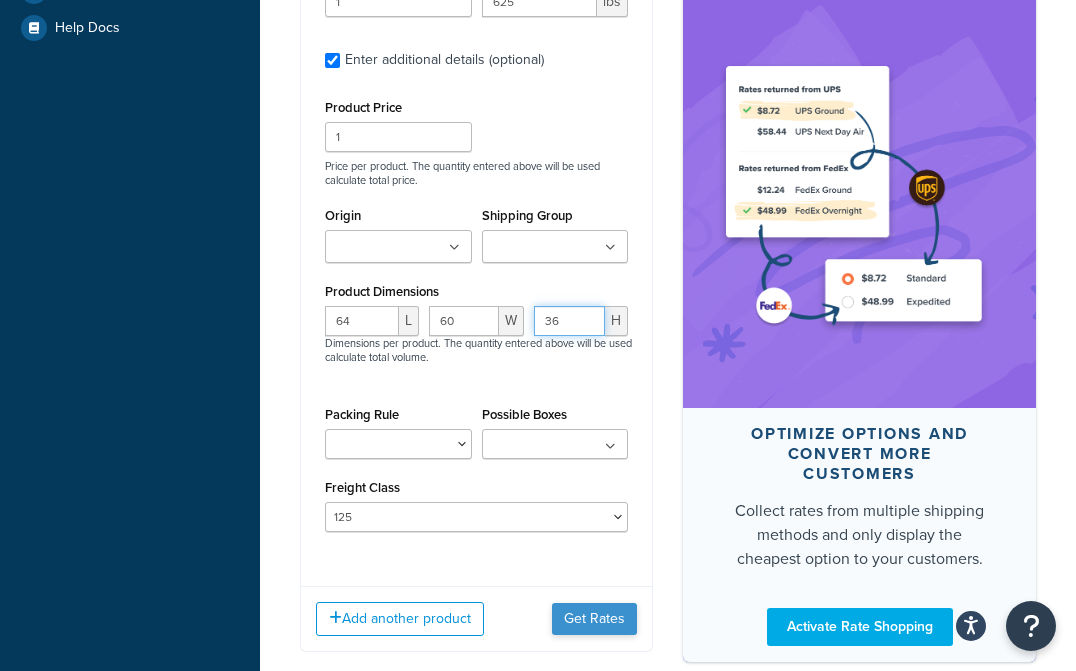 type on "36" 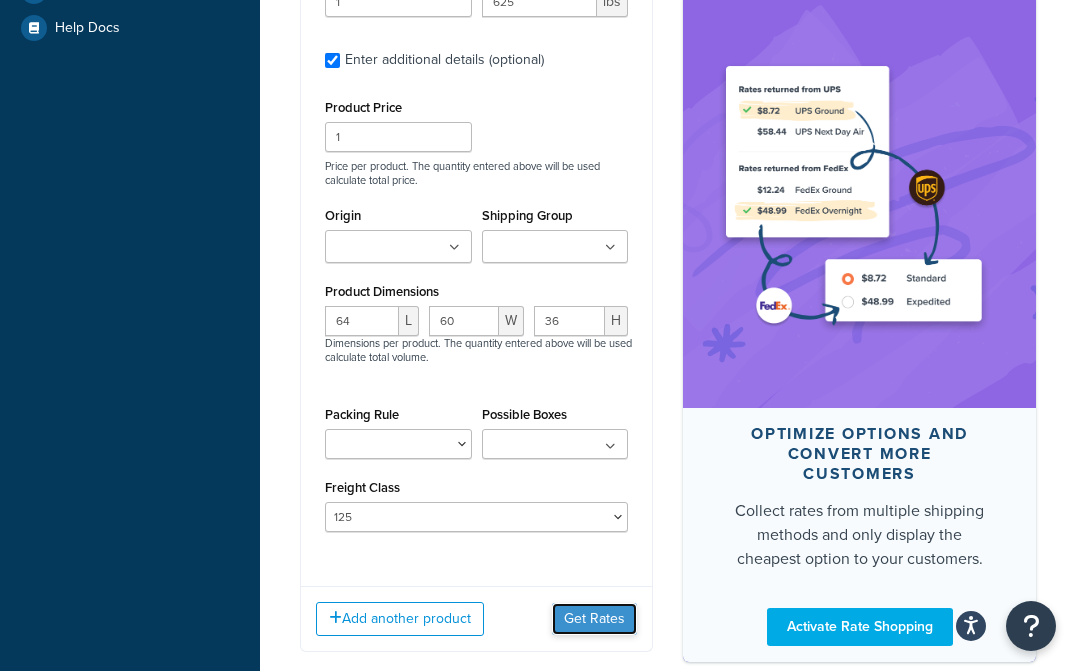 click on "Get Rates" at bounding box center [594, 619] 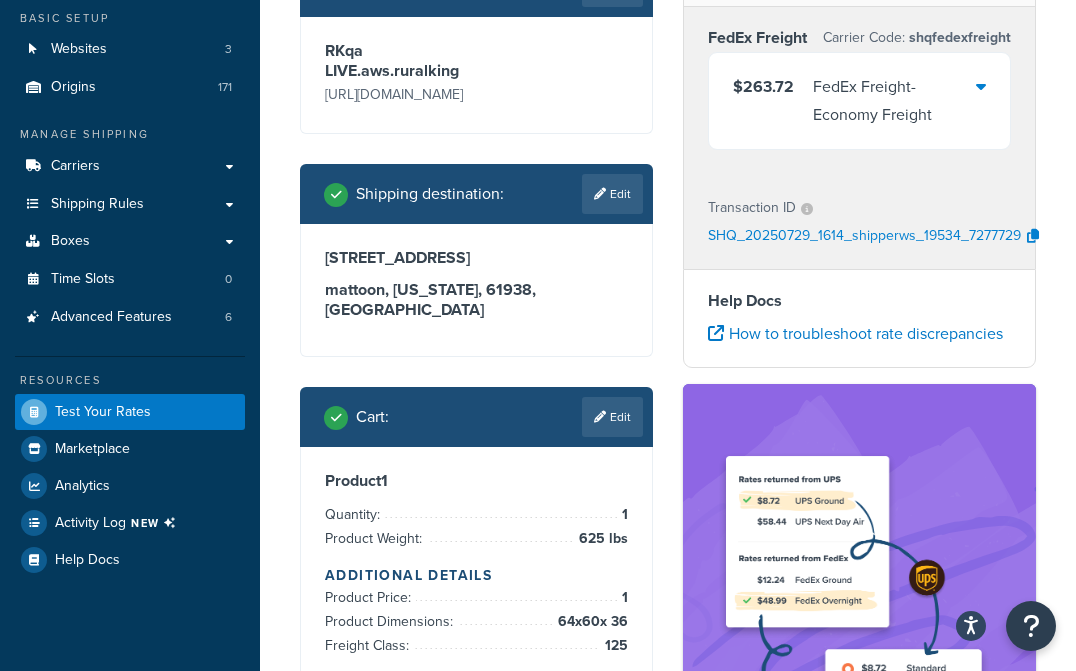 scroll, scrollTop: 168, scrollLeft: 0, axis: vertical 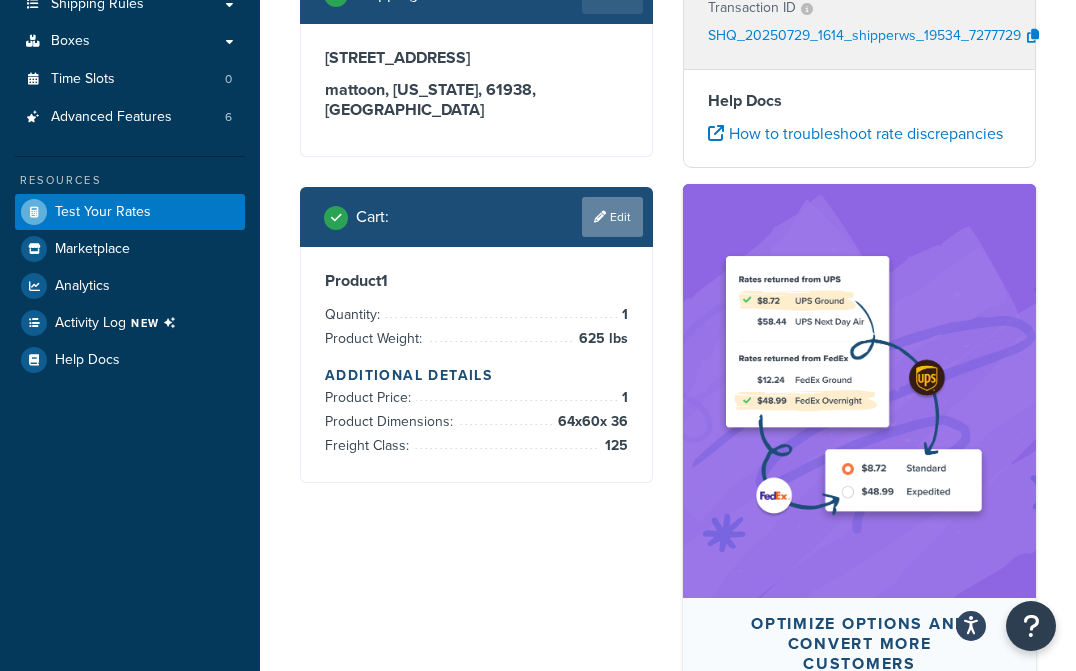 click on "Edit" at bounding box center (612, 217) 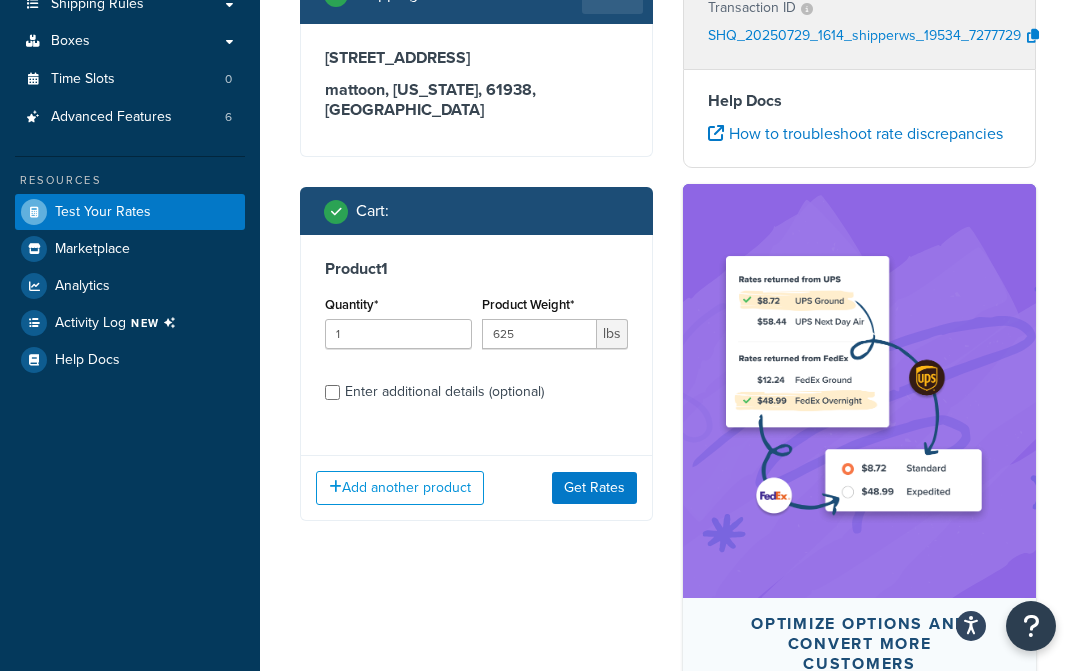 click on "Enter additional details (optional)" at bounding box center (444, 392) 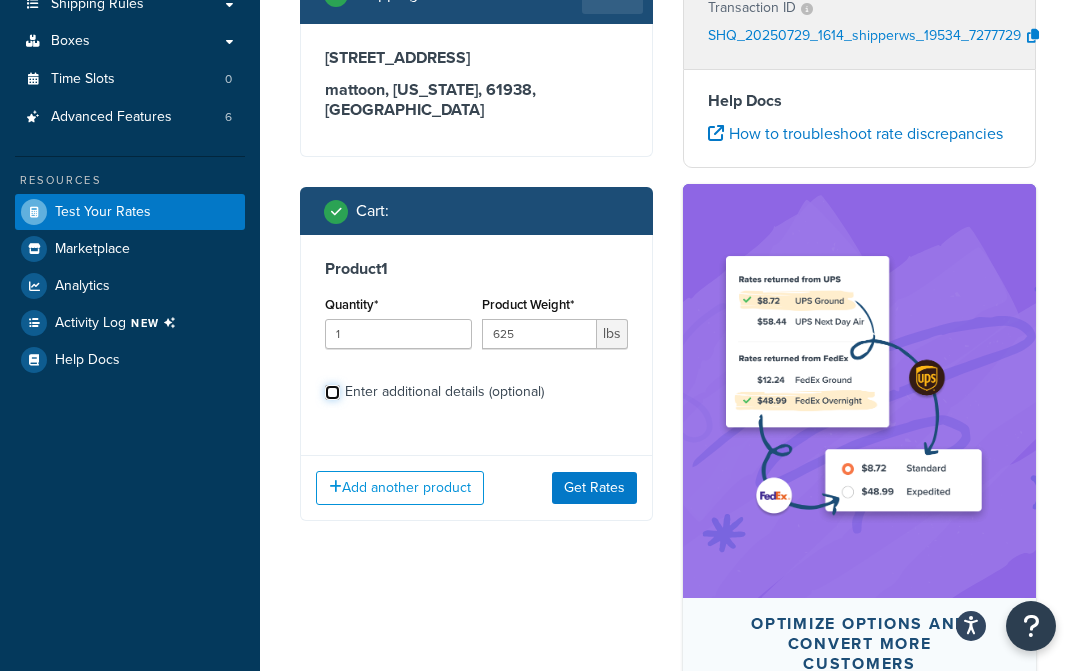 click on "Enter additional details (optional)" at bounding box center [332, 392] 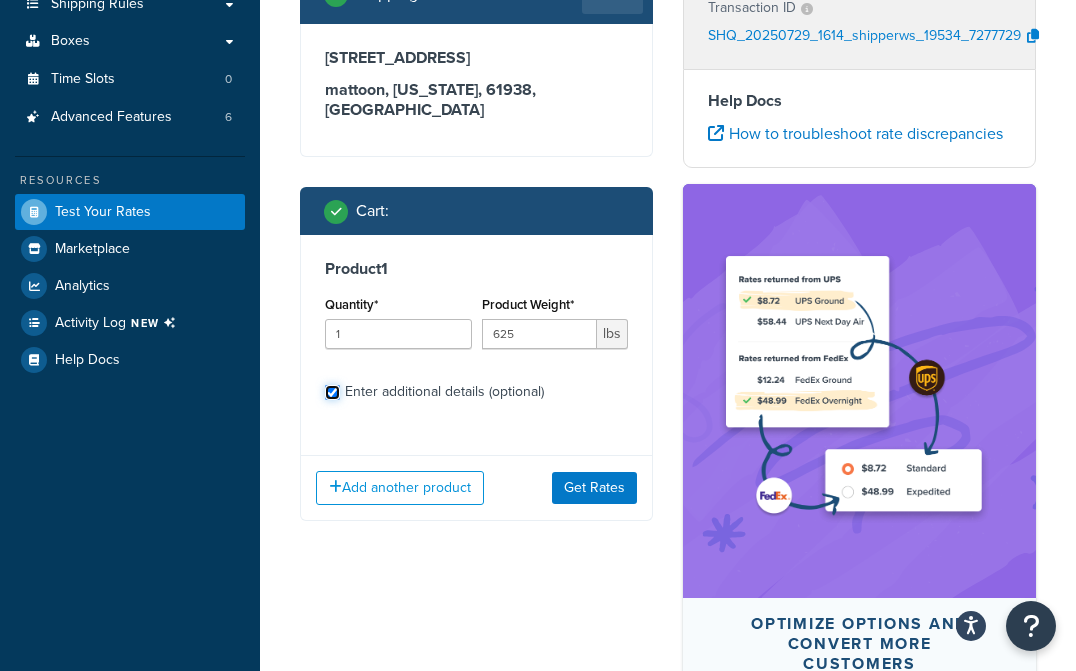 checkbox on "true" 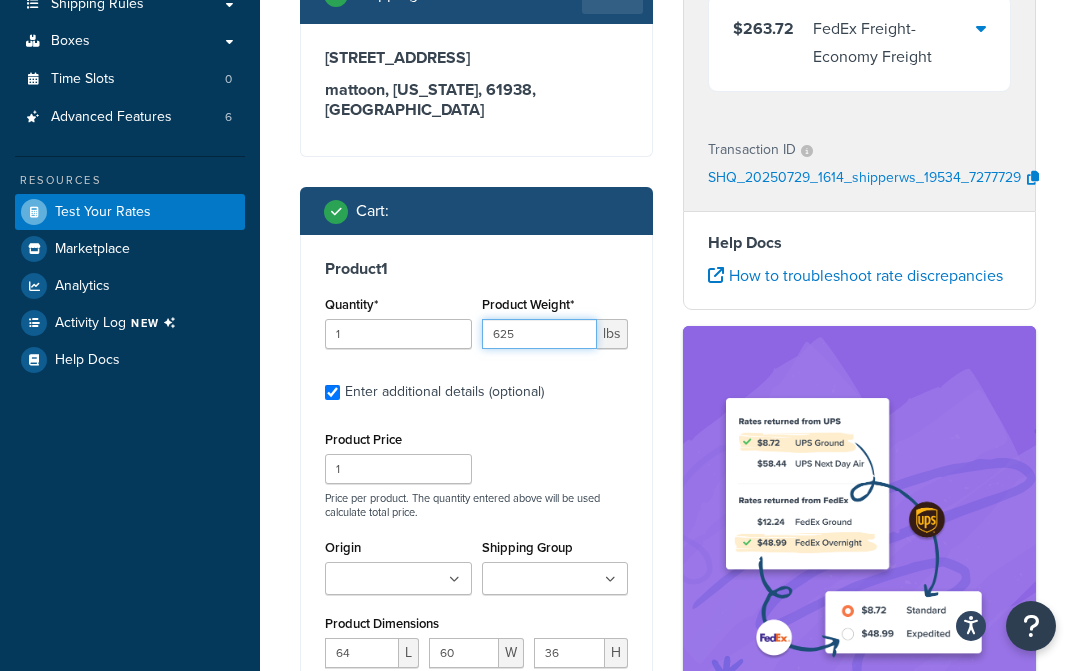 drag, startPoint x: 537, startPoint y: 349, endPoint x: 426, endPoint y: 351, distance: 111.01801 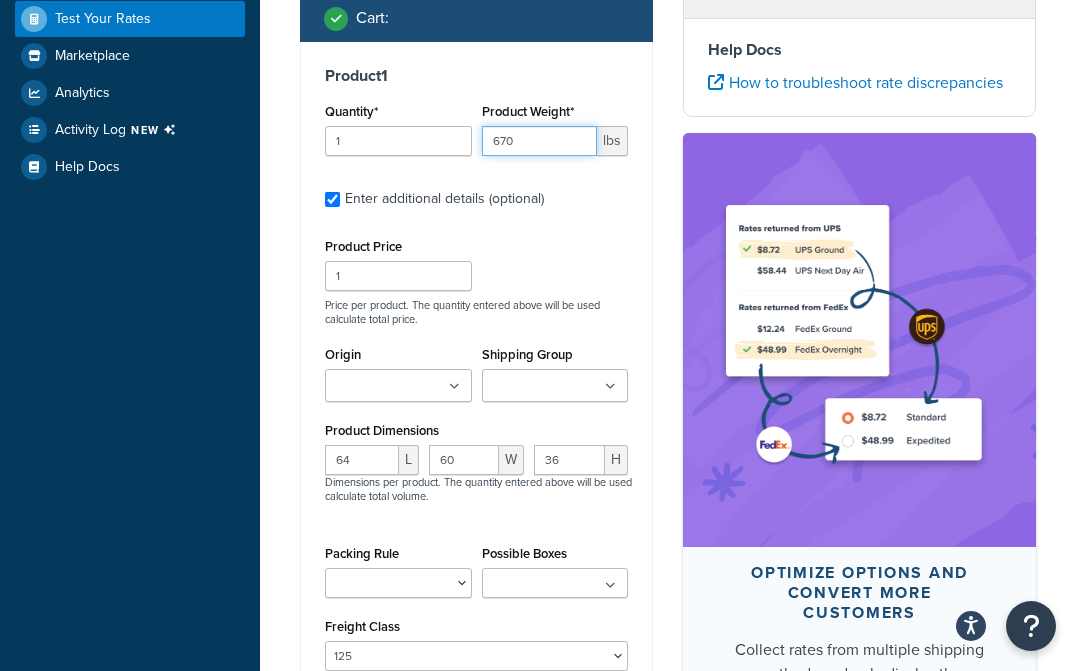 scroll, scrollTop: 568, scrollLeft: 0, axis: vertical 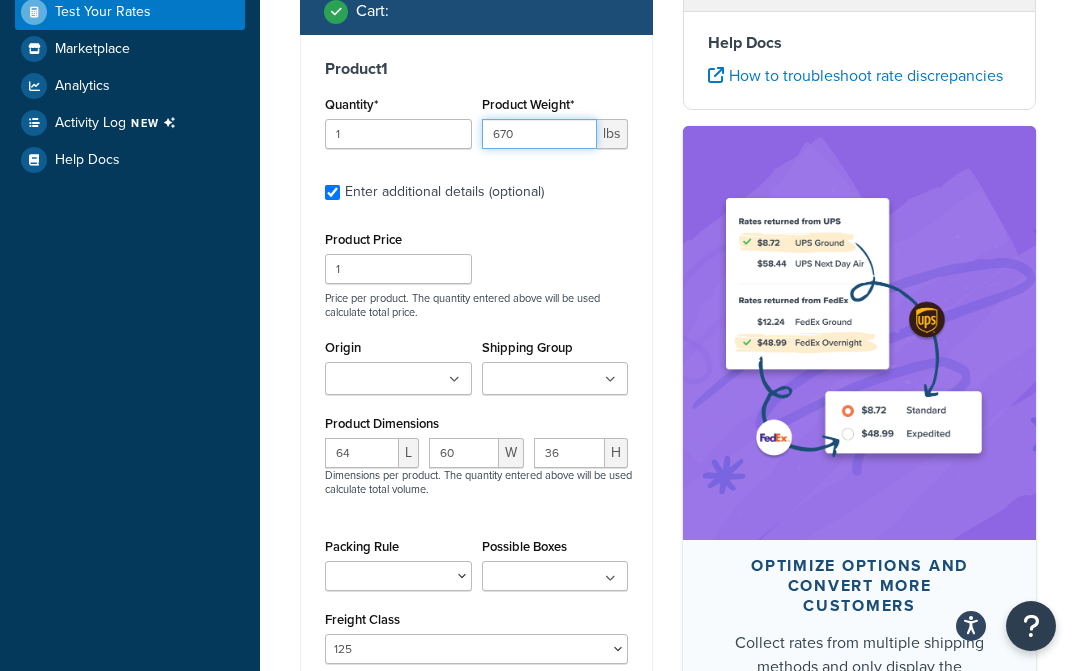 type on "670" 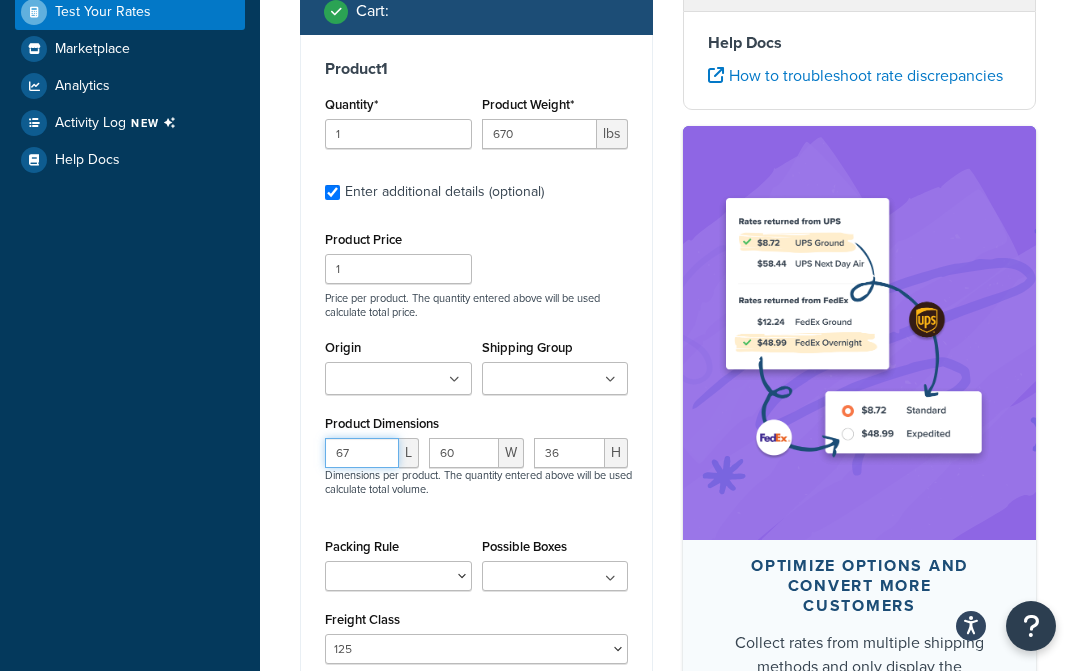 drag, startPoint x: 375, startPoint y: 455, endPoint x: 292, endPoint y: 447, distance: 83.38465 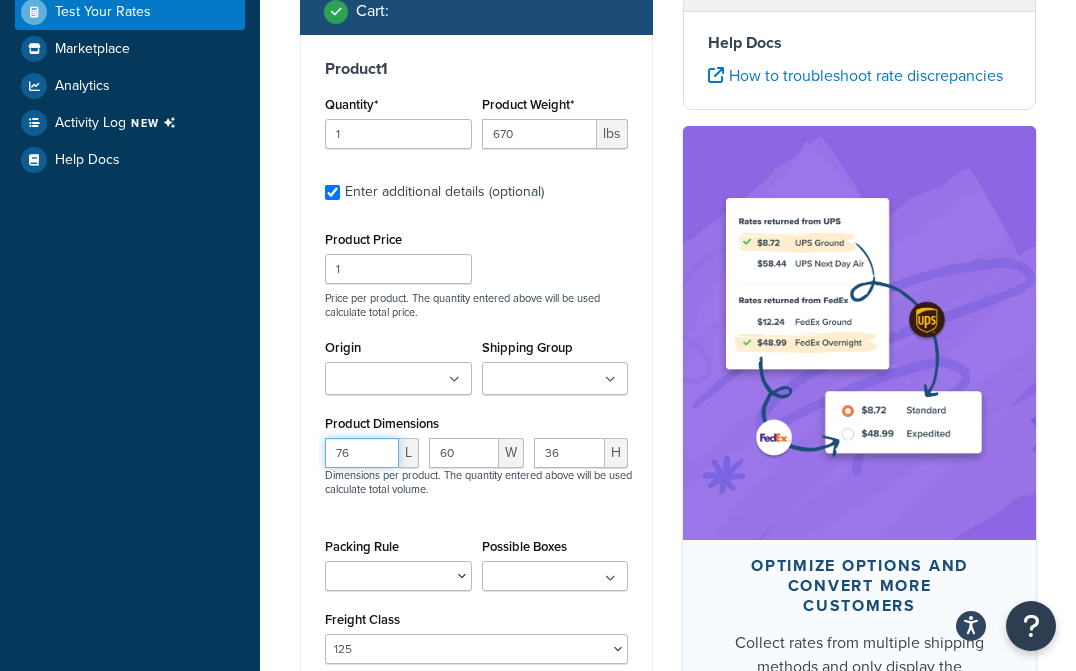 type on "76" 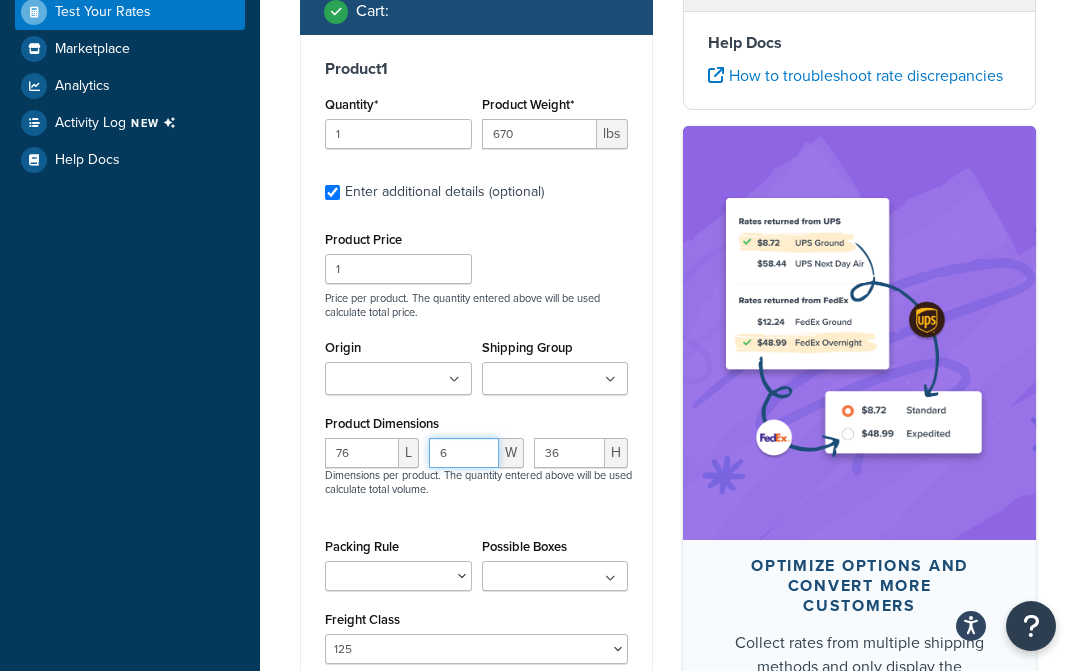 type on "60" 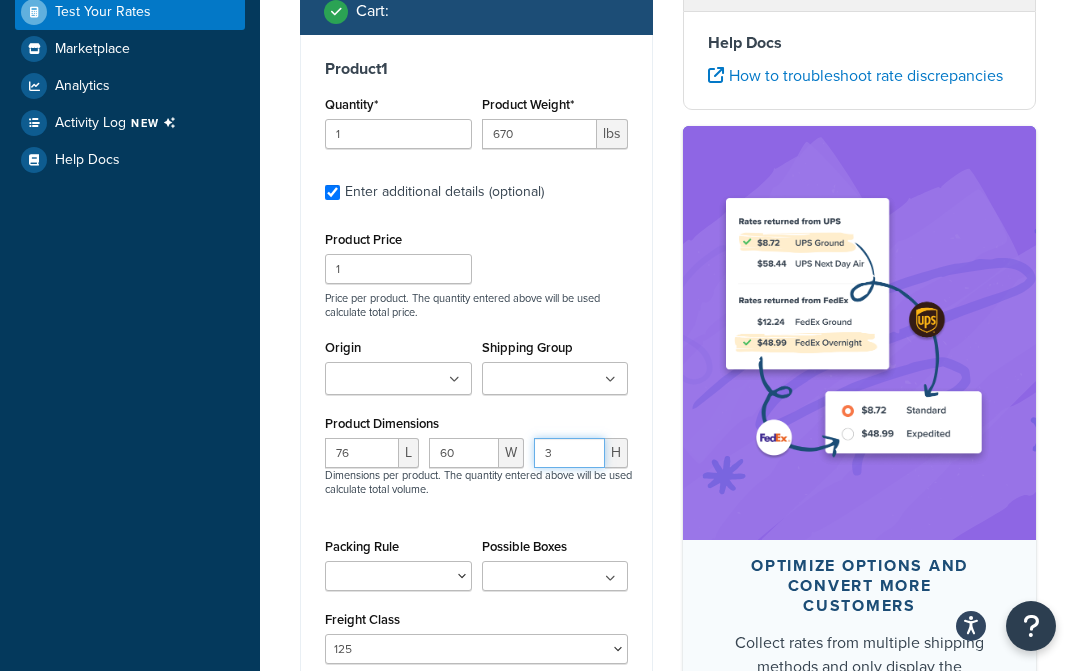 type on "36" 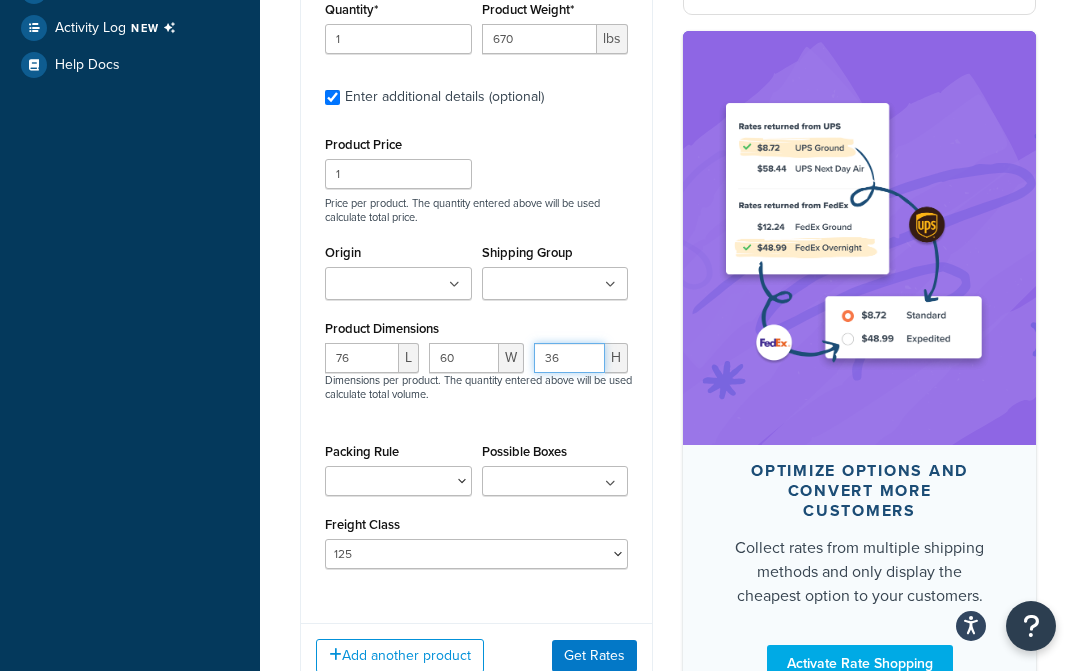 scroll, scrollTop: 668, scrollLeft: 0, axis: vertical 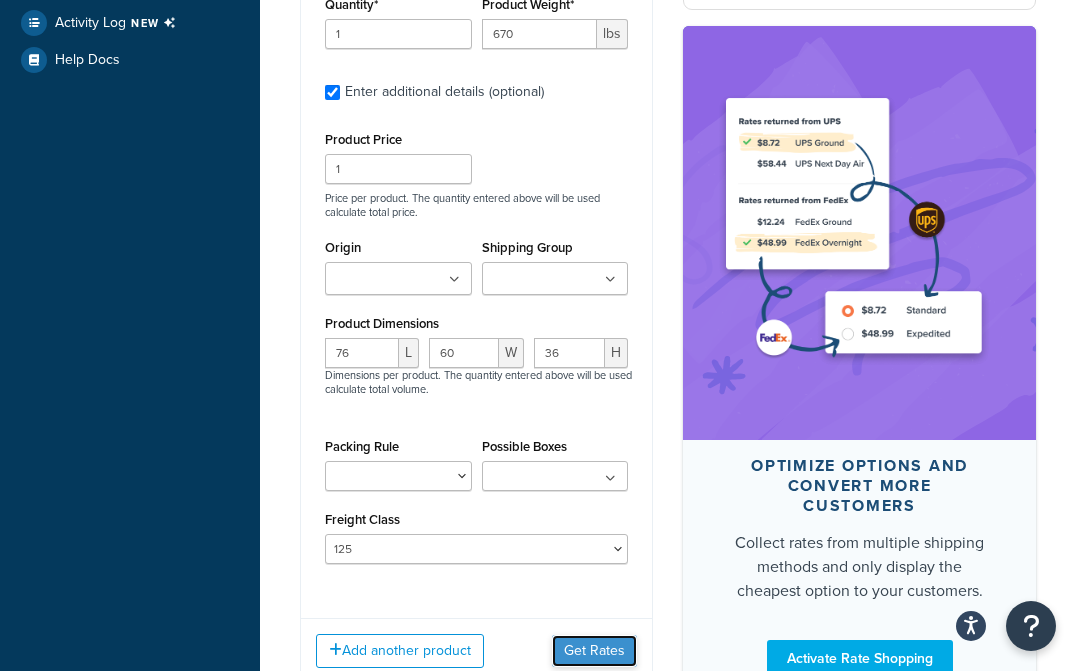 click on "Get Rates" at bounding box center (594, 651) 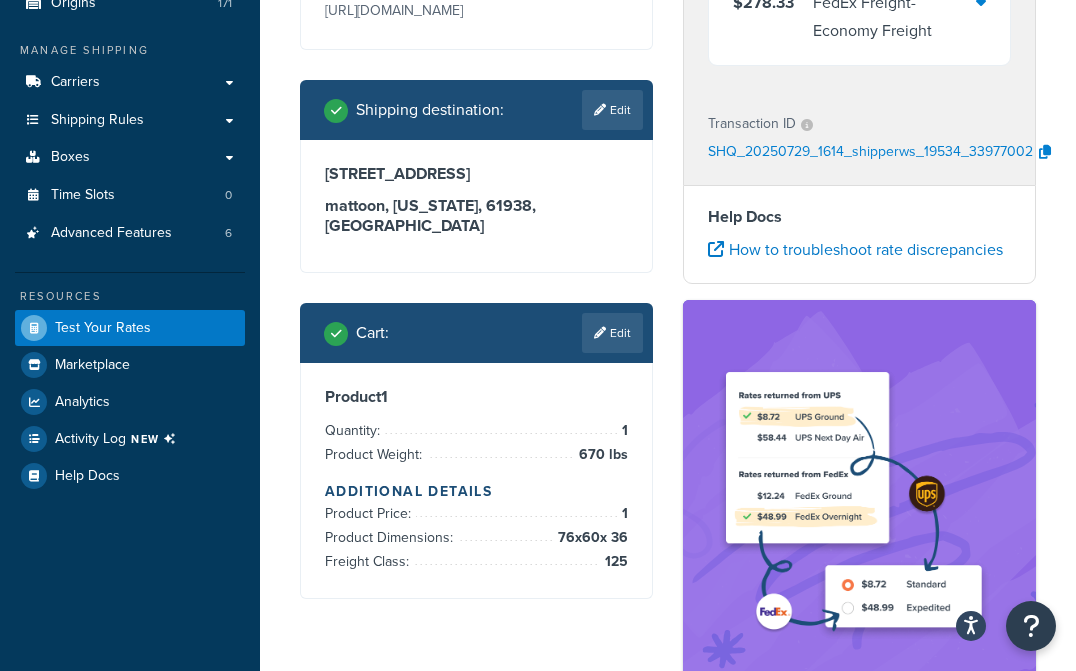 scroll, scrollTop: 400, scrollLeft: 0, axis: vertical 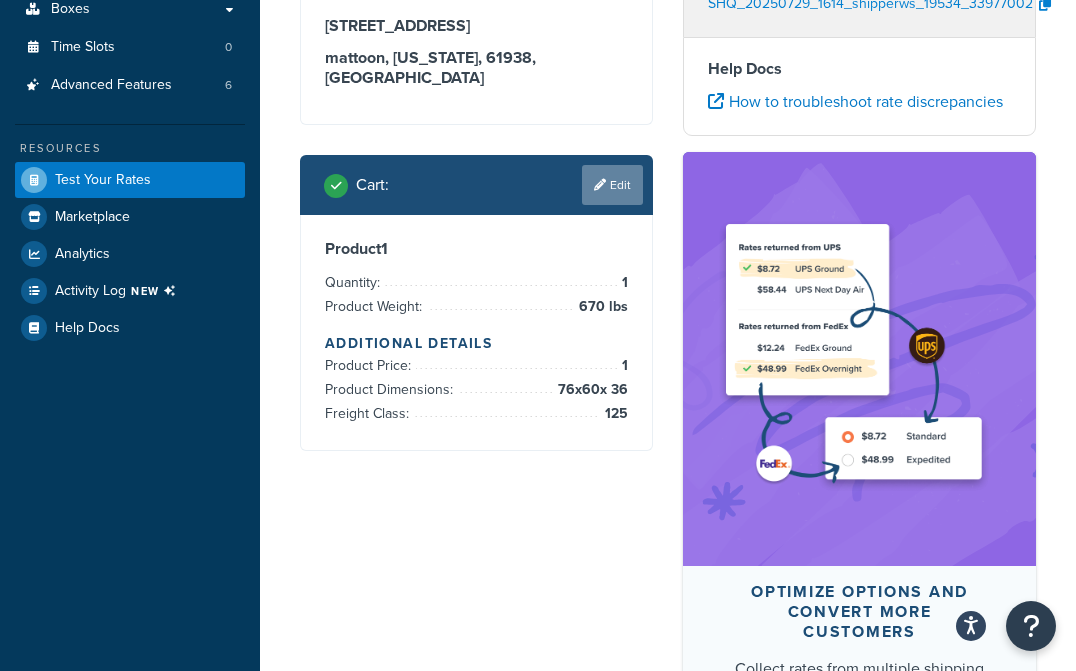 click on "Edit" at bounding box center [612, 185] 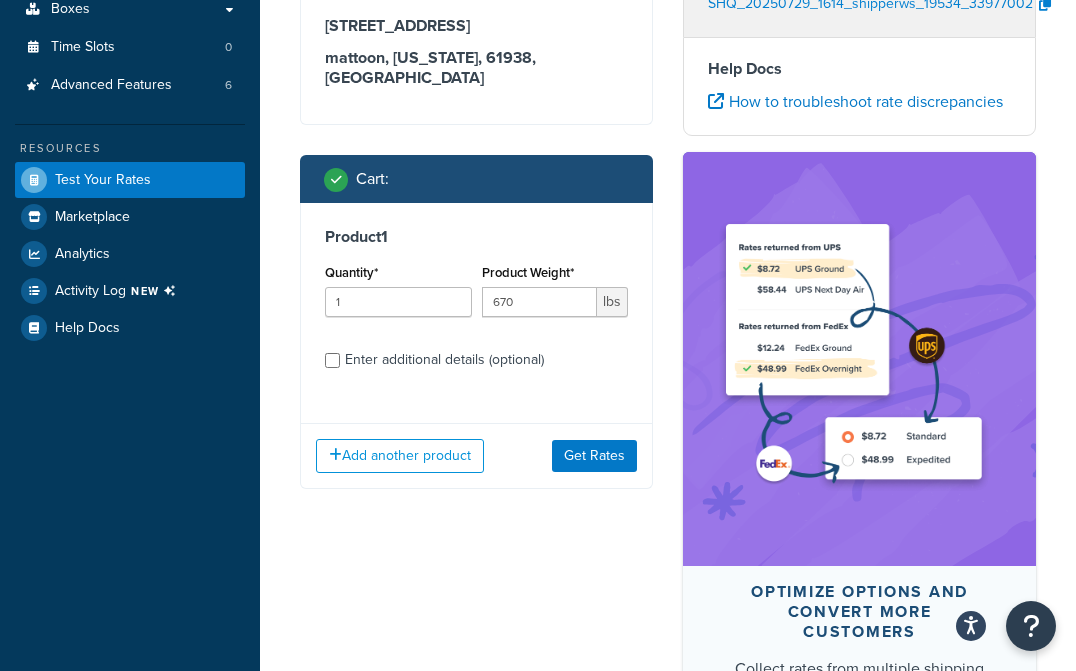 click on "Enter additional details (optional)" at bounding box center (444, 360) 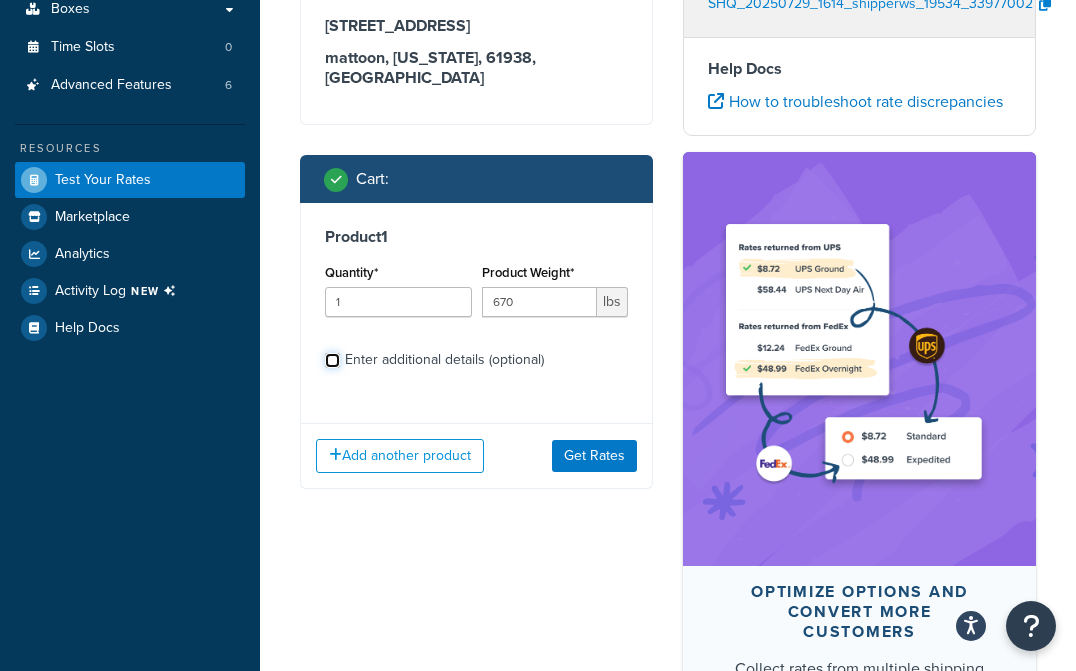 click on "Enter additional details (optional)" at bounding box center [332, 360] 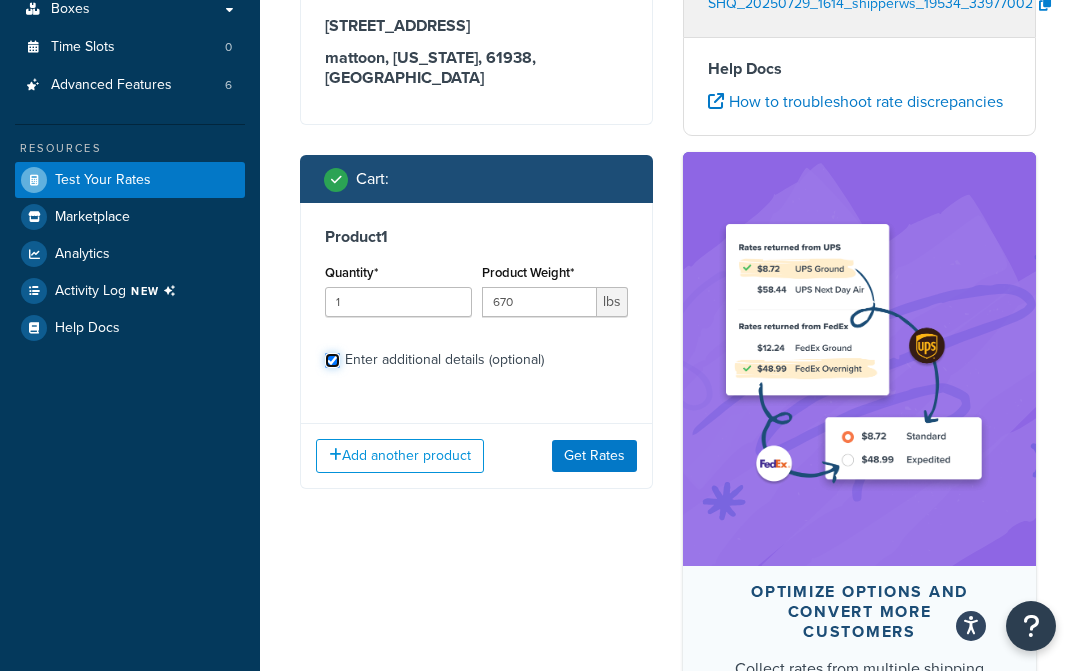 checkbox on "true" 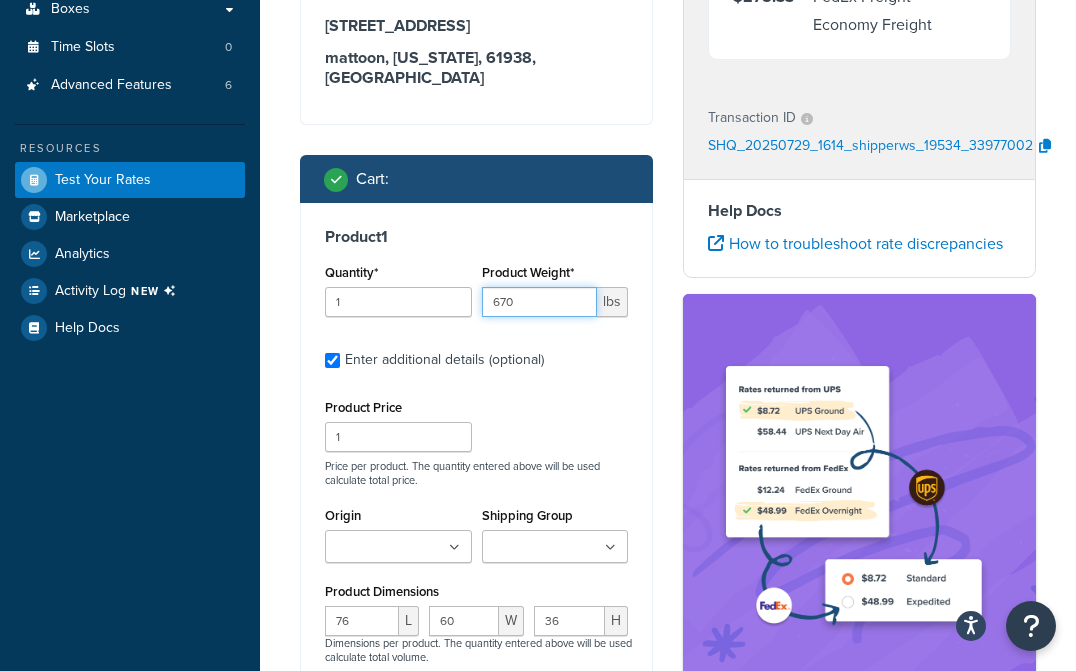 drag, startPoint x: 460, startPoint y: 313, endPoint x: 417, endPoint y: 312, distance: 43.011627 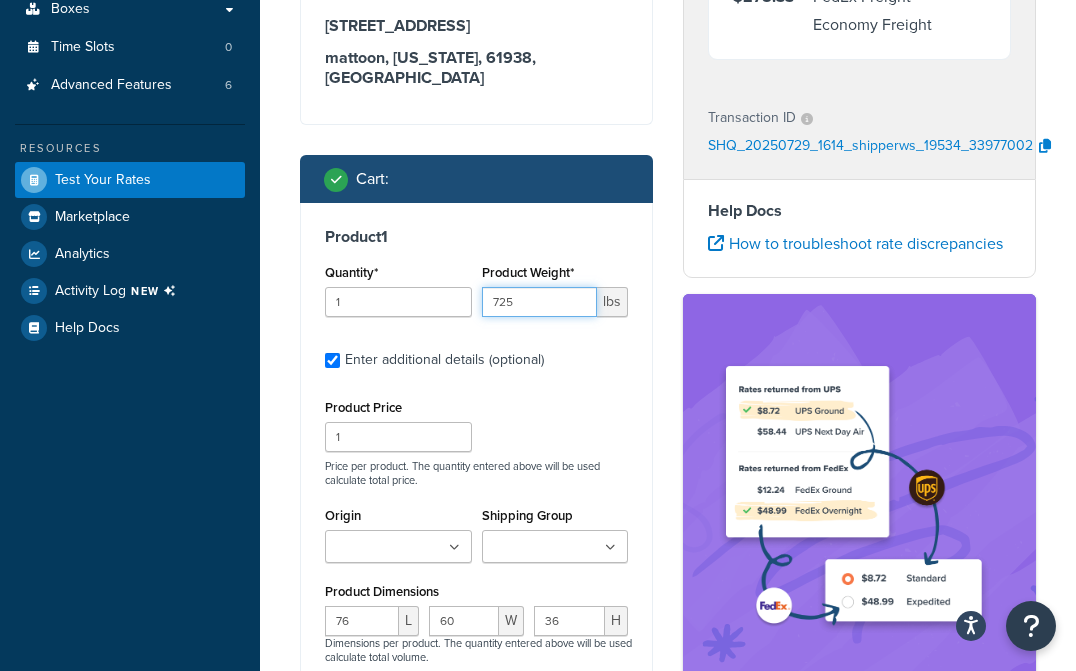 type on "725" 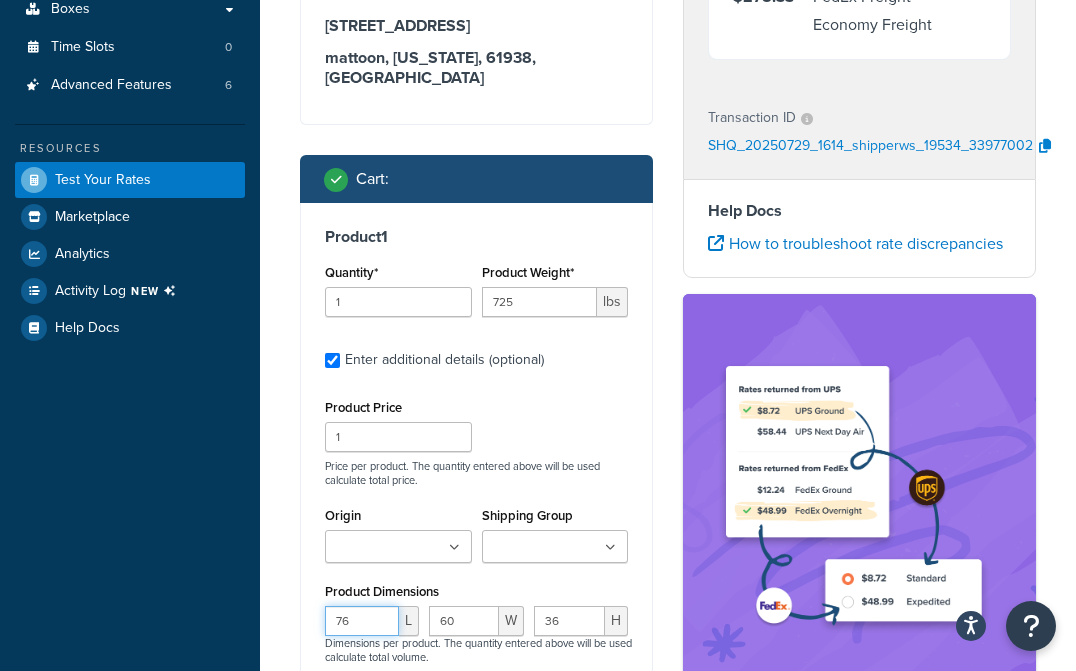 drag, startPoint x: 366, startPoint y: 637, endPoint x: 305, endPoint y: 629, distance: 61.522354 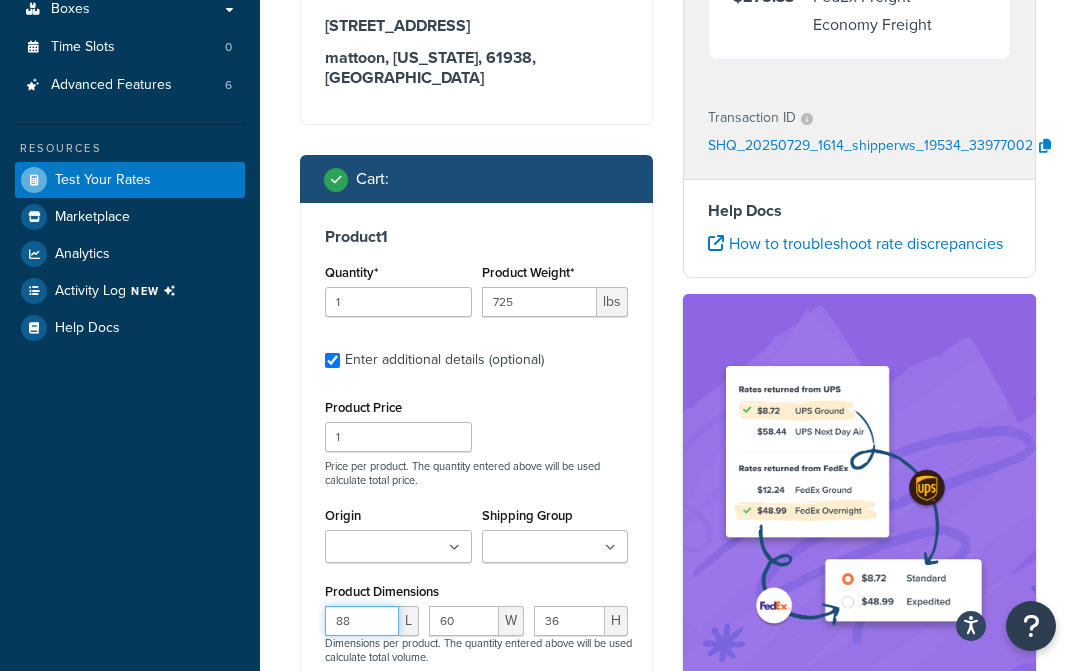 type on "88" 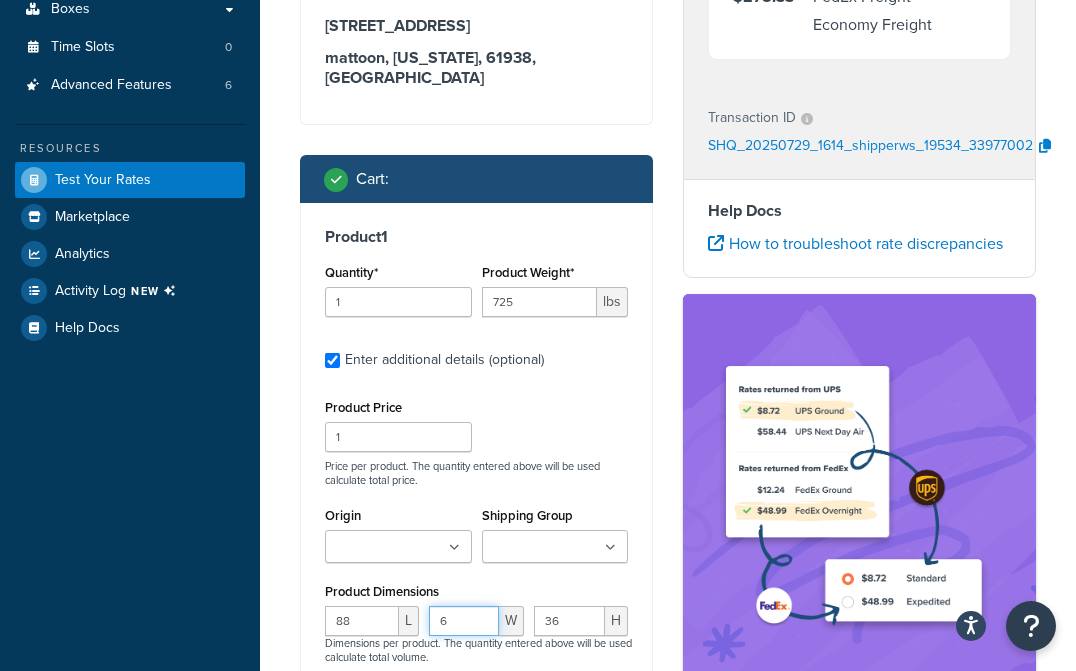 type on "60" 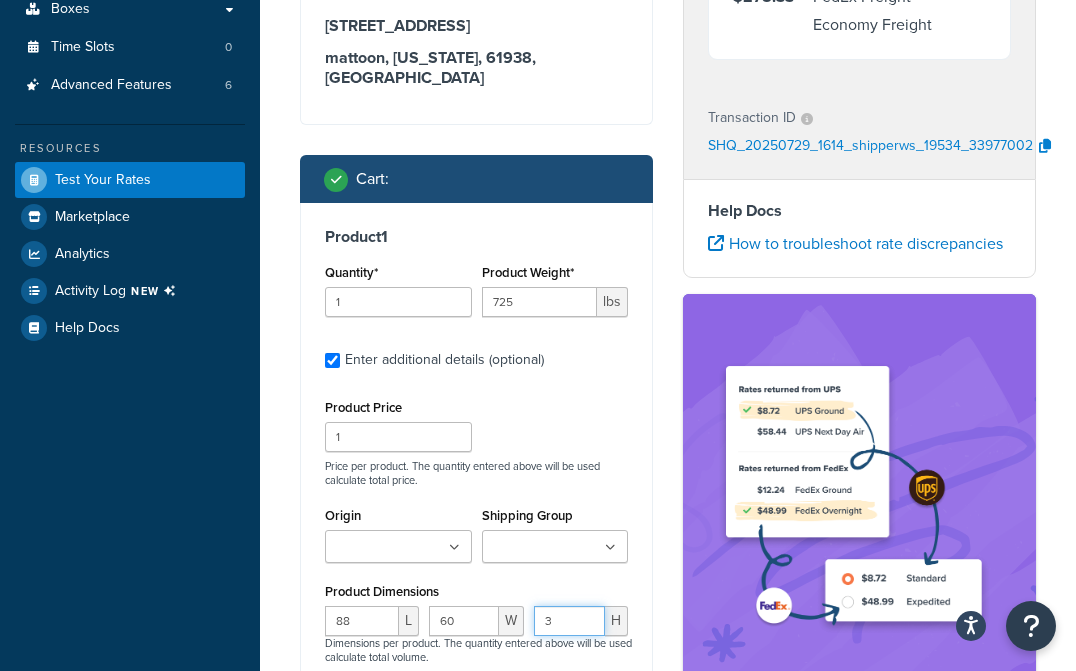 type on "36" 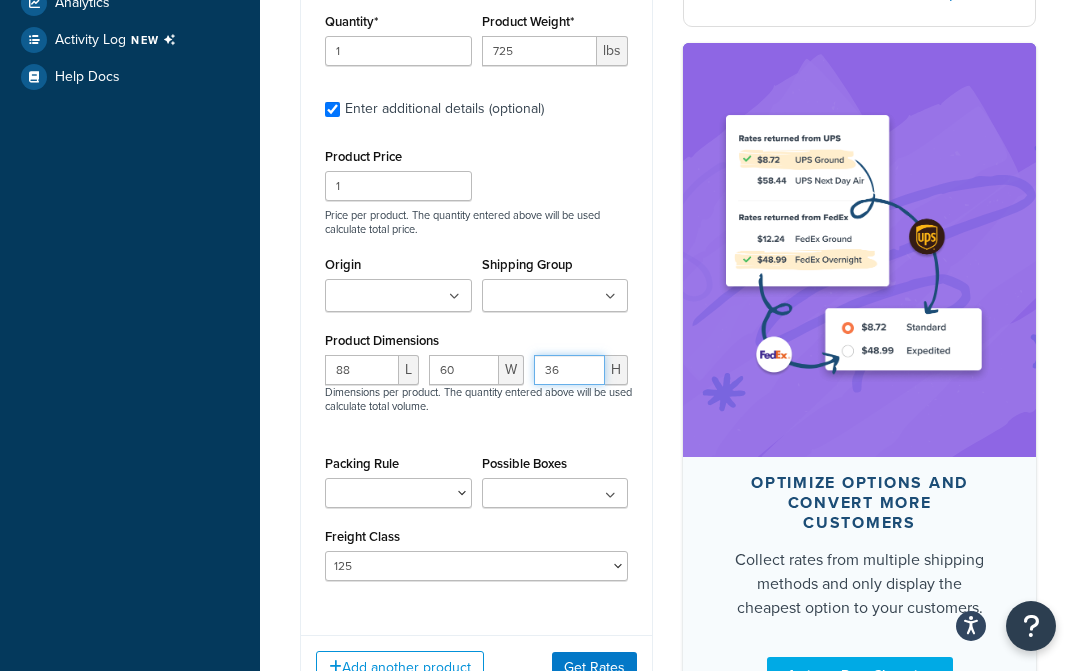 scroll, scrollTop: 700, scrollLeft: 0, axis: vertical 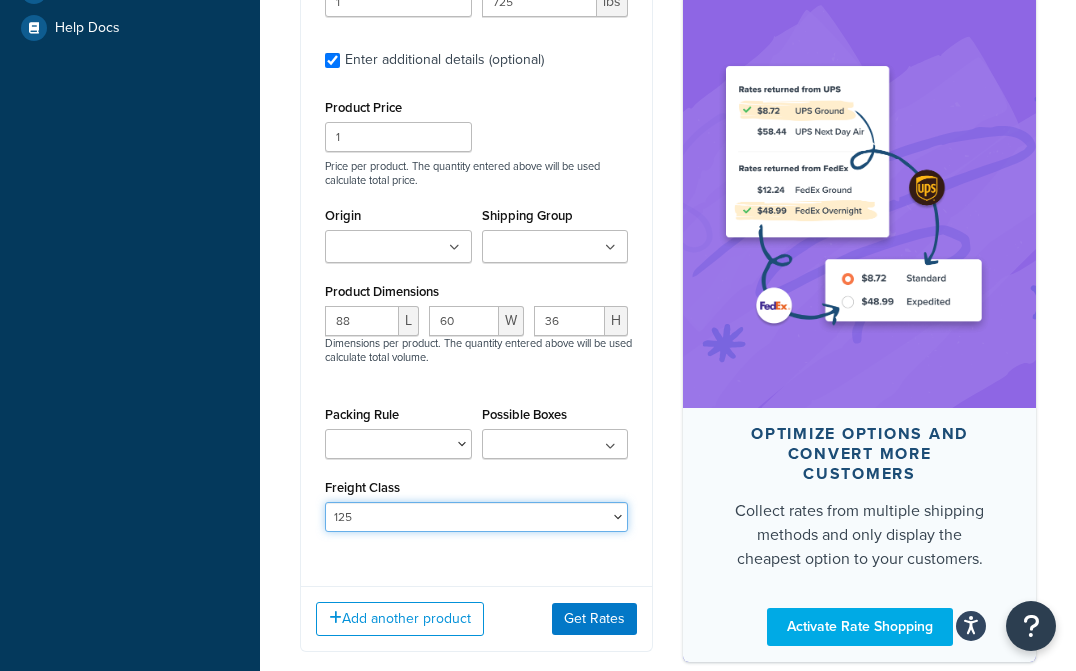 click on "50  55  60  65  70  77.5  85  92.5  100  110  125  150  175  200  250  300  400  500" at bounding box center [476, 517] 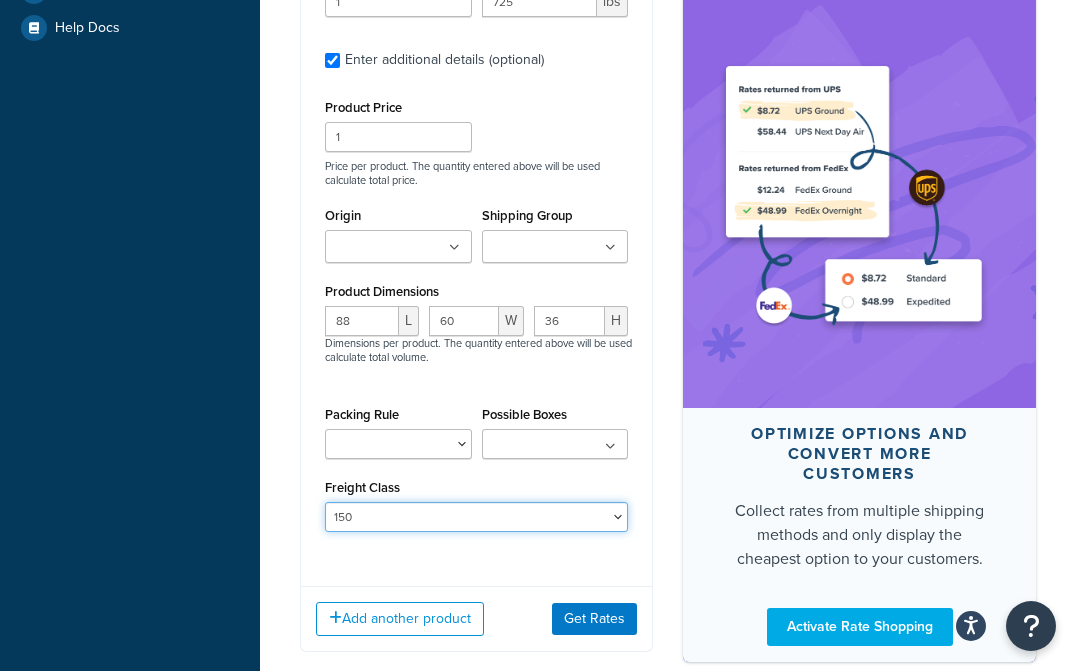 click on "50  55  60  65  70  77.5  85  92.5  100  110  125  150  175  200  250  300  400  500" at bounding box center [476, 517] 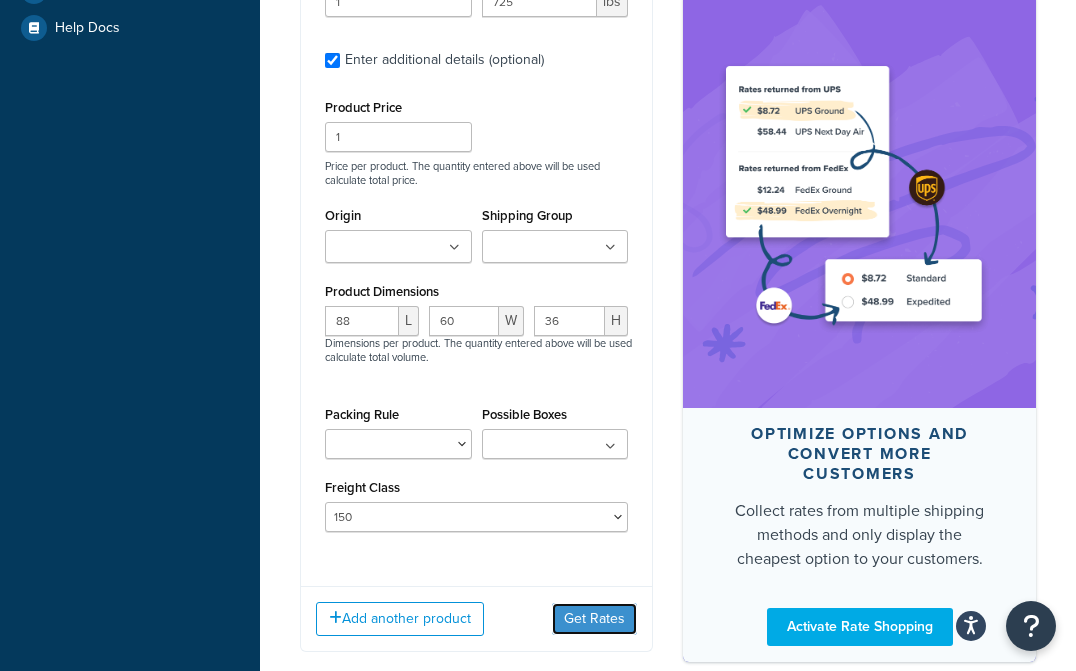 click on "Get Rates" at bounding box center [594, 619] 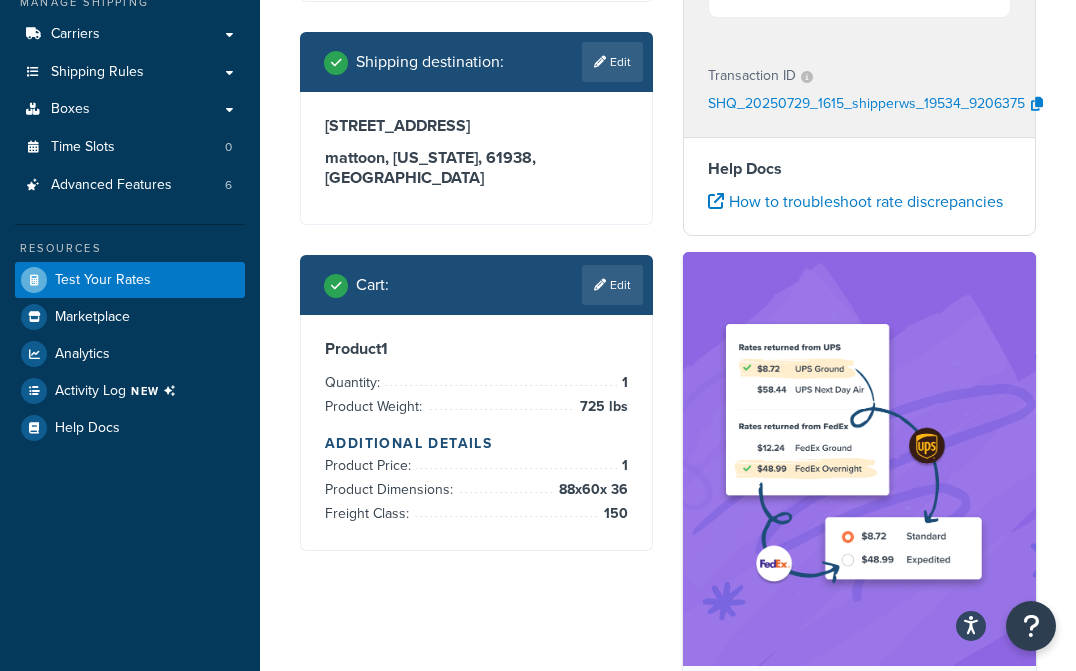 scroll, scrollTop: 400, scrollLeft: 0, axis: vertical 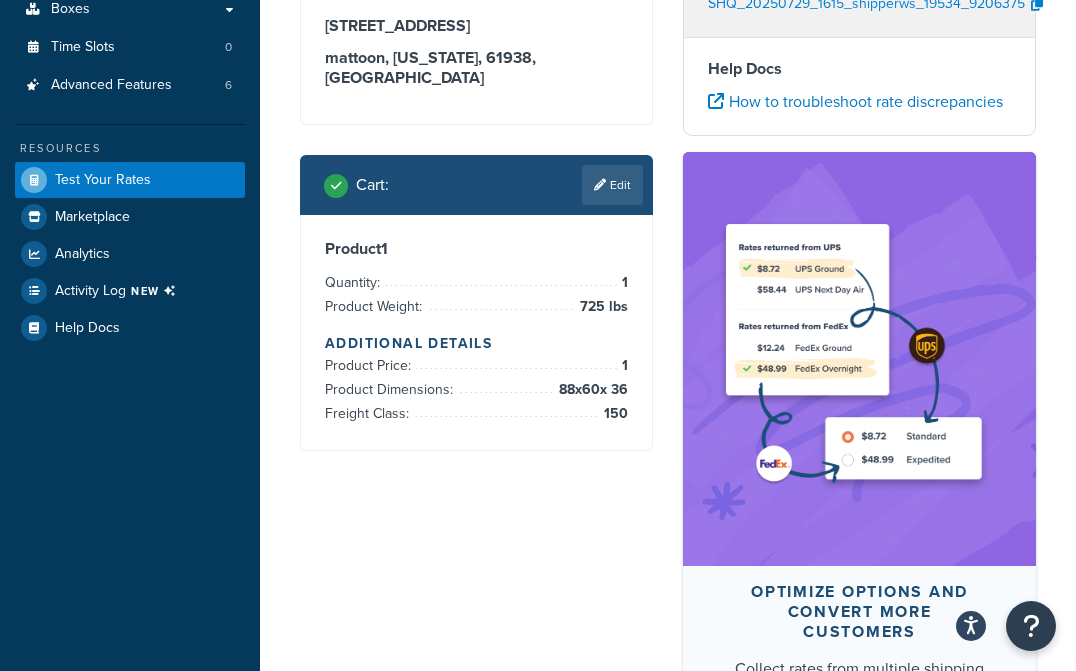 click on "Edit" at bounding box center (612, 185) 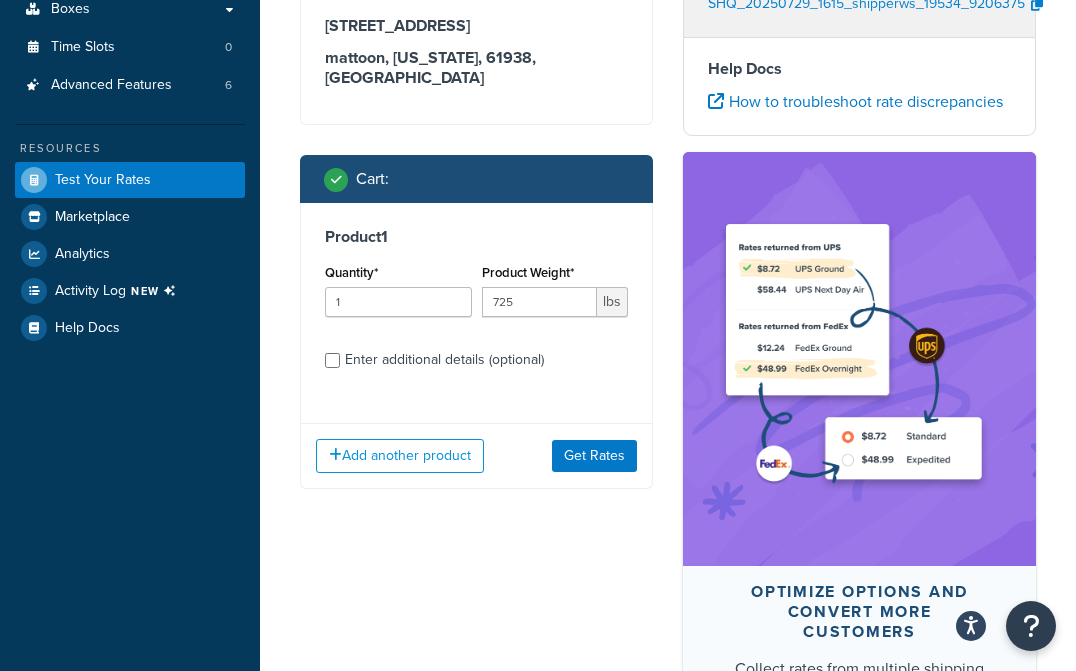 click on "Enter additional details (optional)" at bounding box center (444, 360) 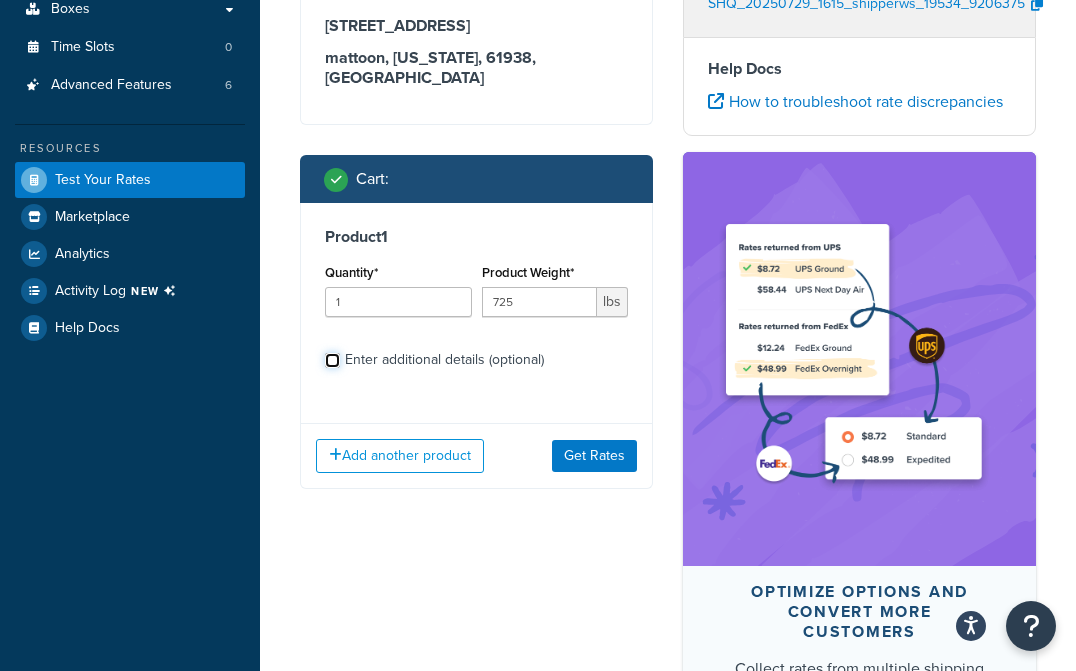 click on "Enter additional details (optional)" at bounding box center (332, 360) 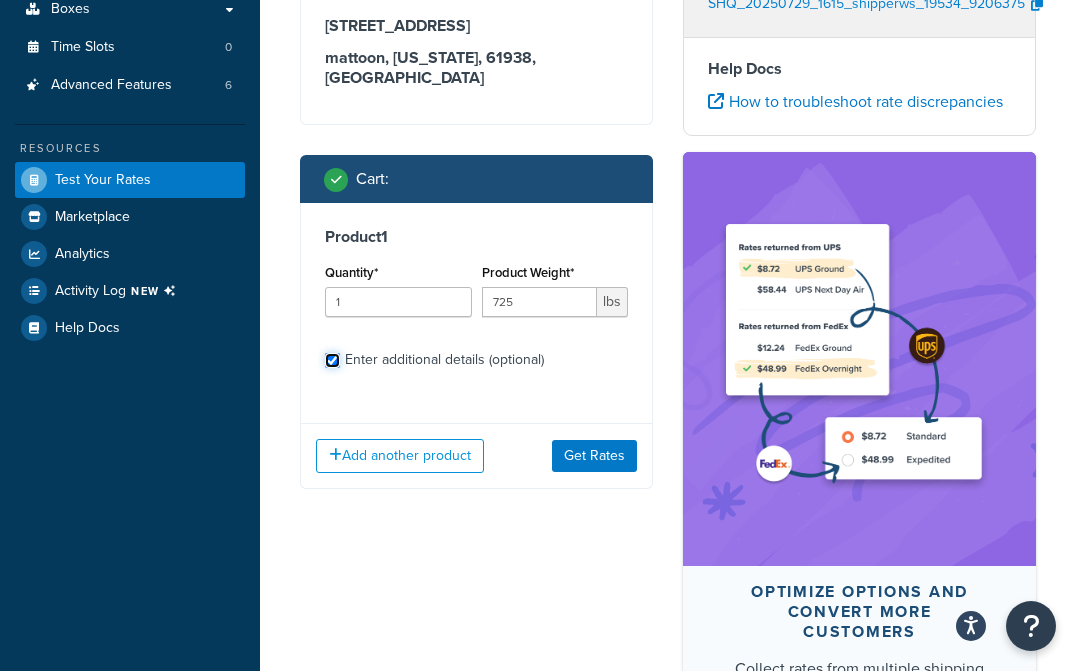 checkbox on "true" 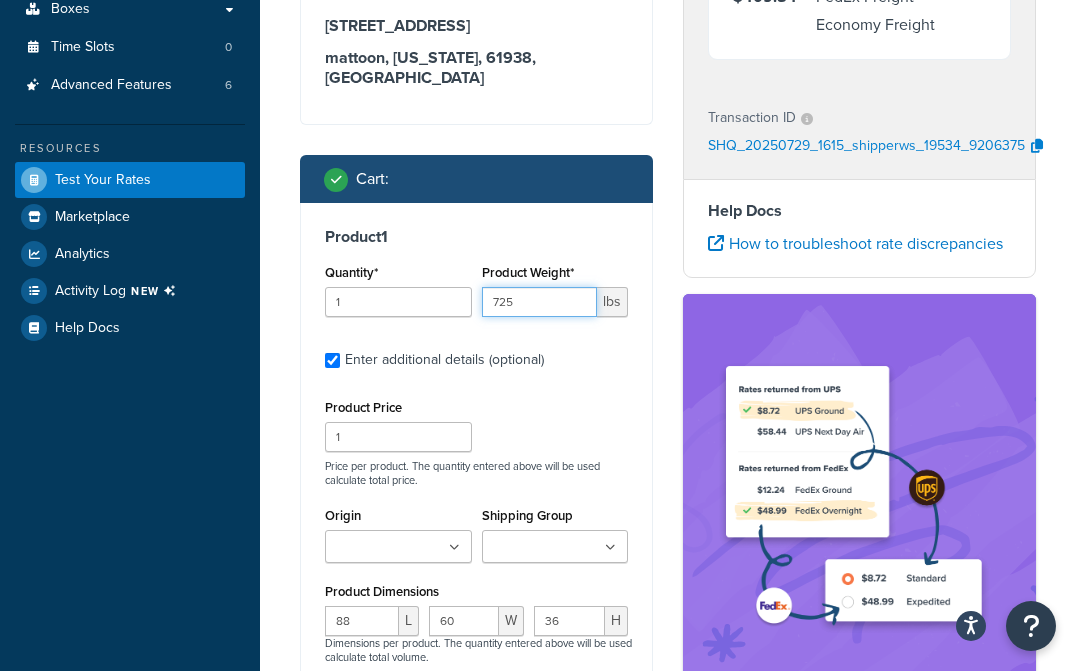 drag, startPoint x: 524, startPoint y: 314, endPoint x: 429, endPoint y: 310, distance: 95.084175 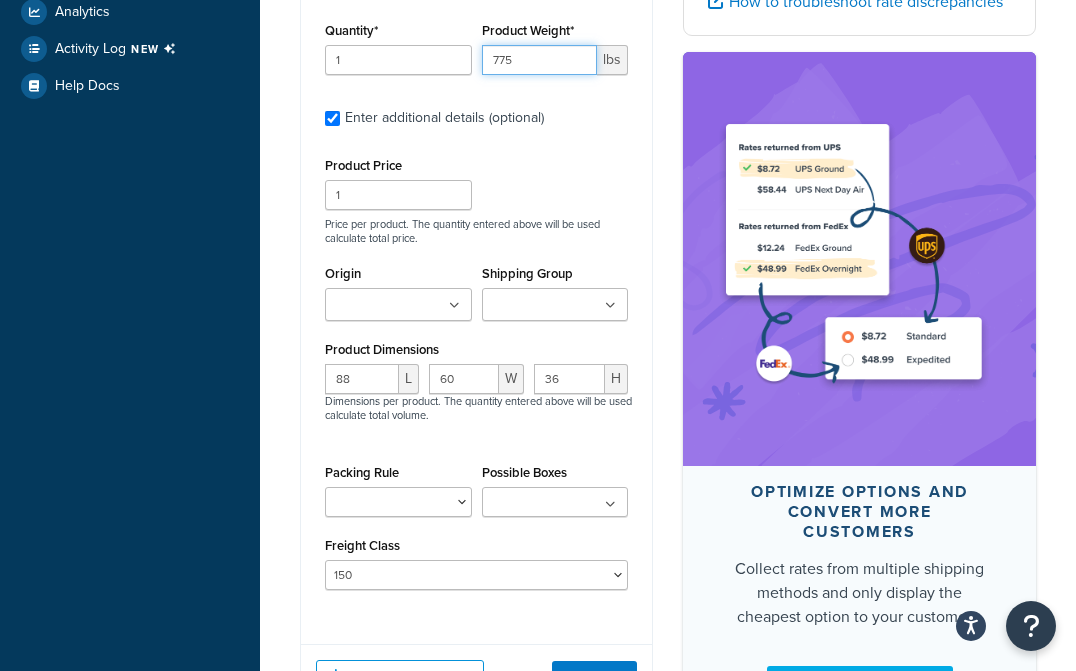 scroll, scrollTop: 700, scrollLeft: 0, axis: vertical 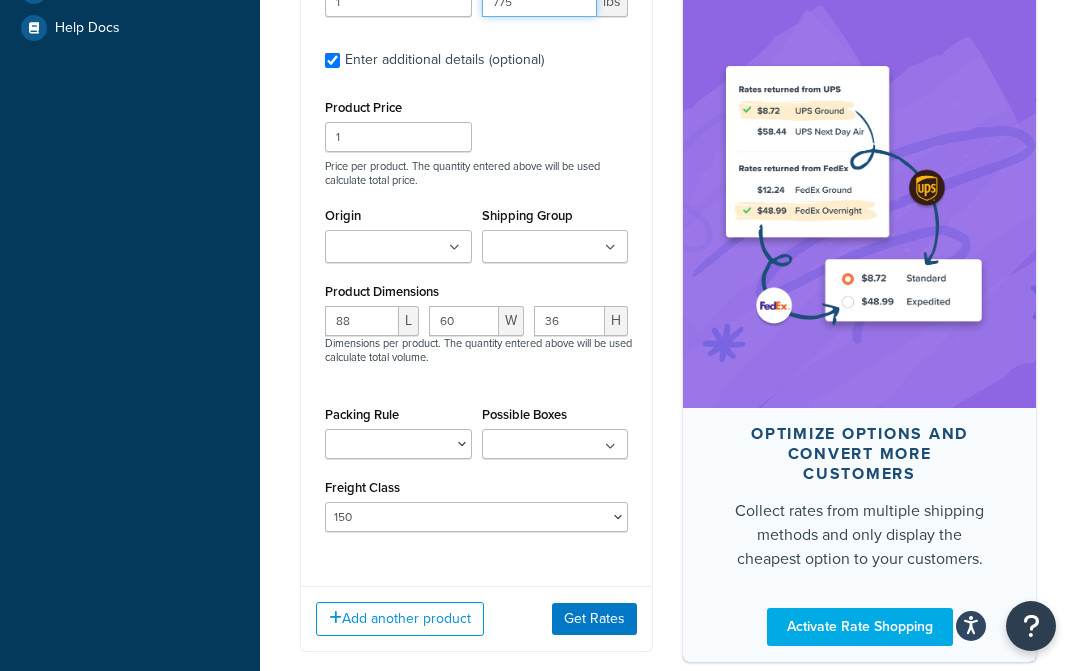 type on "775" 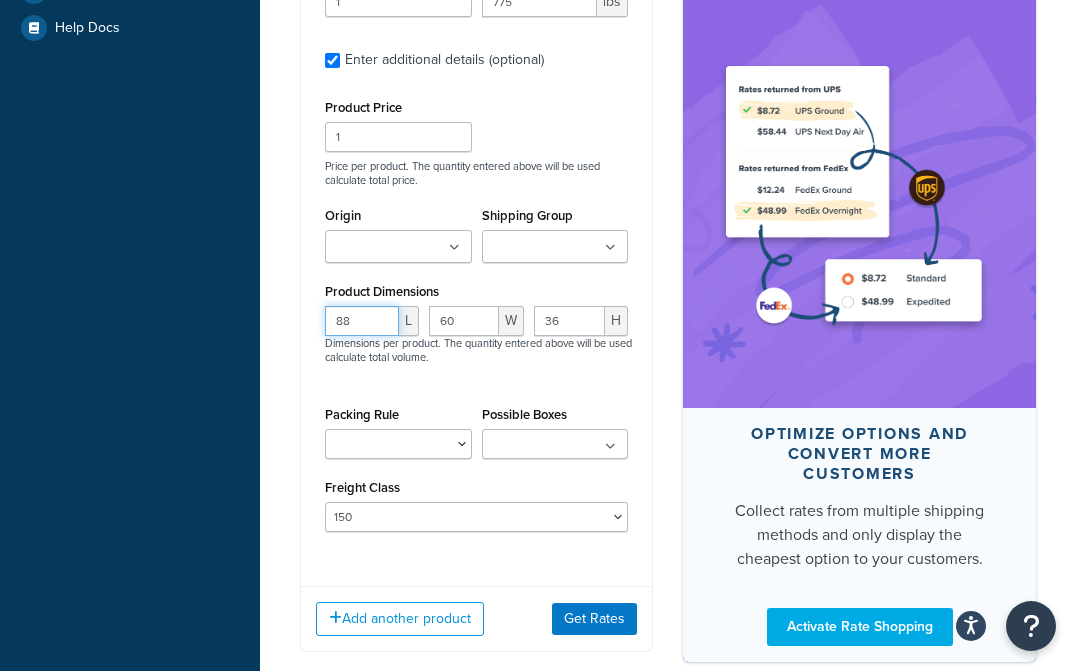 drag, startPoint x: 357, startPoint y: 332, endPoint x: 308, endPoint y: 327, distance: 49.25444 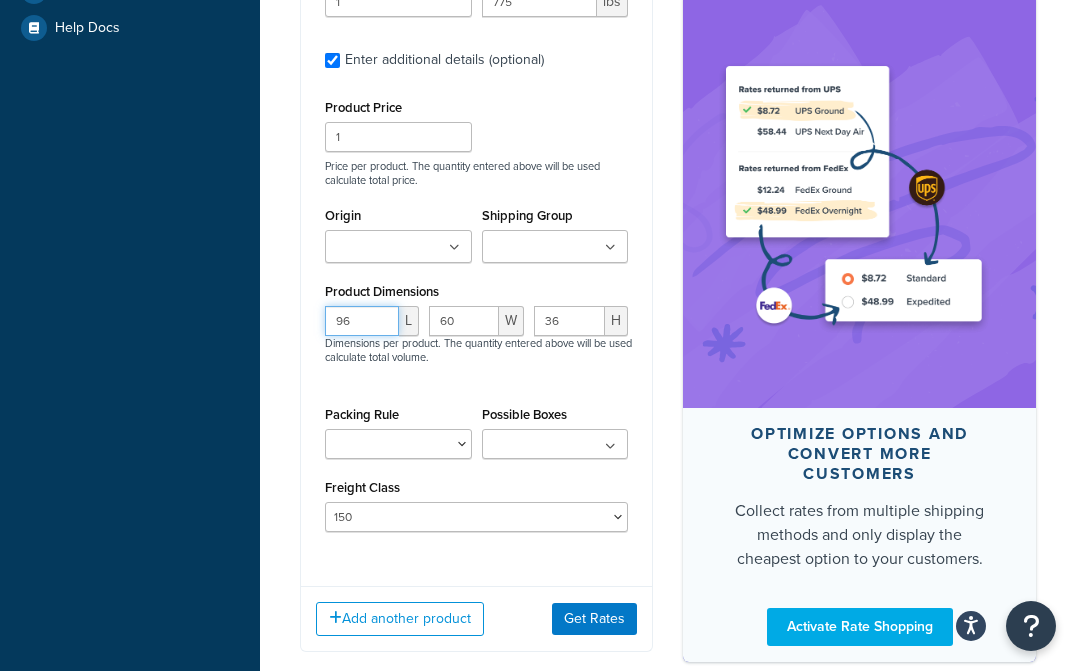 type on "96" 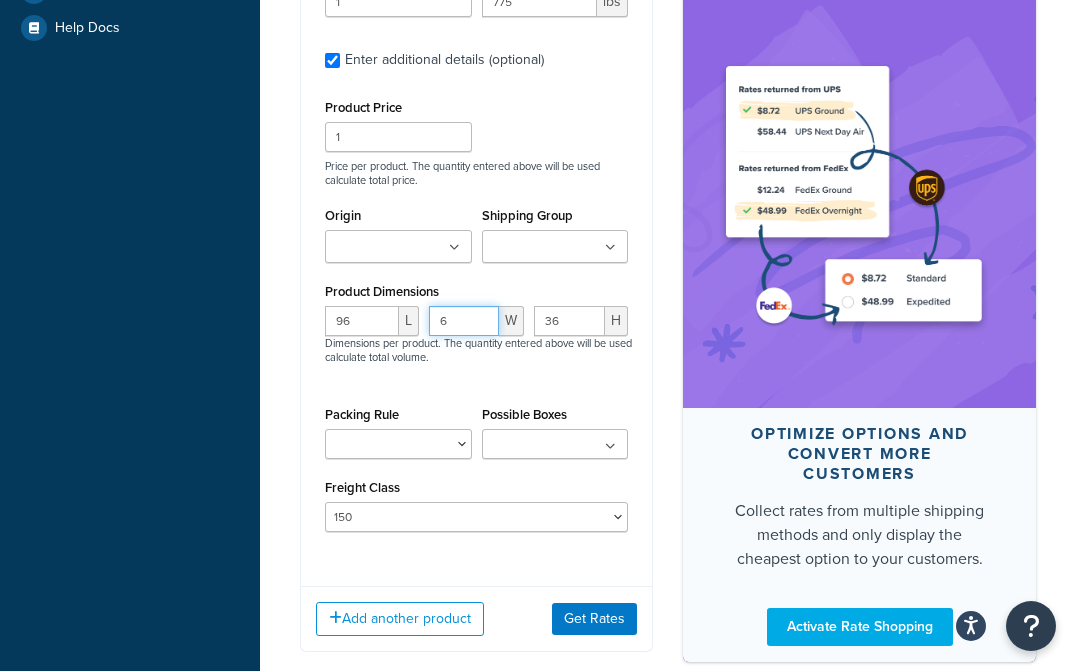 type on "60" 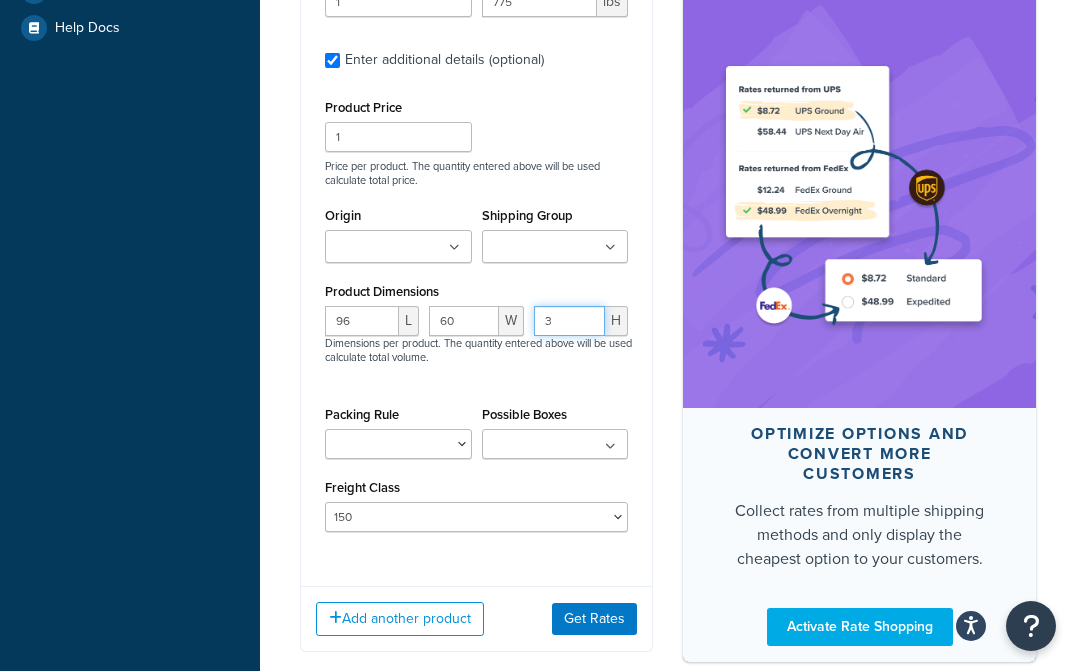 type on "36" 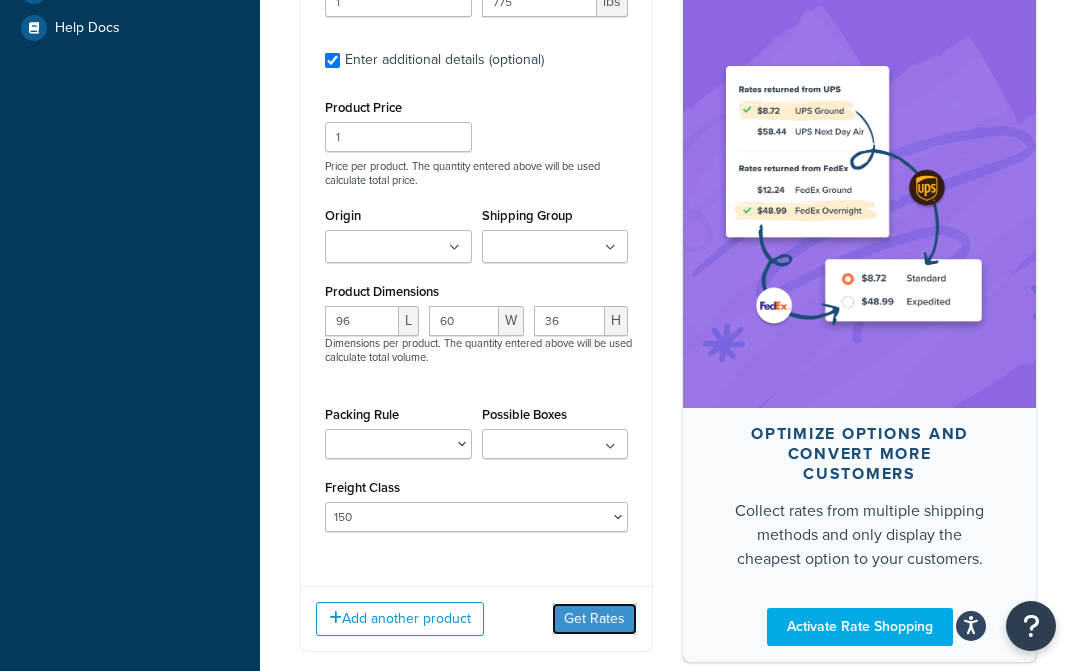 click on "Get Rates" at bounding box center [594, 619] 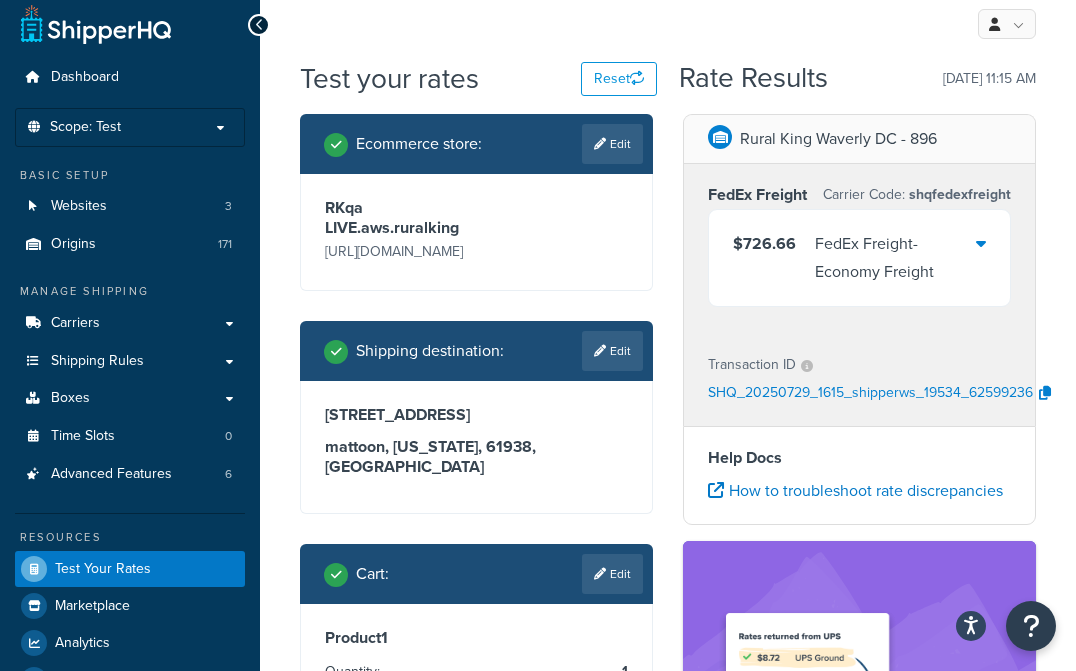 scroll, scrollTop: 0, scrollLeft: 0, axis: both 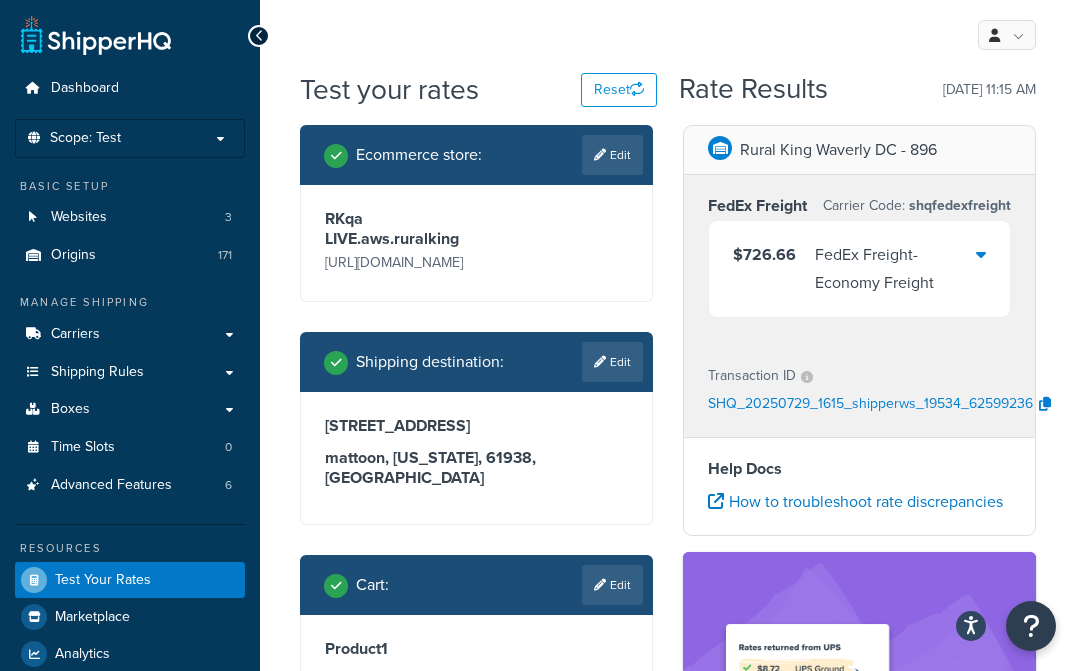 click on "RKqa LIVE.aws.ruralking [URL][DOMAIN_NAME]" at bounding box center [476, 243] 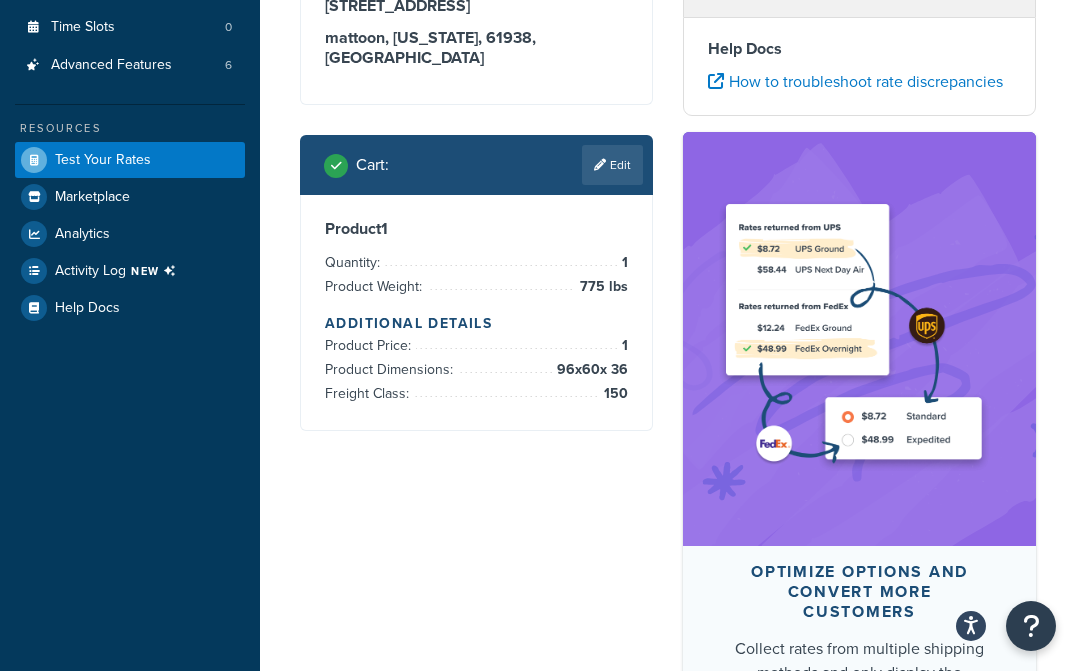 scroll, scrollTop: 200, scrollLeft: 0, axis: vertical 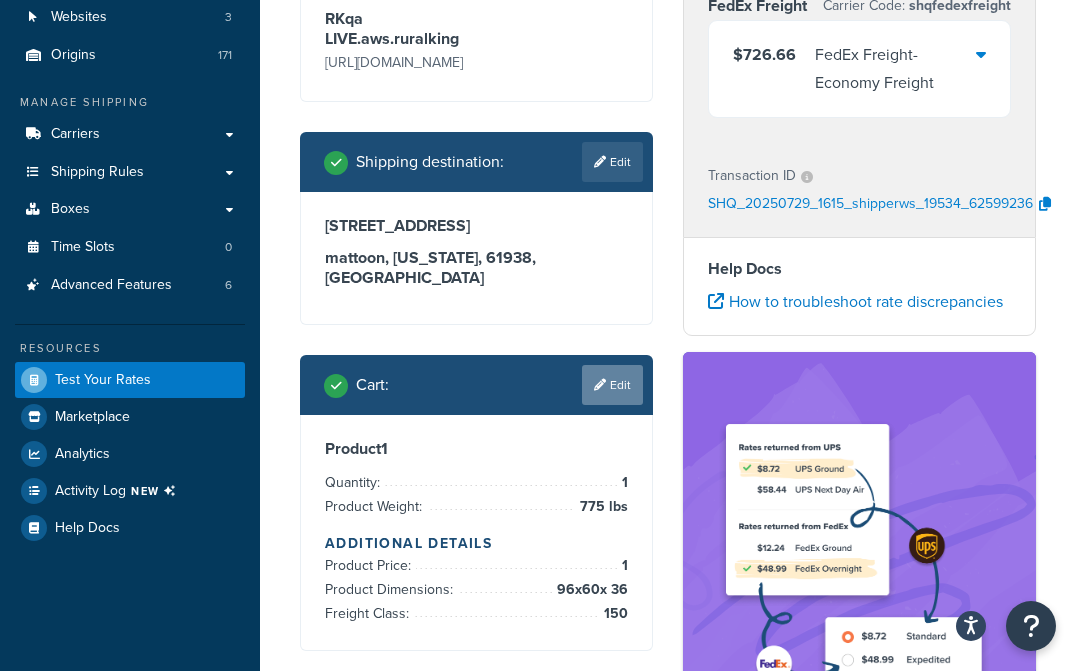 click on "Edit" at bounding box center (612, 385) 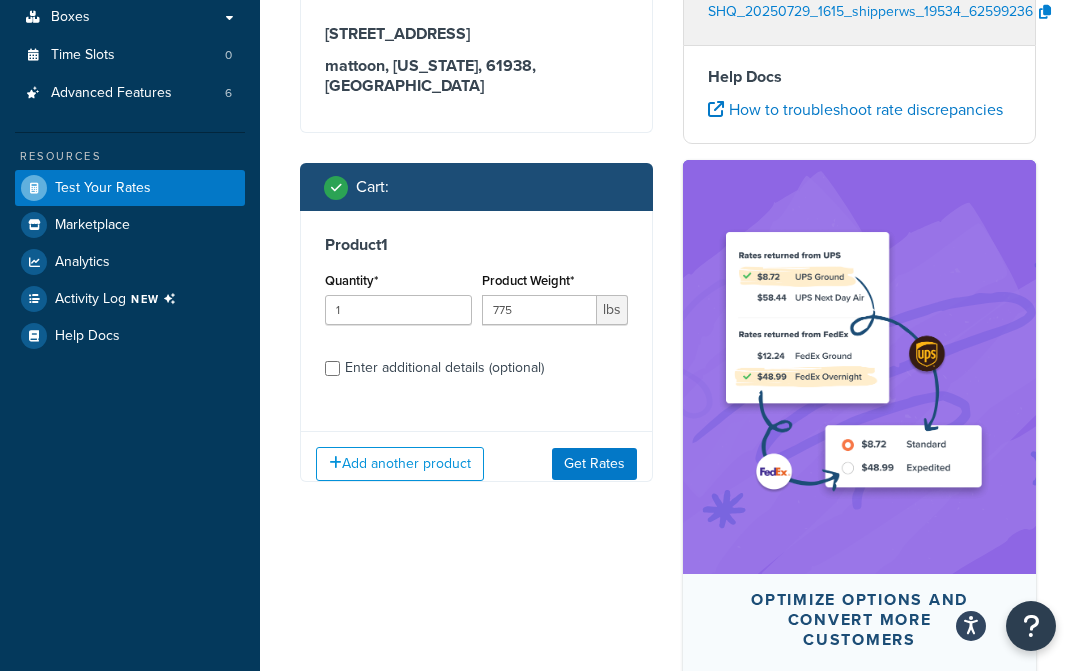 scroll, scrollTop: 400, scrollLeft: 0, axis: vertical 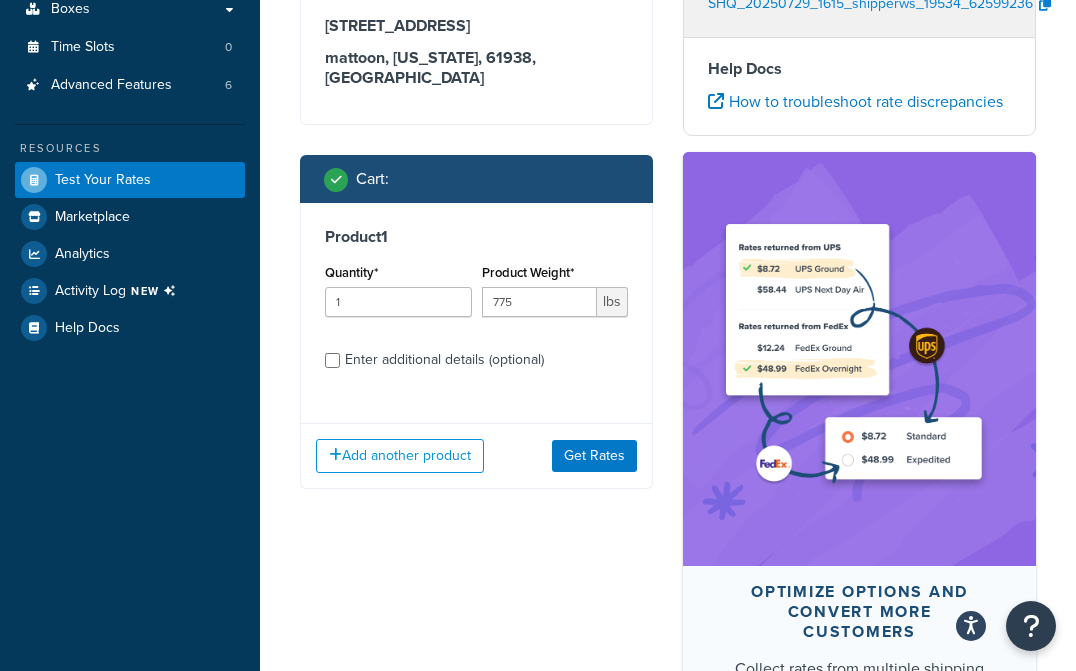 click on "Enter additional details (optional)" at bounding box center (444, 360) 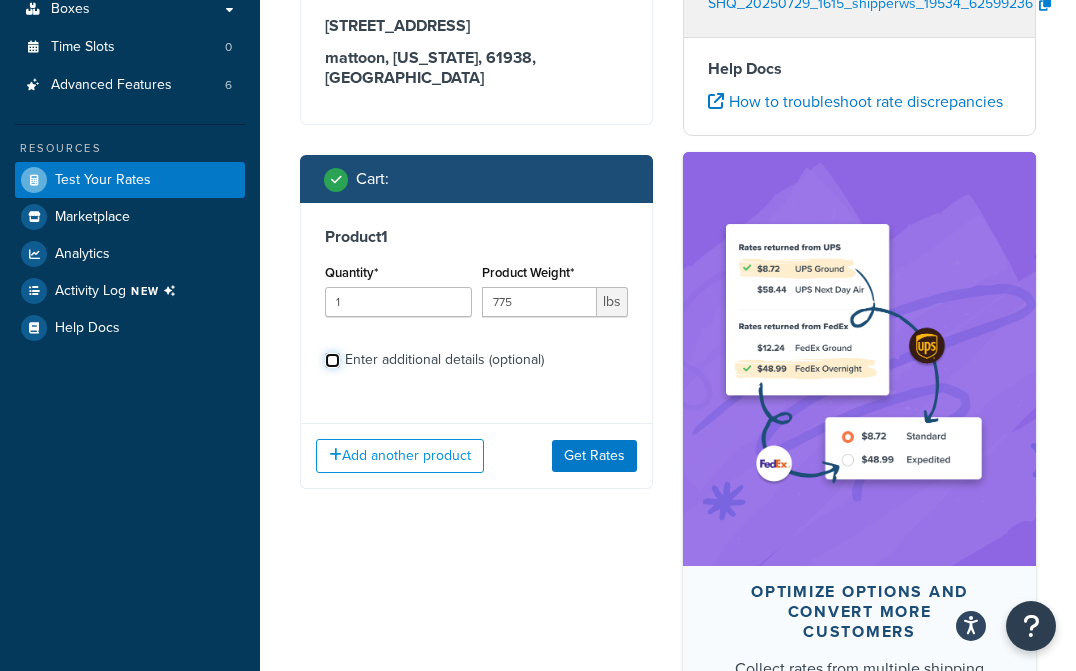 click on "Enter additional details (optional)" at bounding box center [332, 360] 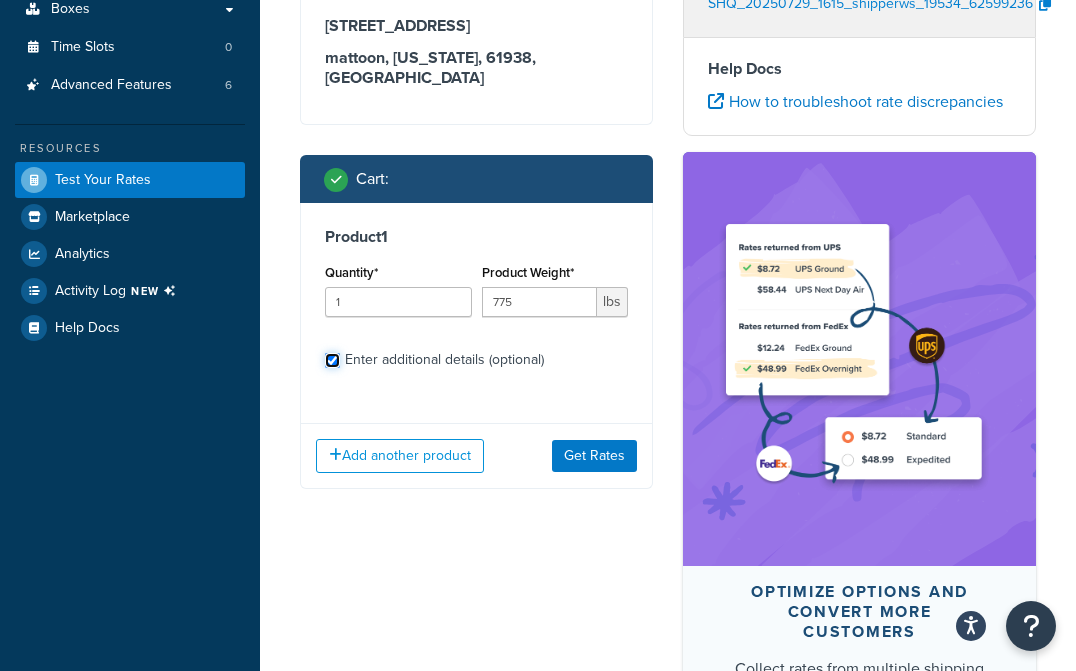 checkbox on "true" 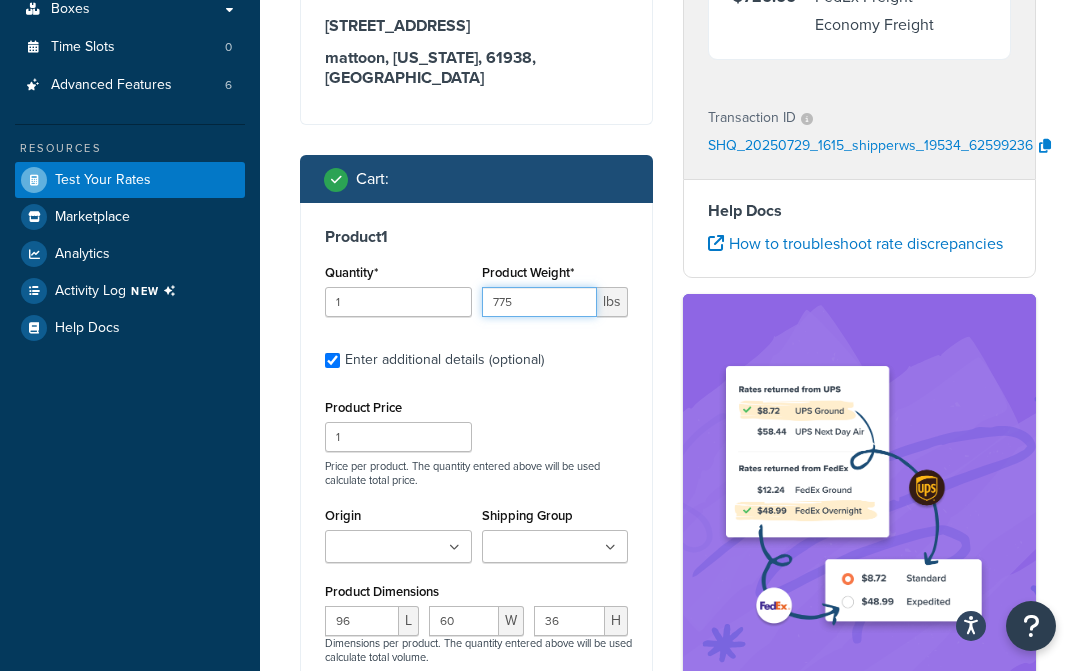 drag, startPoint x: 536, startPoint y: 309, endPoint x: 414, endPoint y: 310, distance: 122.0041 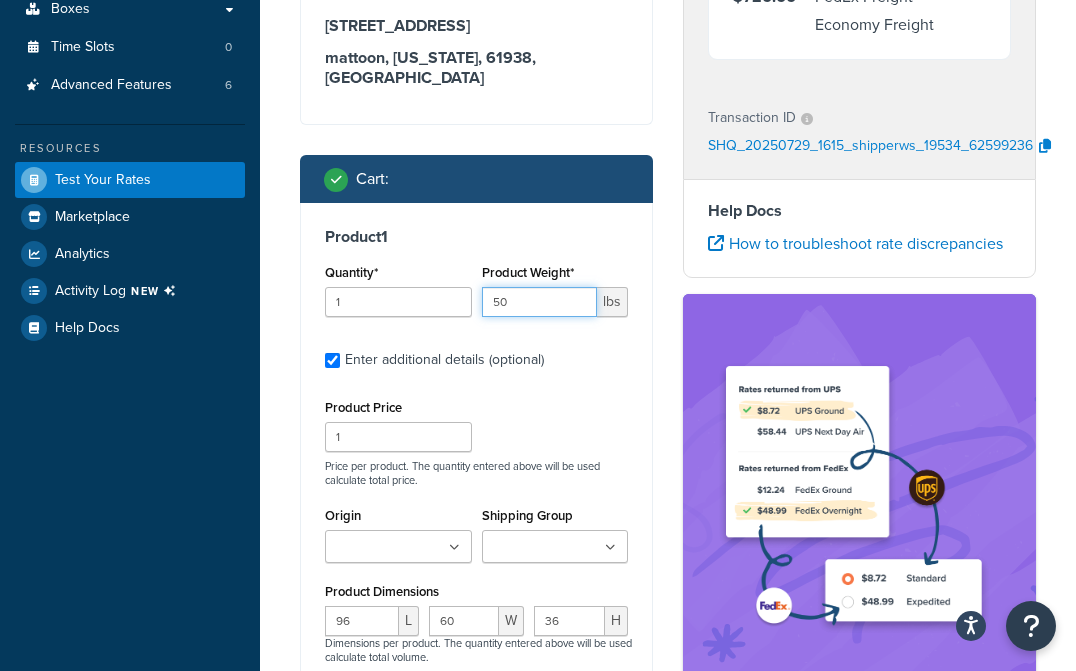 type on "50" 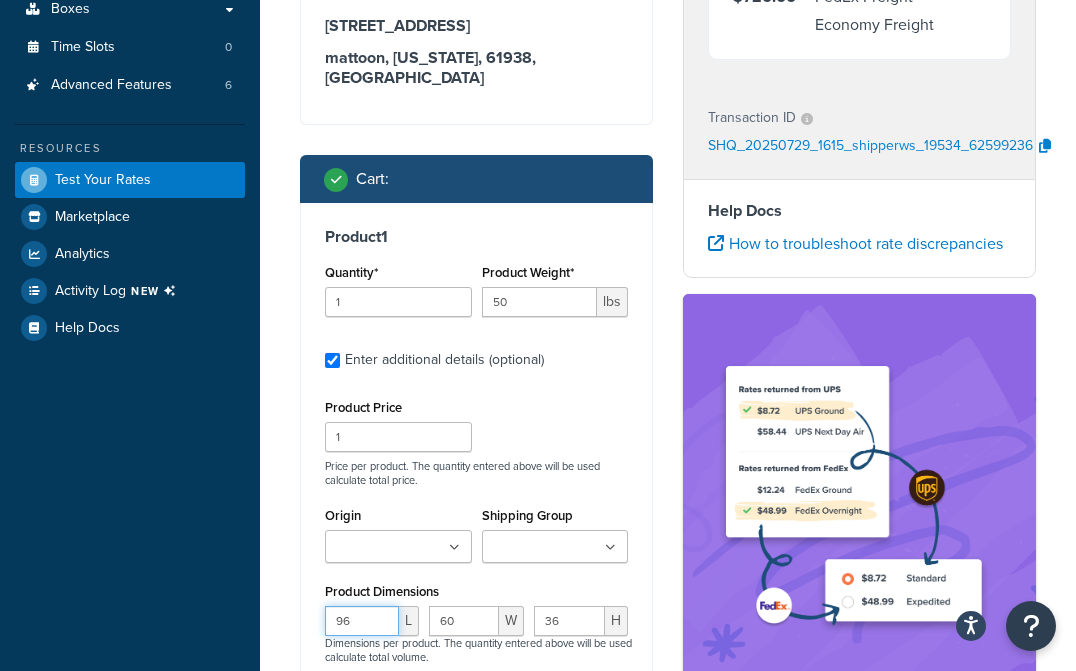 drag, startPoint x: 358, startPoint y: 623, endPoint x: 258, endPoint y: 615, distance: 100.31949 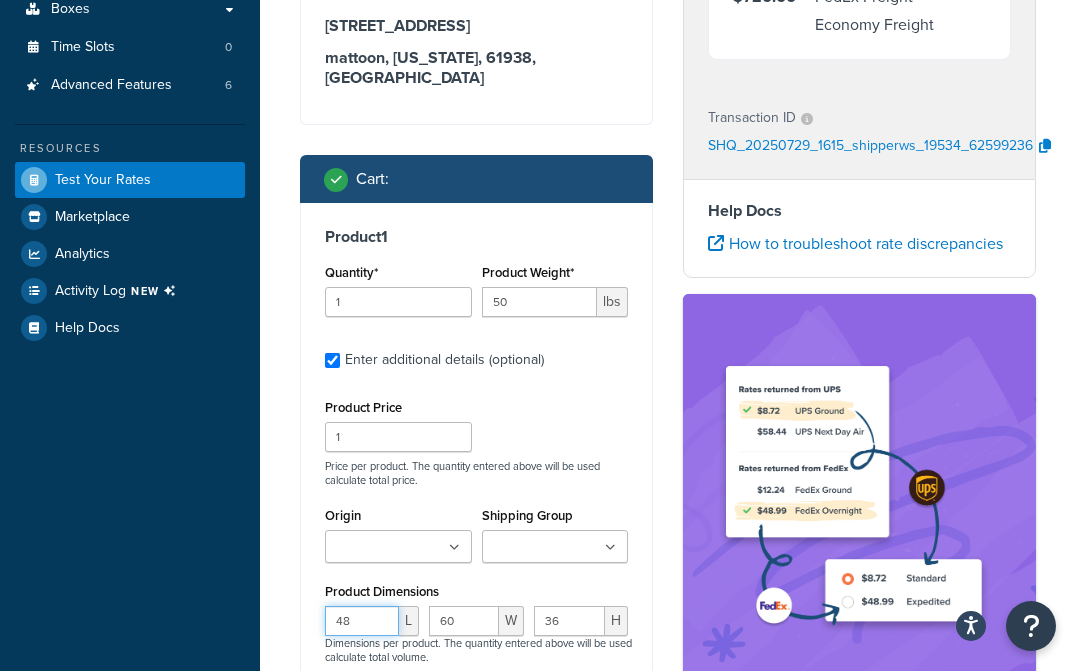 type on "48" 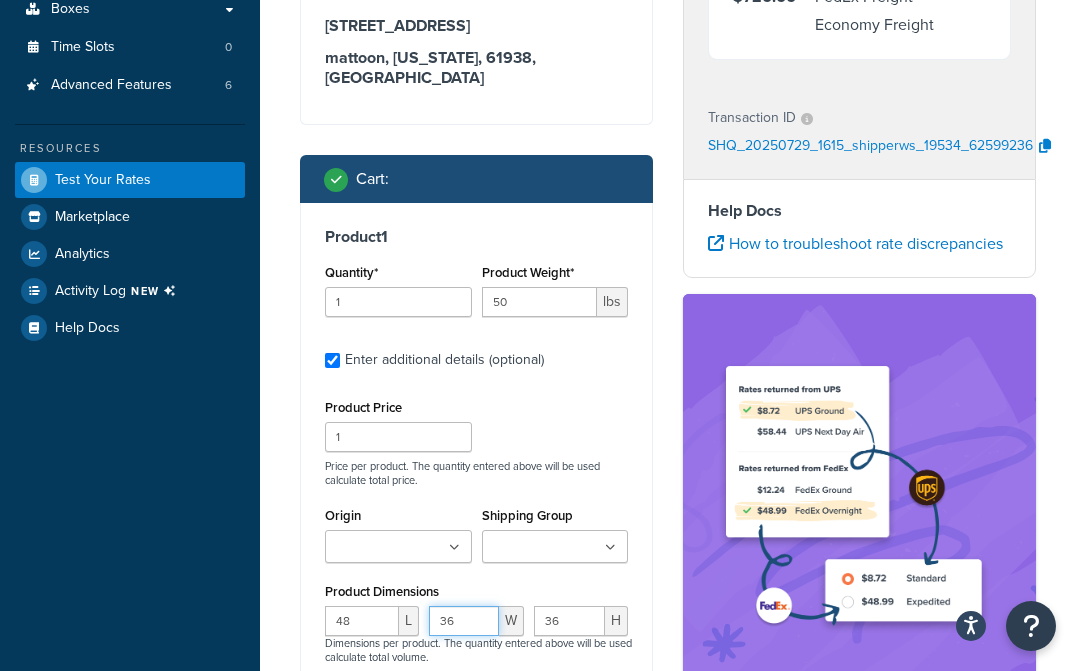 type on "36" 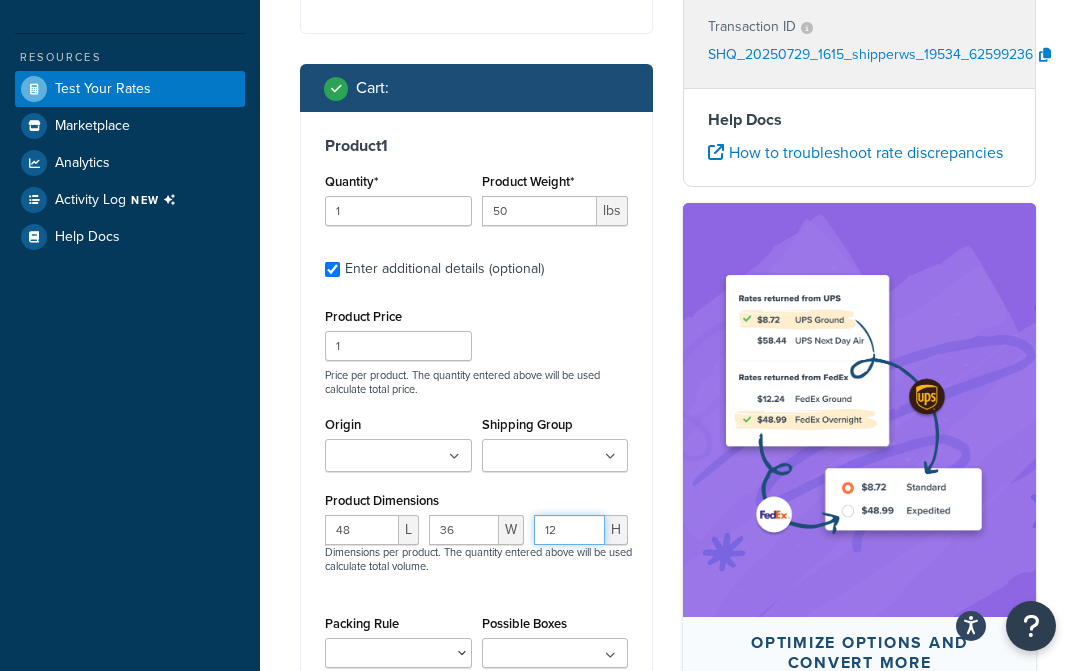 scroll, scrollTop: 600, scrollLeft: 0, axis: vertical 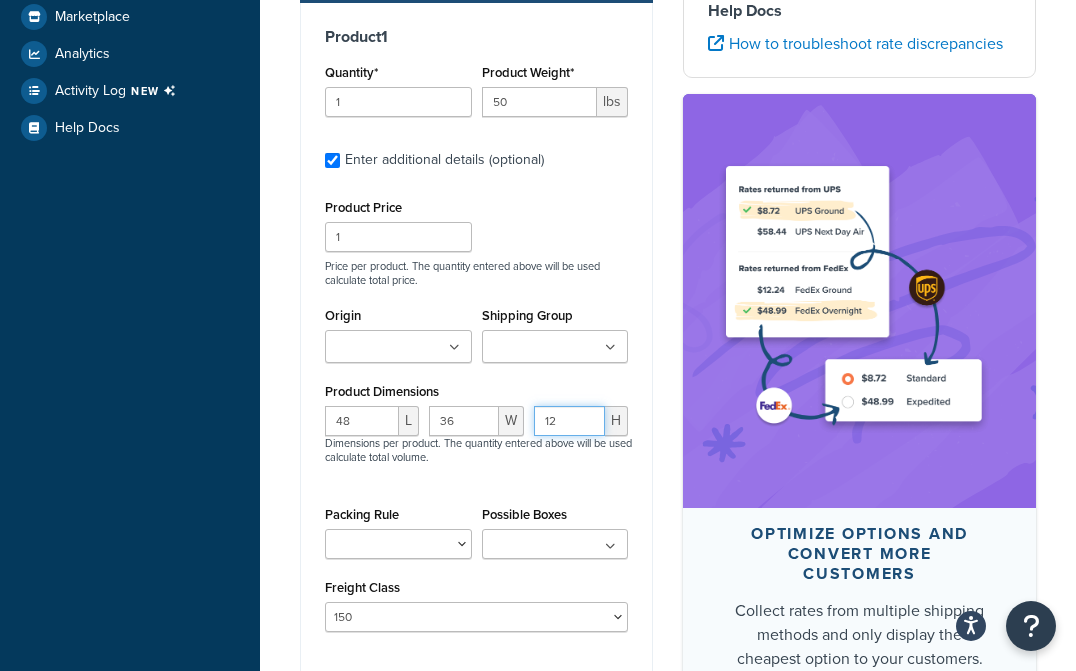 type on "12" 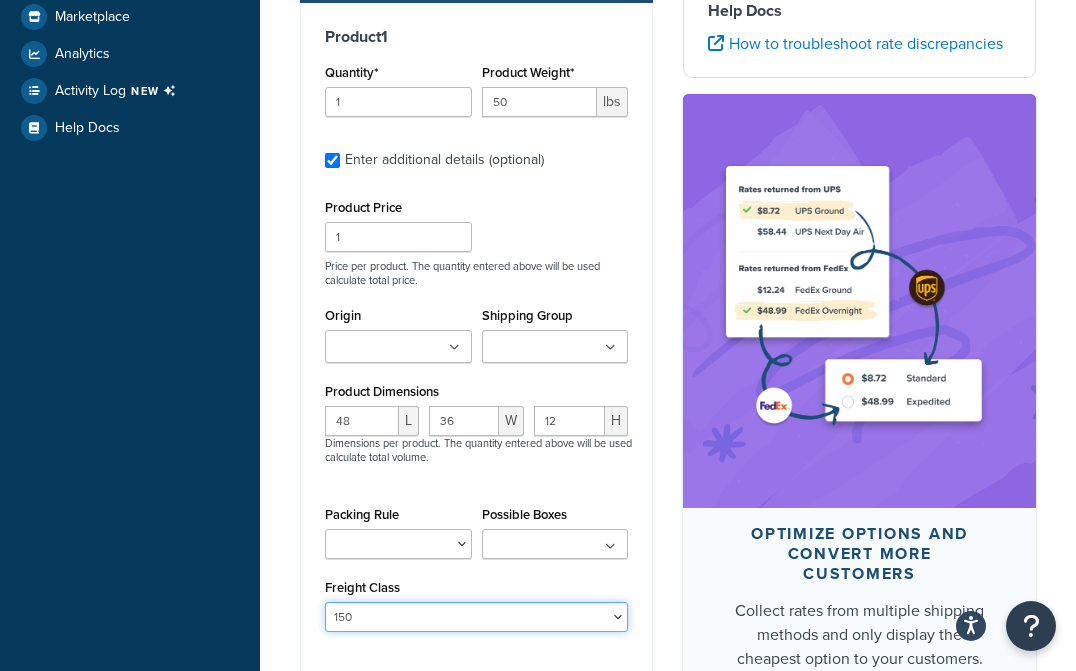 click on "50  55  60  65  70  77.5  85  92.5  100  110  125  150  175  200  250  300  400  500" at bounding box center (476, 617) 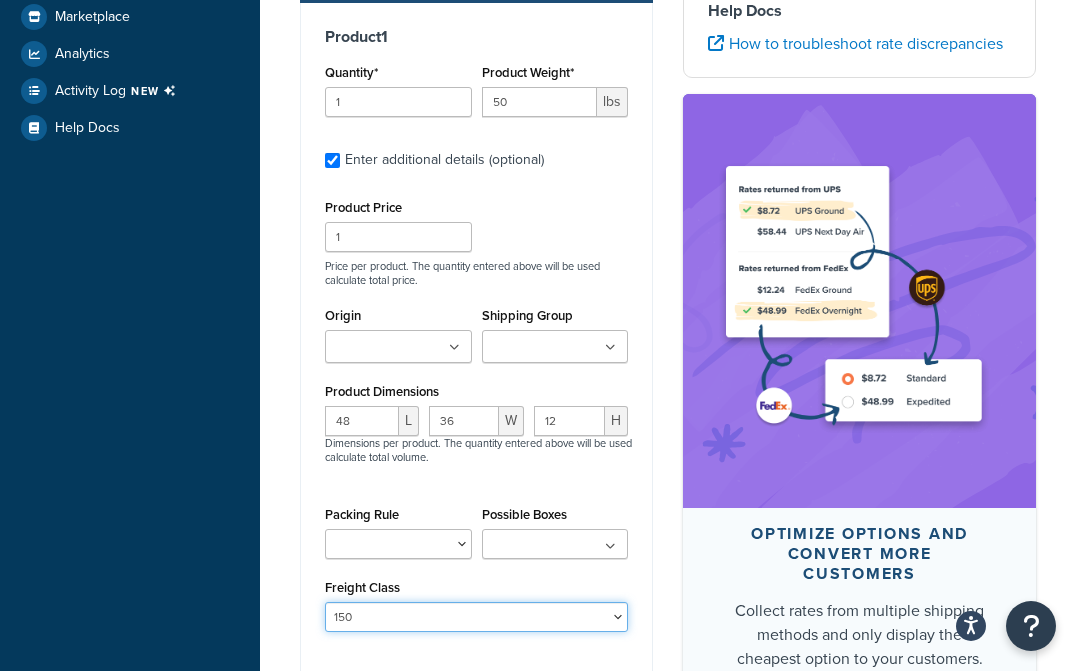 select on "200" 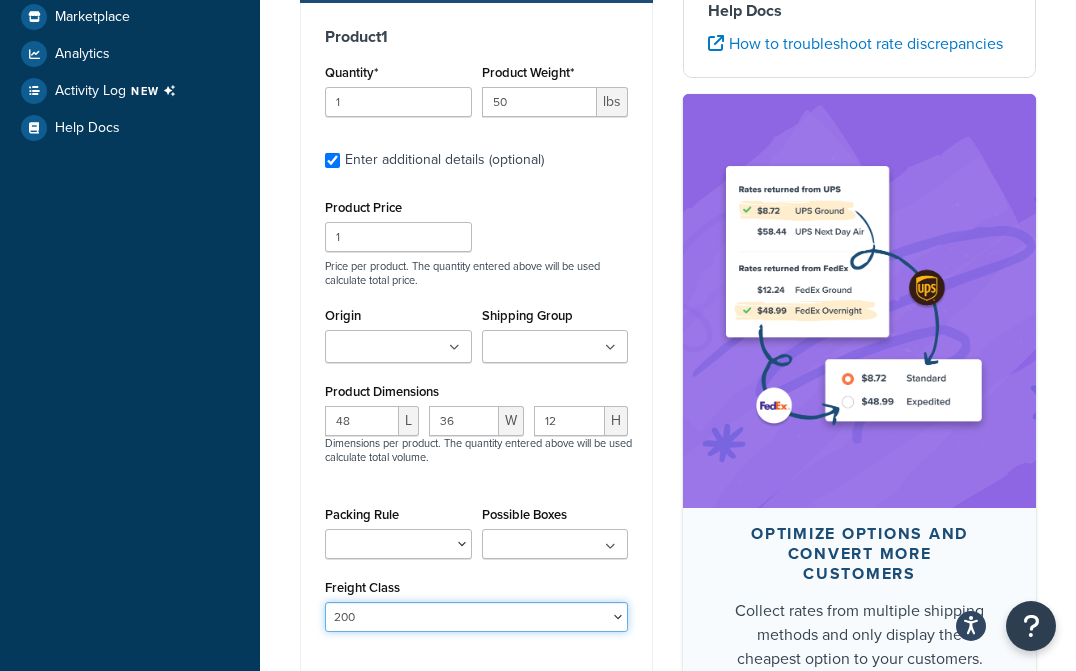 click on "50  55  60  65  70  77.5  85  92.5  100  110  125  150  175  200  250  300  400  500" at bounding box center [476, 617] 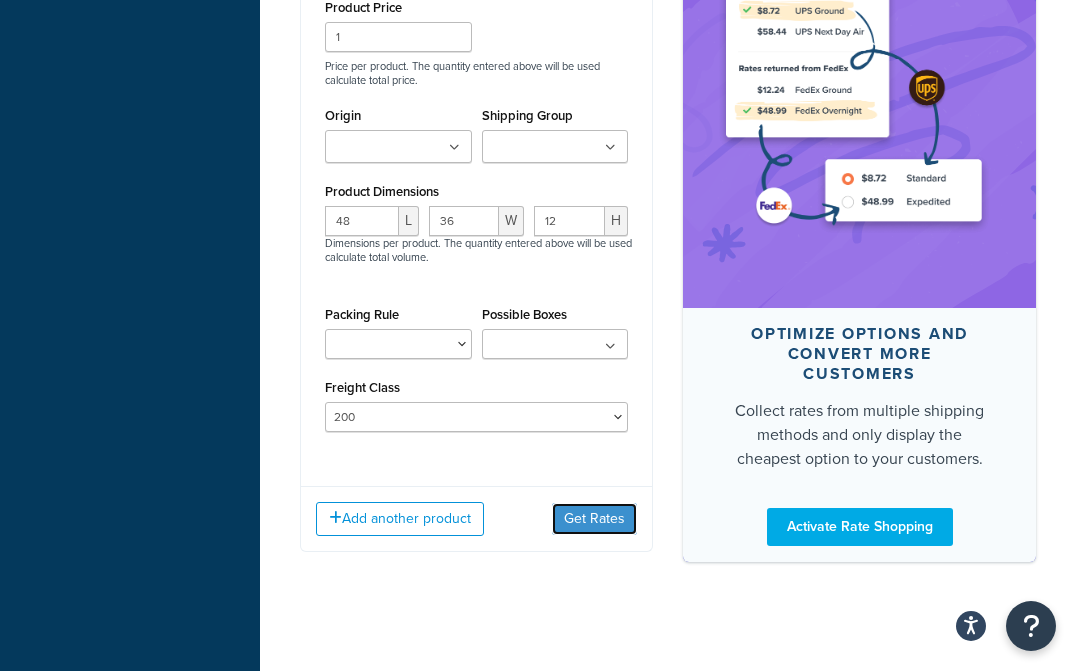 click on "Get Rates" at bounding box center (594, 519) 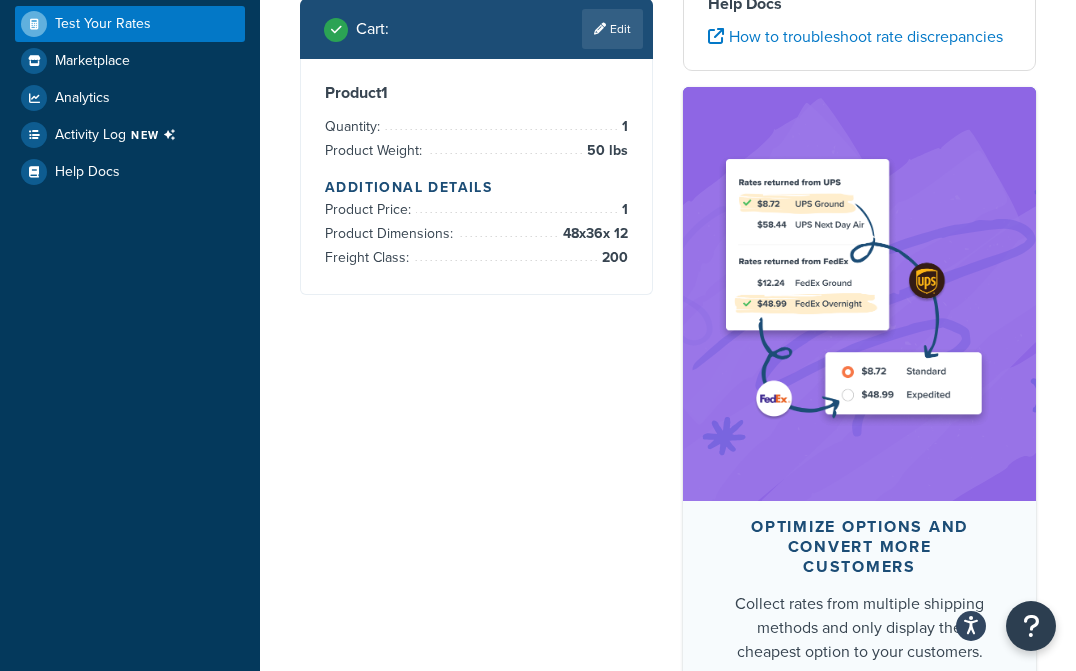 scroll, scrollTop: 559, scrollLeft: 0, axis: vertical 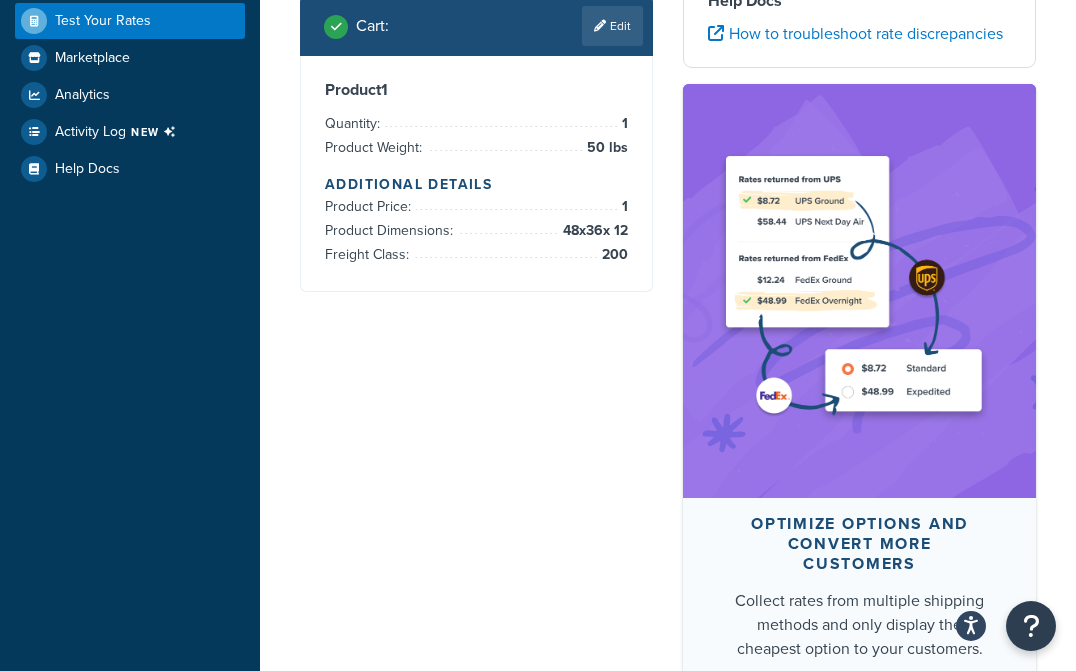 click on "Edit" at bounding box center (612, 26) 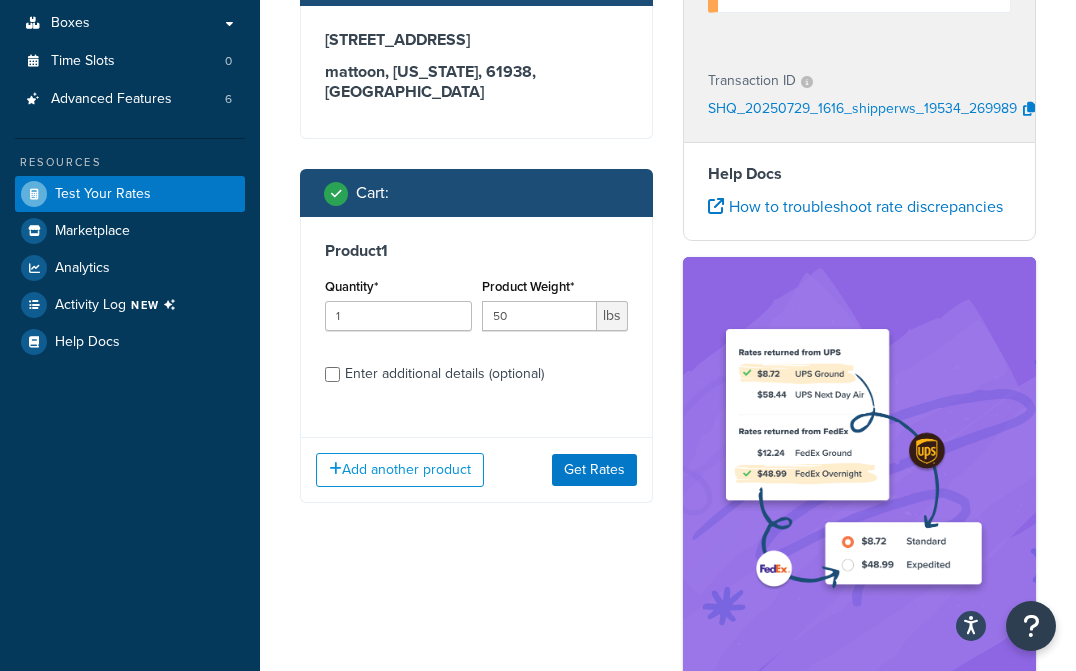 scroll, scrollTop: 359, scrollLeft: 0, axis: vertical 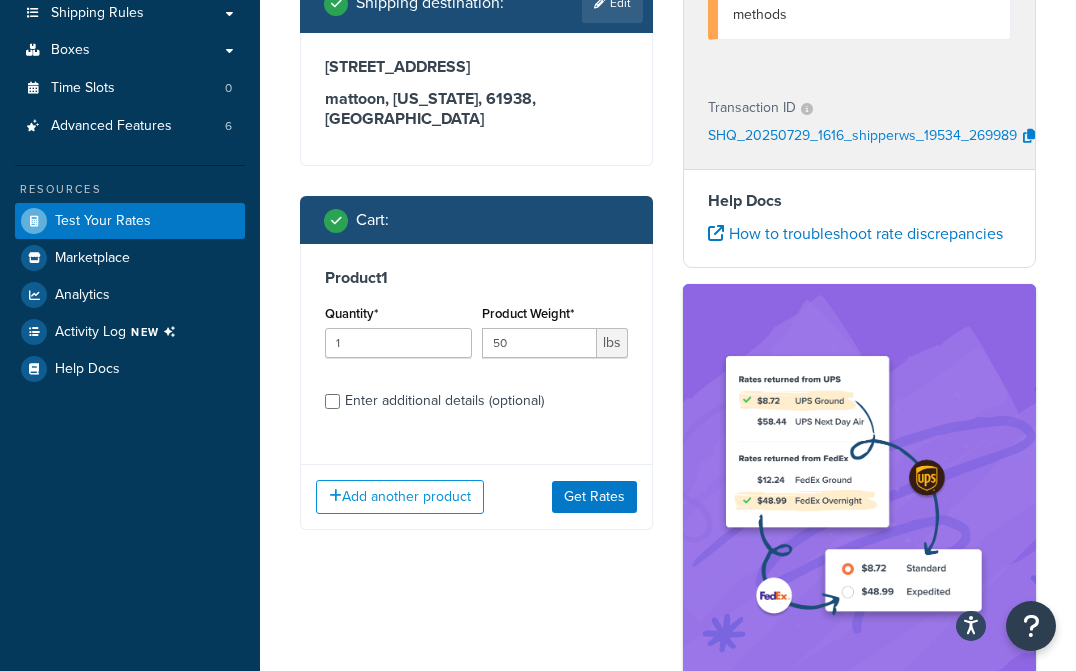 click on "Enter additional details (optional)" at bounding box center [444, 401] 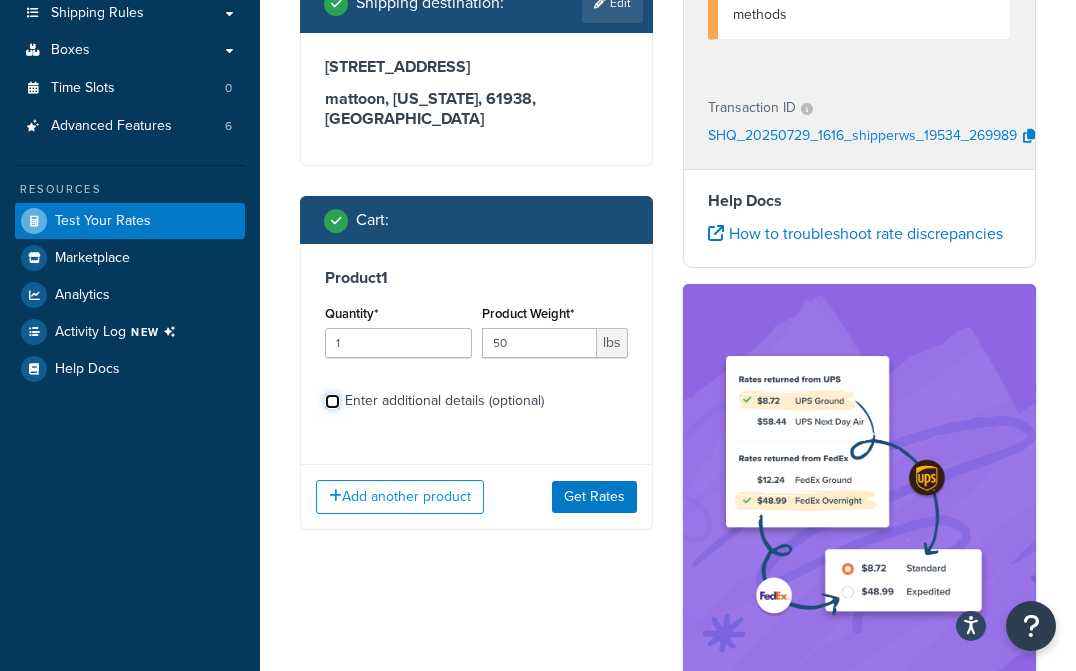click on "Enter additional details (optional)" at bounding box center [332, 401] 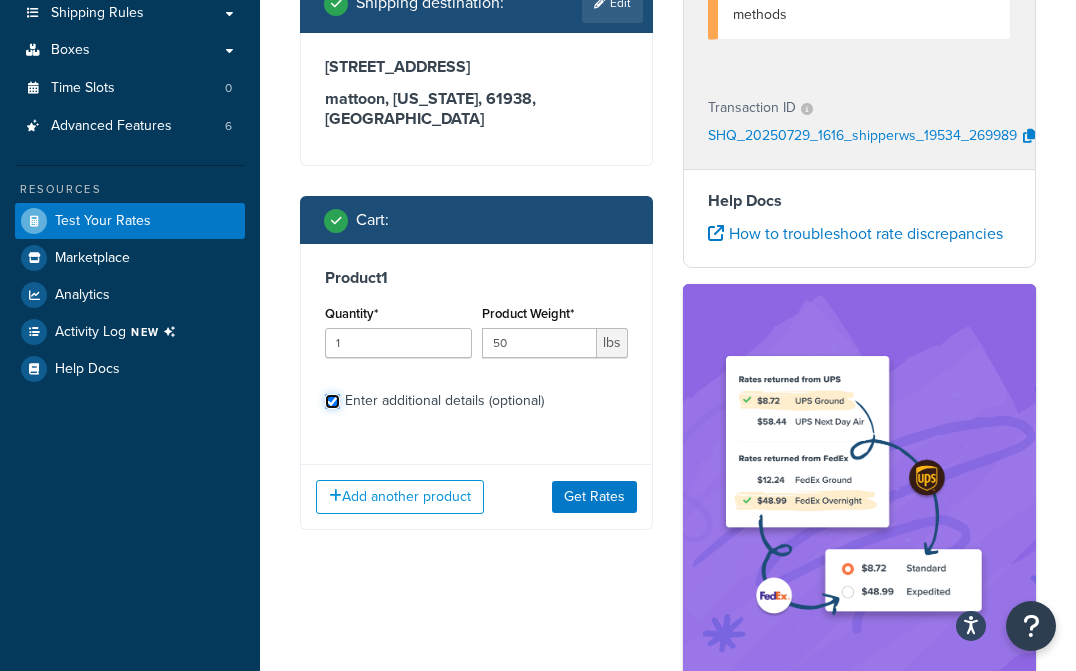 checkbox on "true" 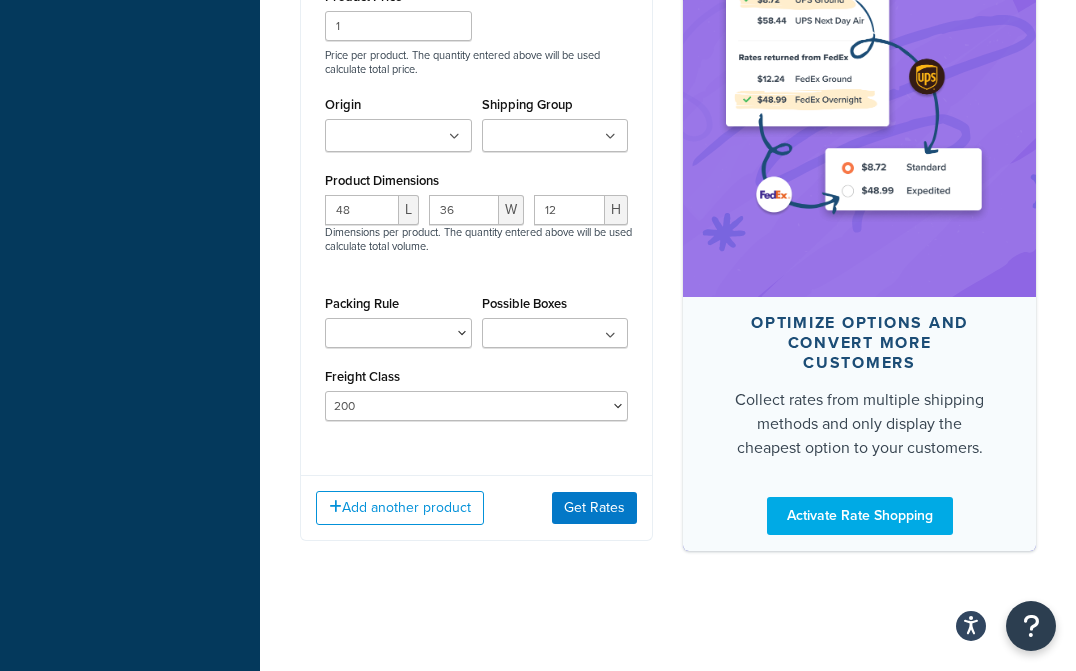 scroll, scrollTop: 816, scrollLeft: 0, axis: vertical 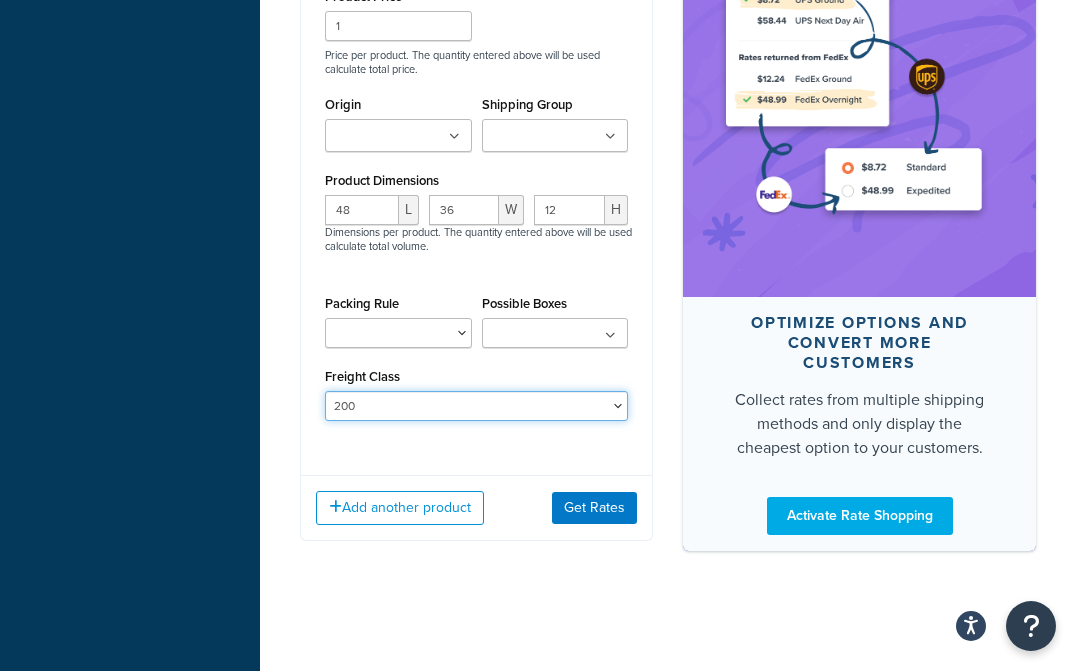 drag, startPoint x: 446, startPoint y: 412, endPoint x: 443, endPoint y: 393, distance: 19.235384 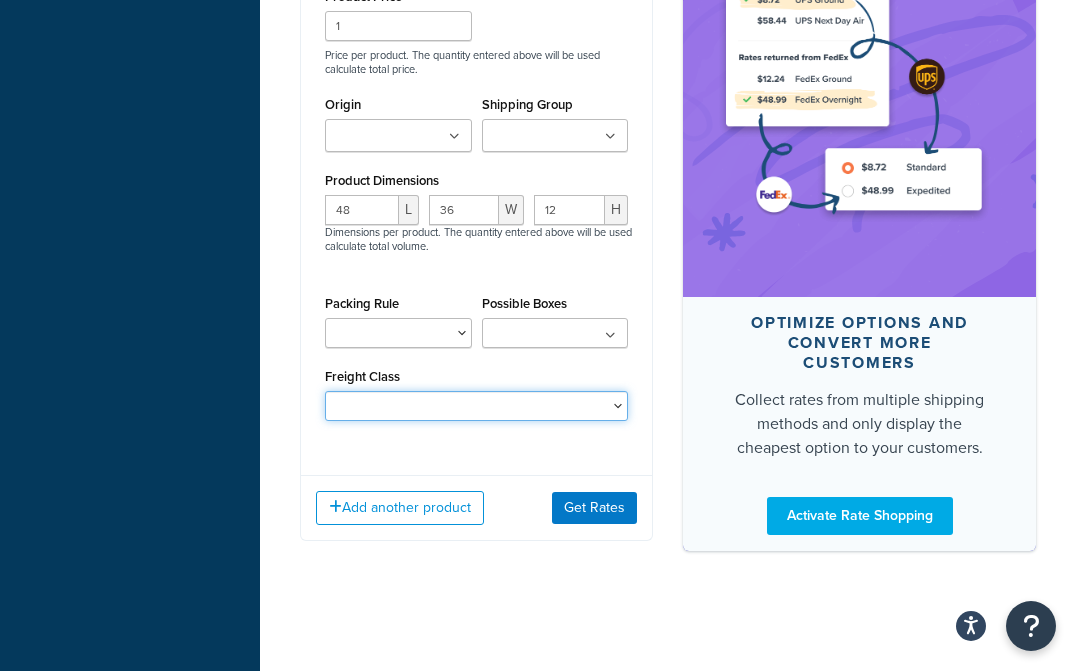 click on "50  55  60  65  70  77.5  85  92.5  100  110  125  150  175  200  250  300  400  500" at bounding box center (476, 406) 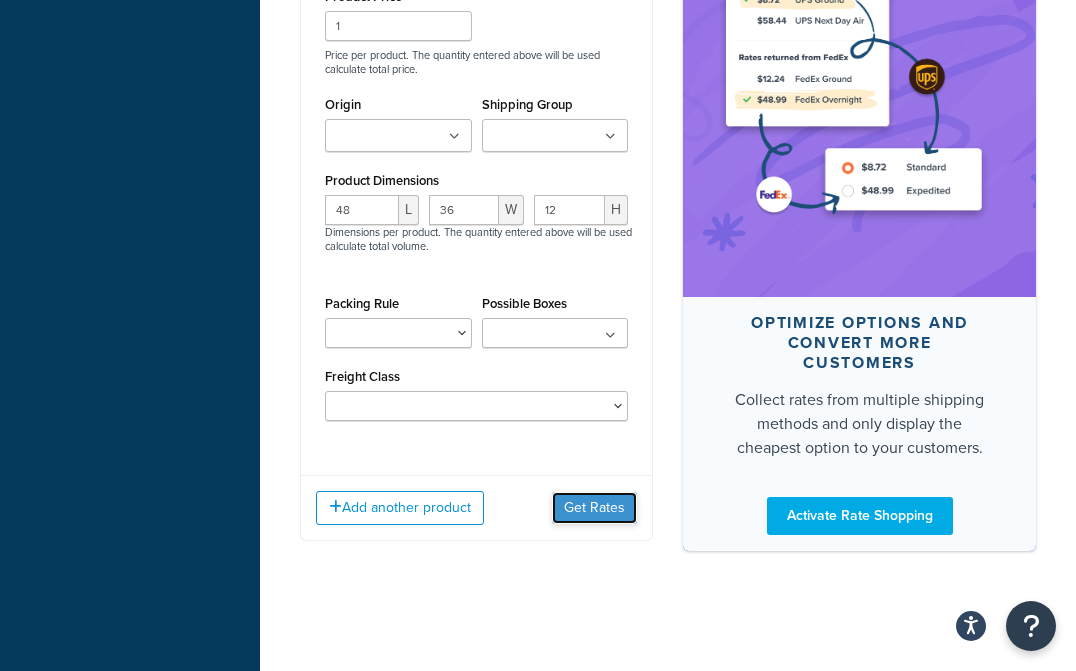 click on "Get Rates" at bounding box center (594, 508) 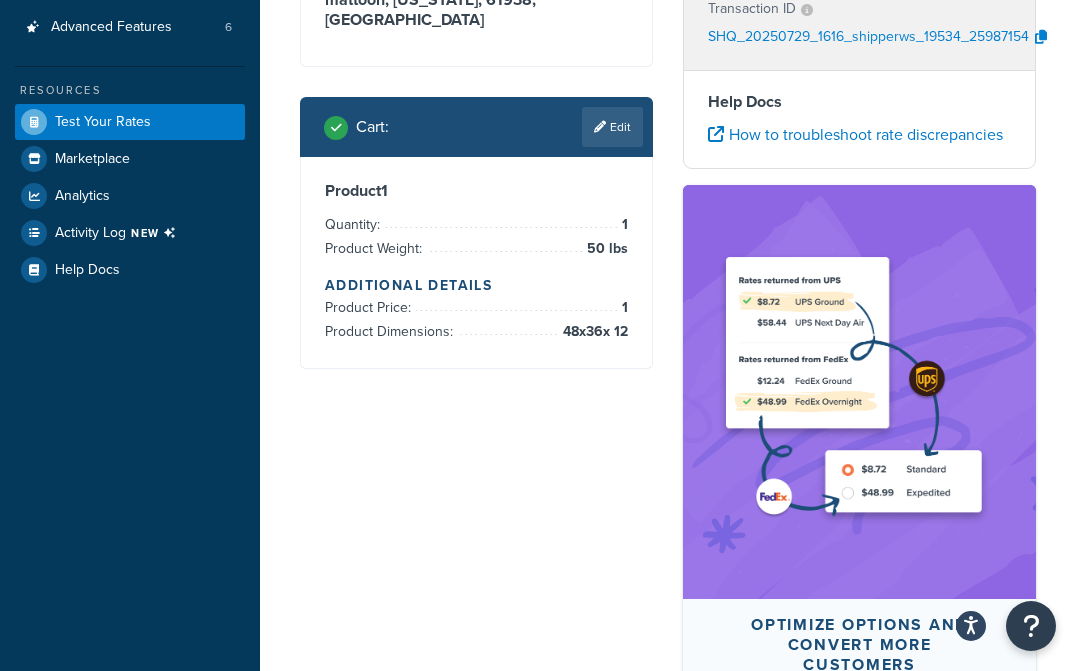 scroll, scrollTop: 459, scrollLeft: 0, axis: vertical 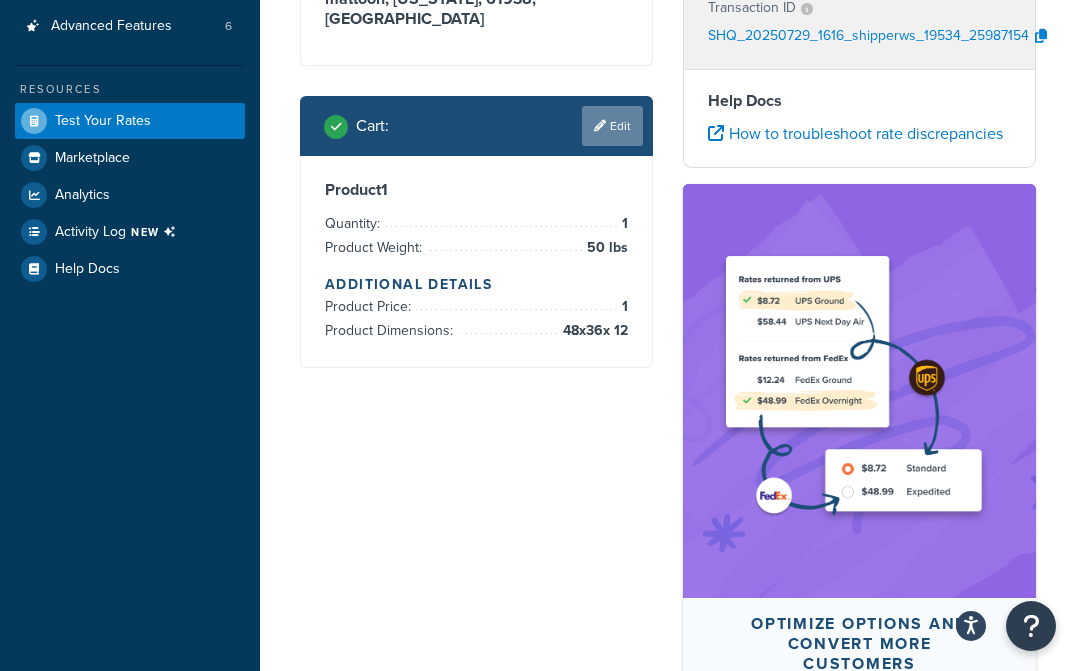 click on "Edit" at bounding box center (612, 126) 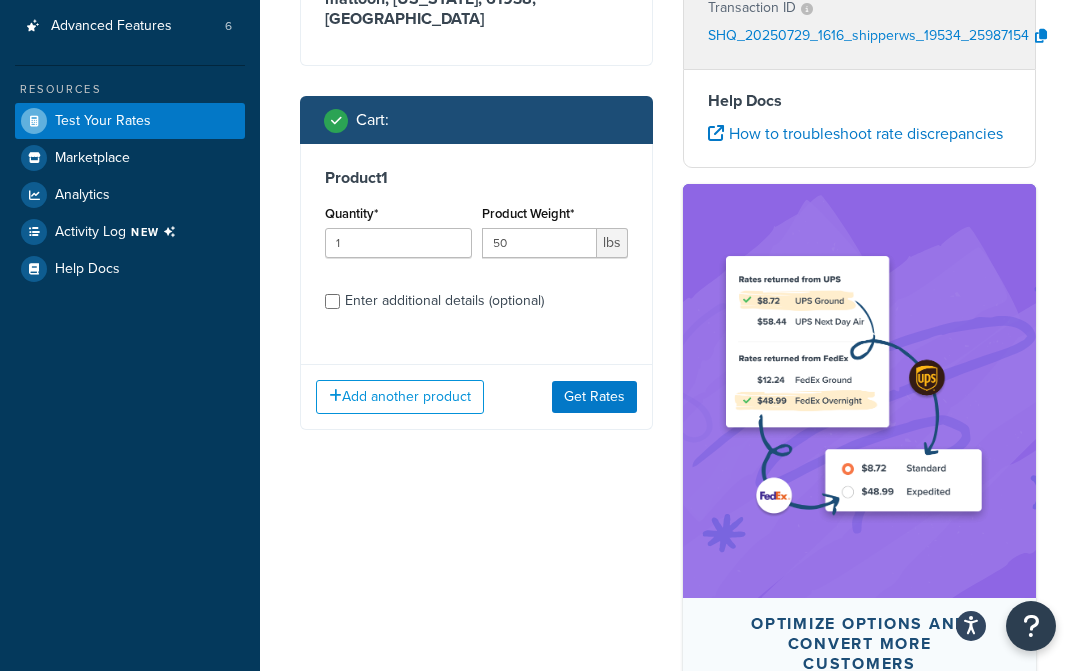 click on "Enter additional details (optional)" at bounding box center [444, 301] 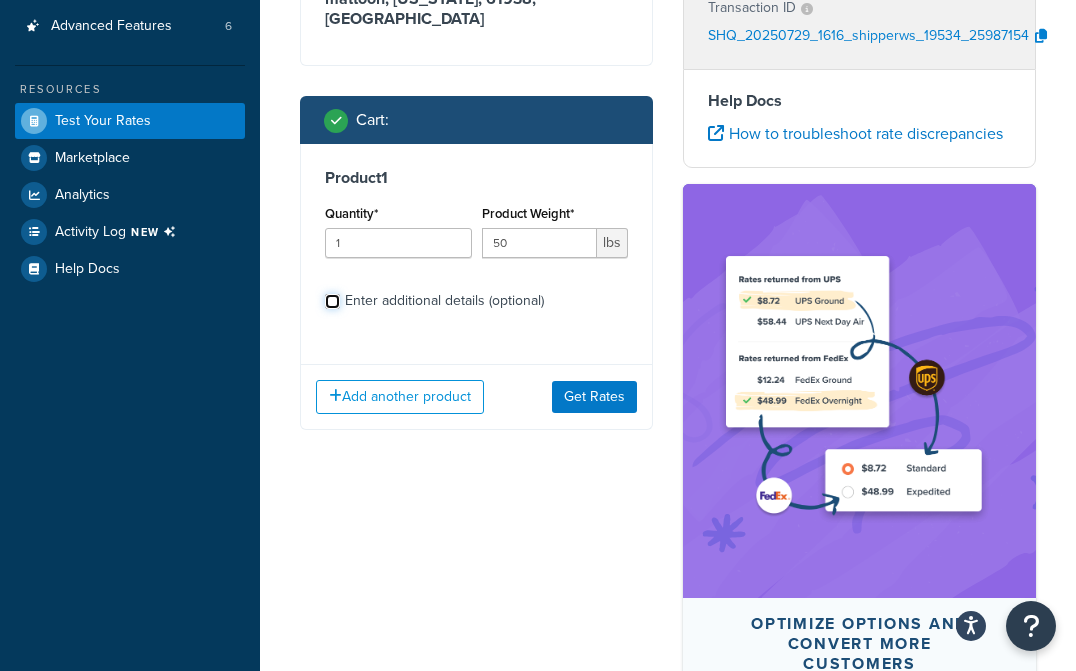 click on "Enter additional details (optional)" at bounding box center (332, 301) 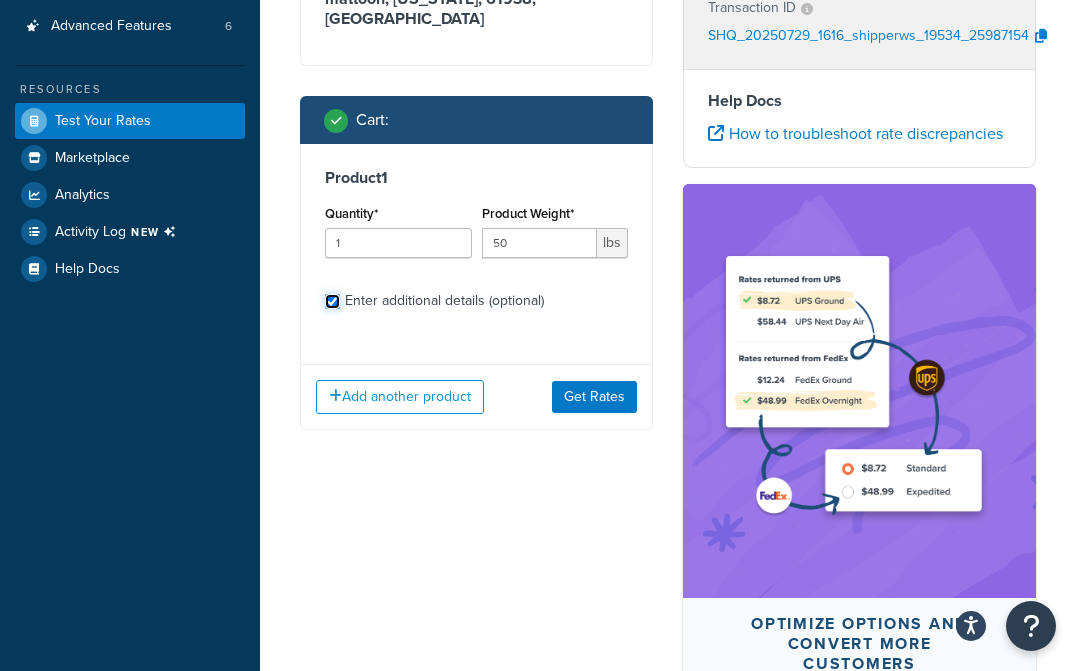 checkbox on "true" 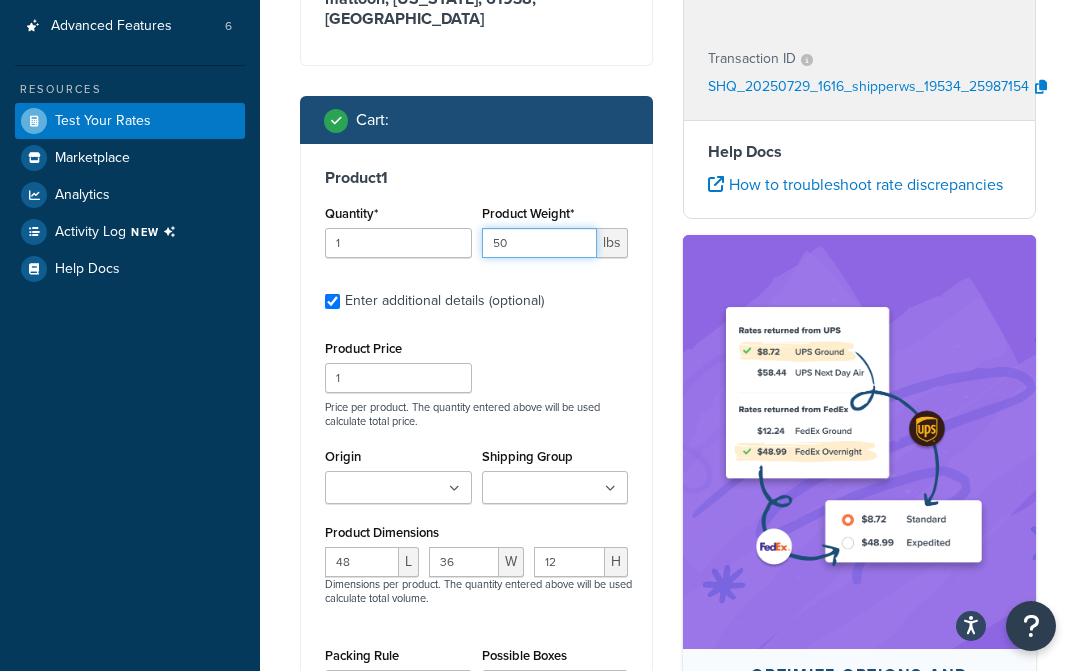 drag, startPoint x: 522, startPoint y: 249, endPoint x: 456, endPoint y: 245, distance: 66.1211 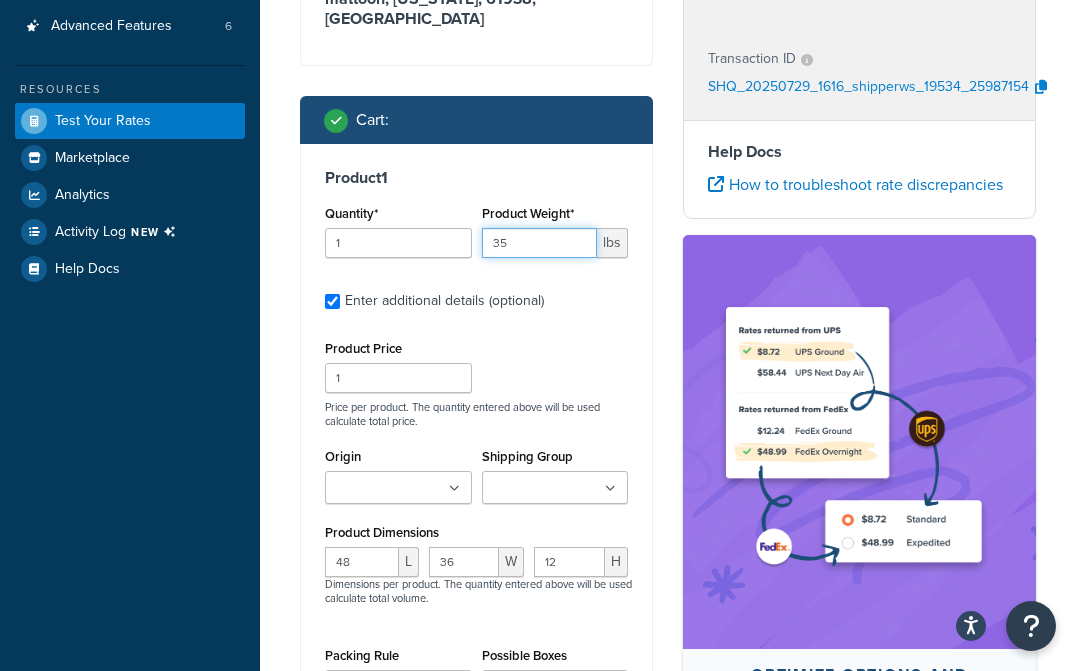 type on "35" 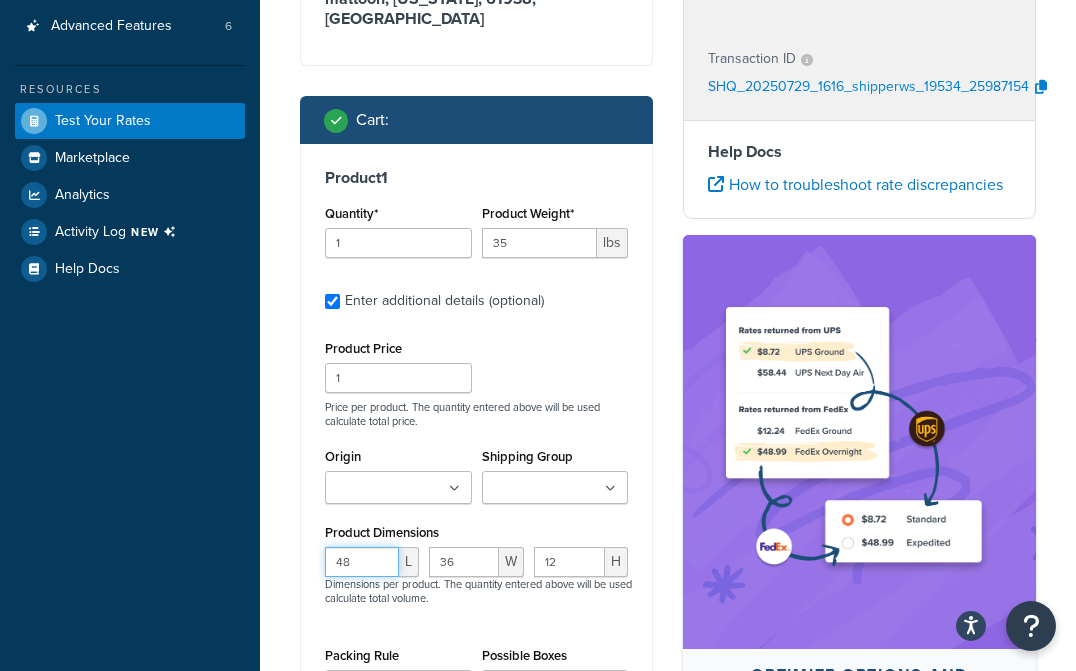 drag, startPoint x: 366, startPoint y: 563, endPoint x: 316, endPoint y: 572, distance: 50.803543 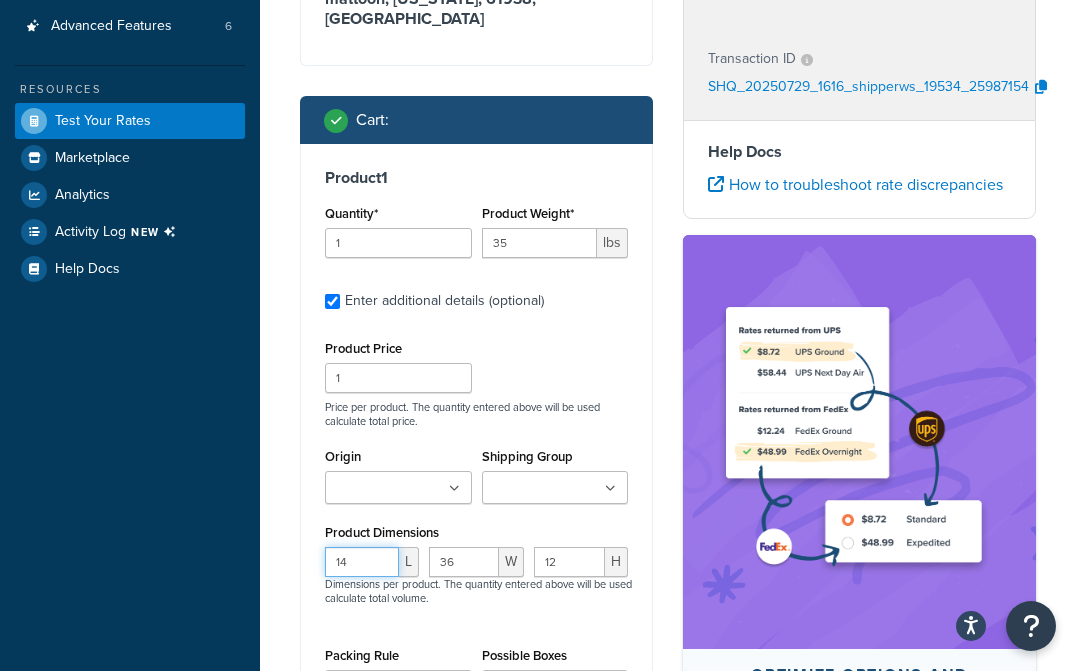 type on "14" 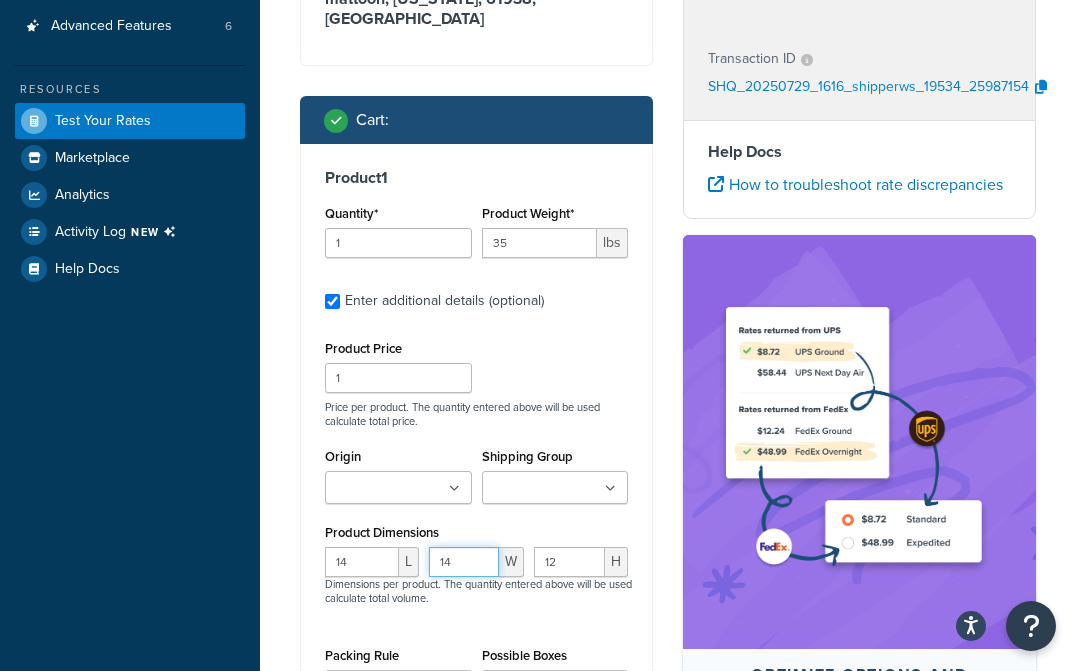 type on "14" 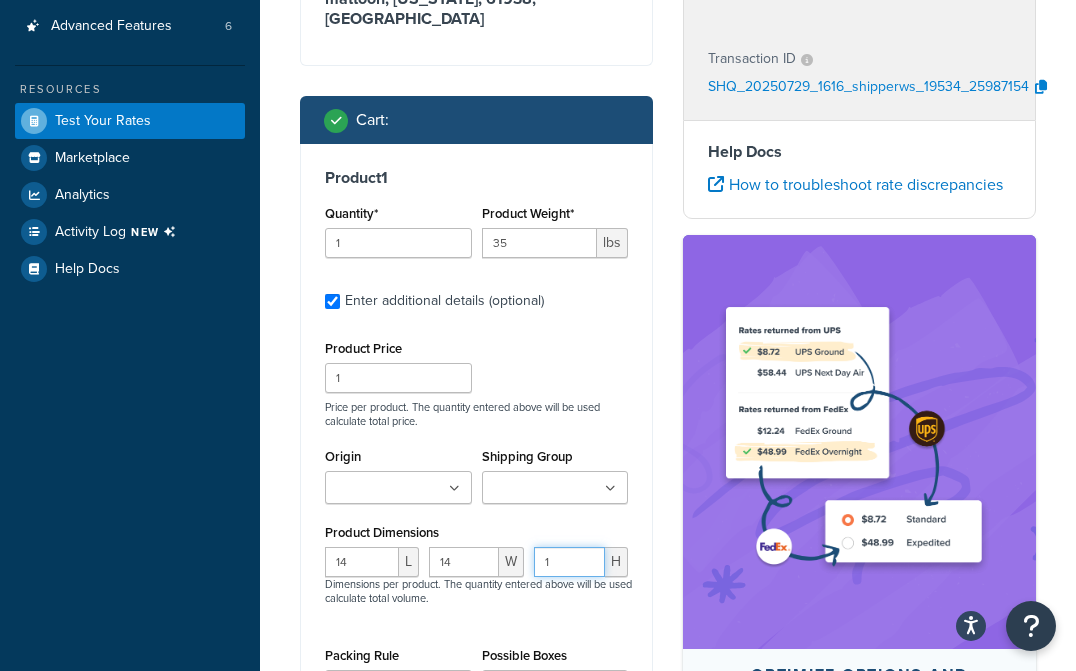type on "12" 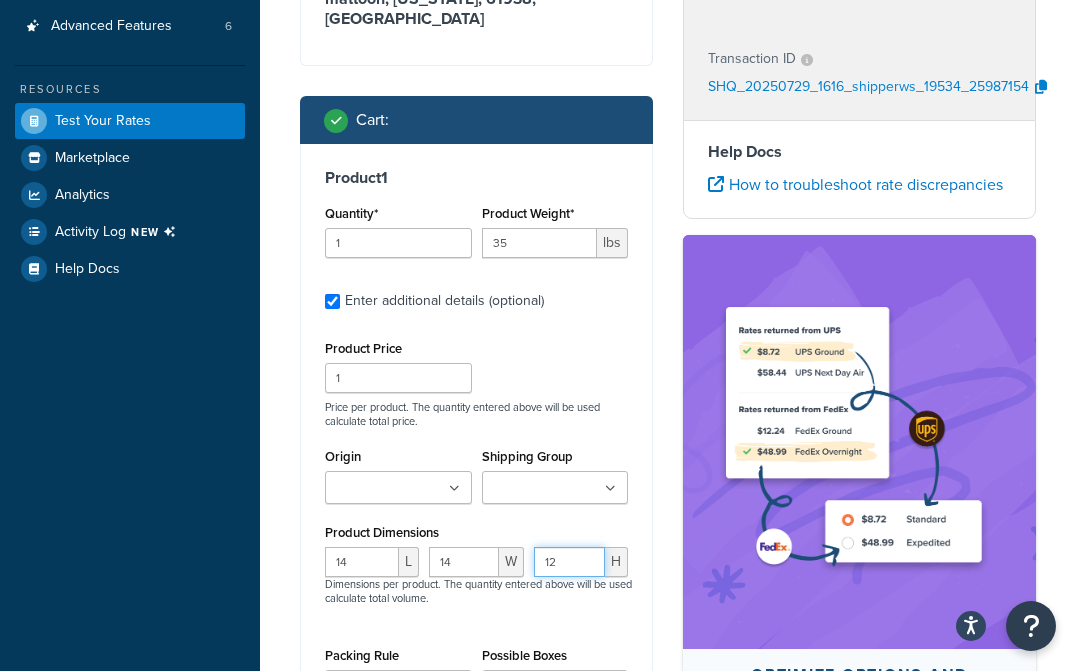 scroll, scrollTop: 659, scrollLeft: 0, axis: vertical 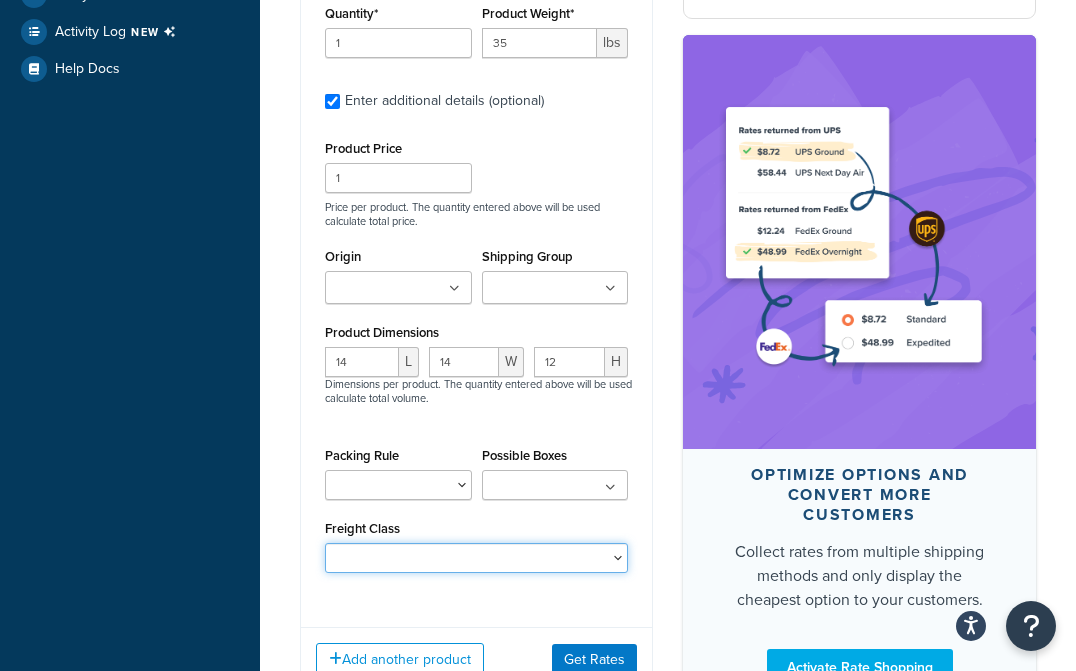 click on "50  55  60  65  70  77.5  85  92.5  100  110  125  150  175  200  250  300  400  500" at bounding box center (476, 558) 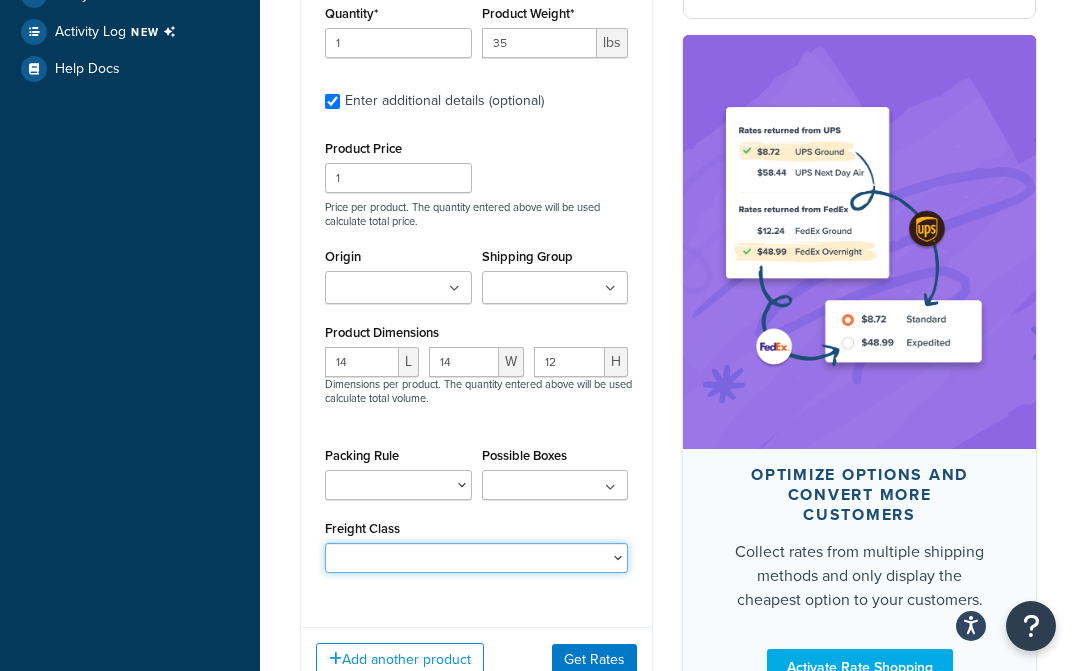 select on "65" 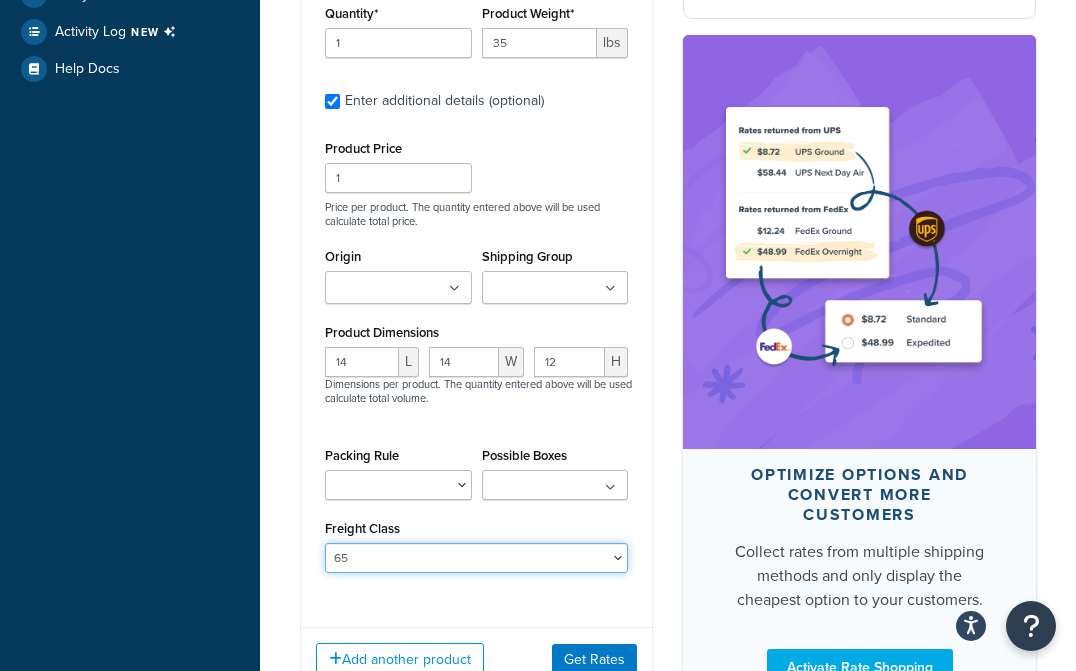 click on "50  55  60  65  70  77.5  85  92.5  100  110  125  150  175  200  250  300  400  500" at bounding box center (476, 558) 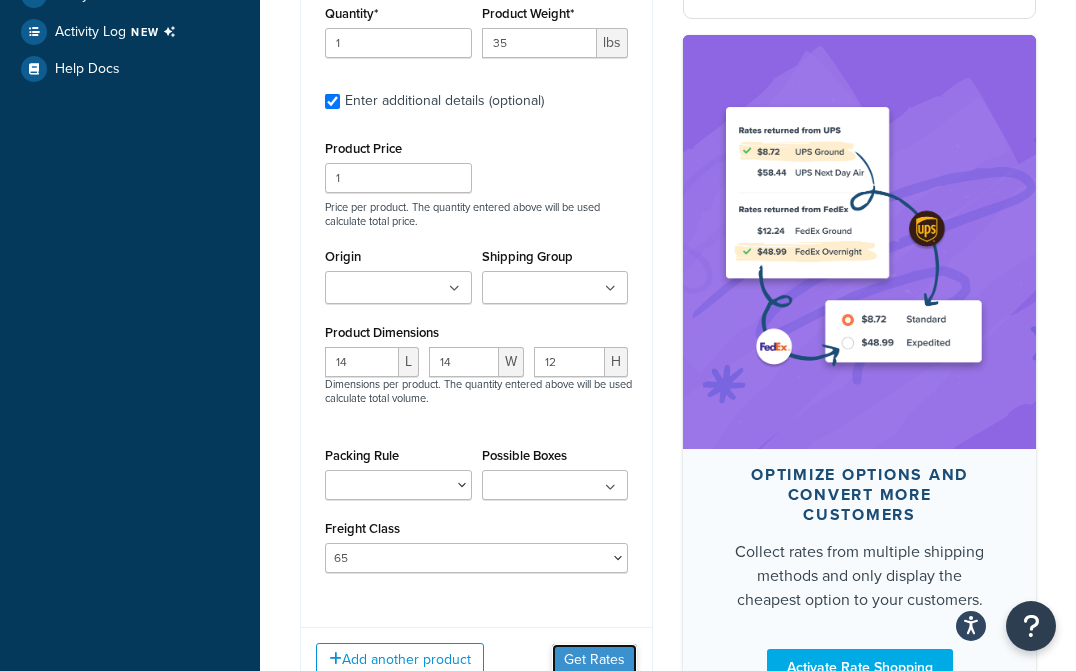 click on "Get Rates" at bounding box center [594, 660] 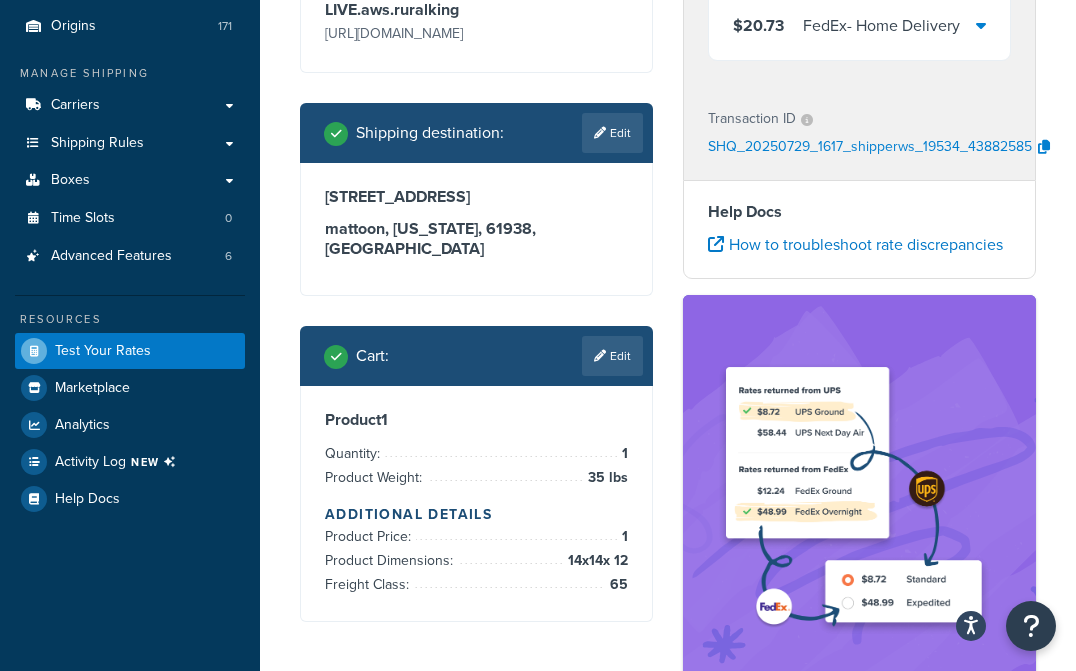 scroll, scrollTop: 0, scrollLeft: 0, axis: both 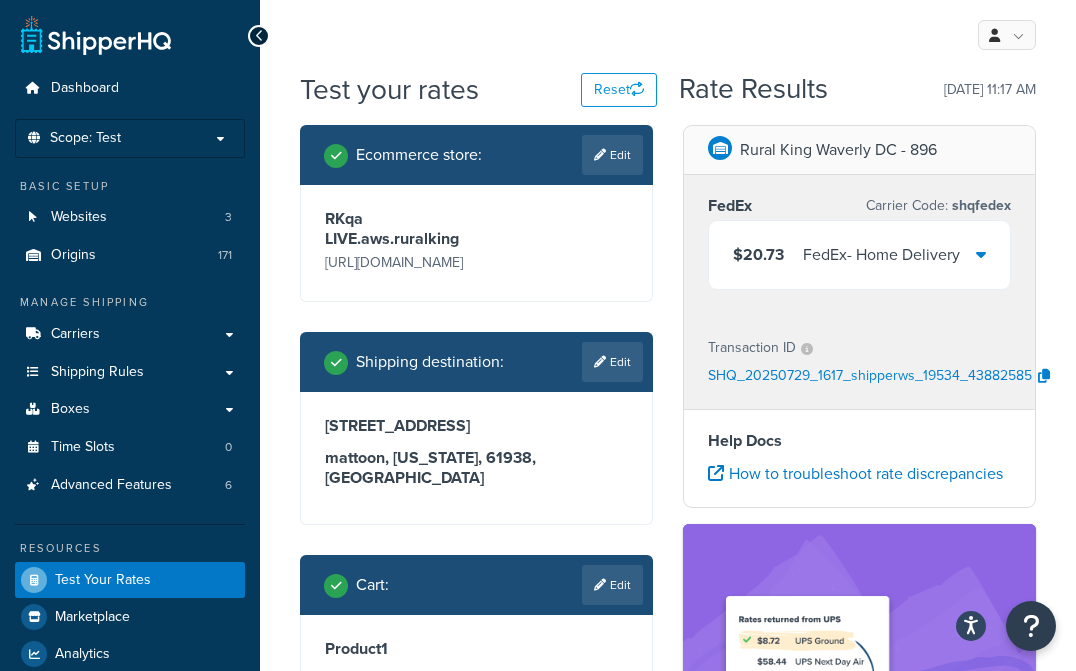 click on "RKqa LIVE.aws.ruralking [URL][DOMAIN_NAME]" at bounding box center (476, 243) 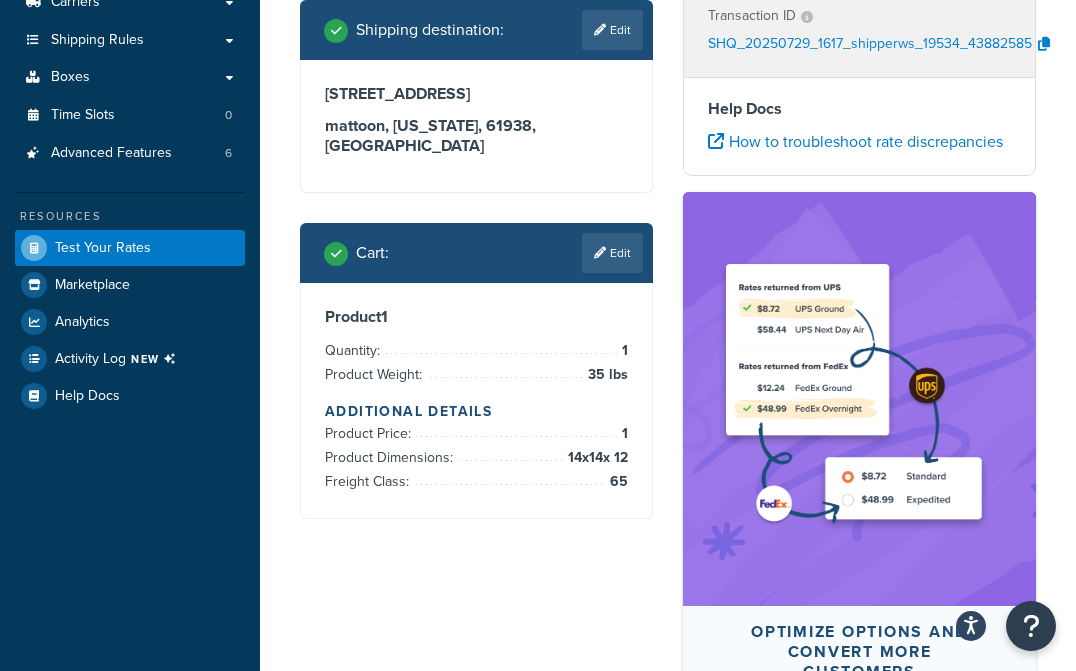 scroll, scrollTop: 400, scrollLeft: 0, axis: vertical 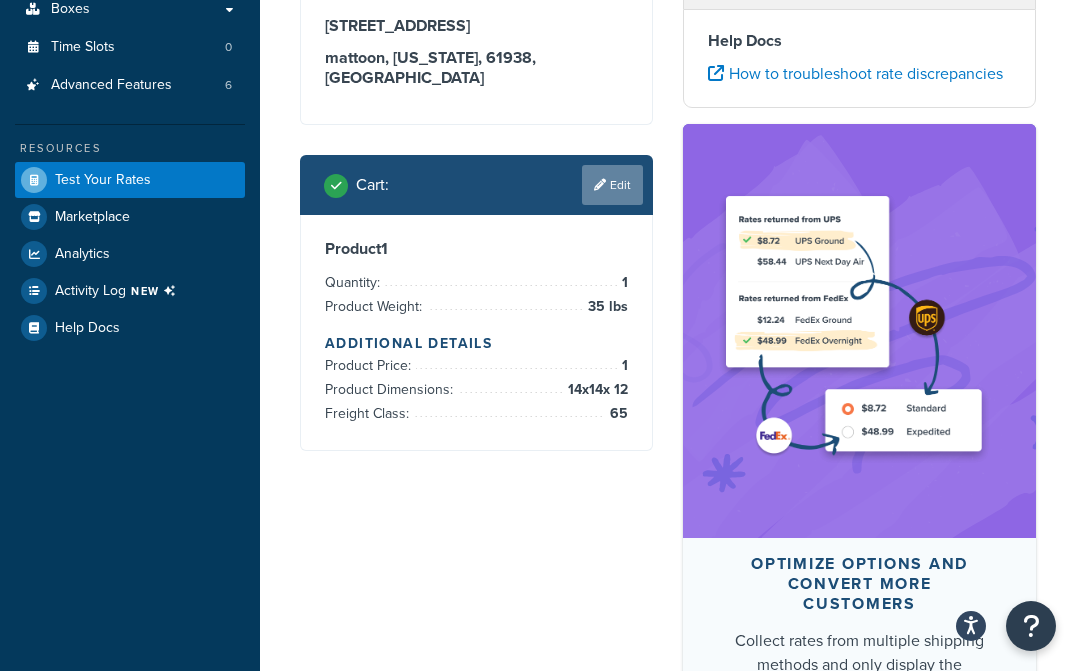 click at bounding box center [600, 185] 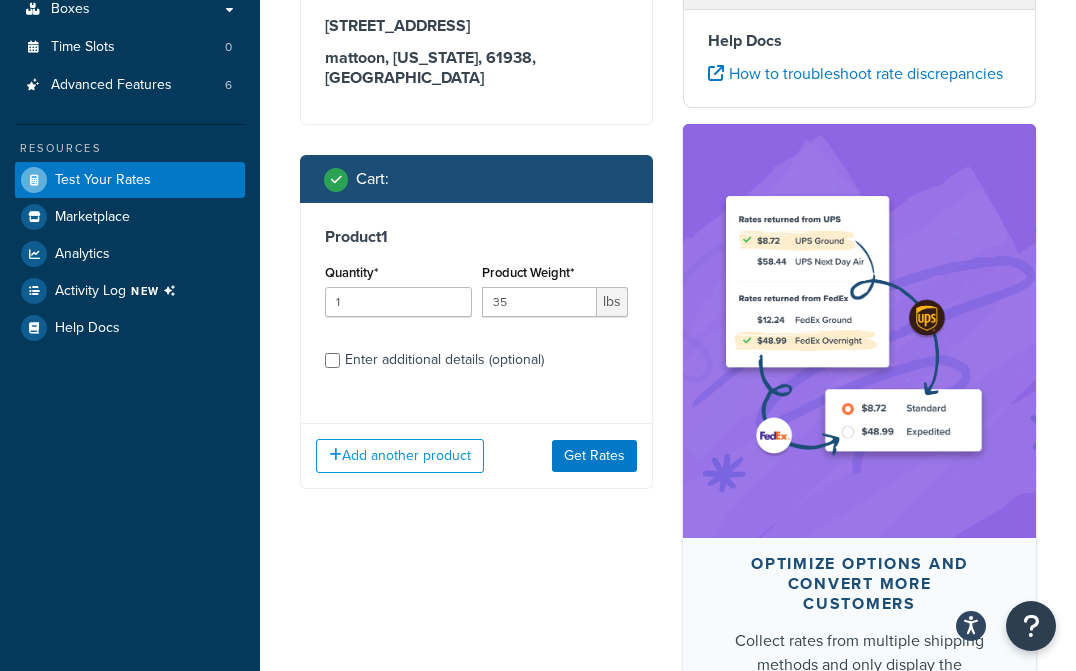 click on "Enter additional details (optional)" at bounding box center [444, 360] 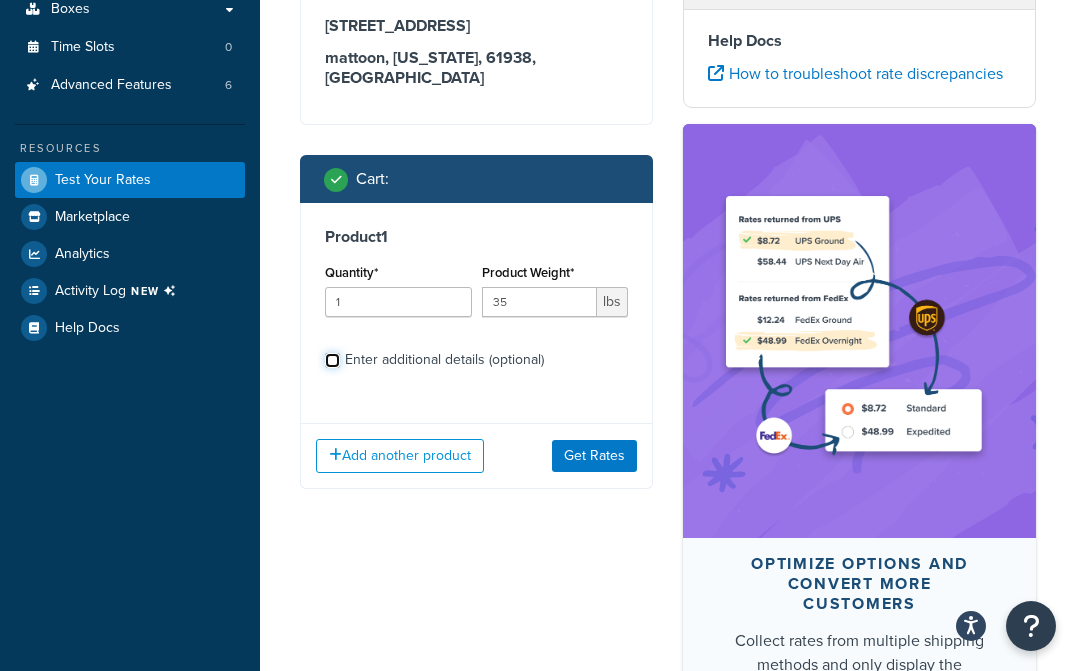 click on "Enter additional details (optional)" at bounding box center (332, 360) 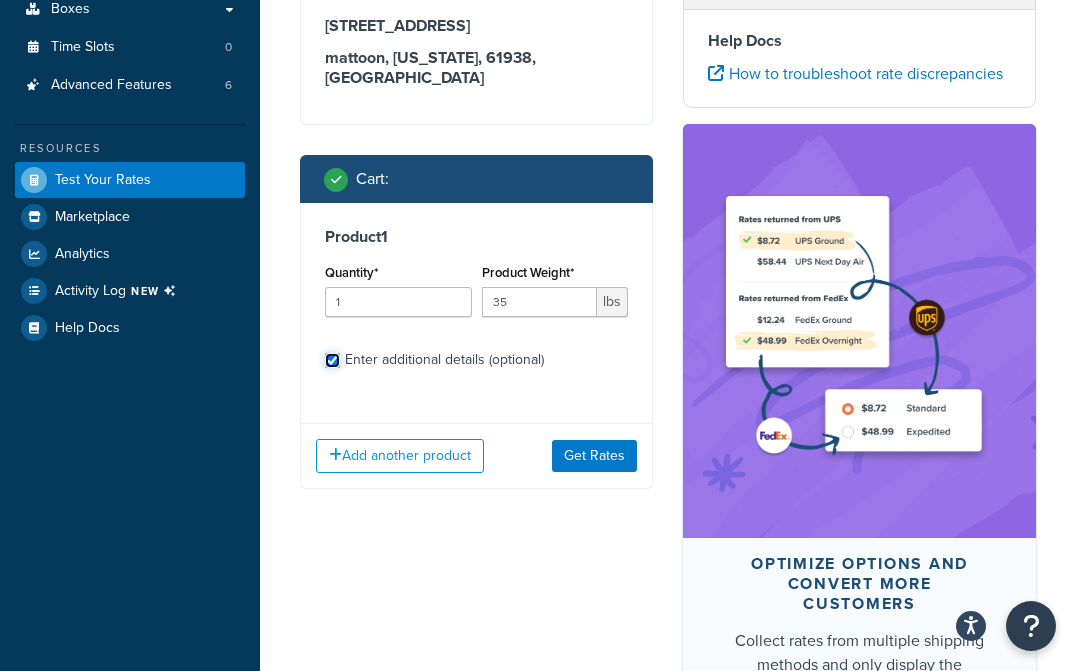 checkbox on "true" 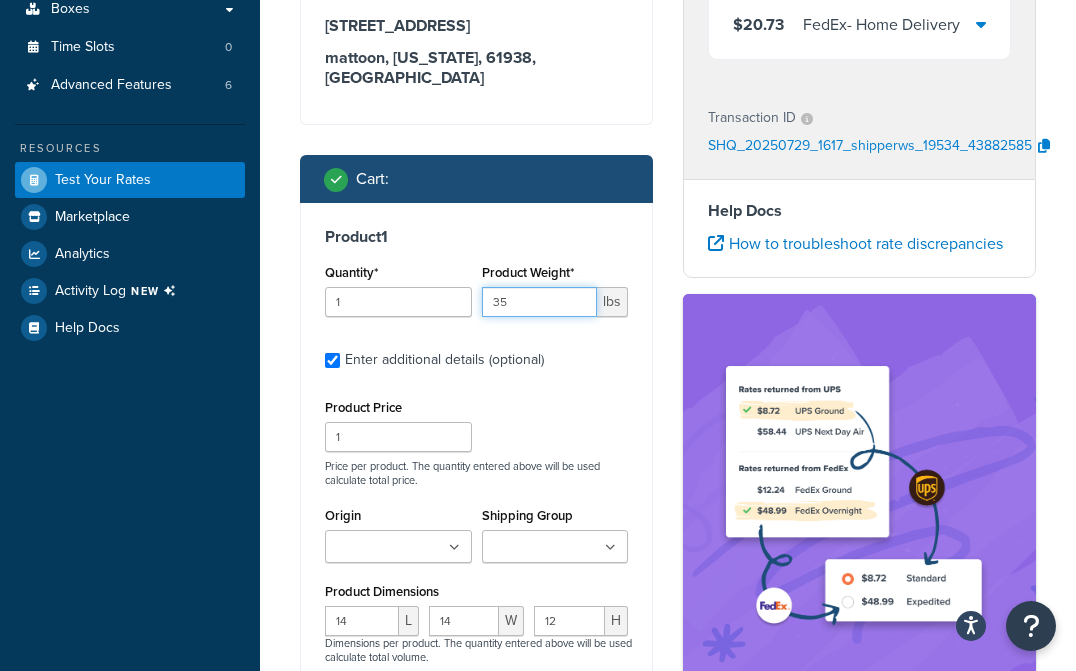 drag, startPoint x: 445, startPoint y: 307, endPoint x: 423, endPoint y: 303, distance: 22.36068 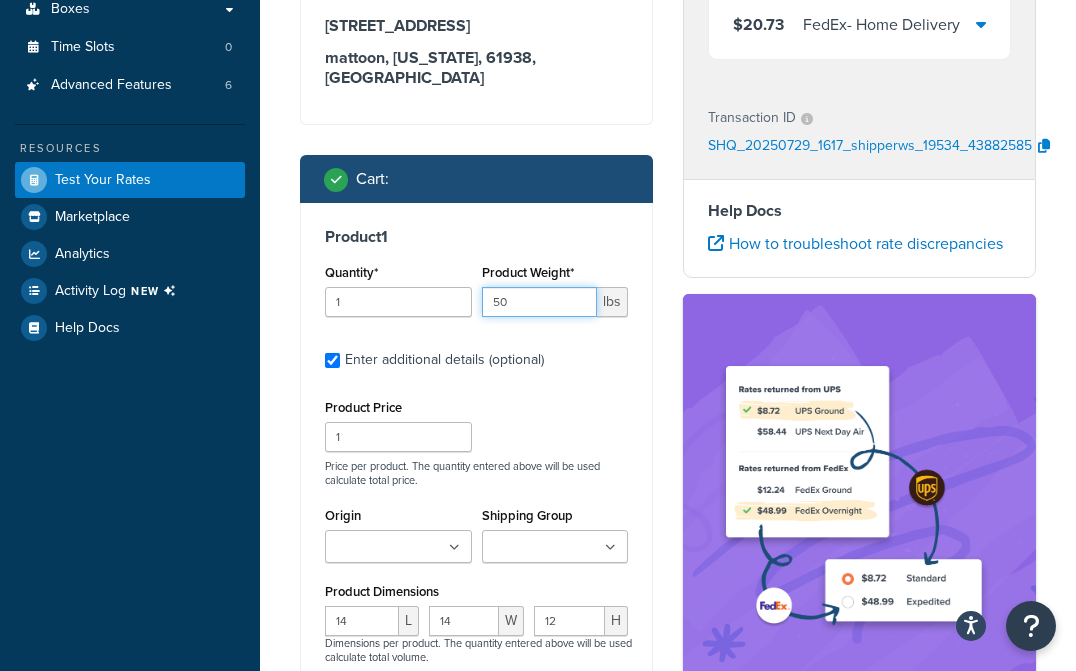 type on "50" 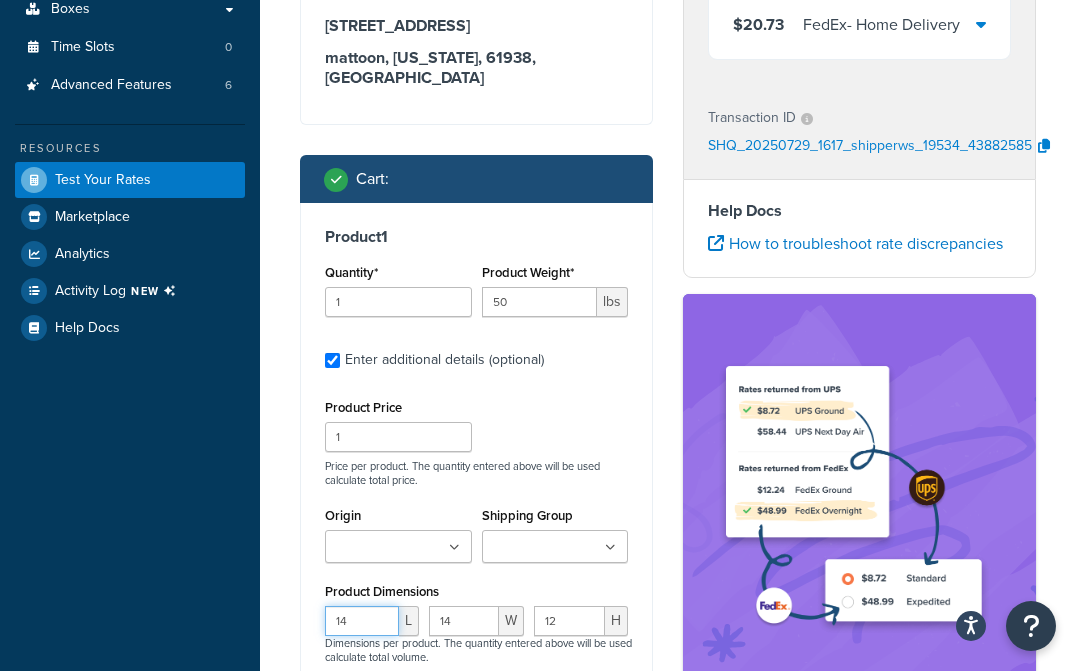 drag, startPoint x: 353, startPoint y: 623, endPoint x: 328, endPoint y: 625, distance: 25.079872 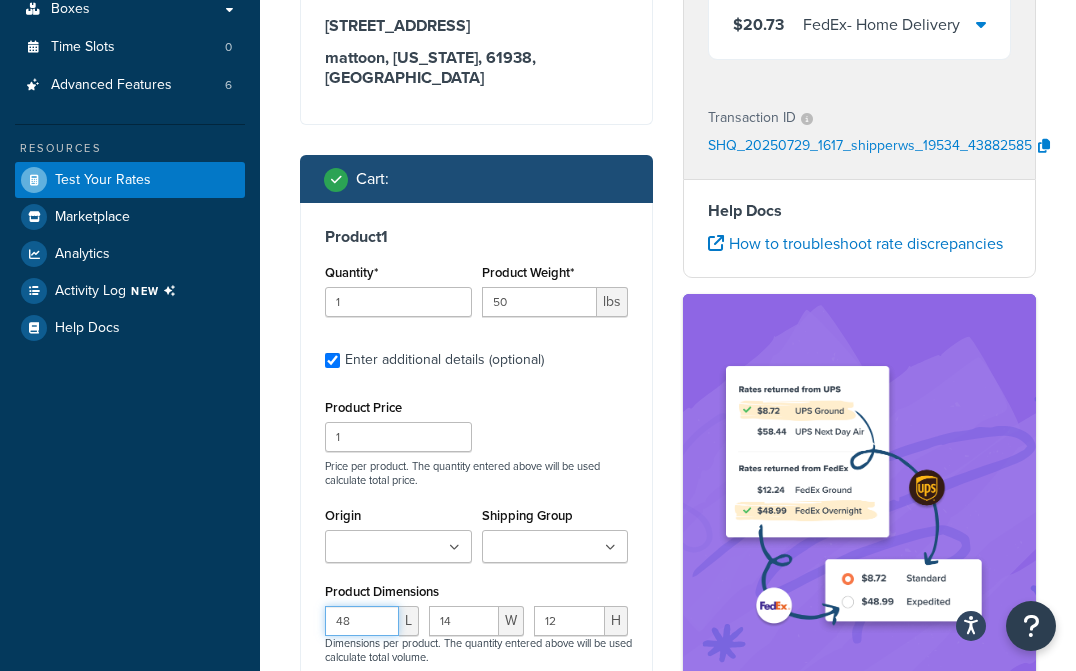 type on "48" 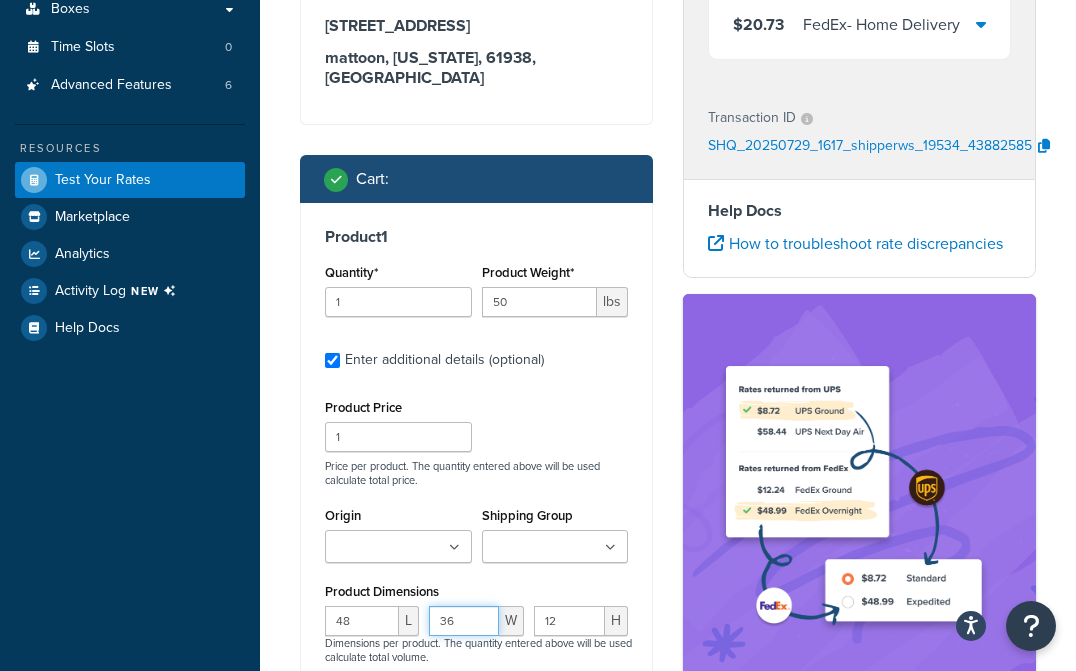 type on "36" 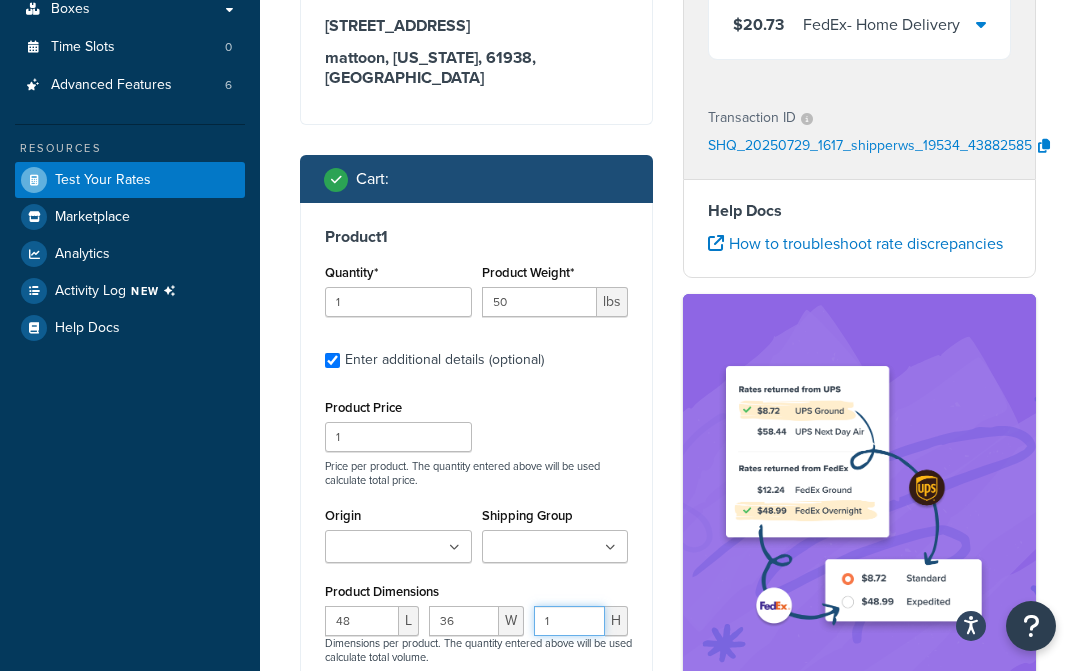 type on "12" 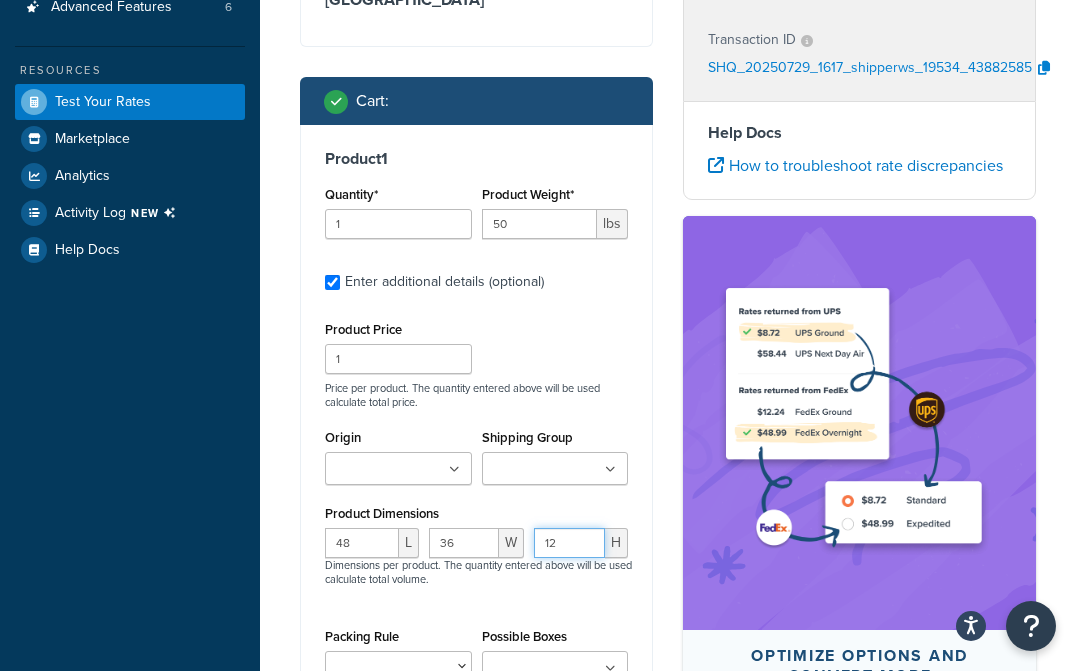 scroll, scrollTop: 600, scrollLeft: 0, axis: vertical 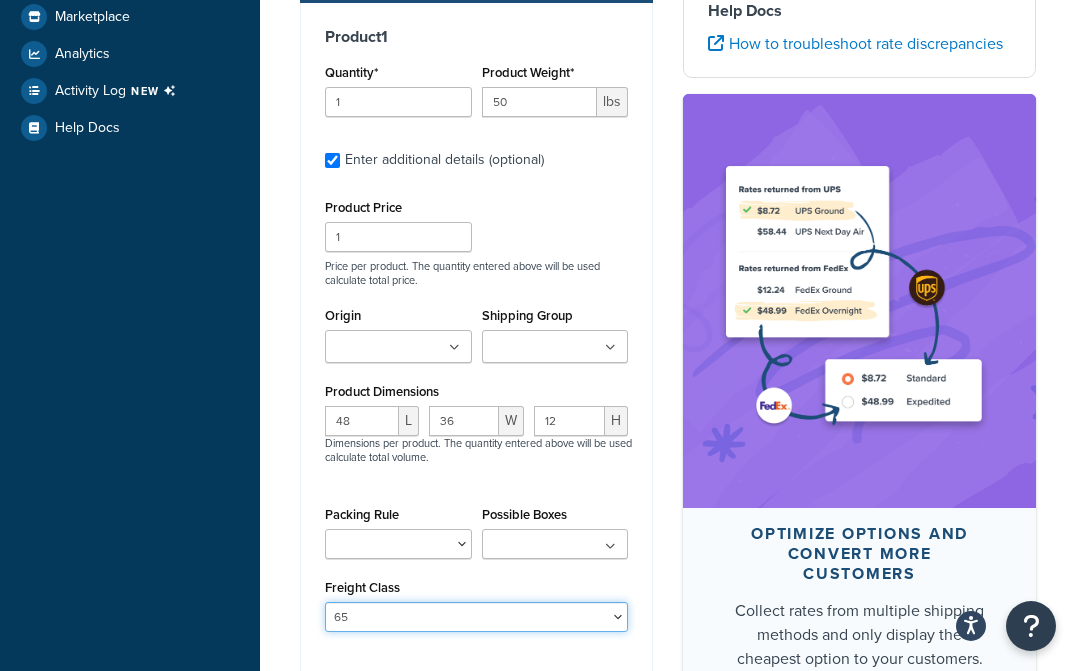 click on "50  55  60  65  70  77.5  85  92.5  100  110  125  150  175  200  250  300  400  500" at bounding box center (476, 617) 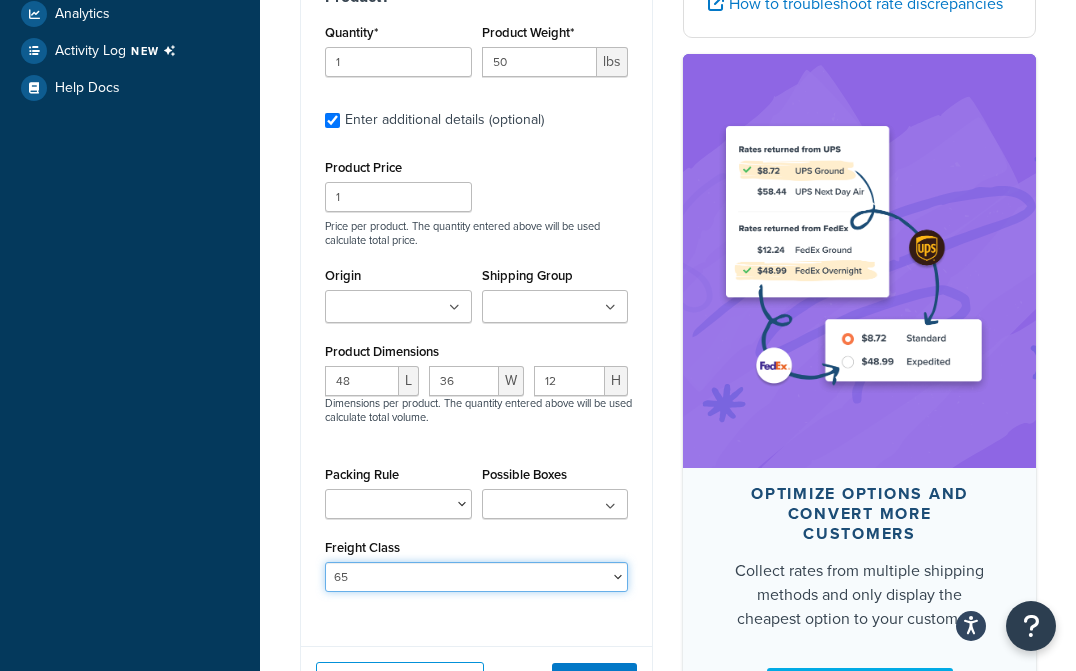 scroll, scrollTop: 700, scrollLeft: 0, axis: vertical 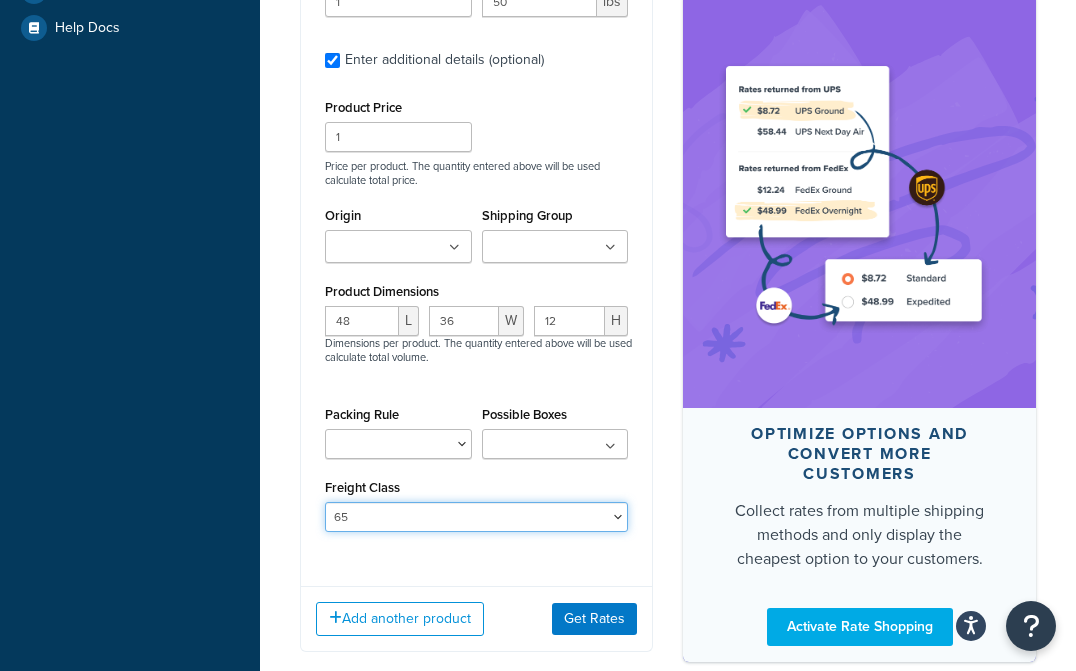 click on "50  55  60  65  70  77.5  85  92.5  100  110  125  150  175  200  250  300  400  500" at bounding box center (476, 517) 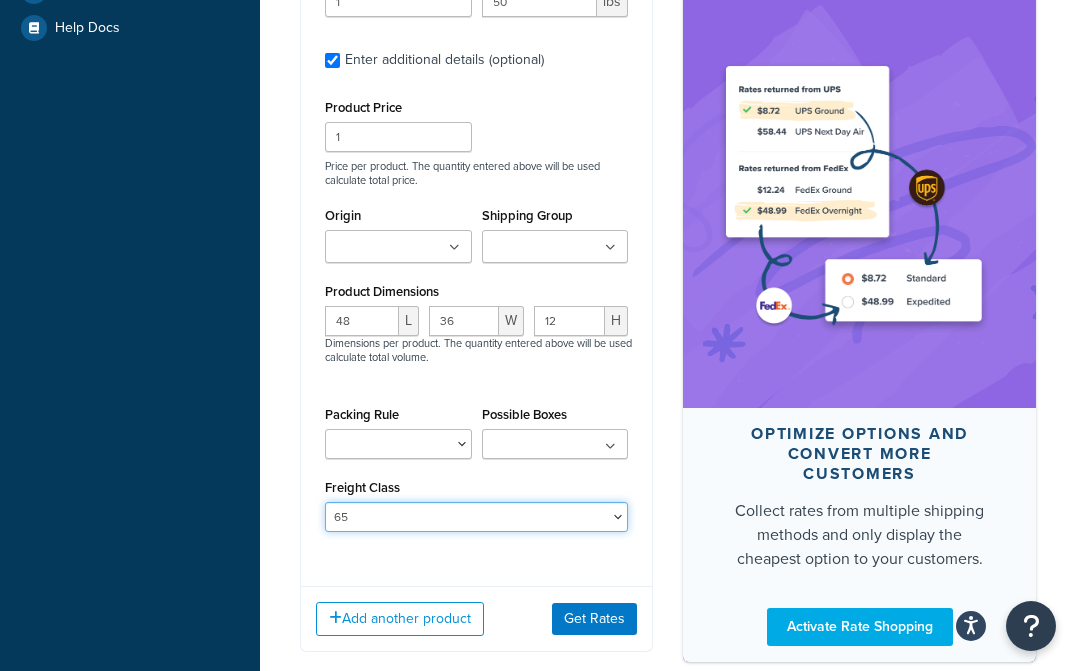 select on "200" 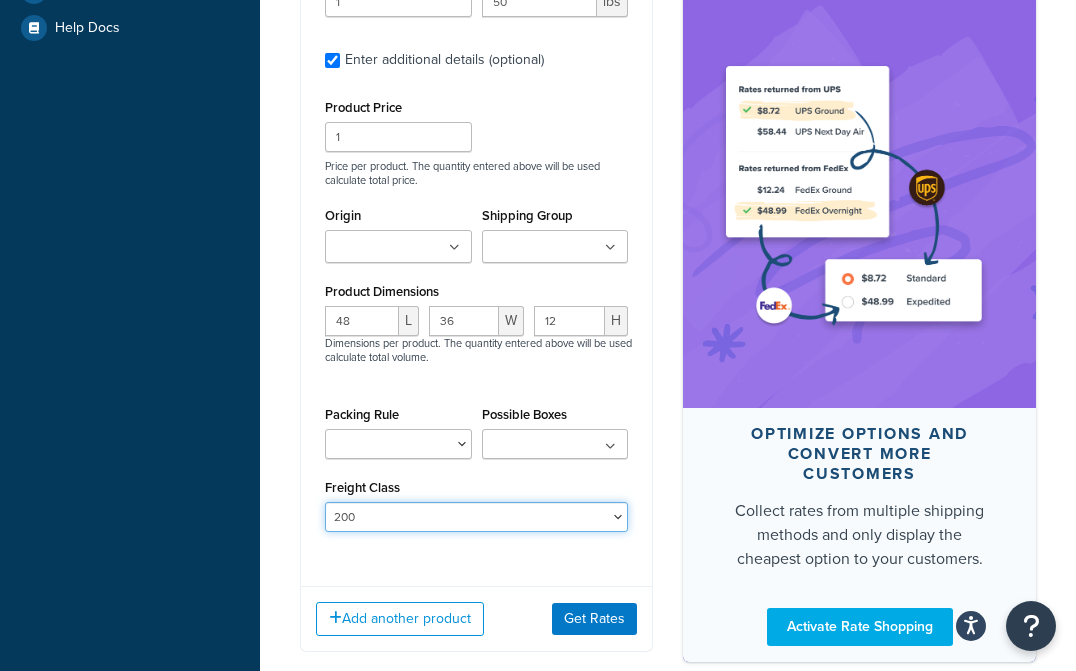 click on "50  55  60  65  70  77.5  85  92.5  100  110  125  150  175  200  250  300  400  500" at bounding box center [476, 517] 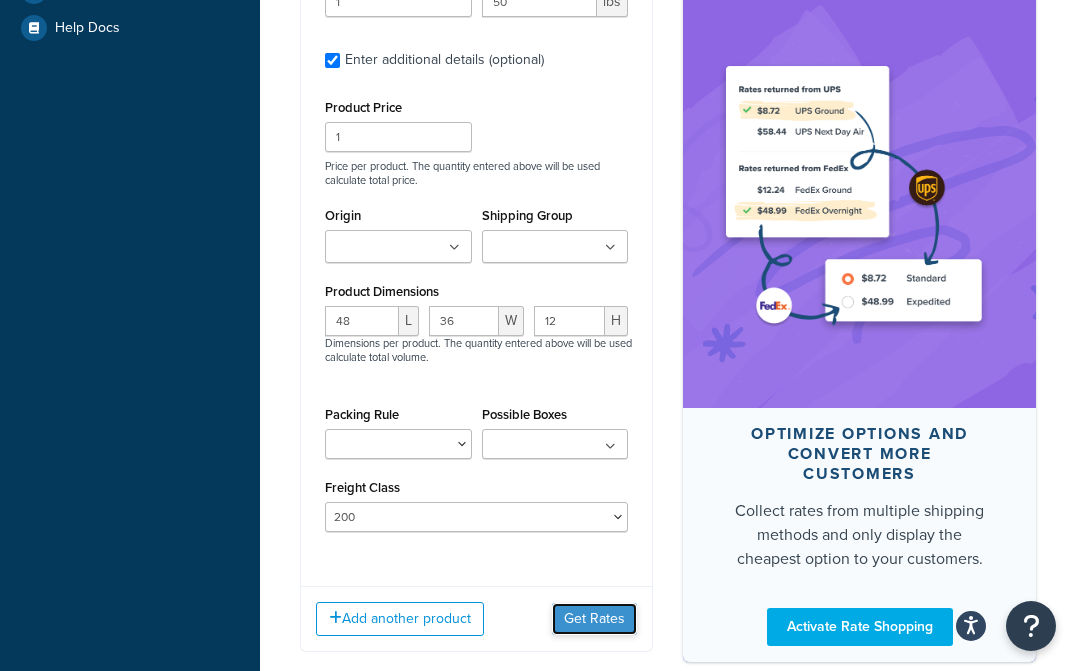 click on "Get Rates" at bounding box center [594, 619] 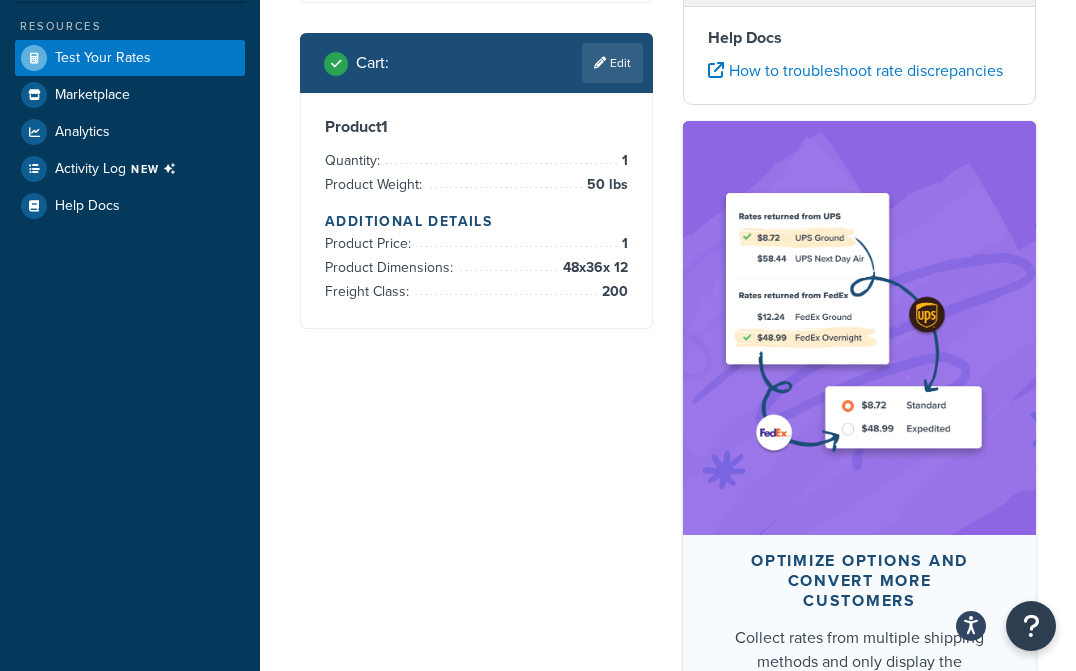 scroll, scrollTop: 300, scrollLeft: 0, axis: vertical 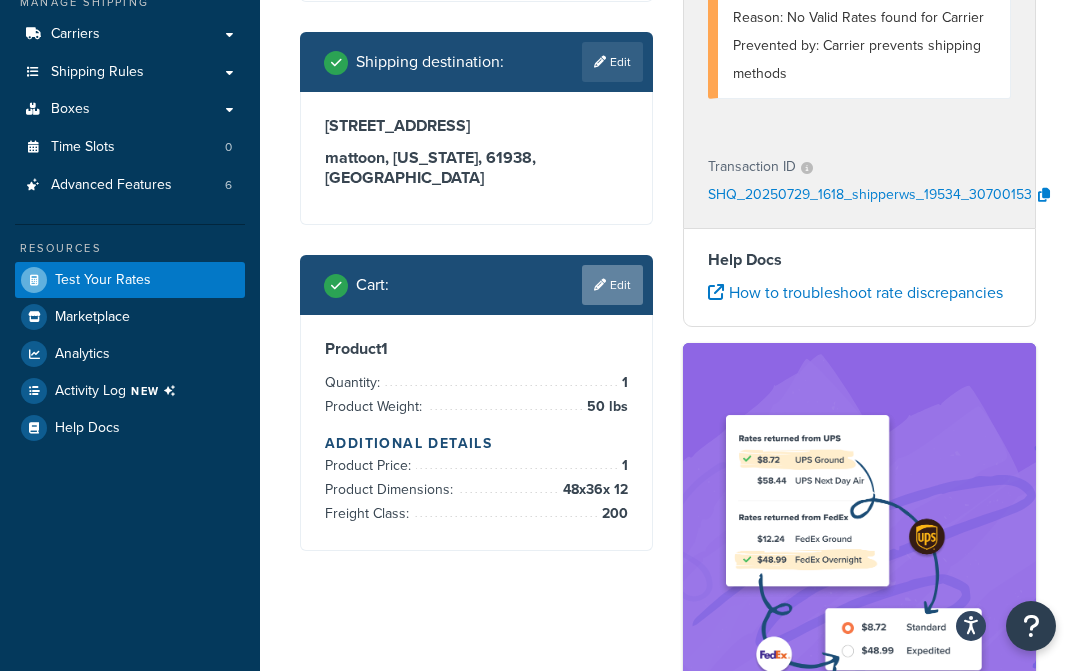 click on "Edit" at bounding box center (612, 285) 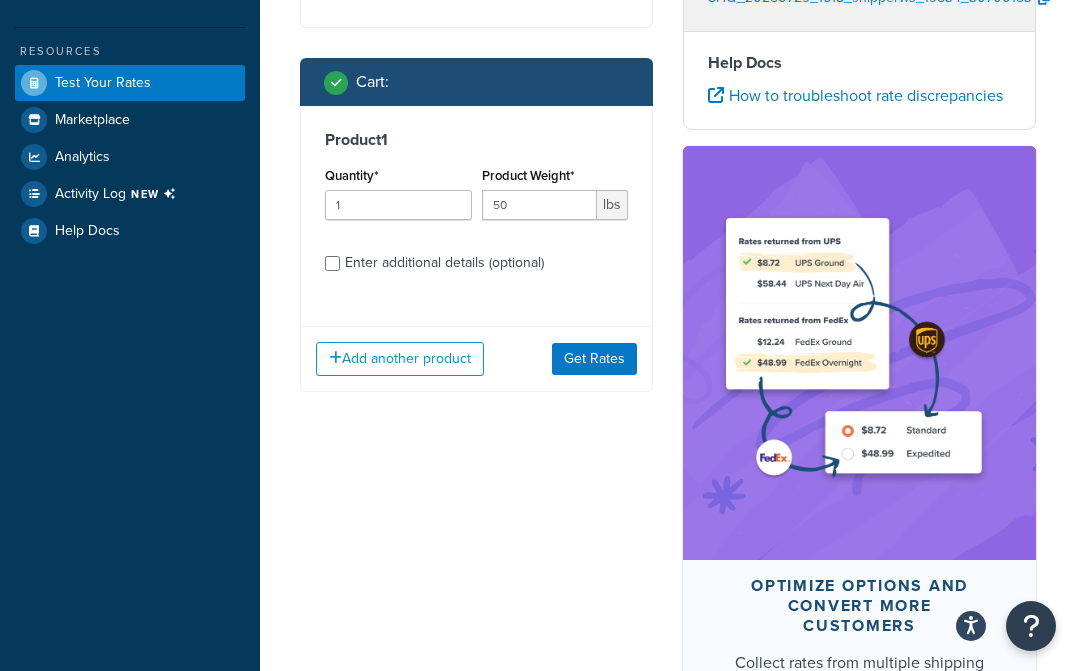 scroll, scrollTop: 500, scrollLeft: 0, axis: vertical 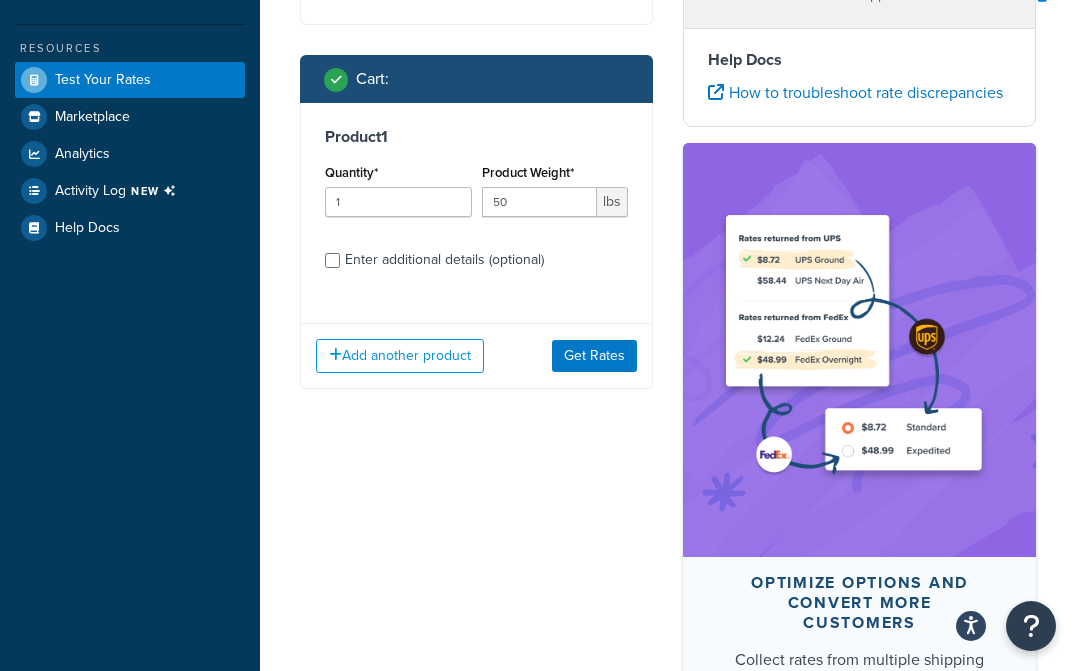 click on "Enter additional details (optional)" at bounding box center (444, 260) 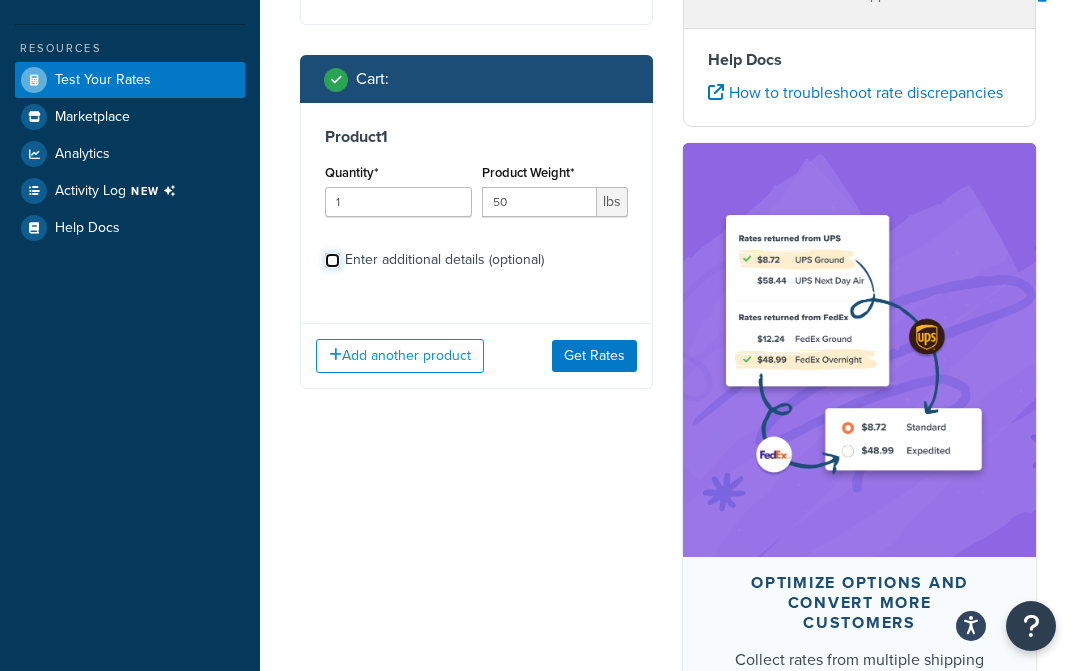 click on "Enter additional details (optional)" at bounding box center [332, 260] 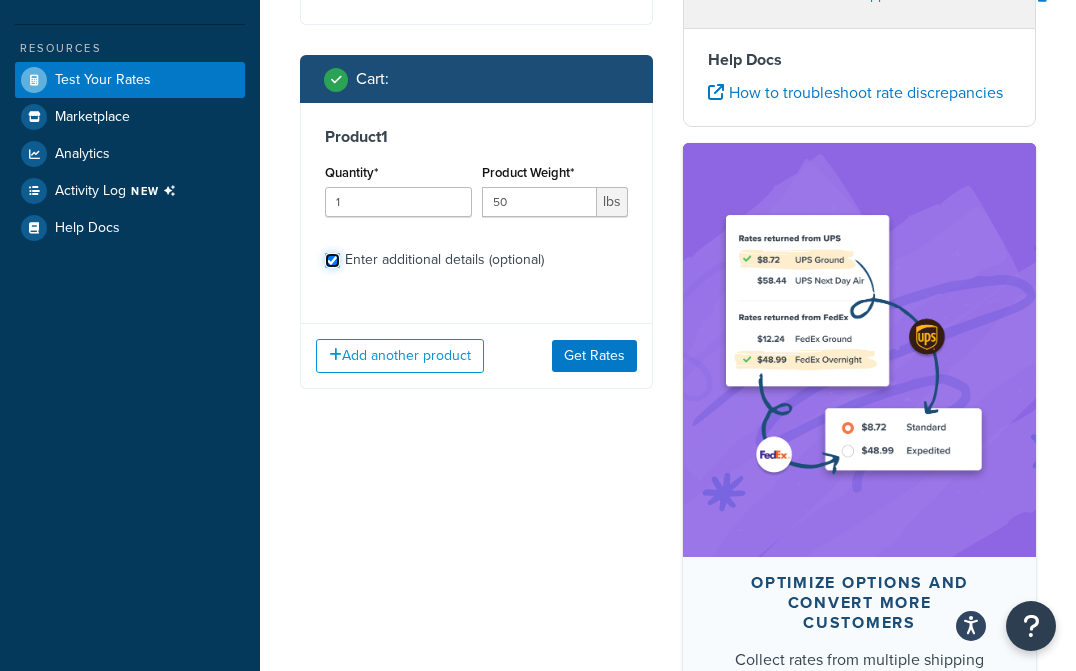 checkbox on "true" 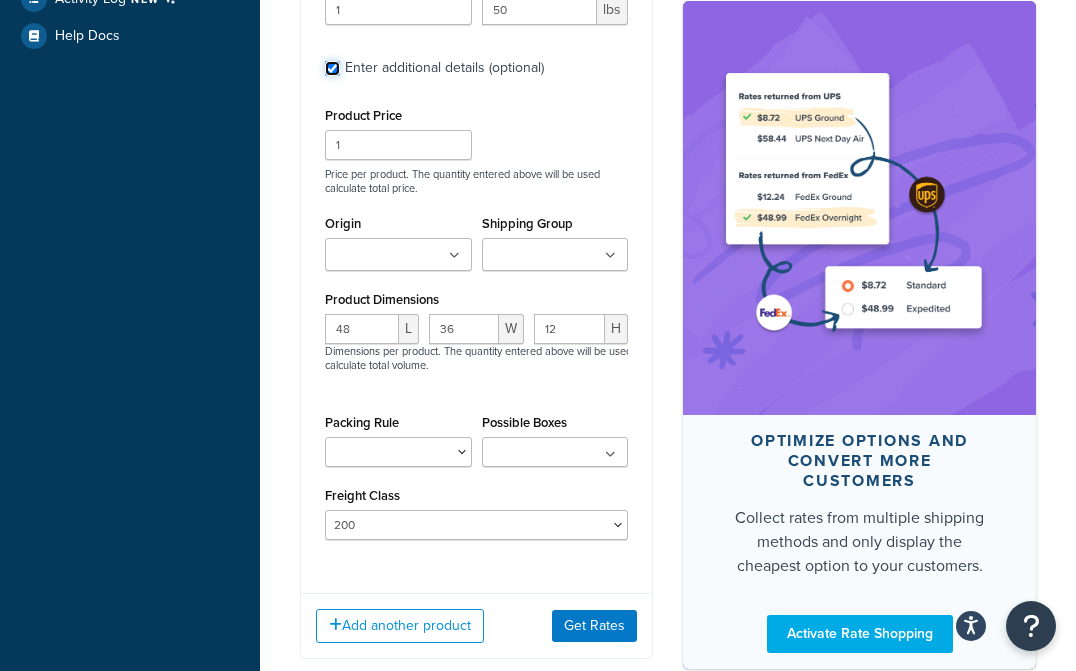scroll, scrollTop: 759, scrollLeft: 0, axis: vertical 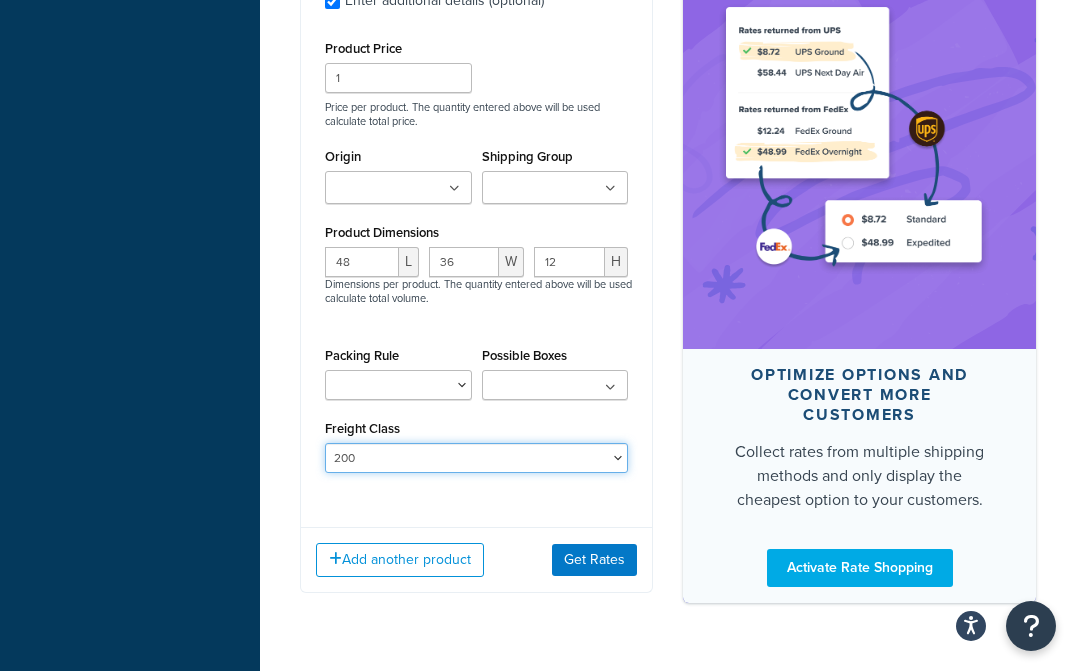 click on "50  55  60  65  70  77.5  85  92.5  100  110  125  150  175  200  250  300  400  500" at bounding box center (476, 458) 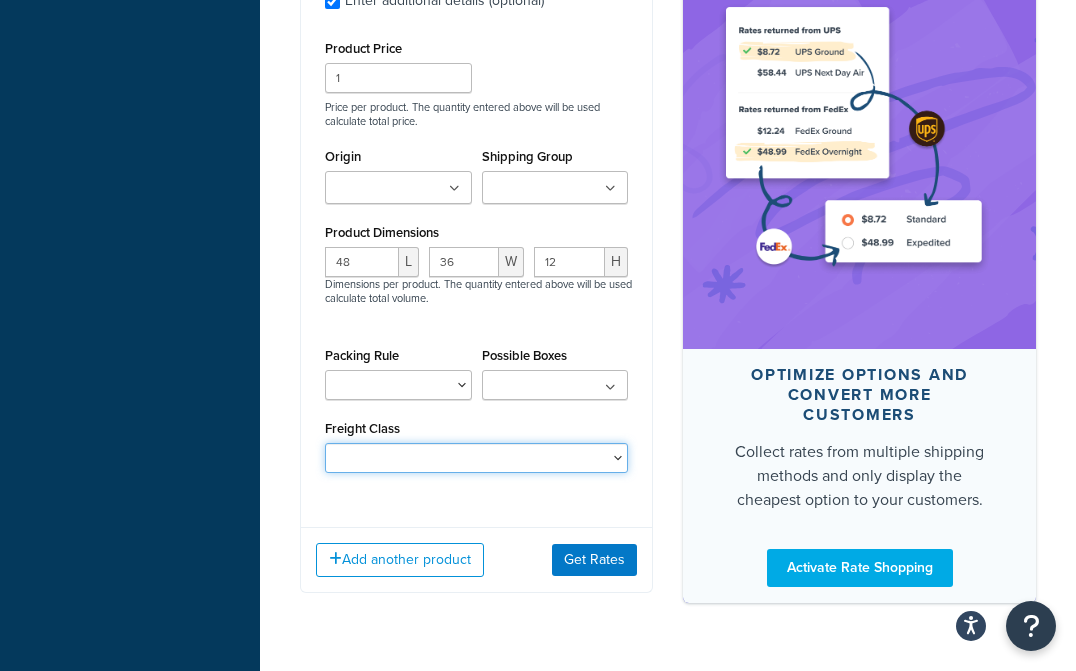 click on "50  55  60  65  70  77.5  85  92.5  100  110  125  150  175  200  250  300  400  500" at bounding box center [476, 458] 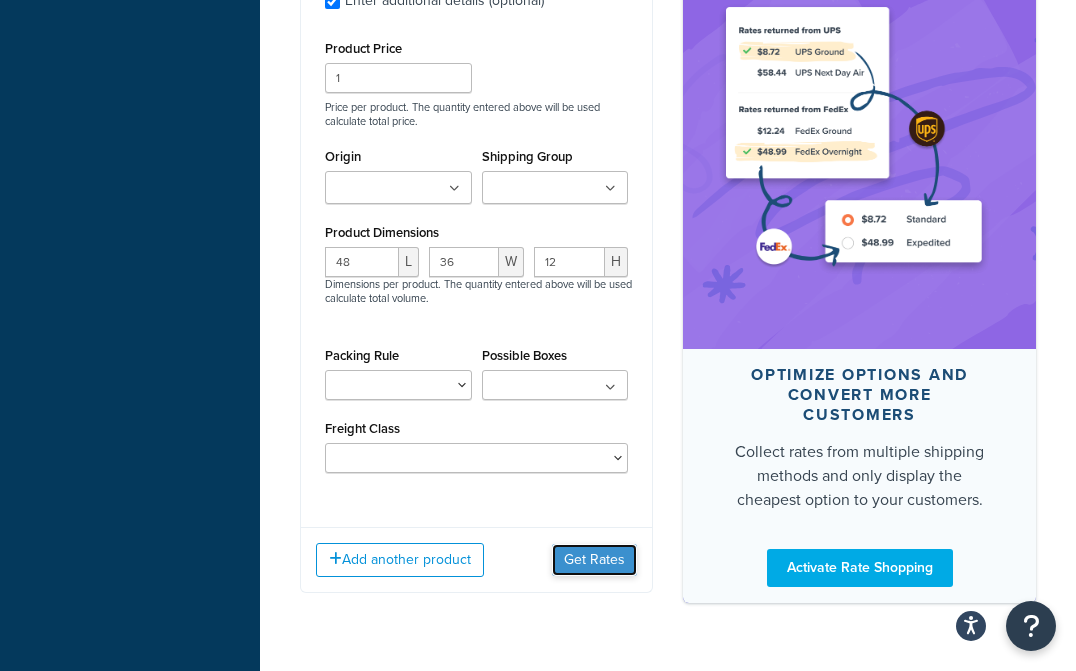 click on "Get Rates" at bounding box center (594, 560) 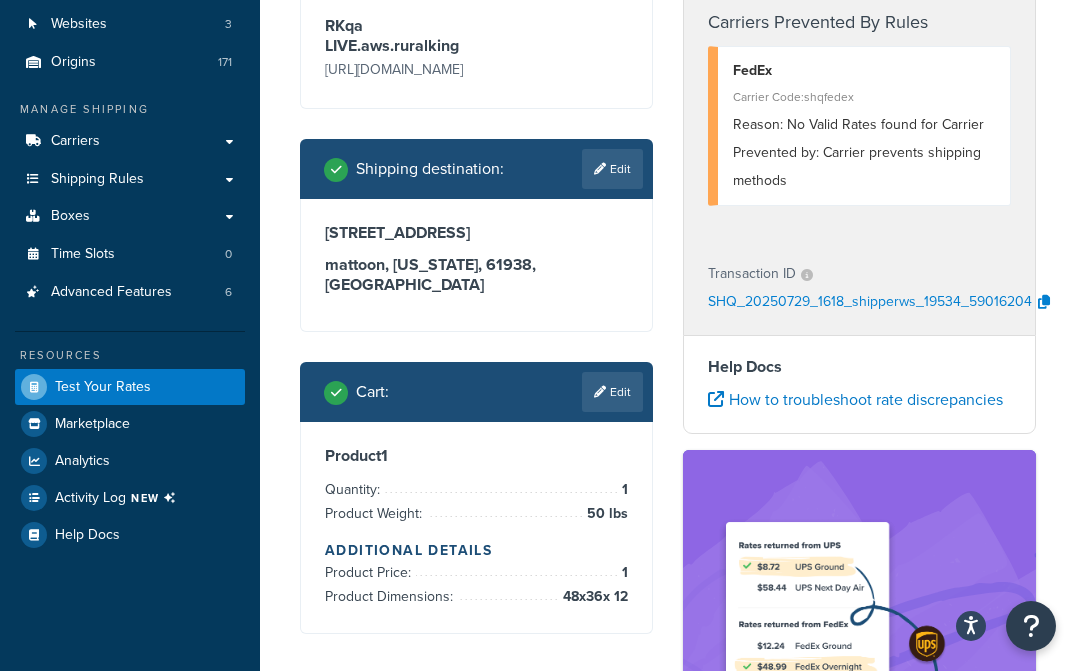 scroll, scrollTop: 400, scrollLeft: 0, axis: vertical 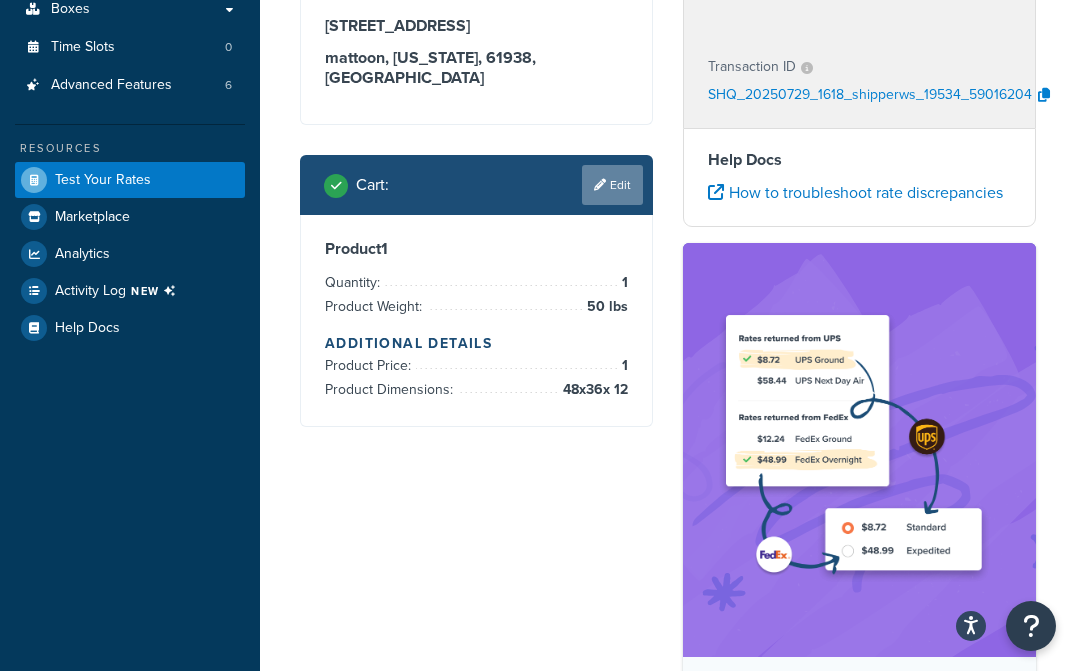 click on "Edit" at bounding box center (612, 185) 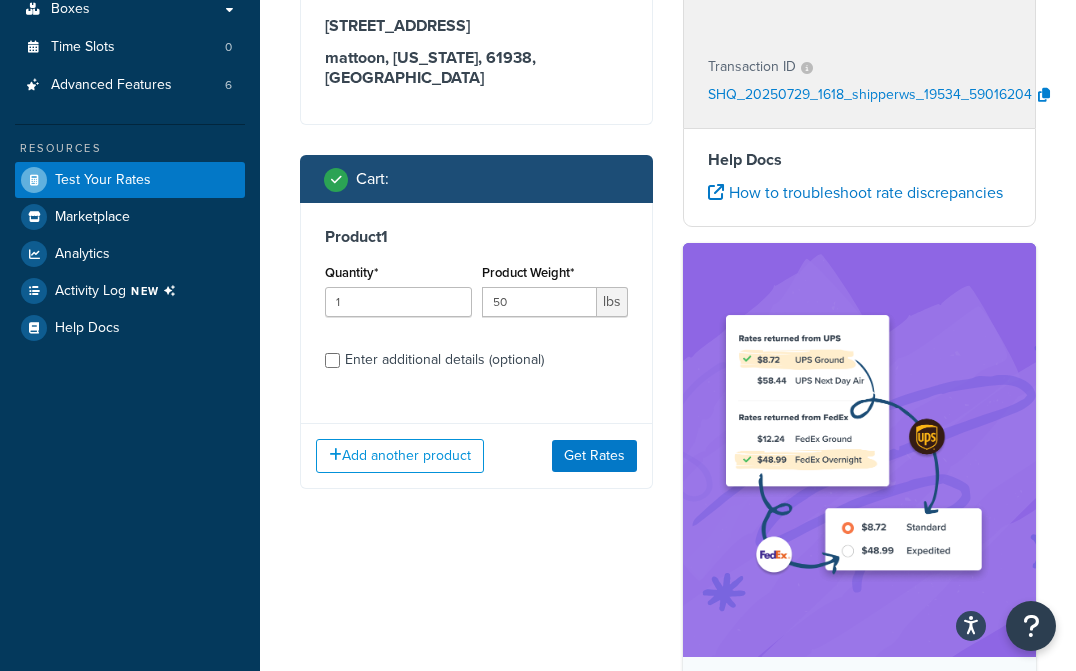 click on "Enter additional details (optional)" at bounding box center (444, 360) 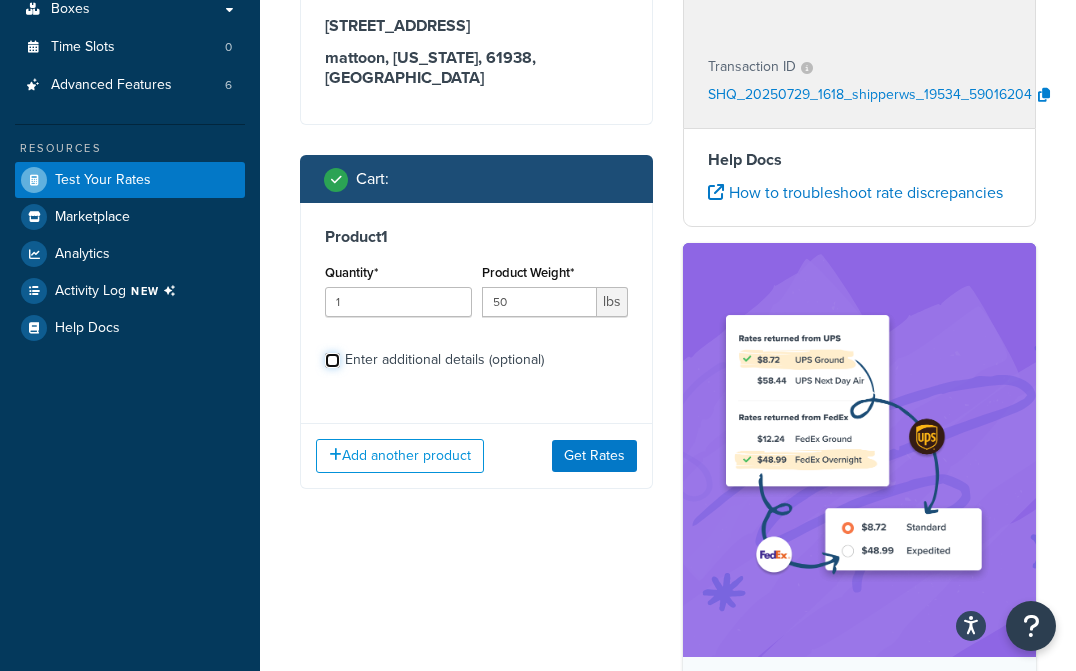 click on "Enter additional details (optional)" at bounding box center [332, 360] 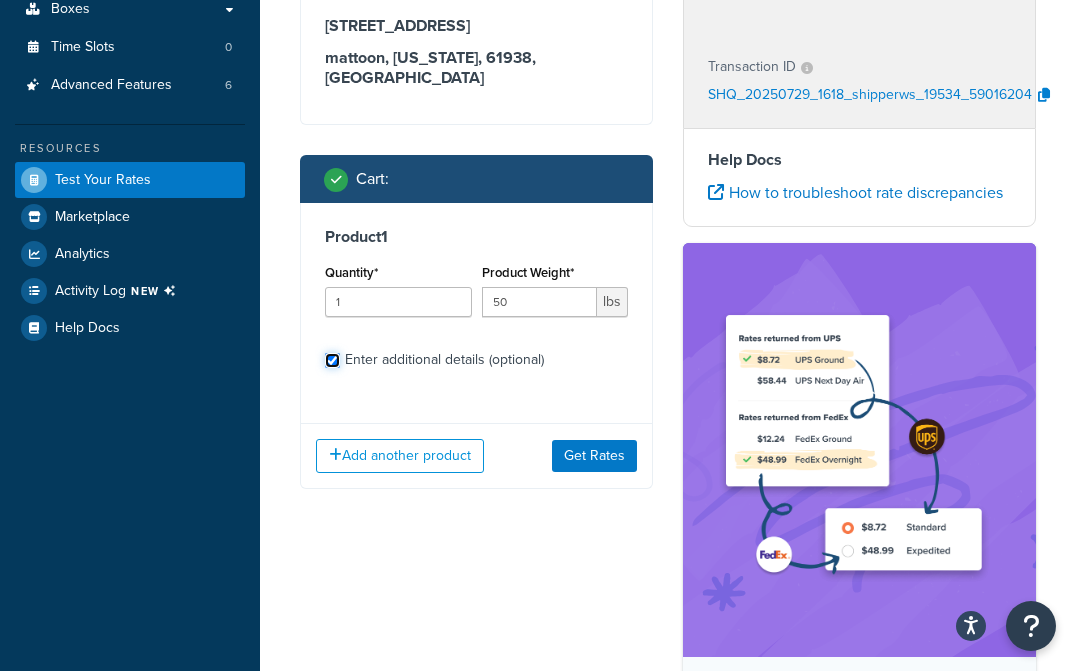 checkbox on "true" 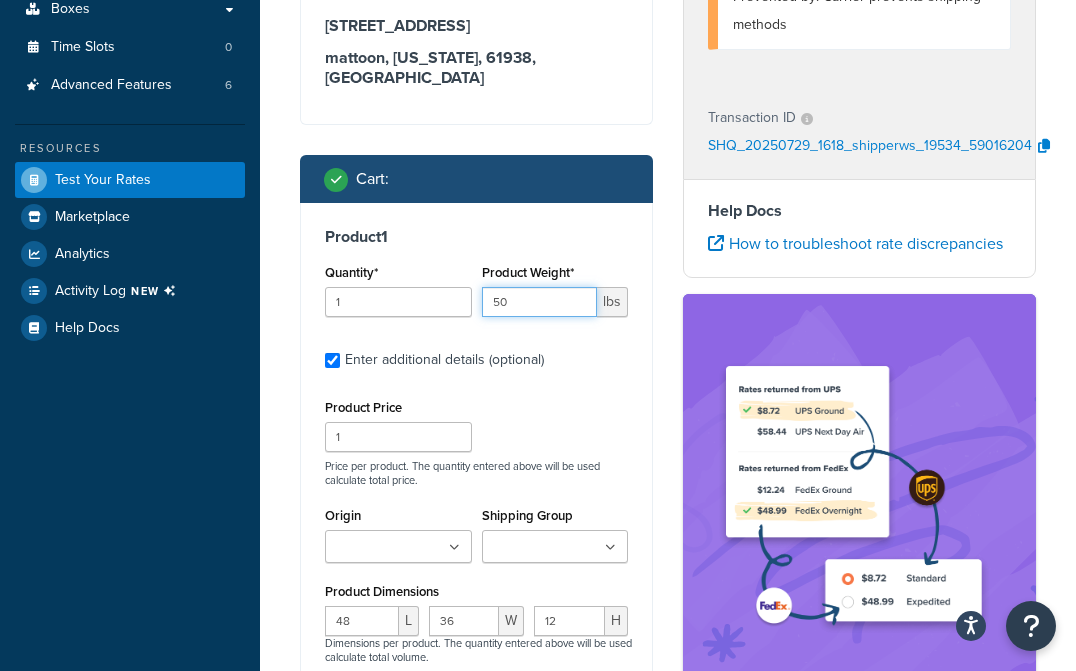 drag, startPoint x: 534, startPoint y: 311, endPoint x: 428, endPoint y: 312, distance: 106.004715 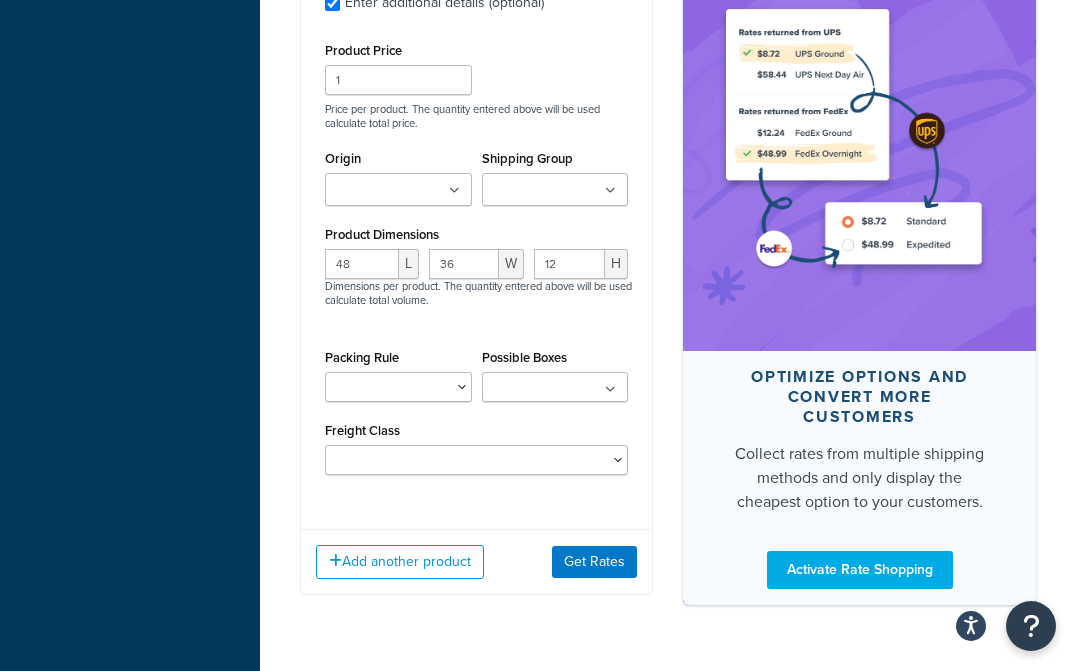 scroll, scrollTop: 800, scrollLeft: 0, axis: vertical 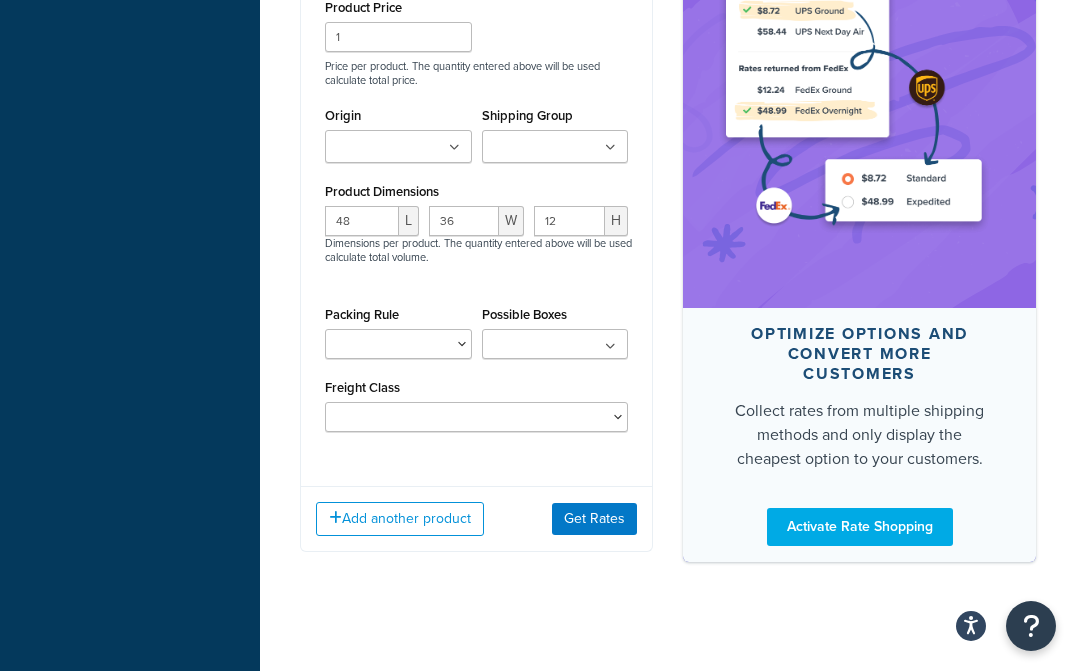 type on "1300" 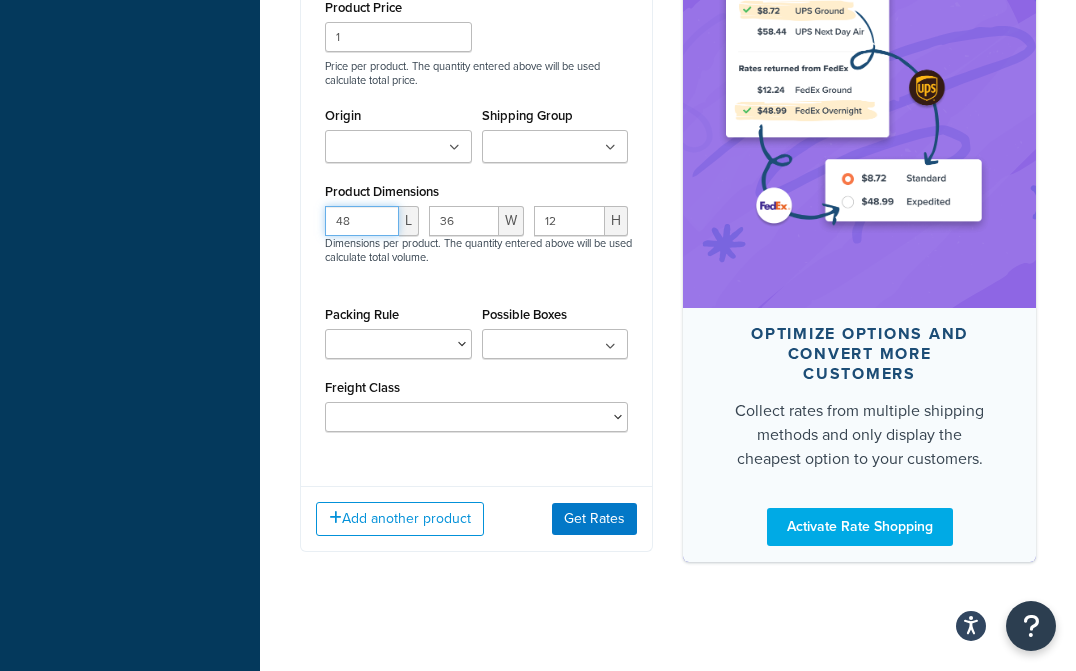 drag, startPoint x: 360, startPoint y: 231, endPoint x: 247, endPoint y: 232, distance: 113.004425 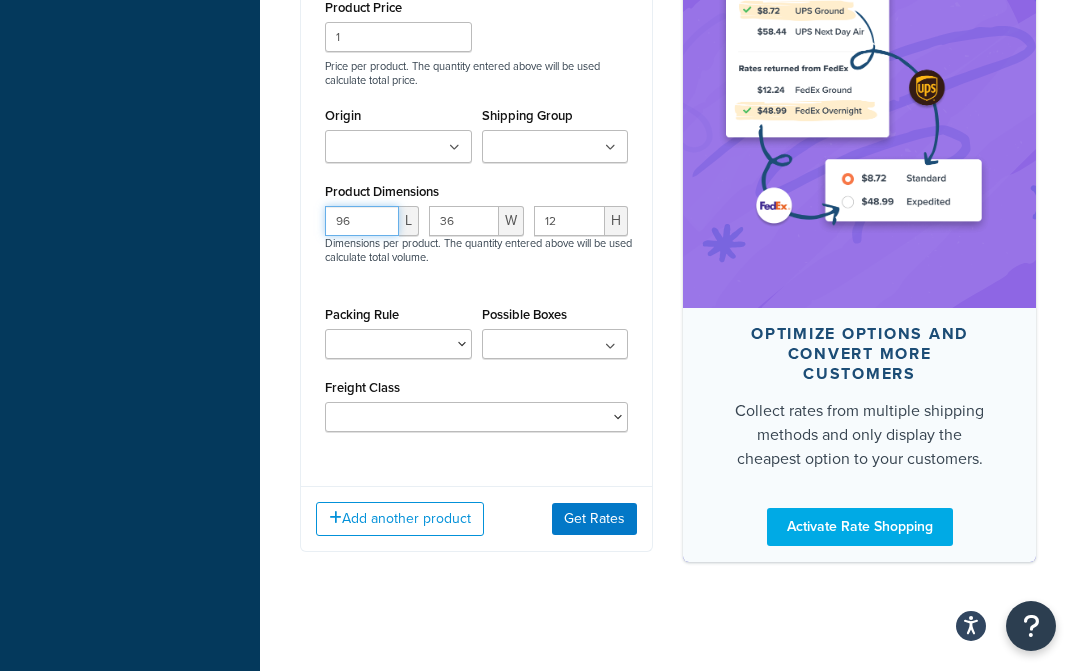 type on "96" 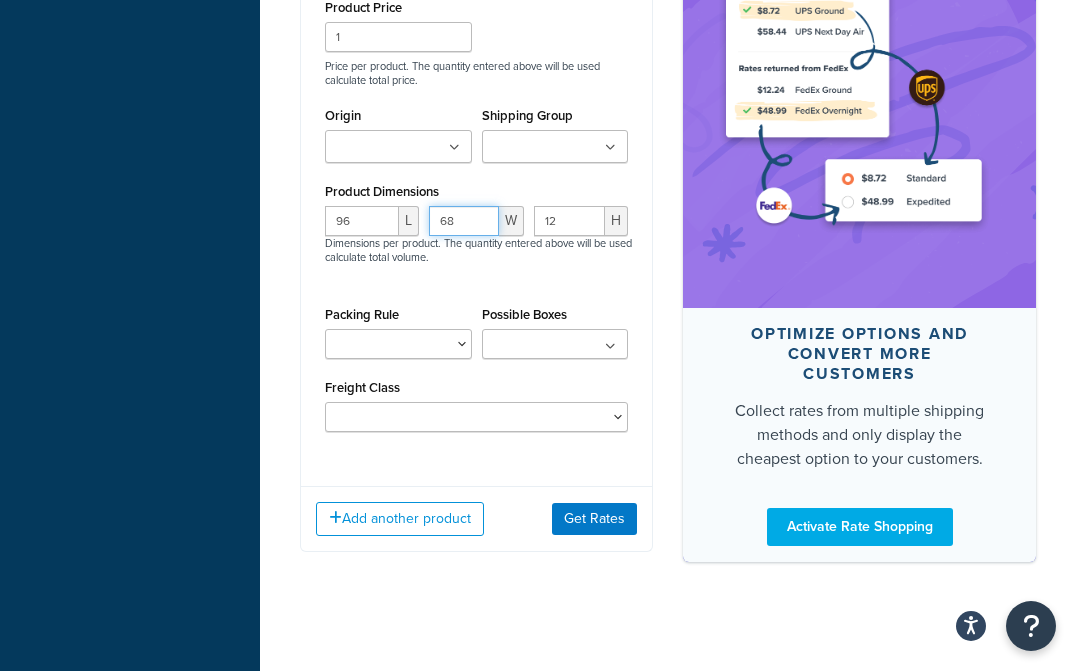 type on "68" 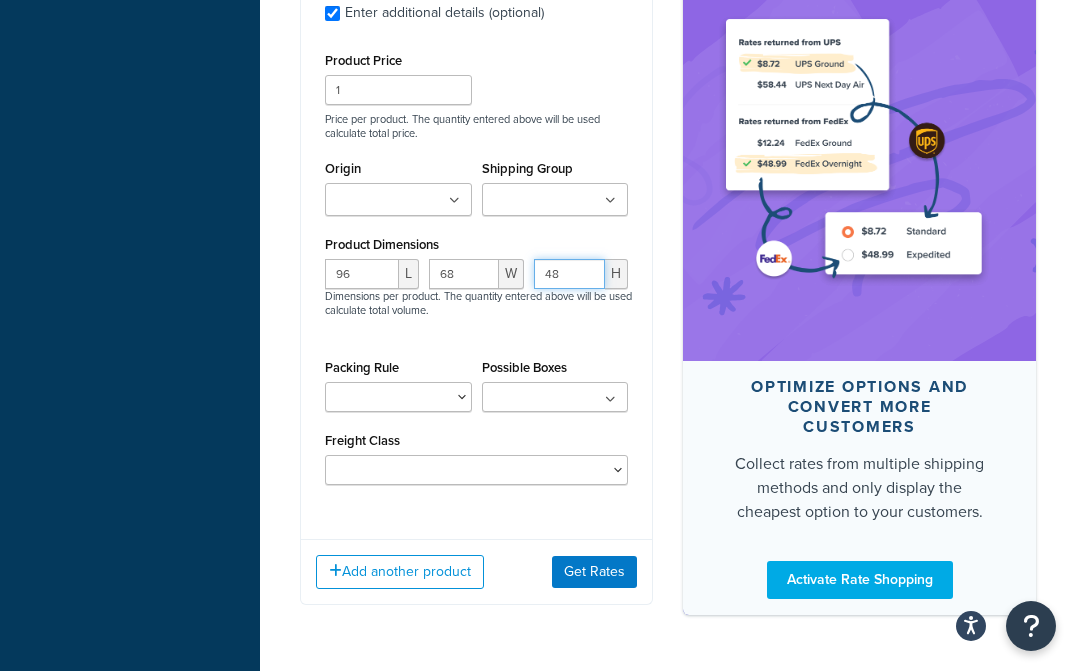 scroll, scrollTop: 700, scrollLeft: 0, axis: vertical 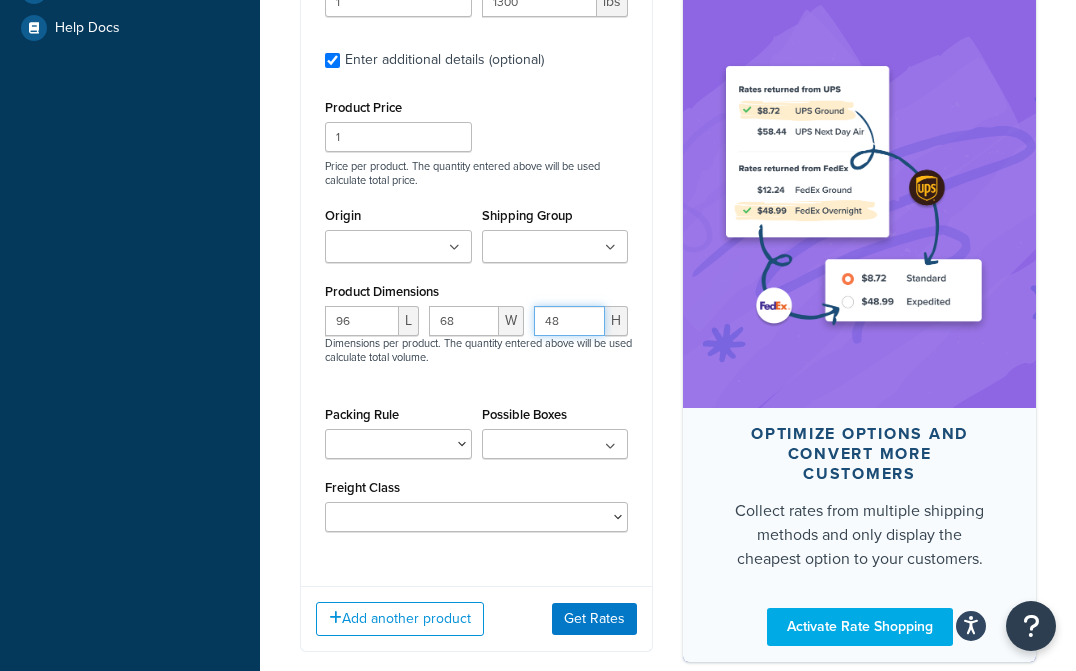 type on "48" 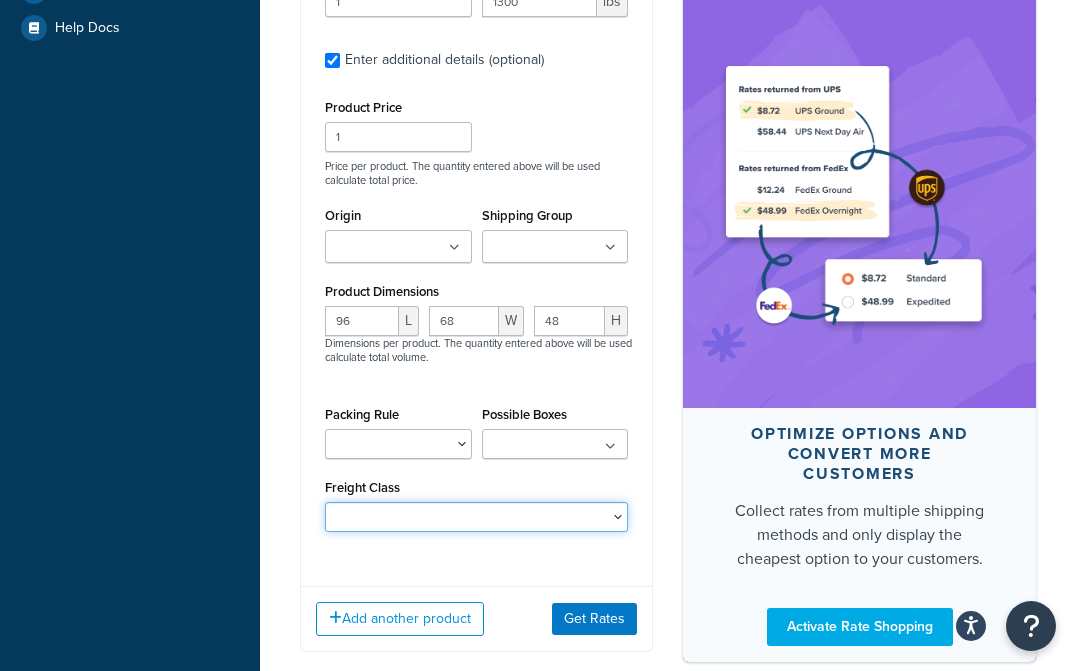 click on "50  55  60  65  70  77.5  85  92.5  100  110  125  150  175  200  250  300  400  500" at bounding box center [476, 517] 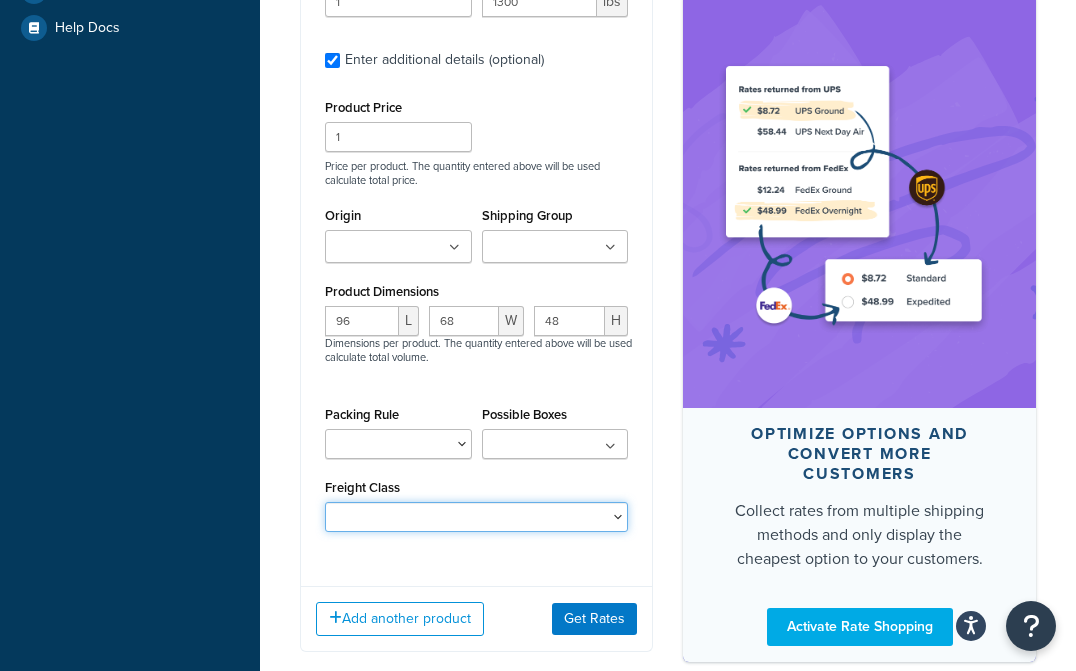select on "125" 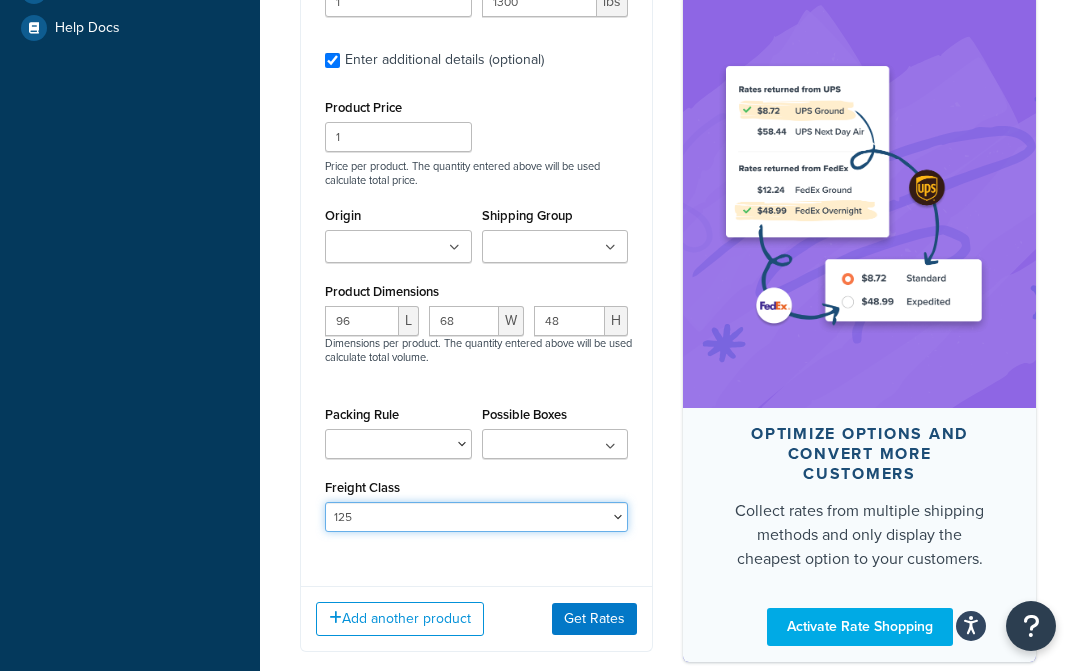 click on "50  55  60  65  70  77.5  85  92.5  100  110  125  150  175  200  250  300  400  500" at bounding box center [476, 517] 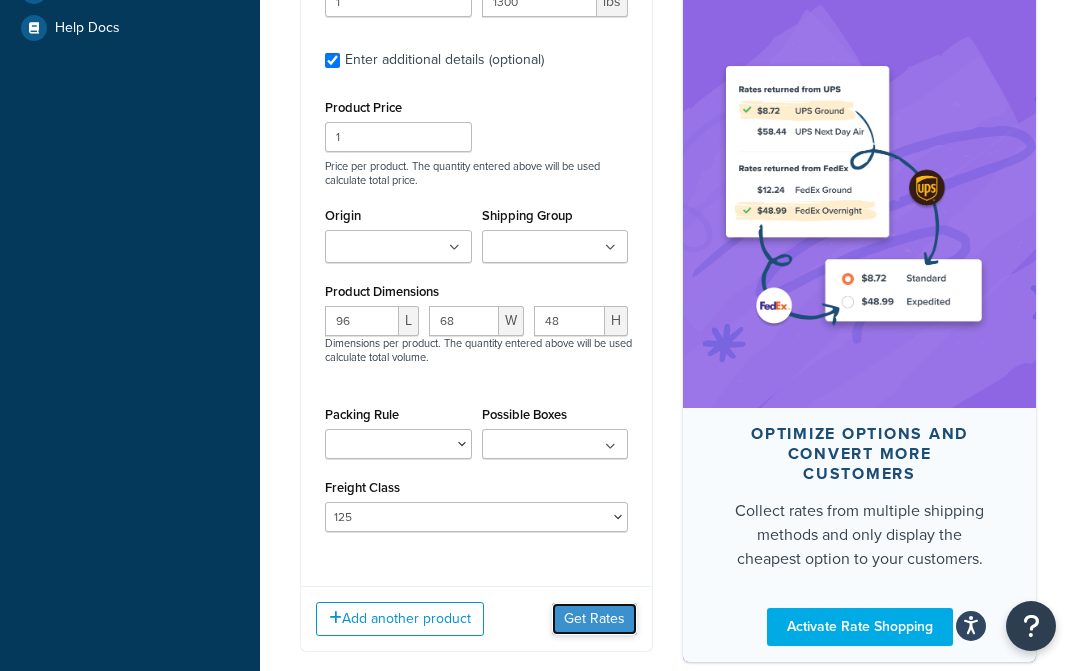 click on "Get Rates" at bounding box center [594, 619] 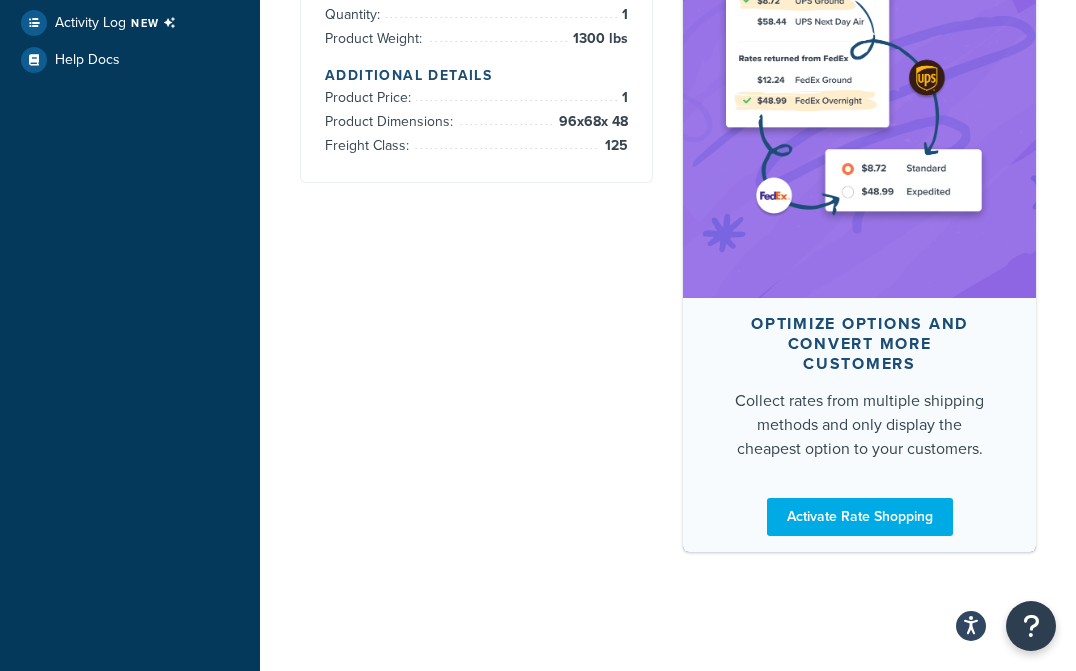 scroll, scrollTop: 0, scrollLeft: 0, axis: both 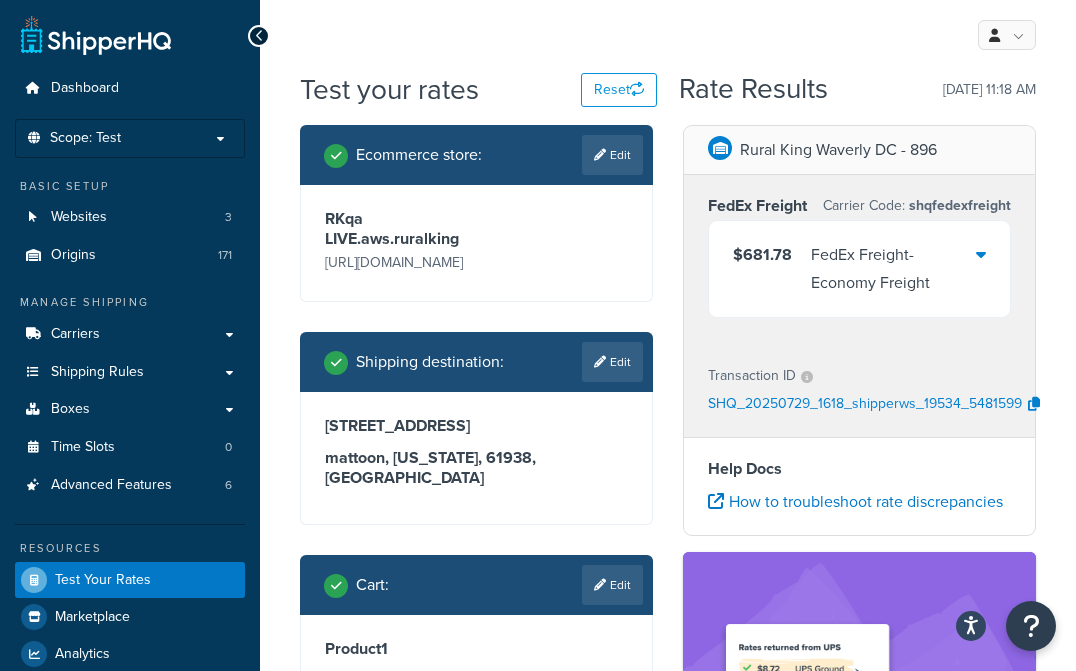 click on "Rural King Waverly DC - 896 FedEx Freight Carrier Code:   shqfedexfreight $681.78 FedEx Freight  -   Economy Freight Transaction ID  SHQ_20250729_1618_shipperws_19534_5481599 Help Docs How to troubleshoot rate discrepancies Optimize options and convert more customers Collect rates from multiple shipping methods and only display the cheapest option to your customers. Activate Rate Shopping" at bounding box center (859, 682) 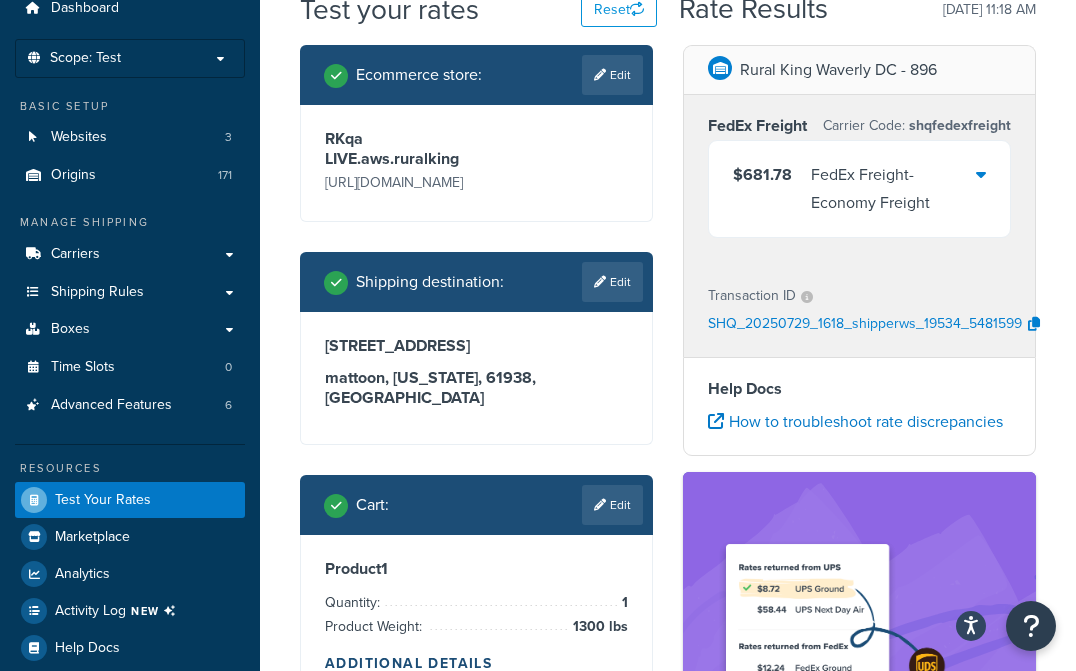 scroll, scrollTop: 400, scrollLeft: 0, axis: vertical 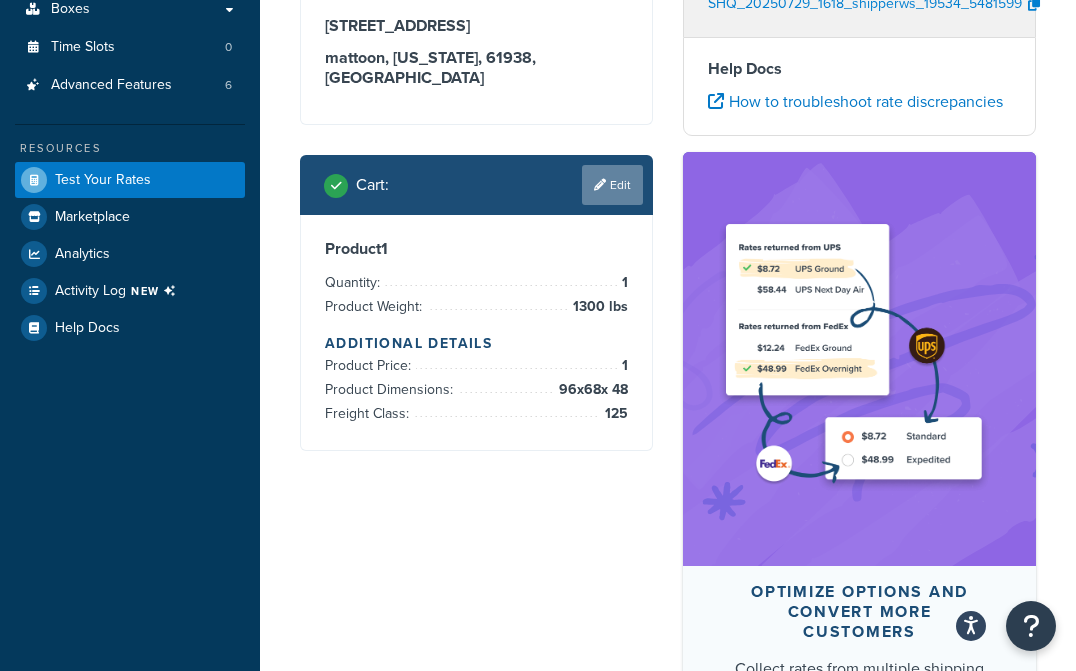 click on "Edit" at bounding box center [612, 185] 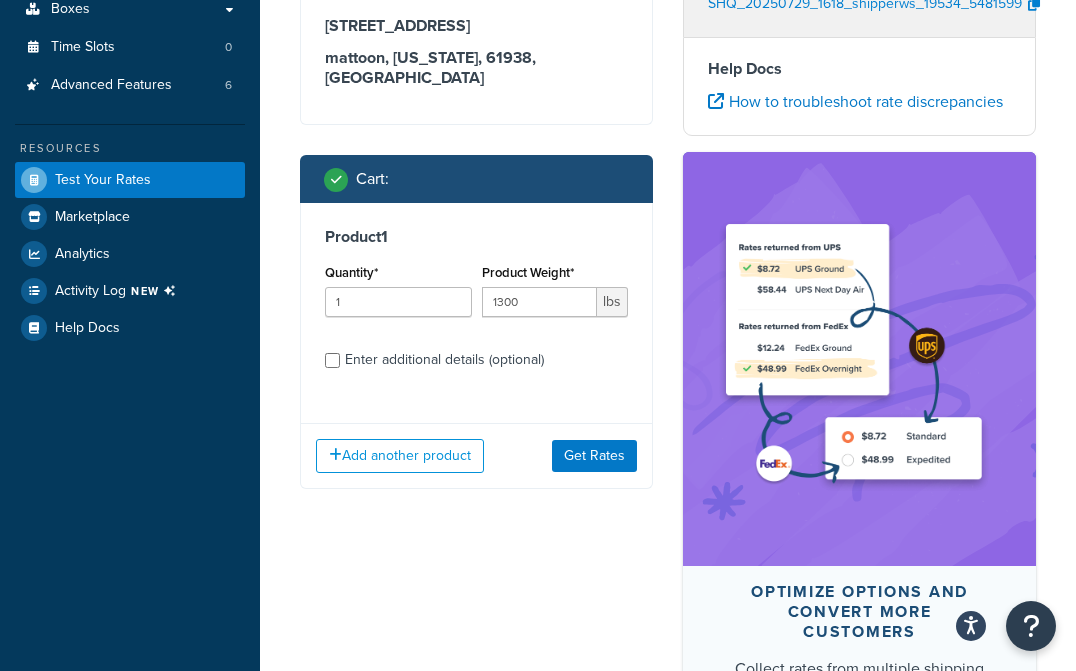 click on "Enter additional details (optional)" at bounding box center [444, 360] 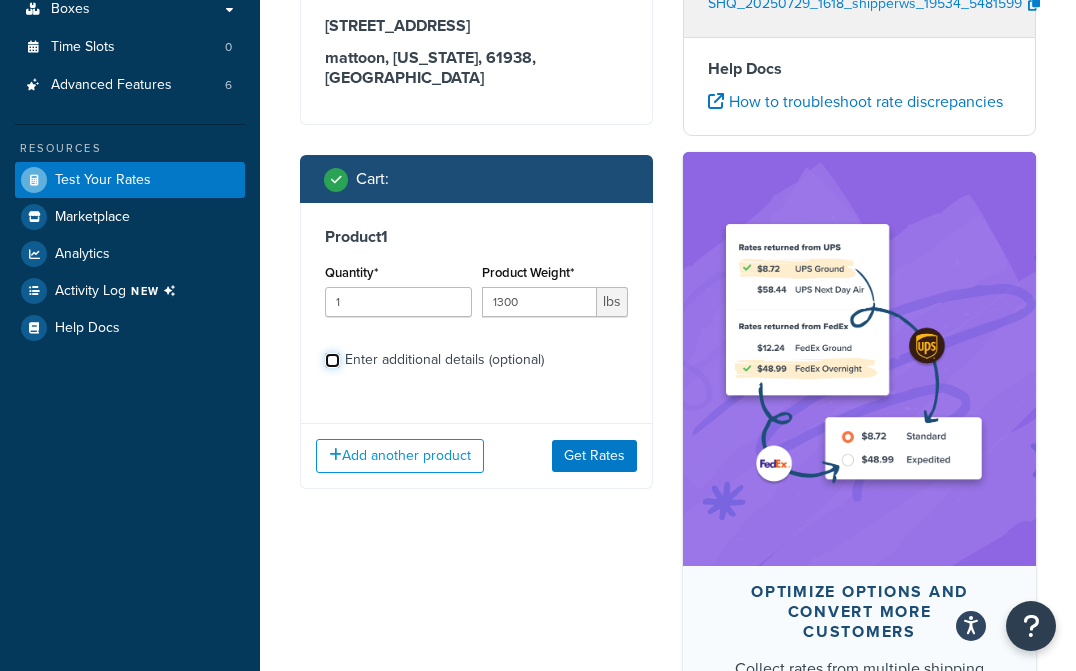 click on "Enter additional details (optional)" at bounding box center [332, 360] 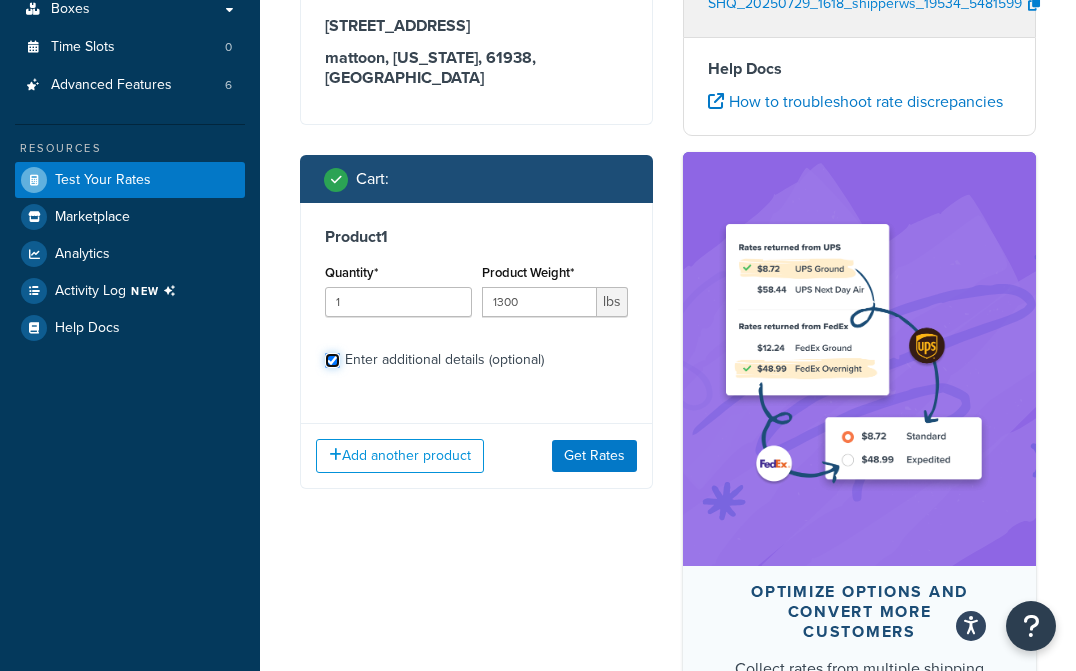 checkbox on "true" 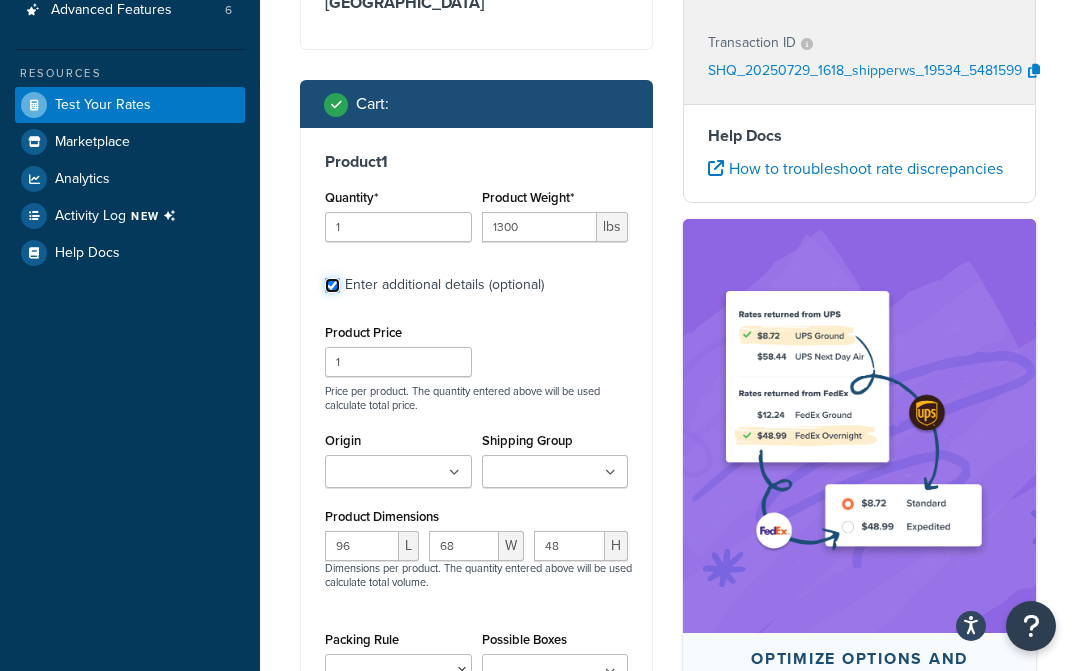 scroll, scrollTop: 600, scrollLeft: 0, axis: vertical 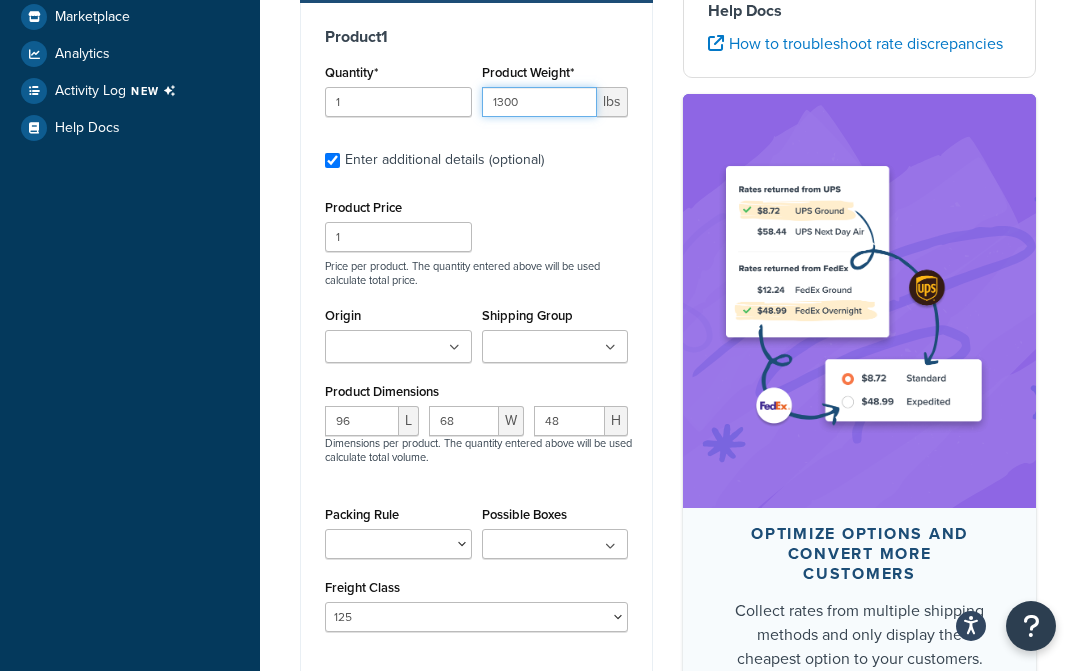drag, startPoint x: 548, startPoint y: 110, endPoint x: 405, endPoint y: 91, distance: 144.25671 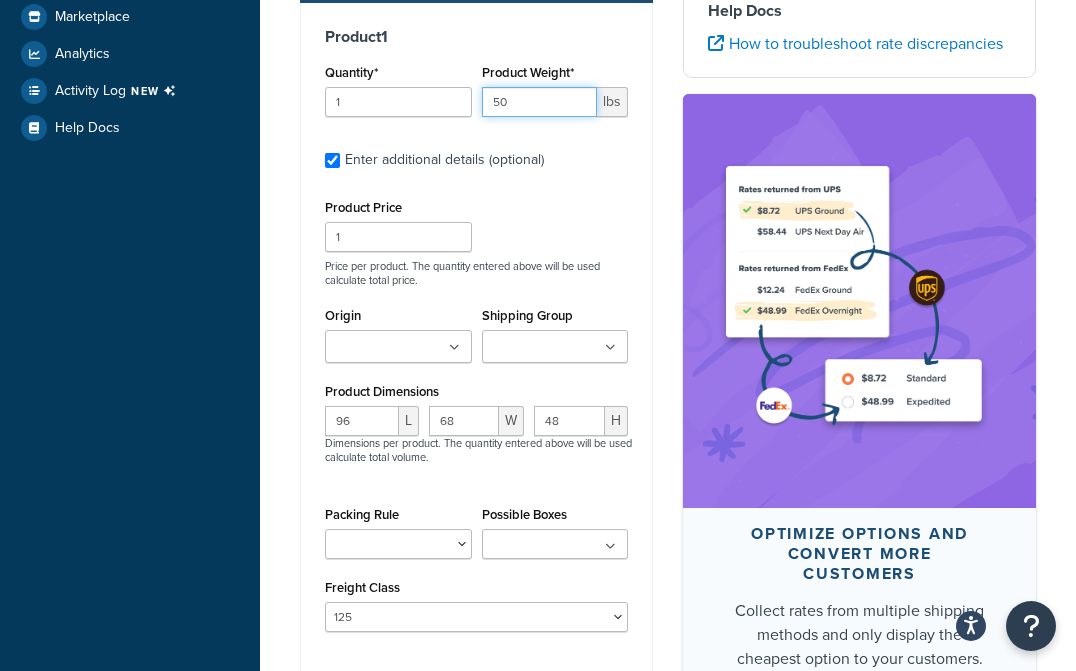 type on "50" 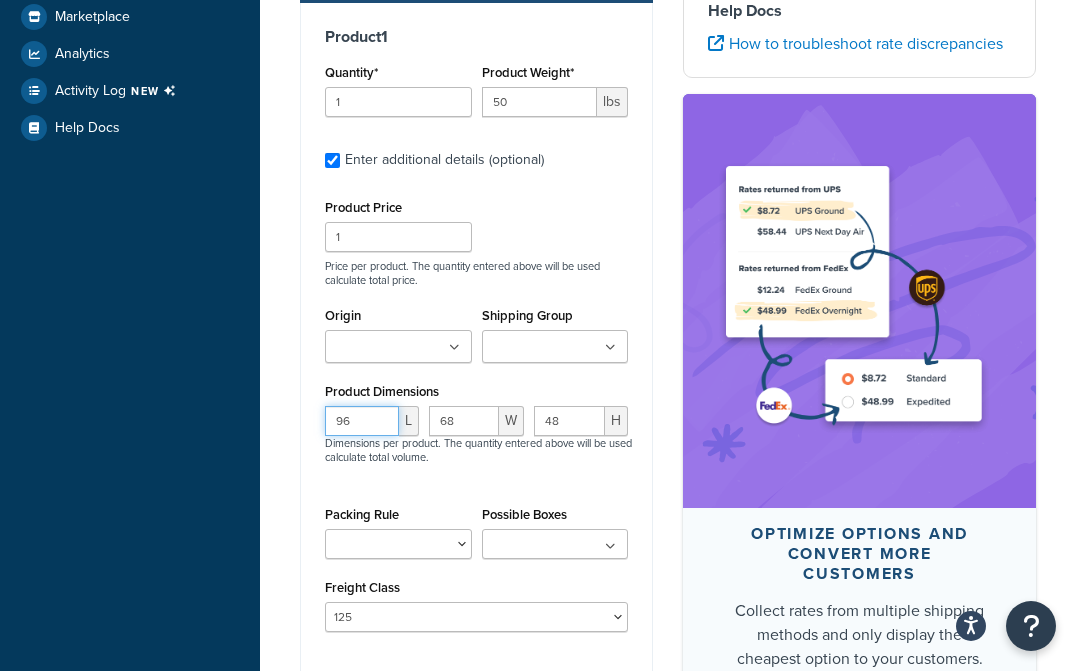 drag, startPoint x: 356, startPoint y: 427, endPoint x: 288, endPoint y: 419, distance: 68.46897 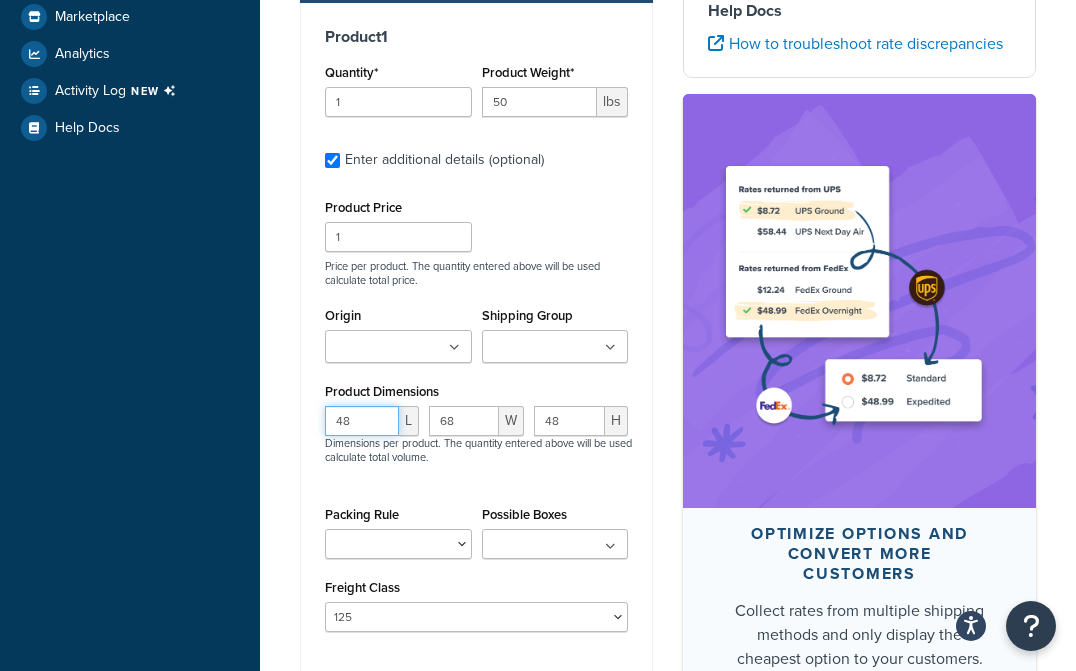 type on "48" 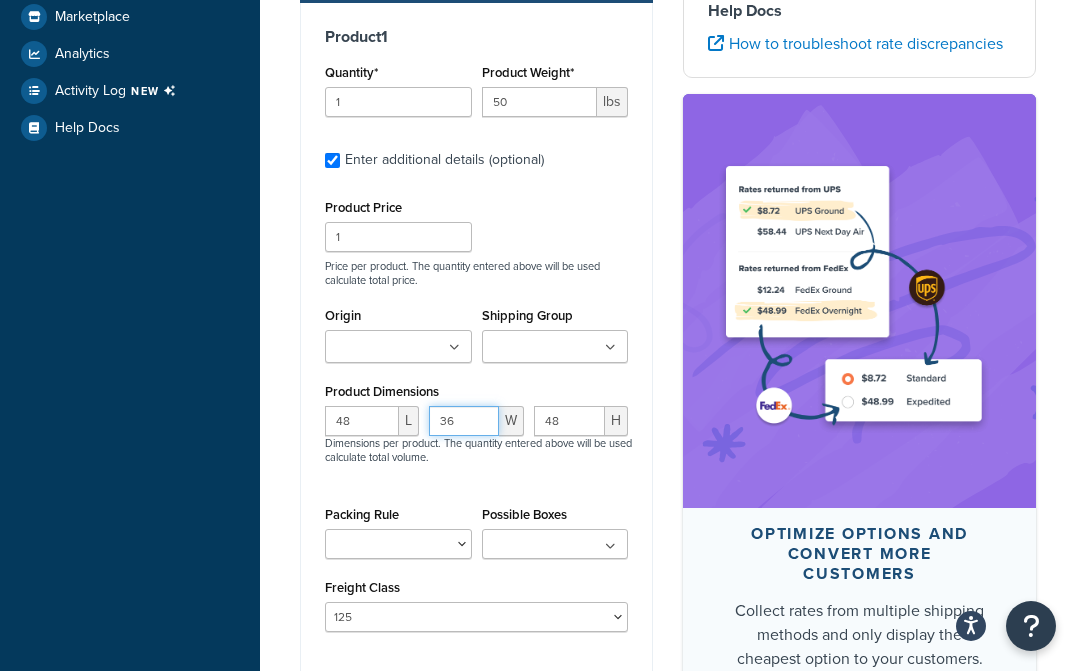 type on "36" 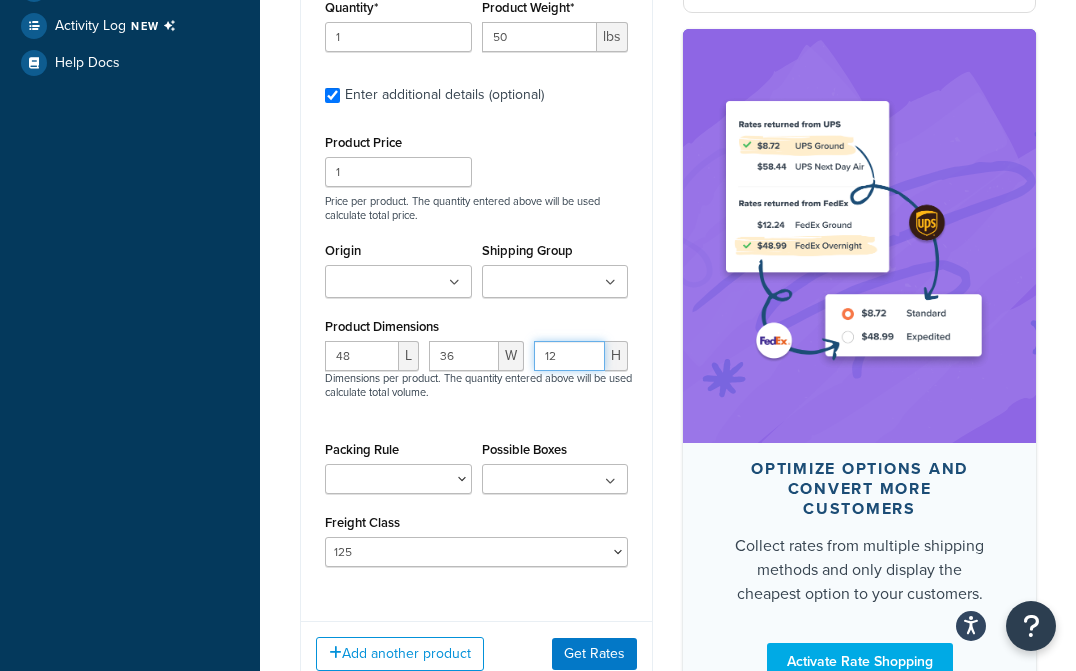 scroll, scrollTop: 700, scrollLeft: 0, axis: vertical 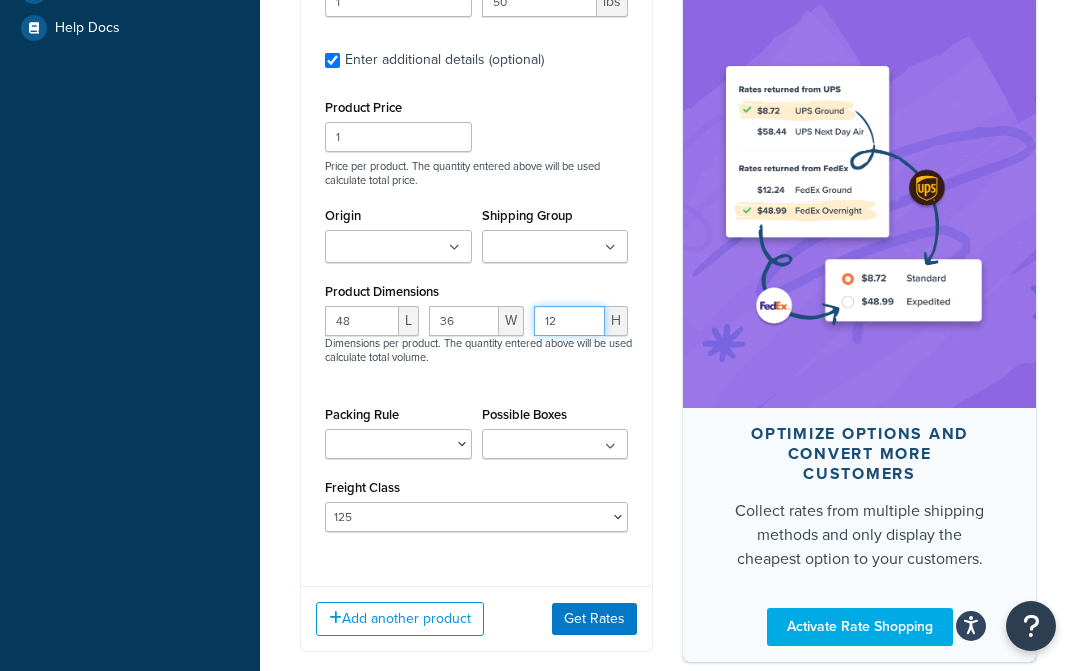 type on "12" 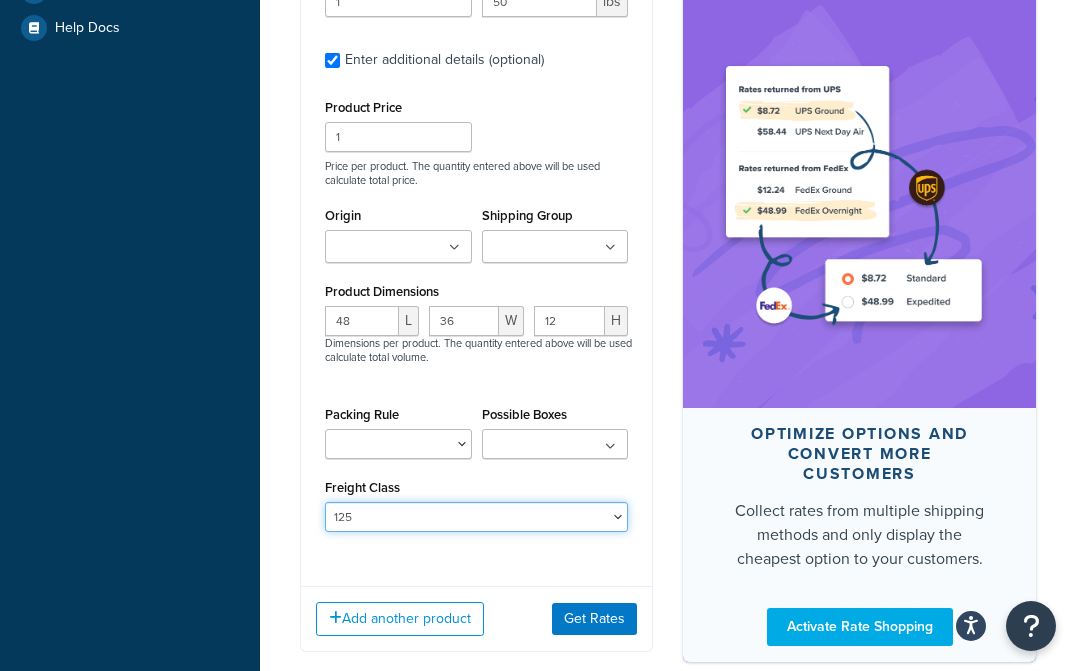 drag, startPoint x: 392, startPoint y: 523, endPoint x: 396, endPoint y: 508, distance: 15.524175 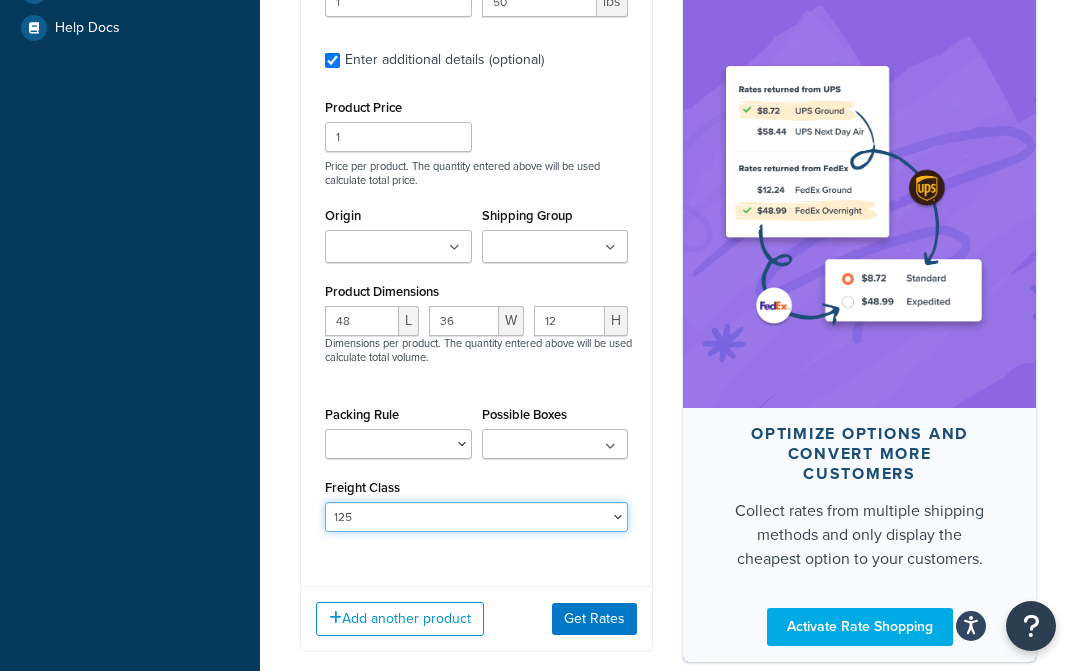 select on "200" 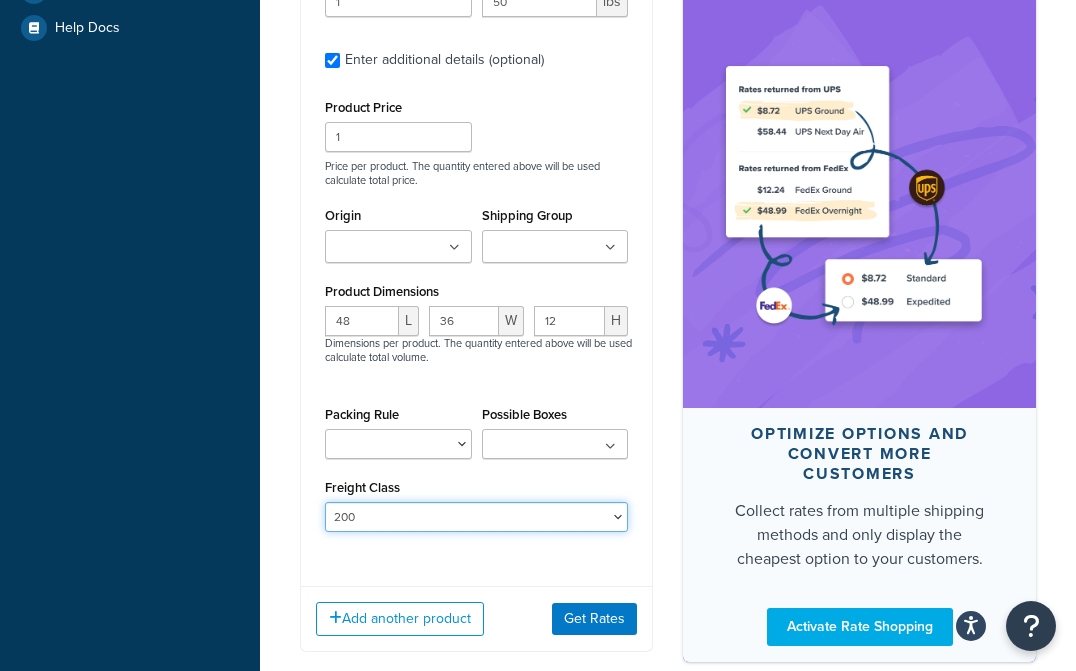 click on "50  55  60  65  70  77.5  85  92.5  100  110  125  150  175  200  250  300  400  500" at bounding box center [476, 517] 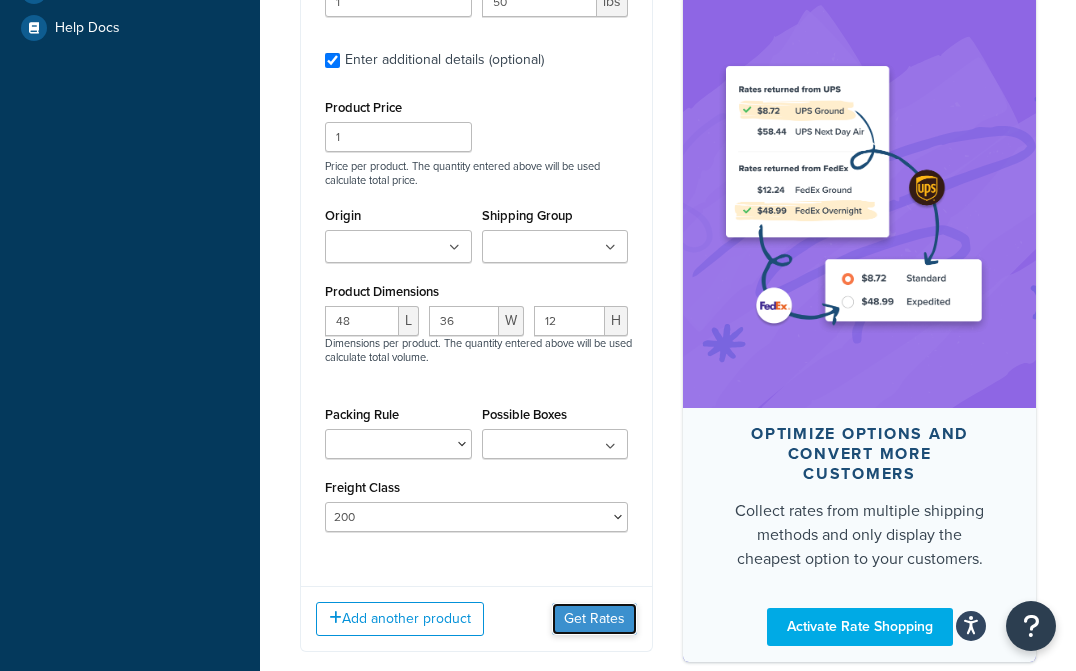 click on "Get Rates" at bounding box center [594, 619] 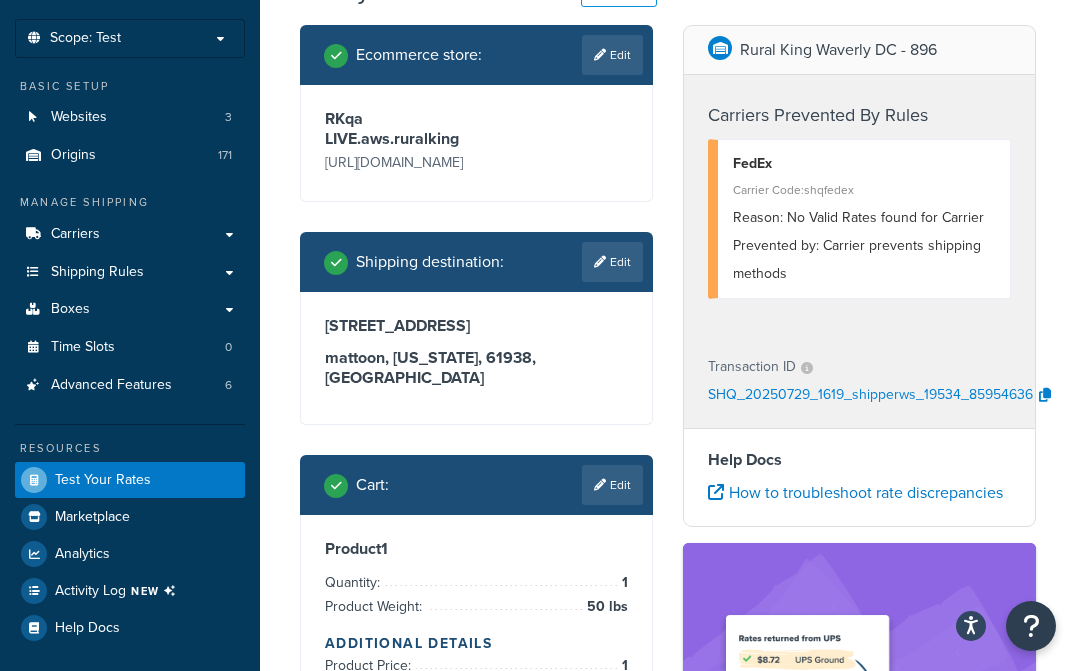 scroll, scrollTop: 300, scrollLeft: 0, axis: vertical 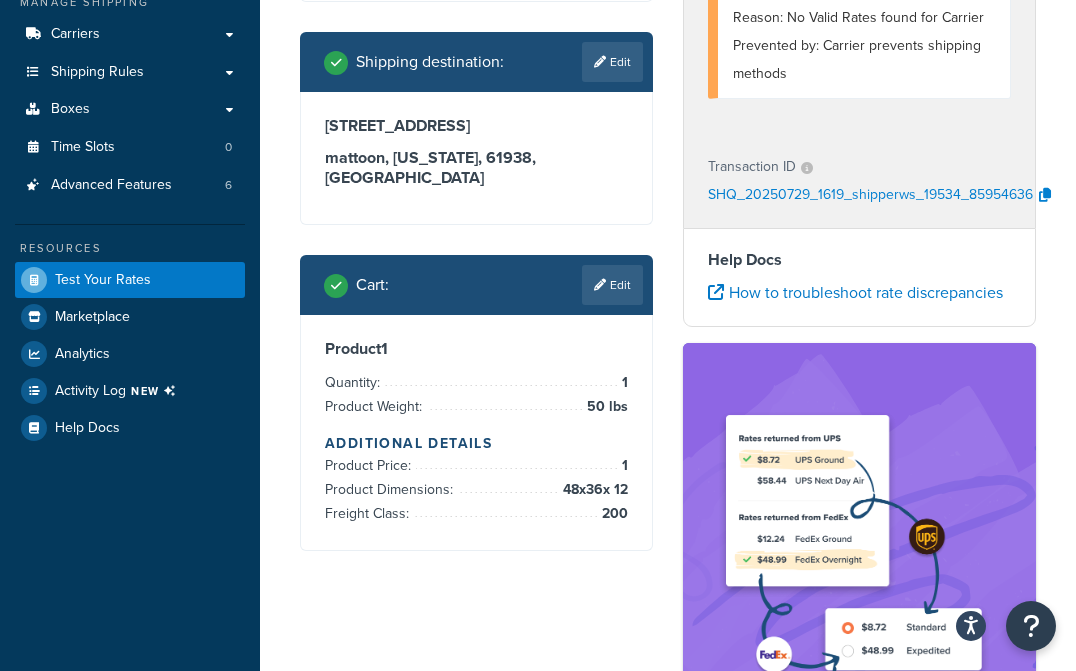 click on "Edit" at bounding box center (612, 285) 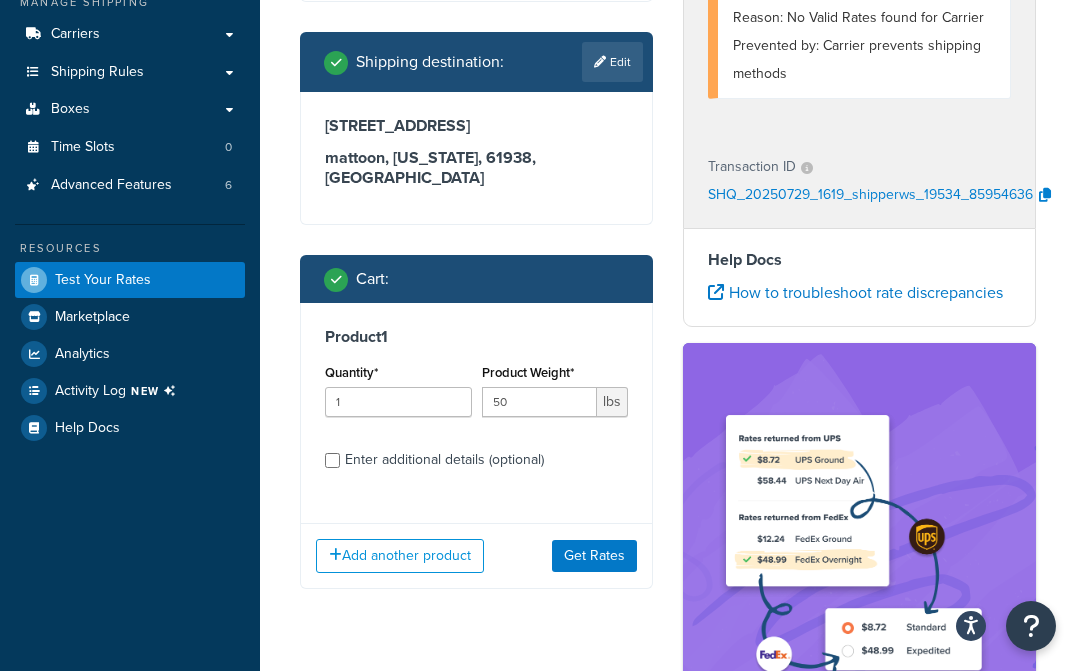 click on "Enter additional details (optional)" at bounding box center (444, 460) 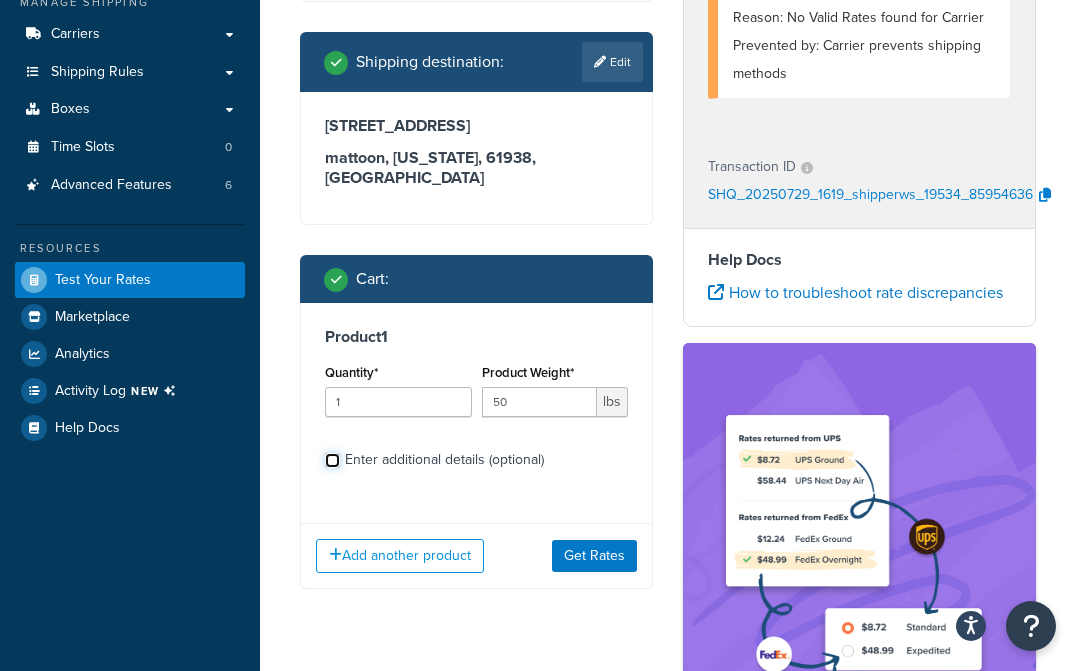 click on "Enter additional details (optional)" at bounding box center (332, 460) 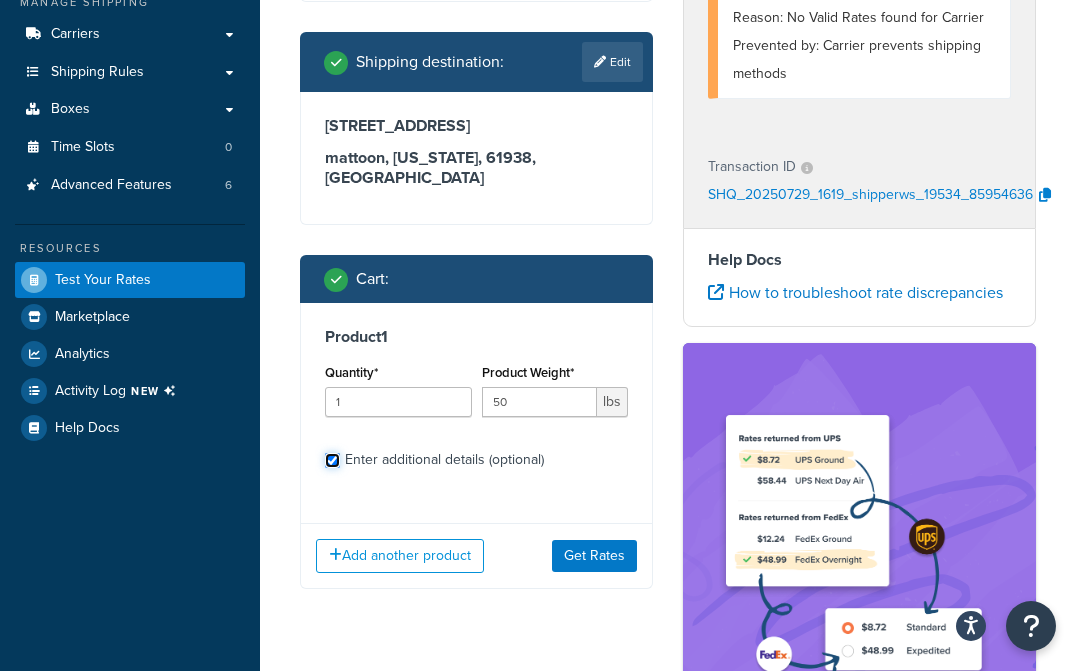 checkbox on "true" 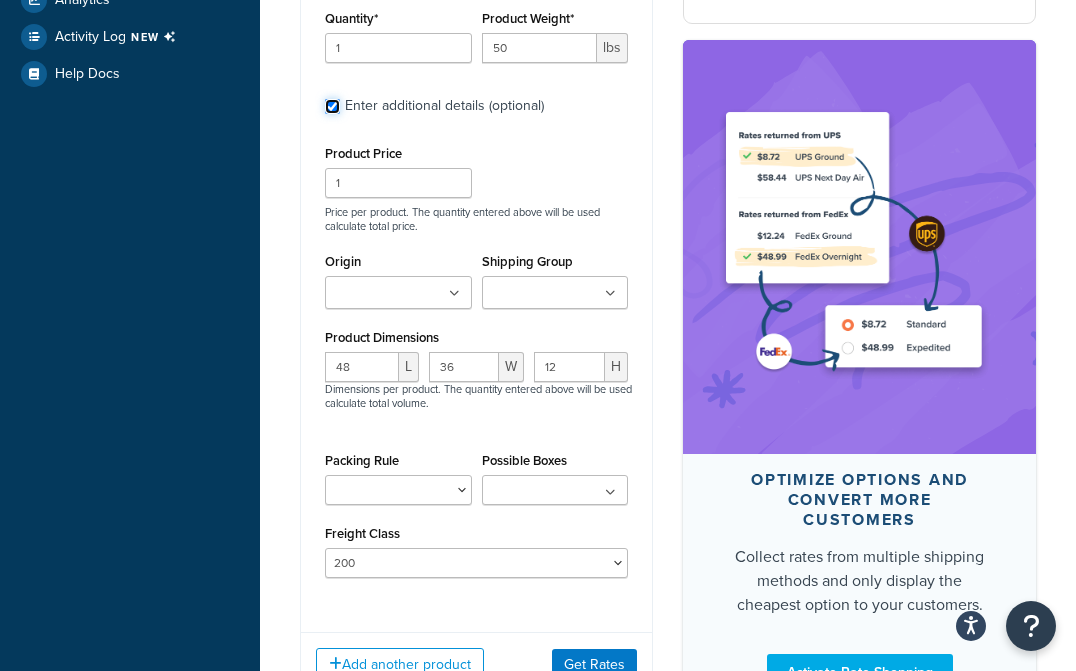 scroll, scrollTop: 700, scrollLeft: 0, axis: vertical 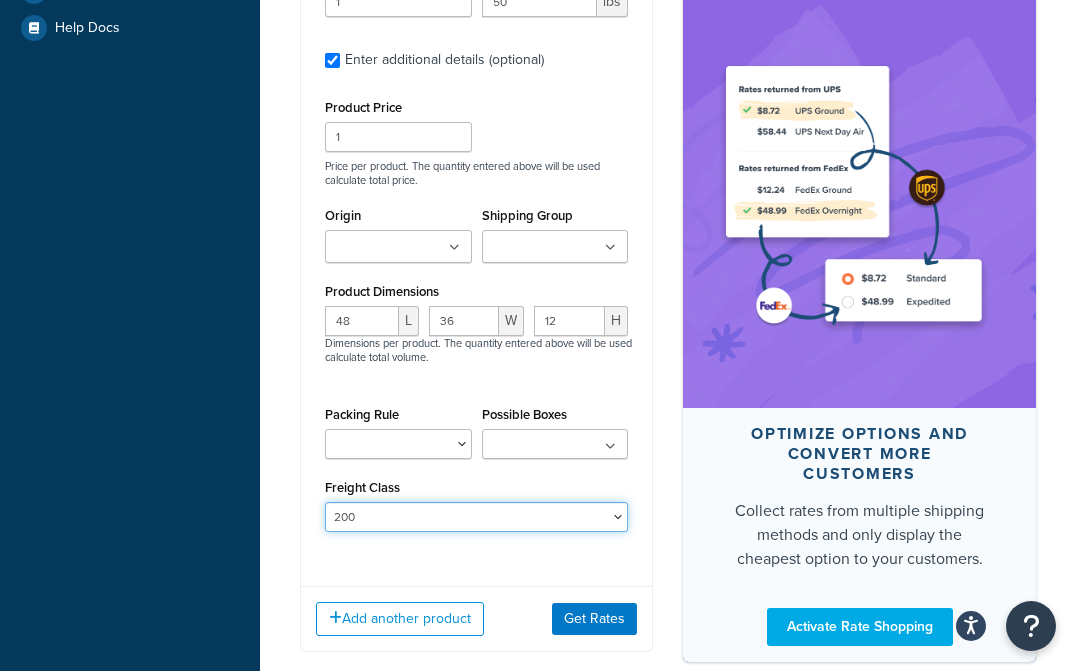 drag, startPoint x: 448, startPoint y: 520, endPoint x: 445, endPoint y: 508, distance: 12.369317 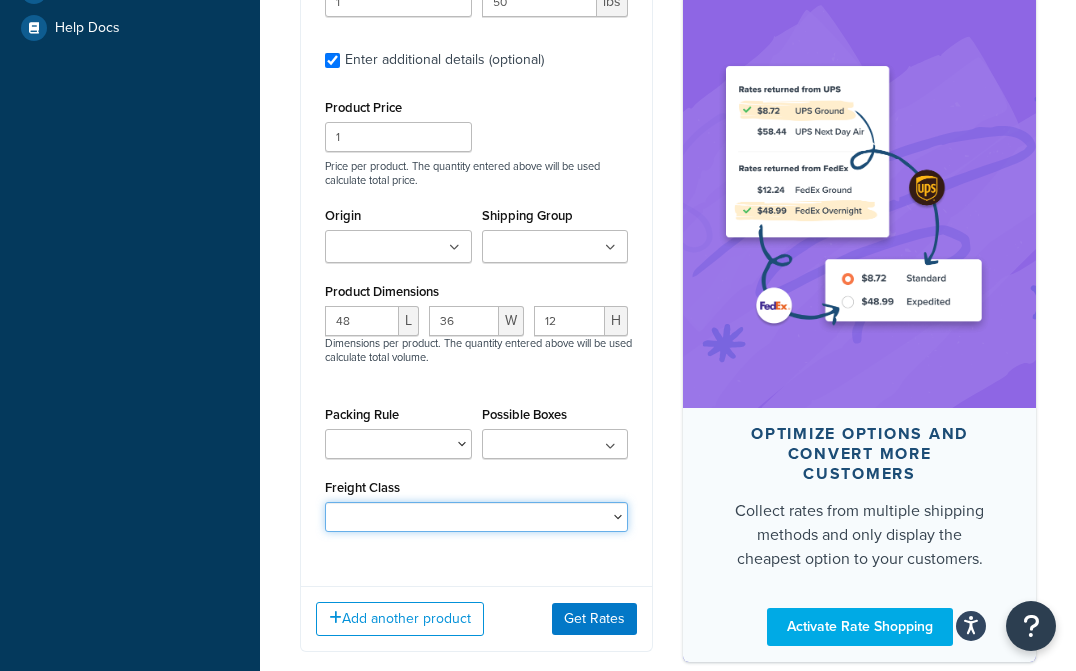 click on "50  55  60  65  70  77.5  85  92.5  100  110  125  150  175  200  250  300  400  500" at bounding box center [476, 517] 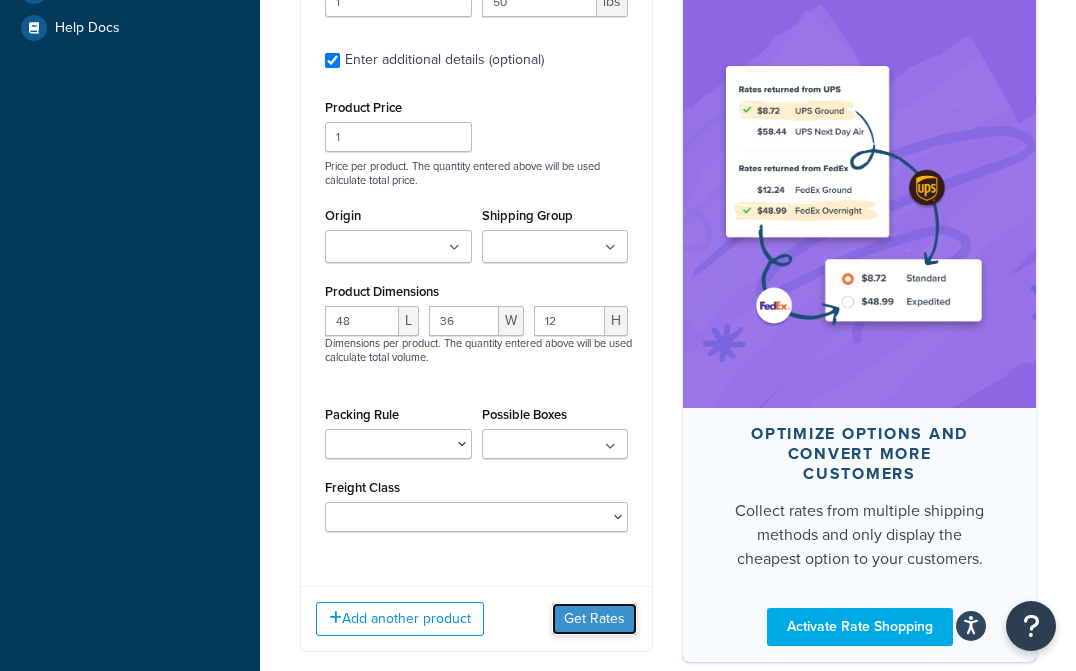 click on "Get Rates" at bounding box center [594, 619] 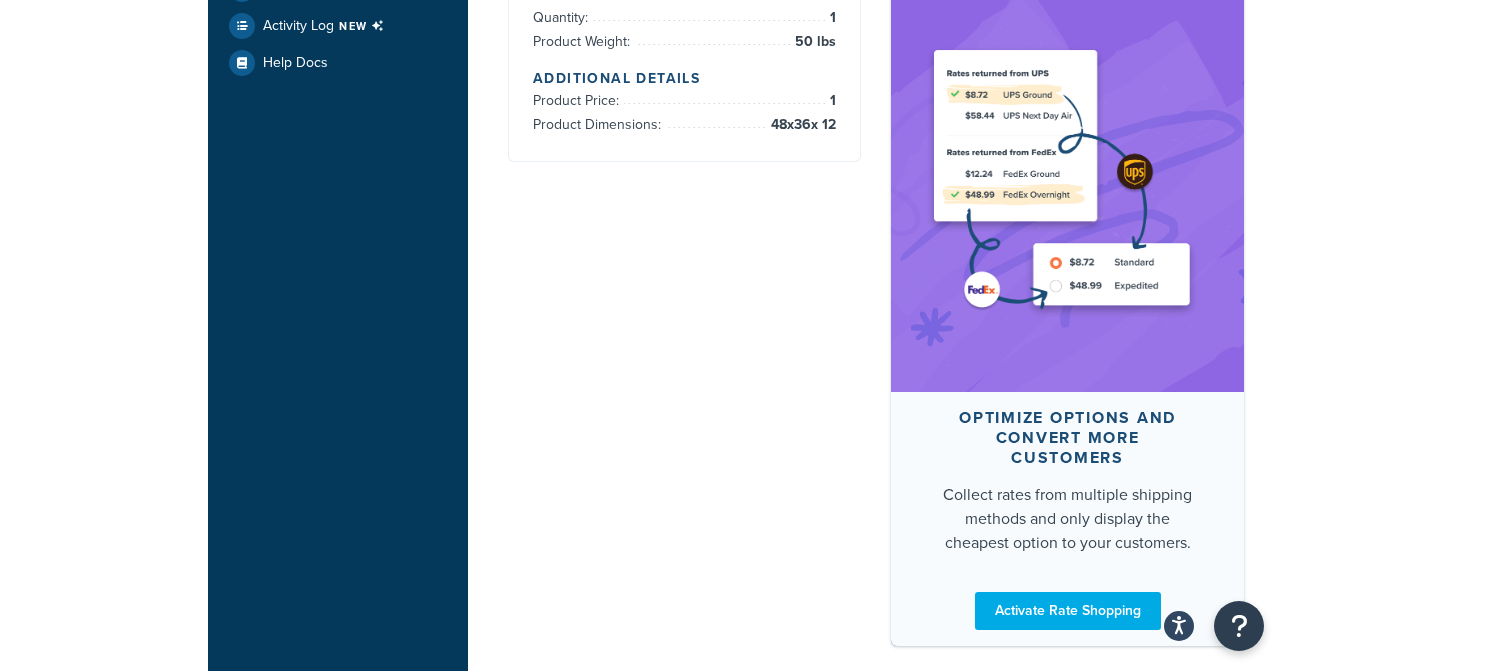 scroll, scrollTop: 0, scrollLeft: 0, axis: both 